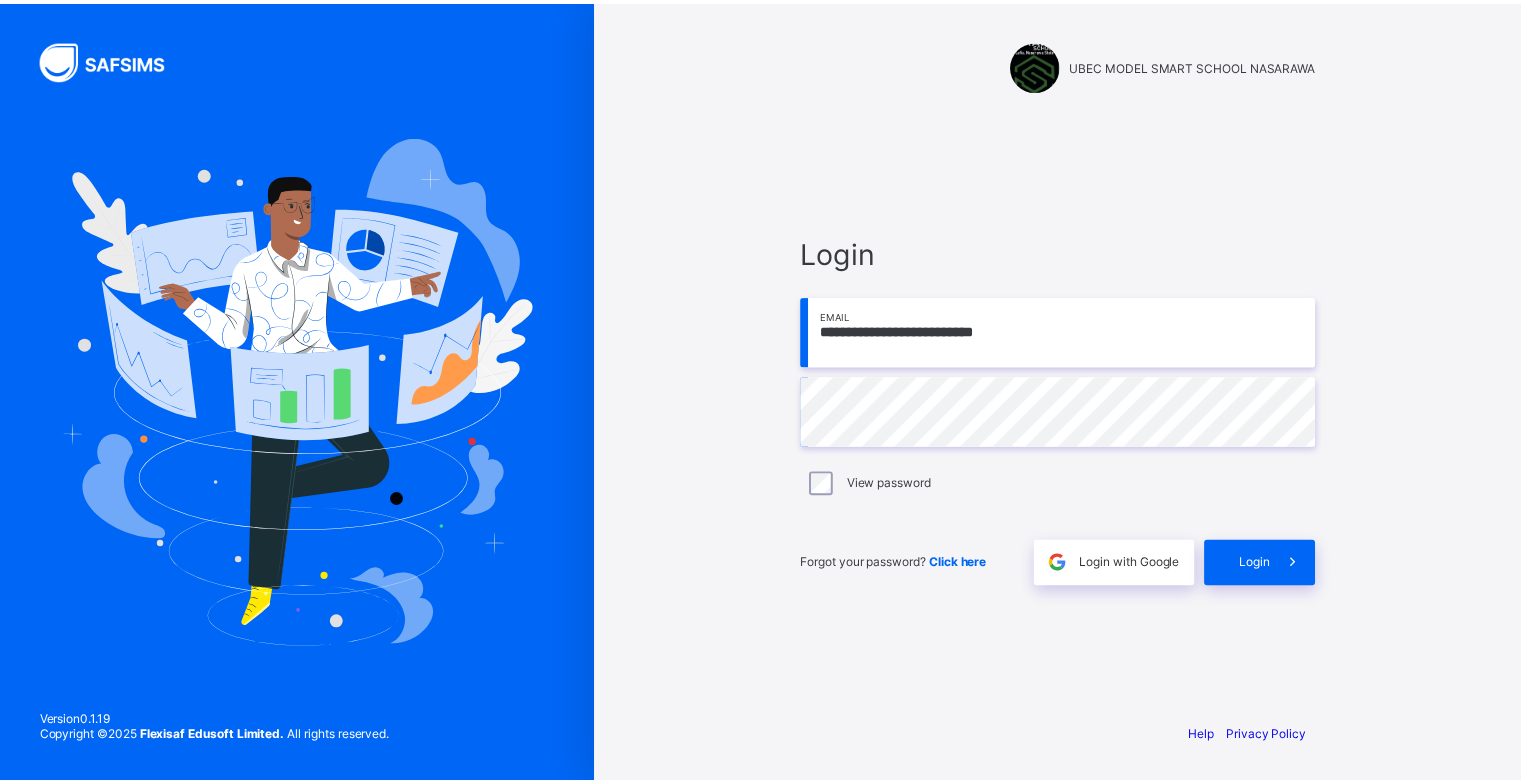 scroll, scrollTop: 0, scrollLeft: 0, axis: both 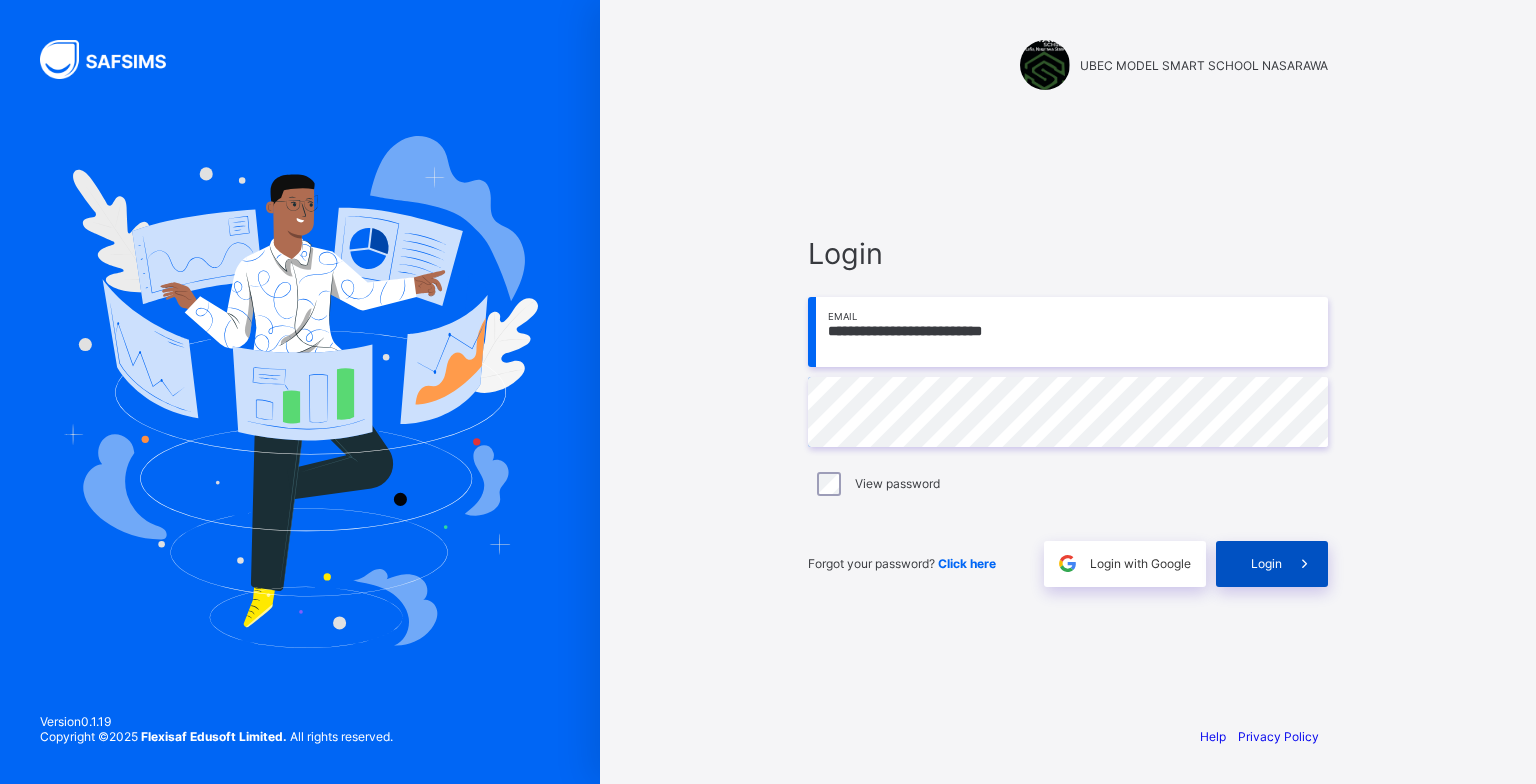 click on "Login" at bounding box center [1272, 564] 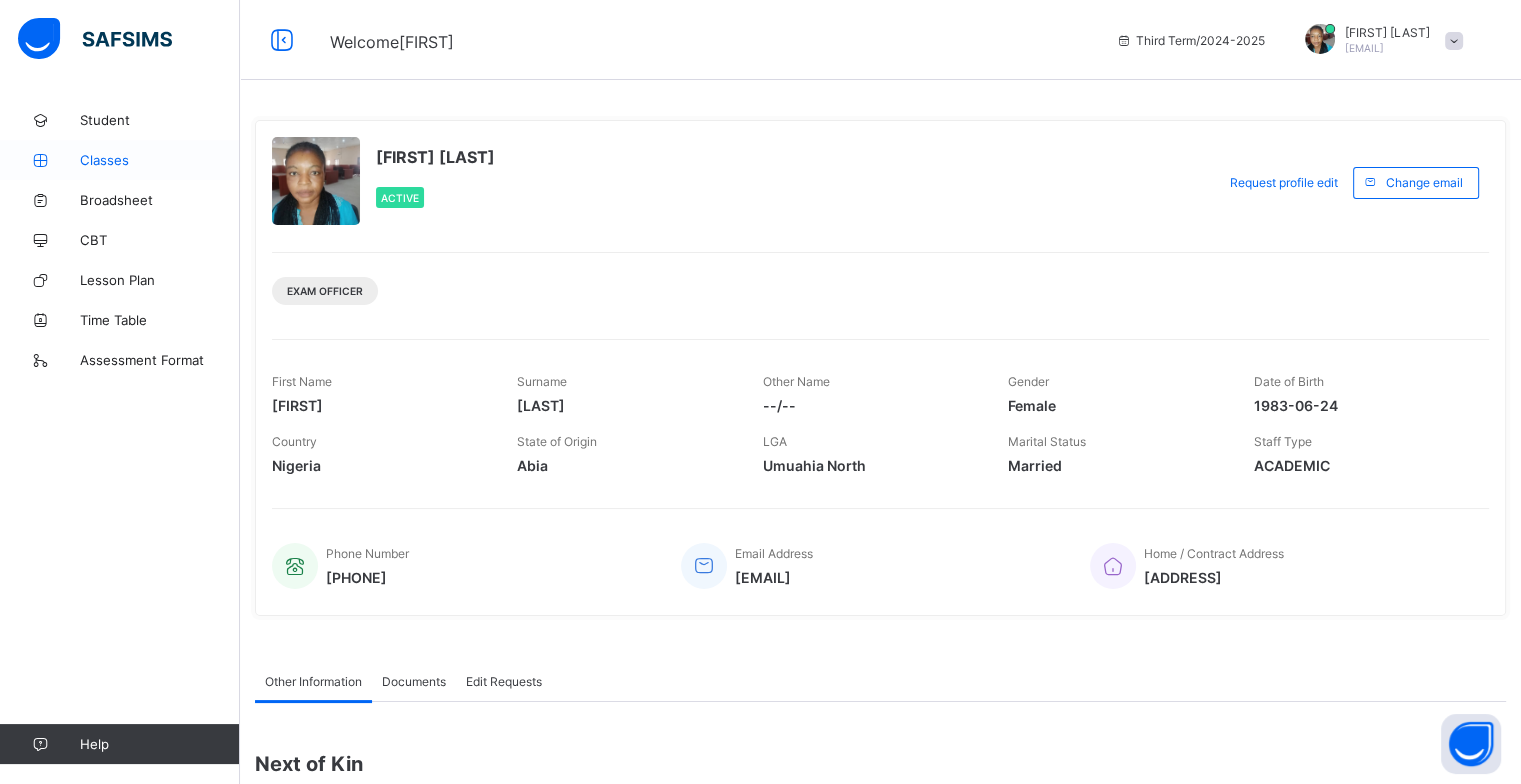 click on "Classes" at bounding box center [160, 160] 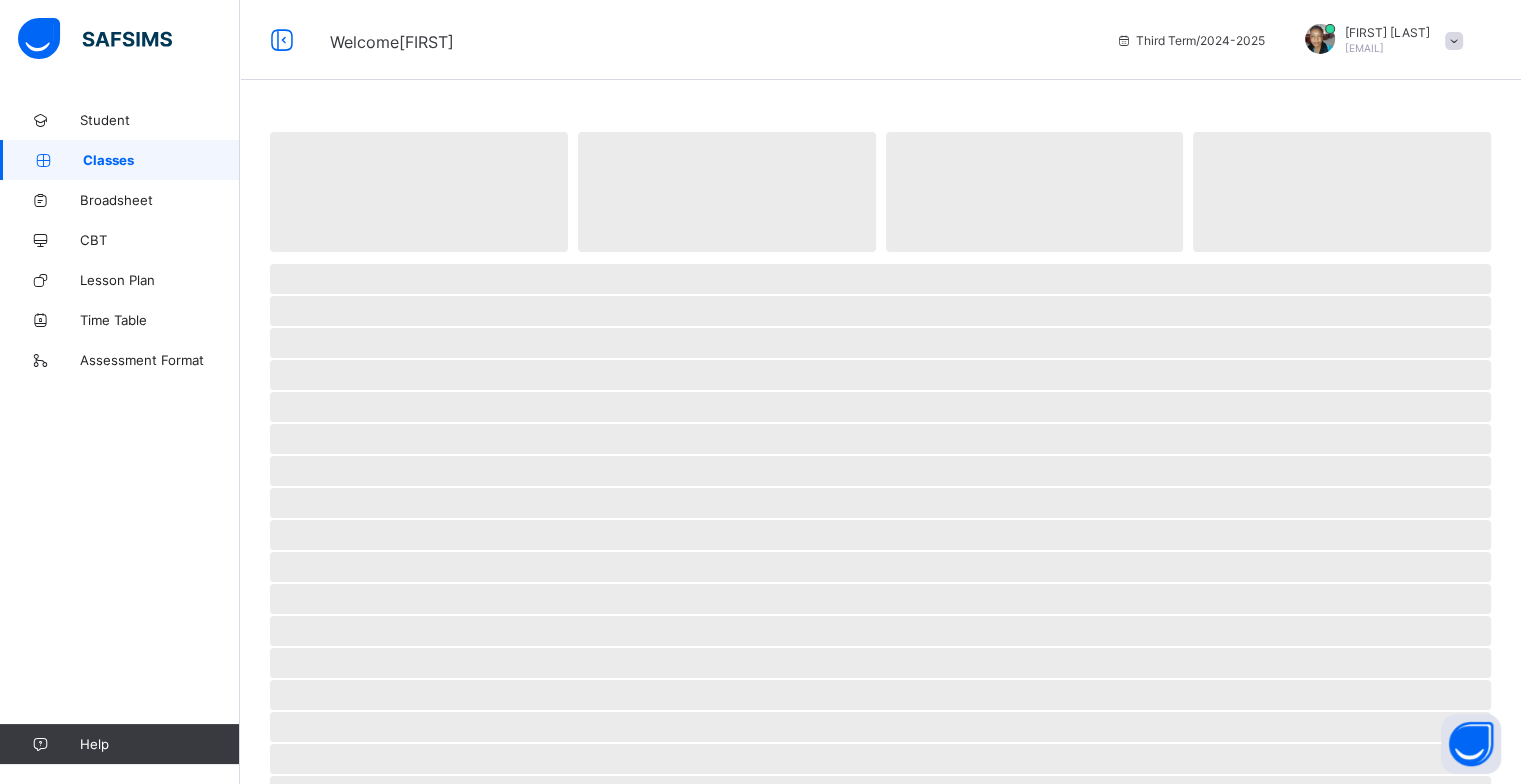 click on "Classes" at bounding box center (161, 160) 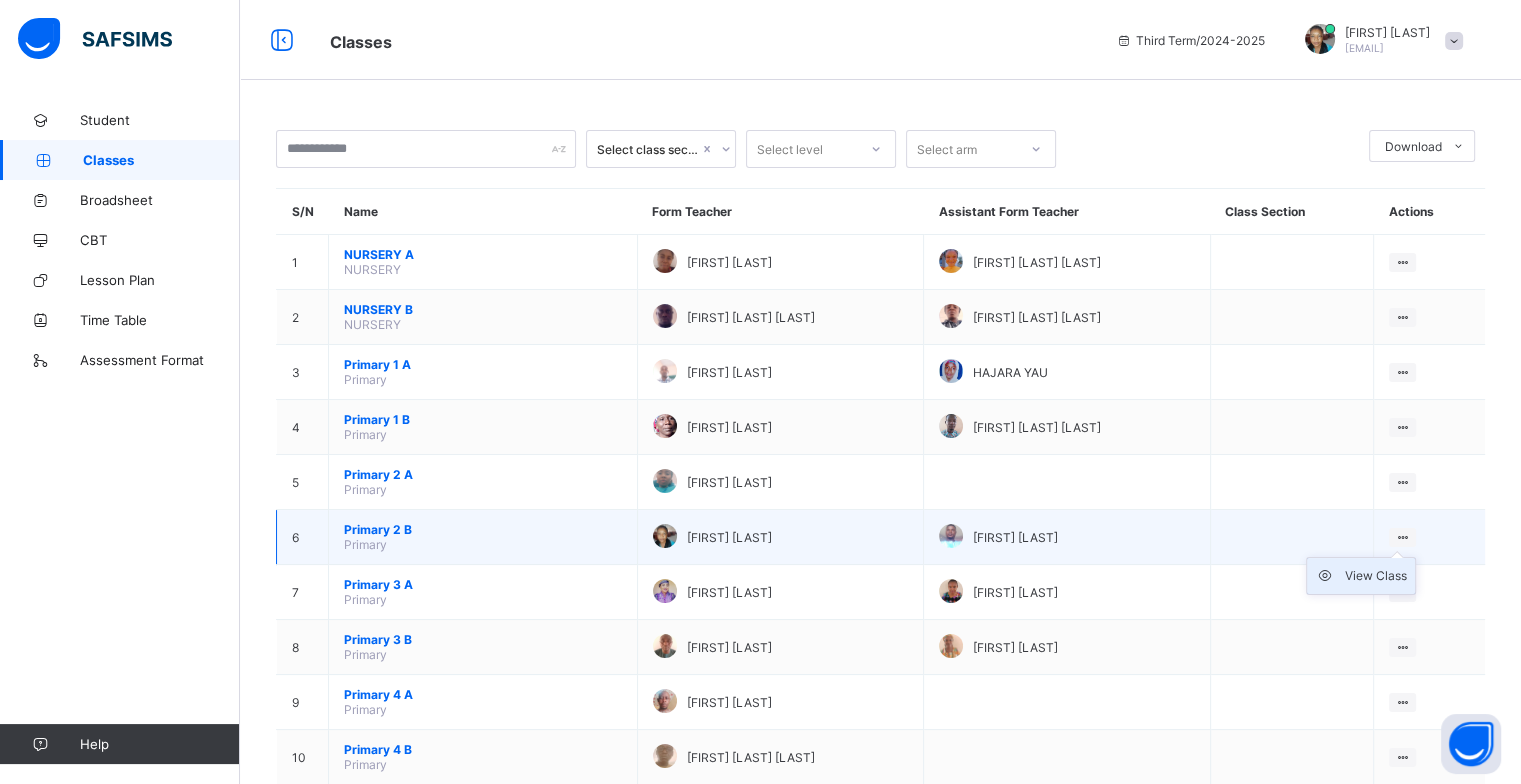 click on "View Class" at bounding box center (1376, 576) 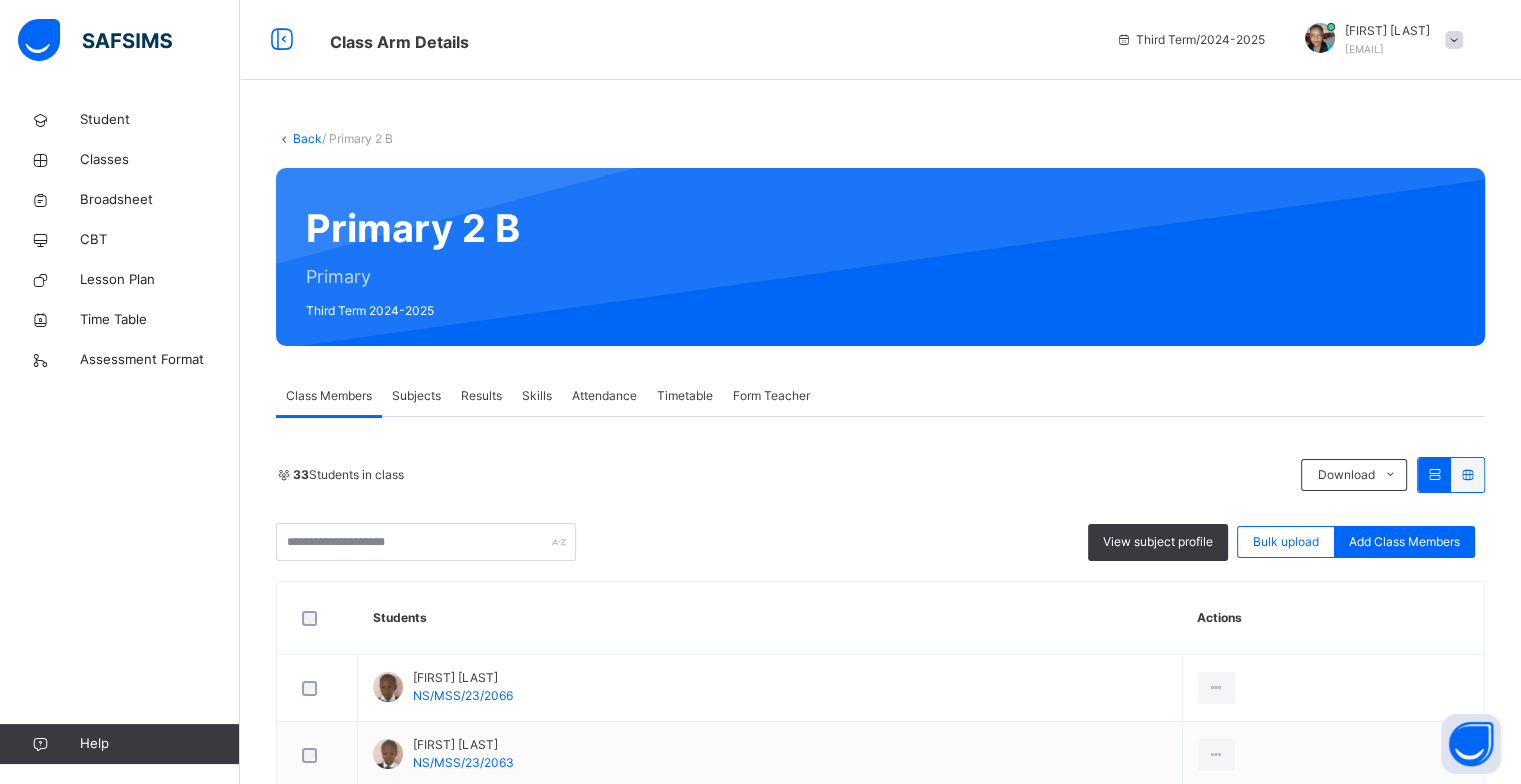 click on "Results" at bounding box center [481, 396] 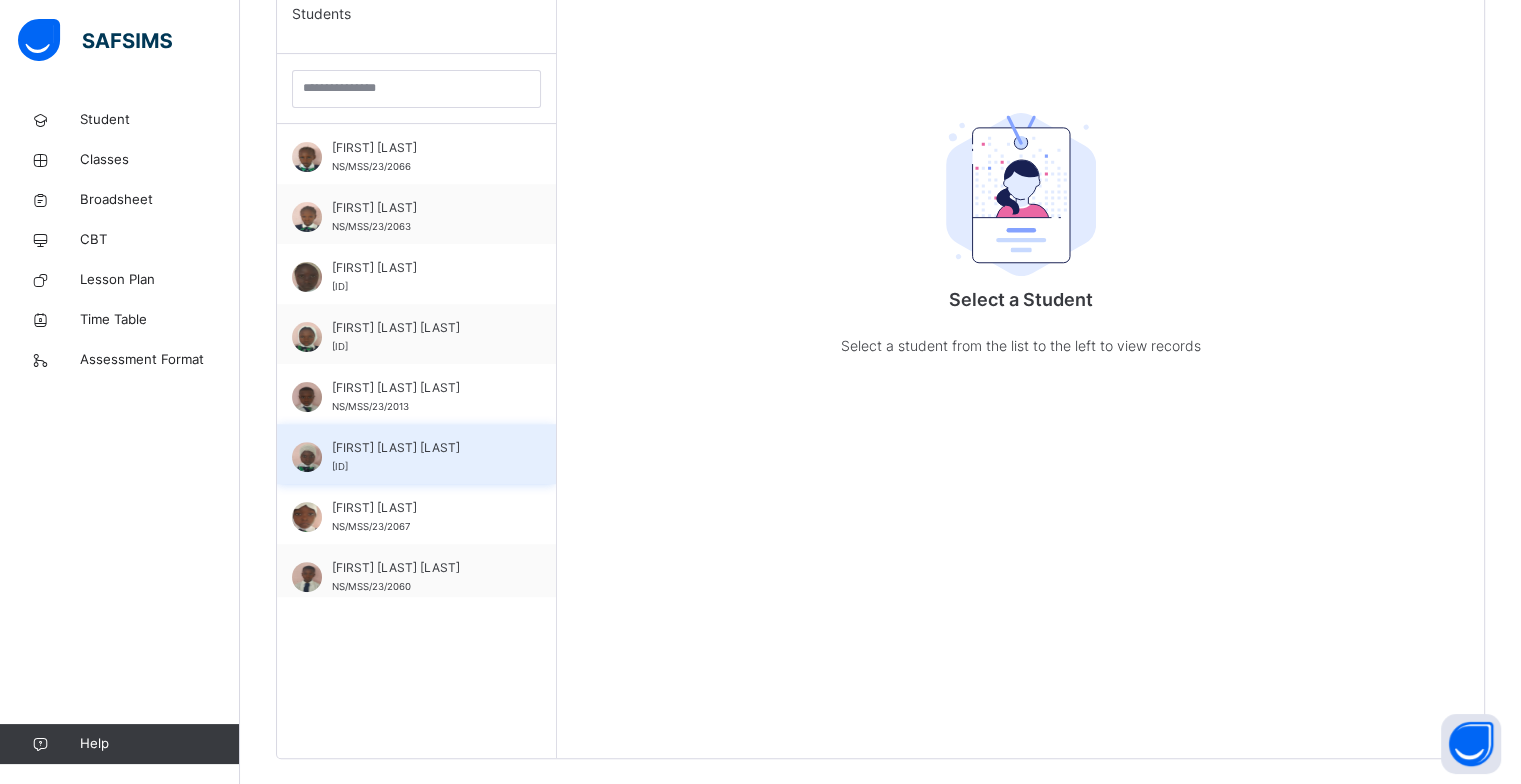 scroll, scrollTop: 580, scrollLeft: 0, axis: vertical 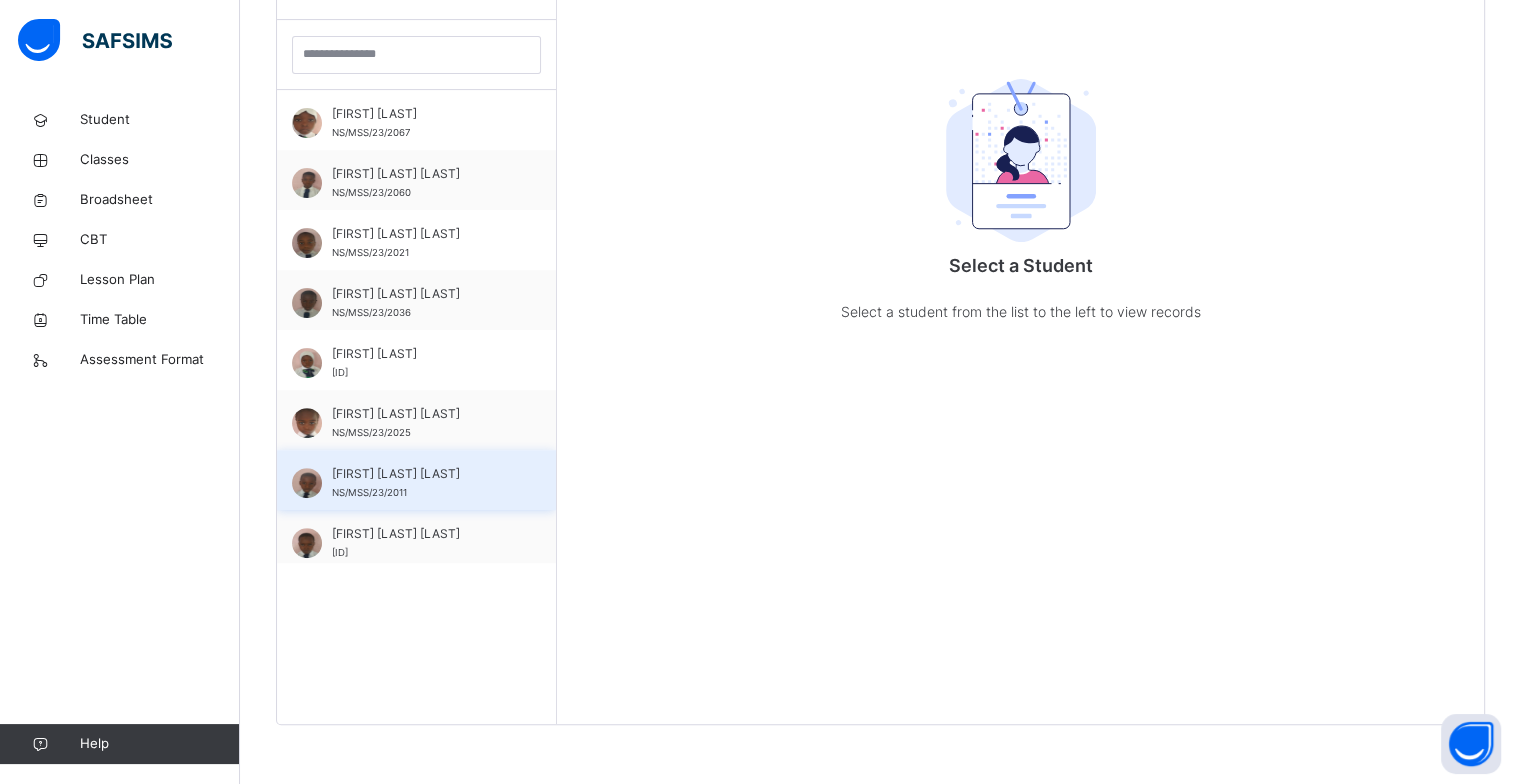 click on "[FIRST]  [LAST] [LAST]" at bounding box center [421, 474] 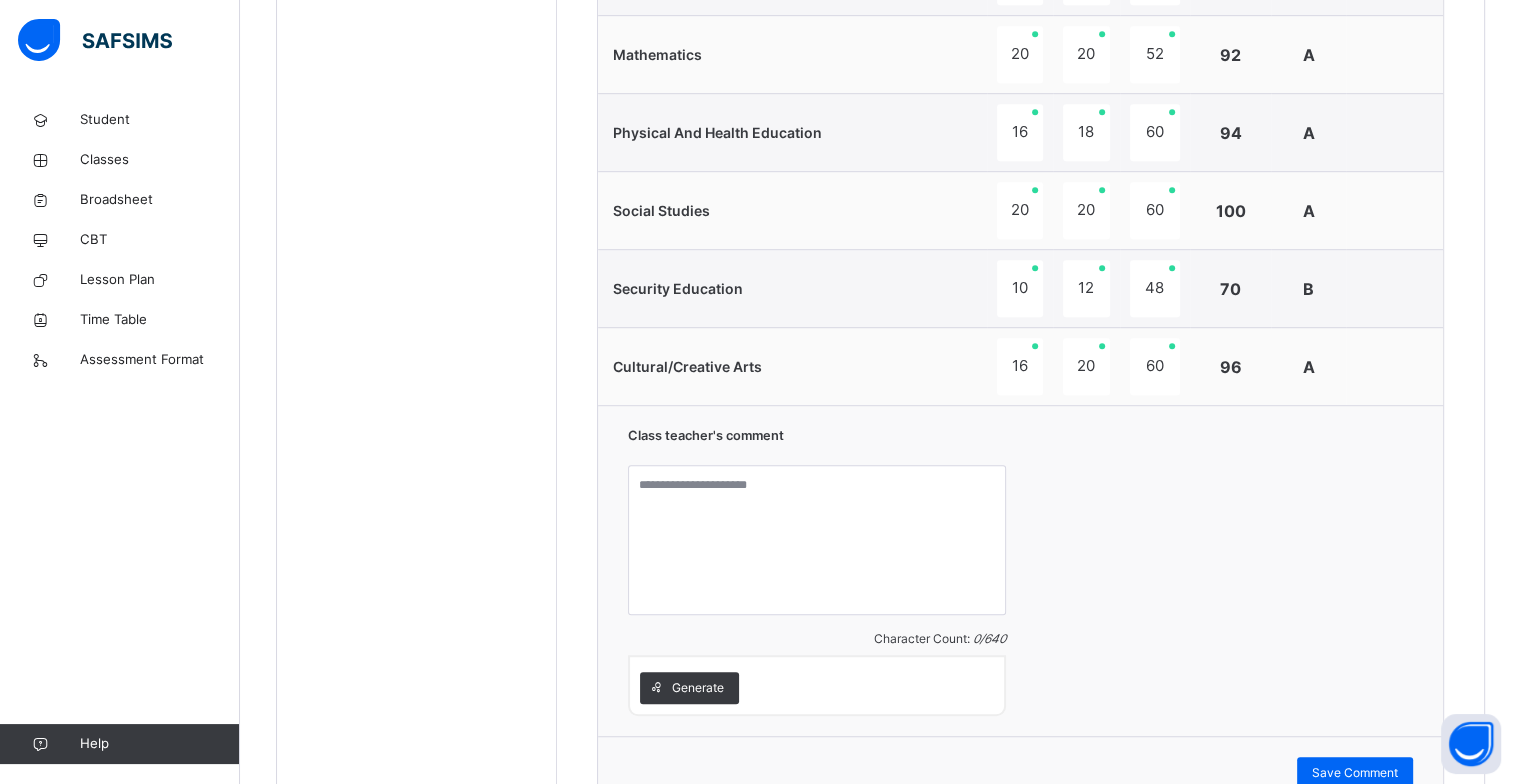scroll, scrollTop: 1220, scrollLeft: 0, axis: vertical 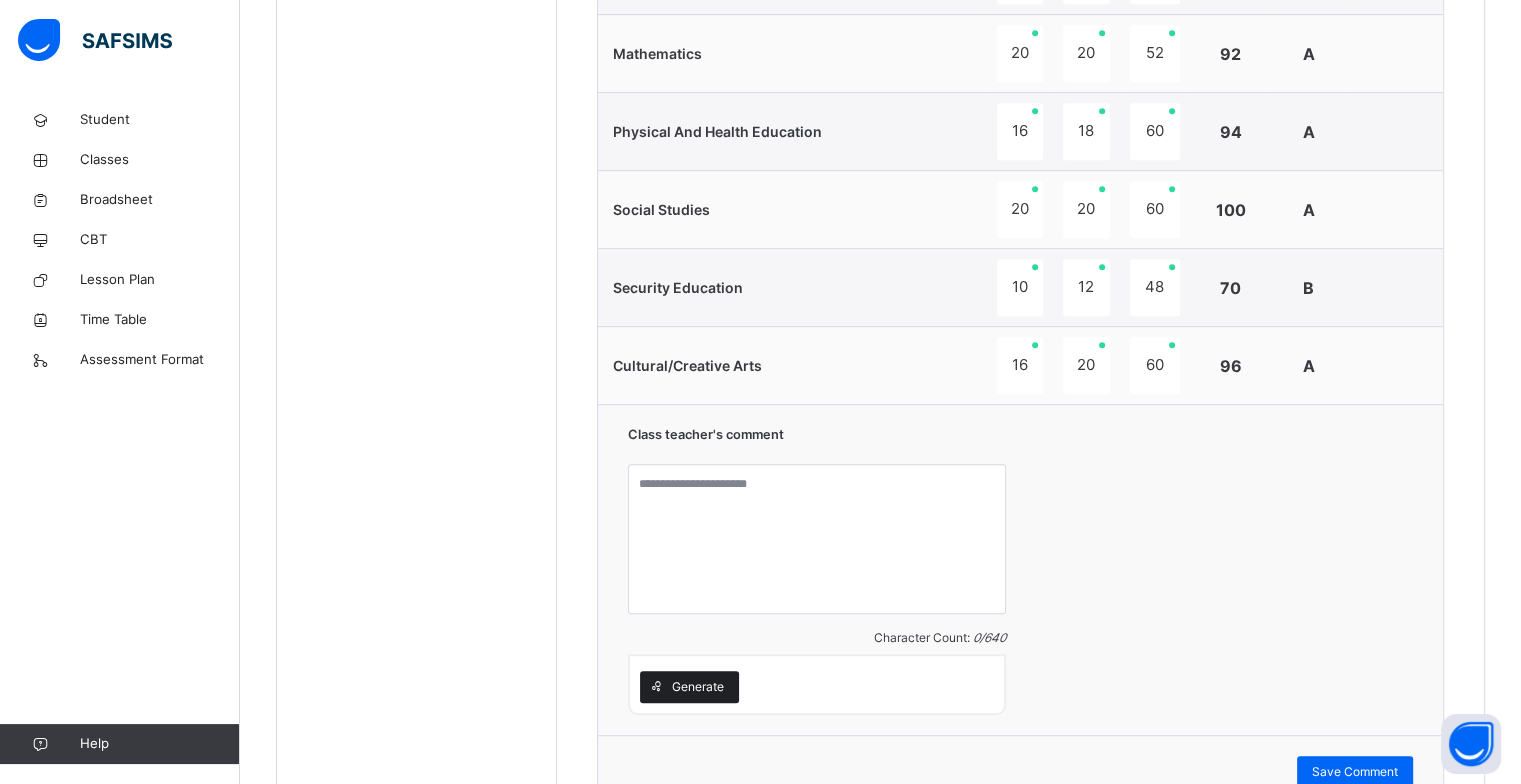 click on "Generate" at bounding box center [698, 687] 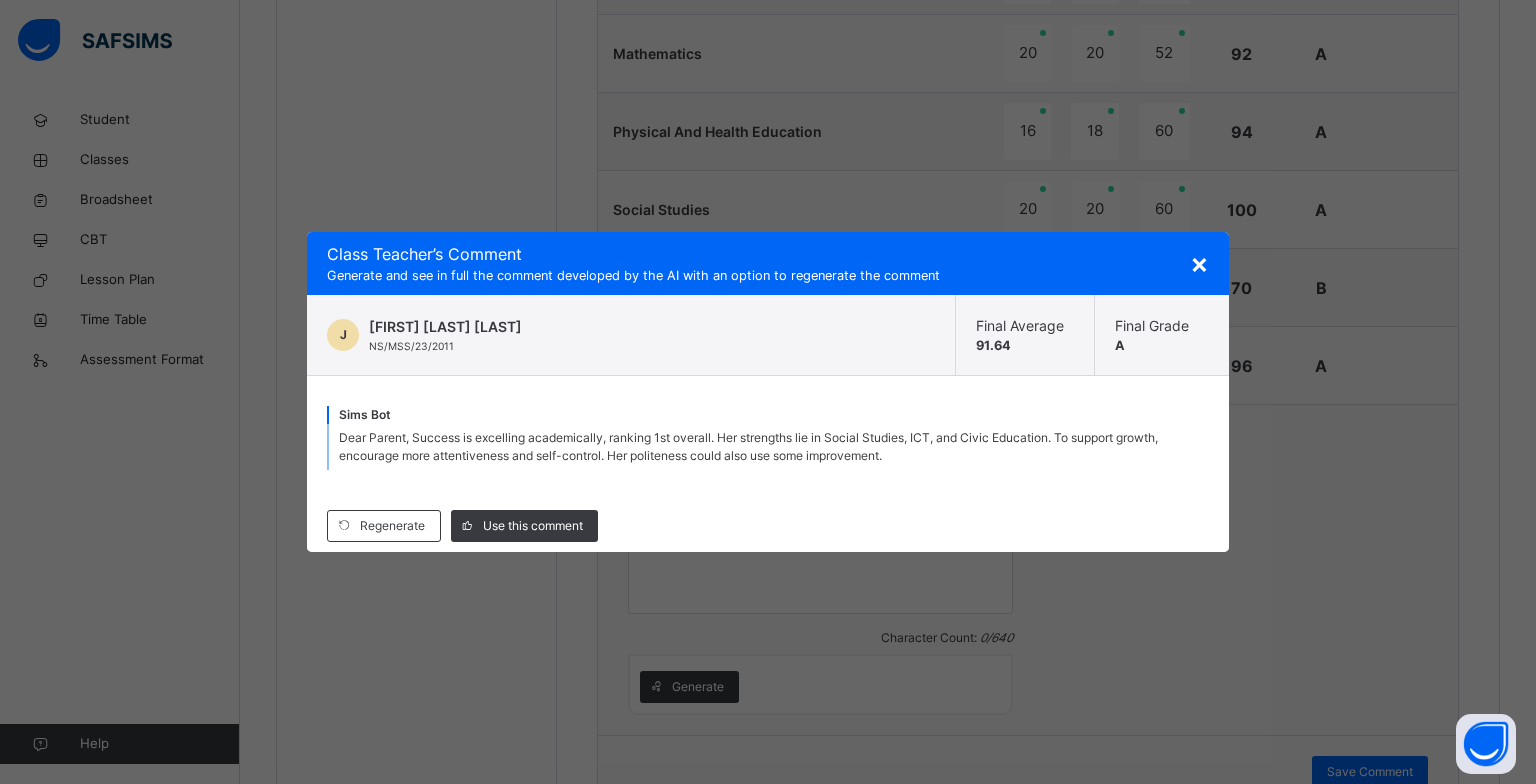 click on "Dear Parent,
Success is excelling academically, ranking 1st overall. Her strengths lie in Social Studies, ICT, and Civic Education. To support growth, encourage more attentiveness and self-control. Her politeness could also use some improvement." at bounding box center (748, 446) 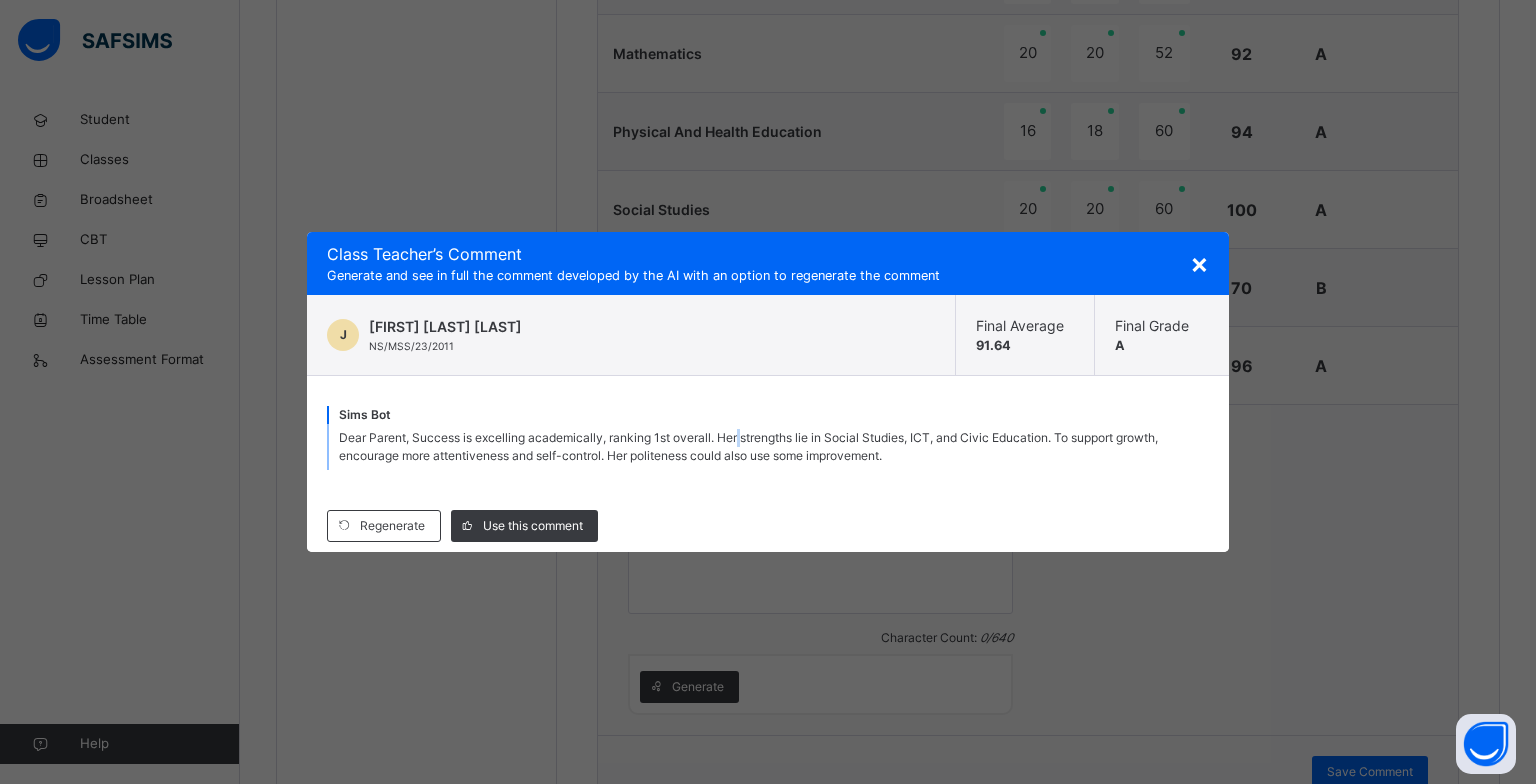 click on "Dear Parent,
Success is excelling academically, ranking 1st overall. Her strengths lie in Social Studies, ICT, and Civic Education. To support growth, encourage more attentiveness and self-control. Her politeness could also use some improvement." at bounding box center (748, 446) 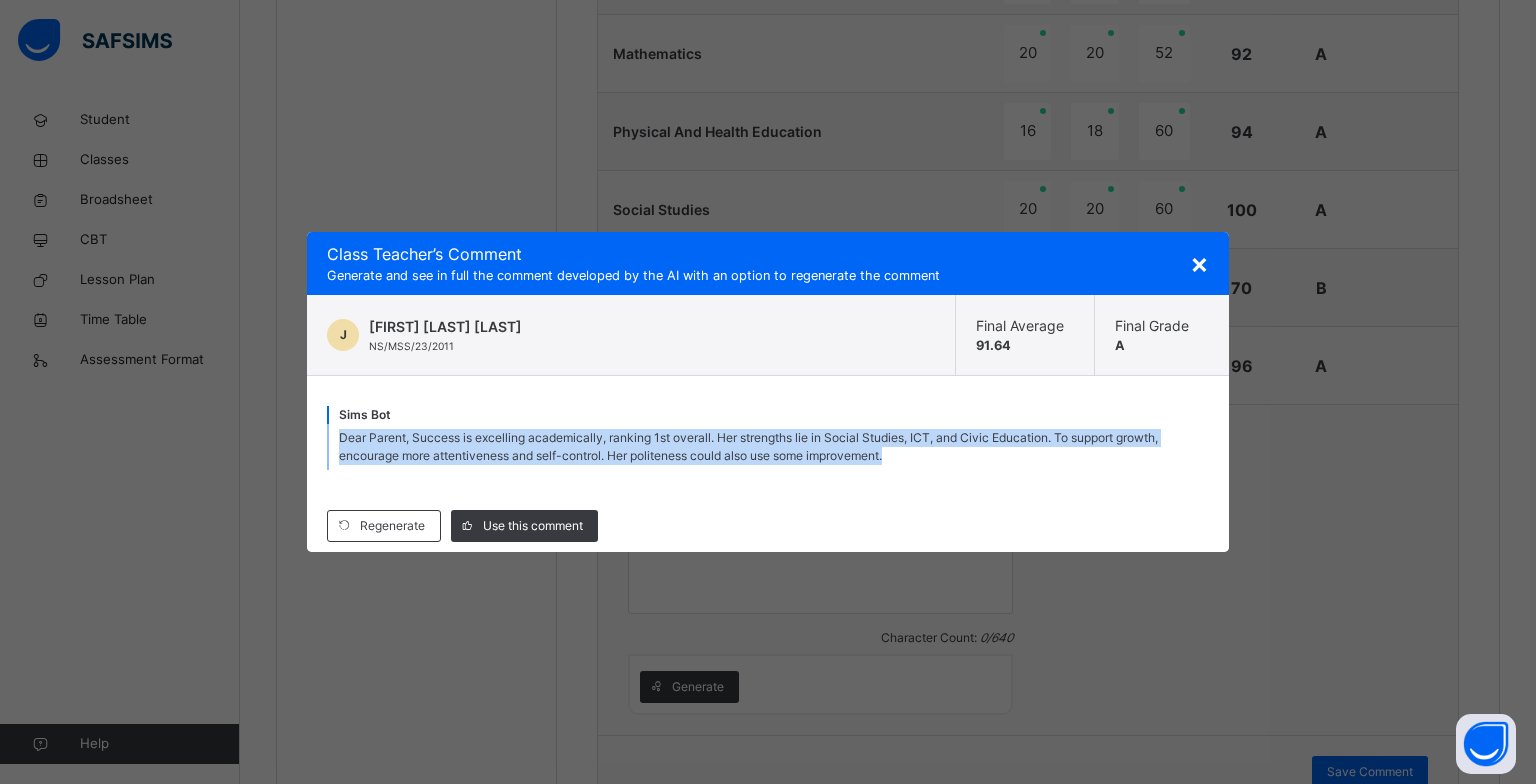 click on "Dear Parent,
Success is excelling academically, ranking 1st overall. Her strengths lie in Social Studies, ICT, and Civic Education. To support growth, encourage more attentiveness and self-control. Her politeness could also use some improvement." at bounding box center (748, 446) 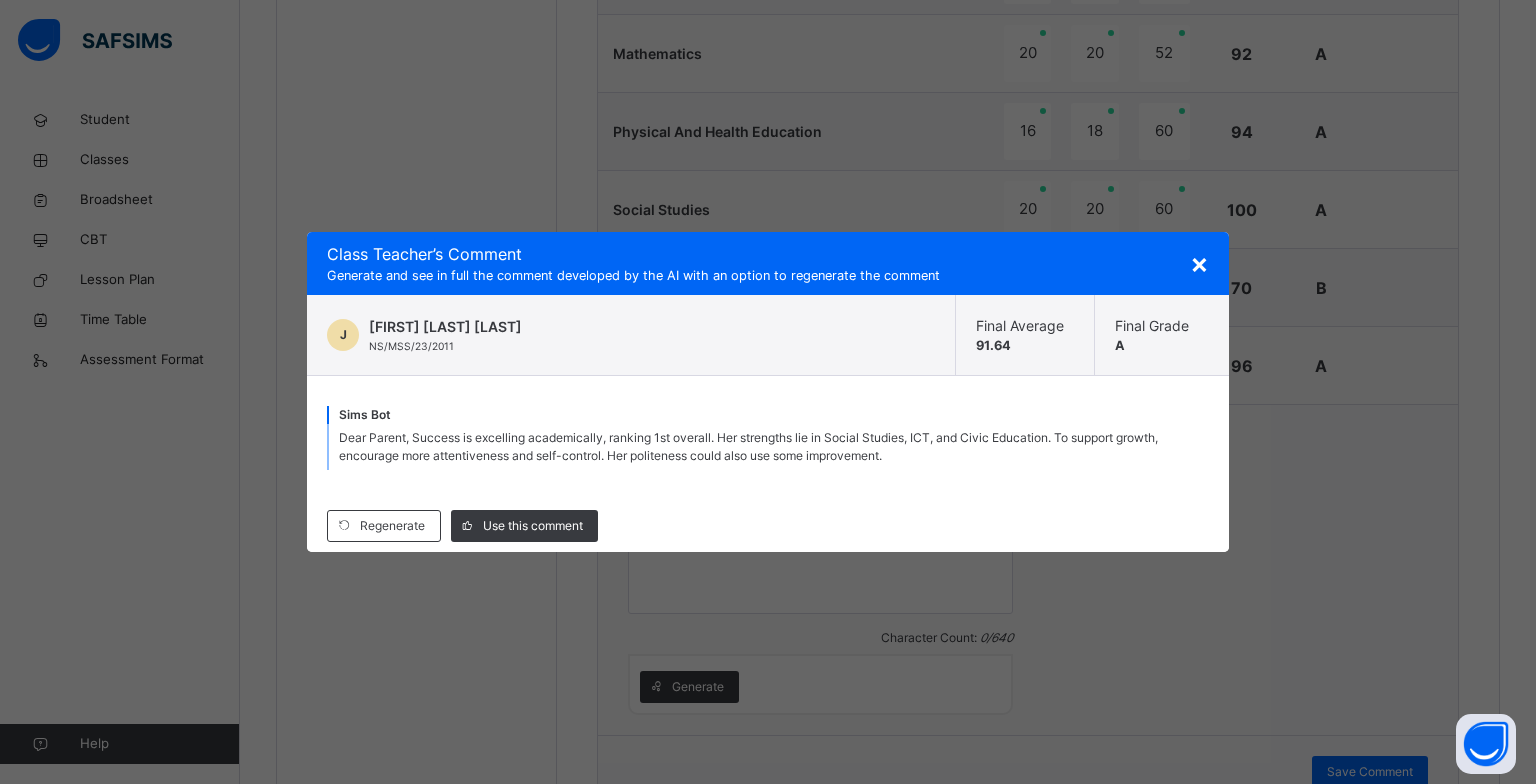 click on "Regenerate     Use this comment" at bounding box center [768, 526] 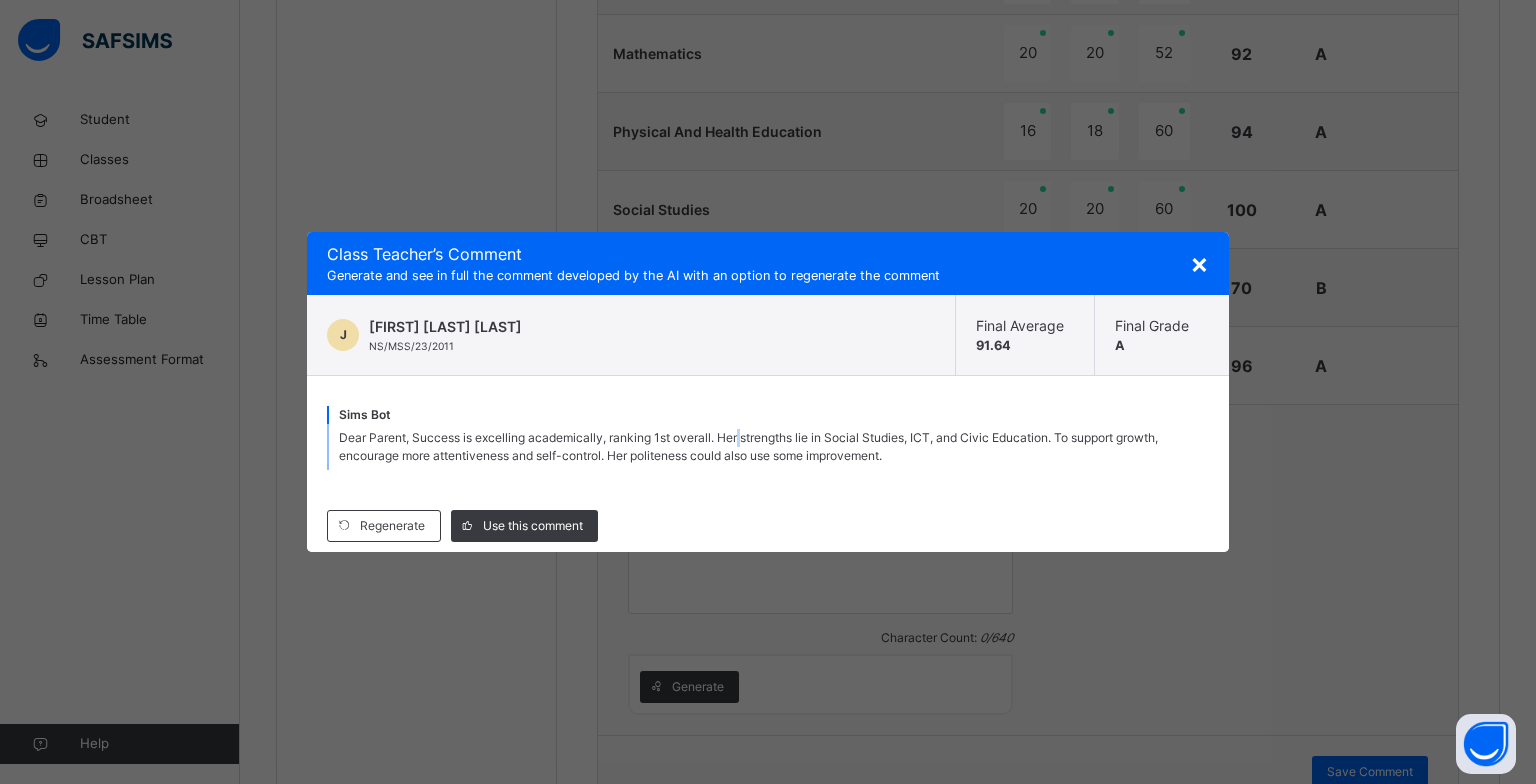 click on "Dear Parent,
Success is excelling academically, ranking 1st overall. Her strengths lie in Social Studies, ICT, and Civic Education. To support growth, encourage more attentiveness and self-control. Her politeness could also use some improvement." at bounding box center [748, 446] 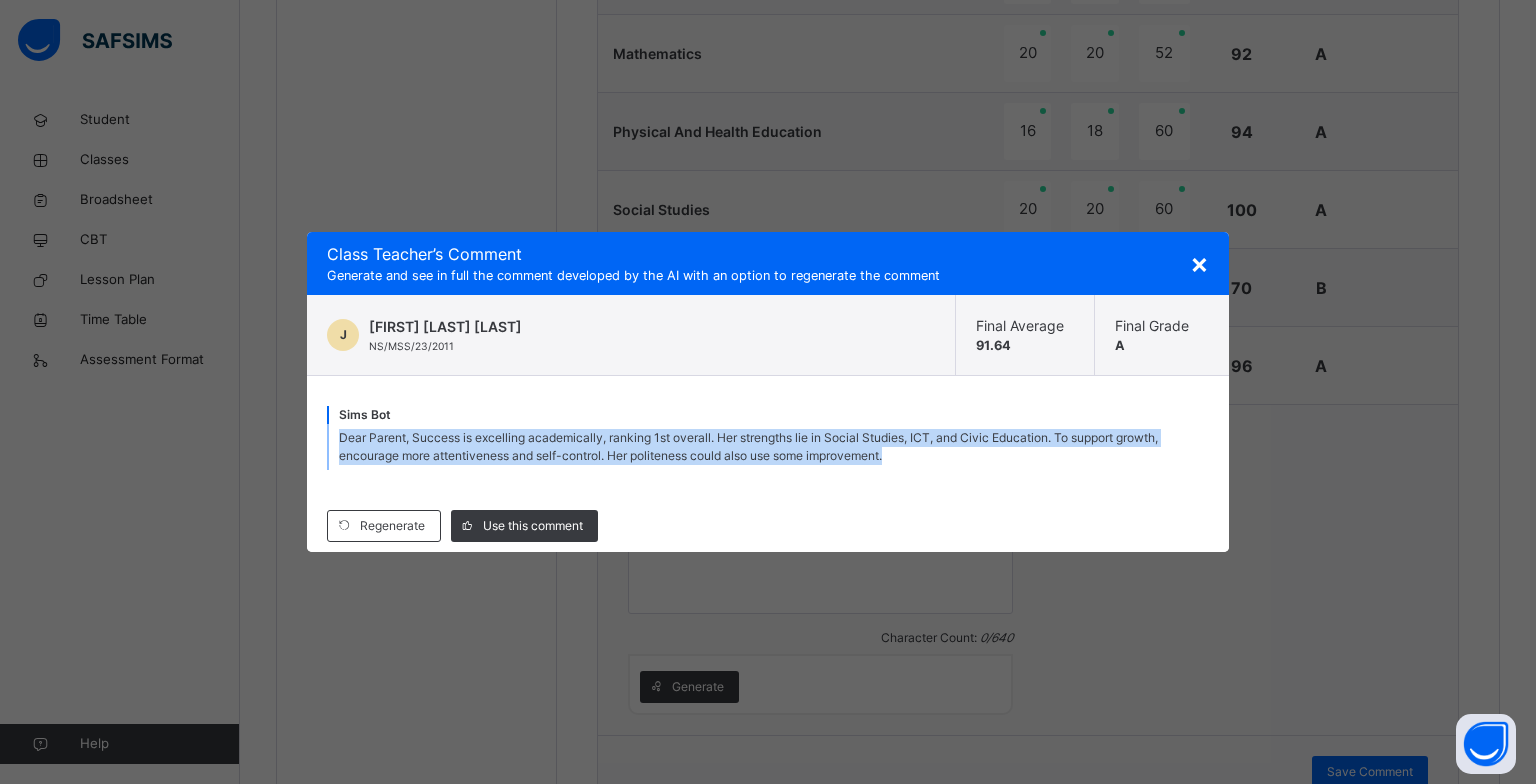 click on "Dear Parent,
Success is excelling academically, ranking 1st overall. Her strengths lie in Social Studies, ICT, and Civic Education. To support growth, encourage more attentiveness and self-control. Her politeness could also use some improvement." at bounding box center [748, 446] 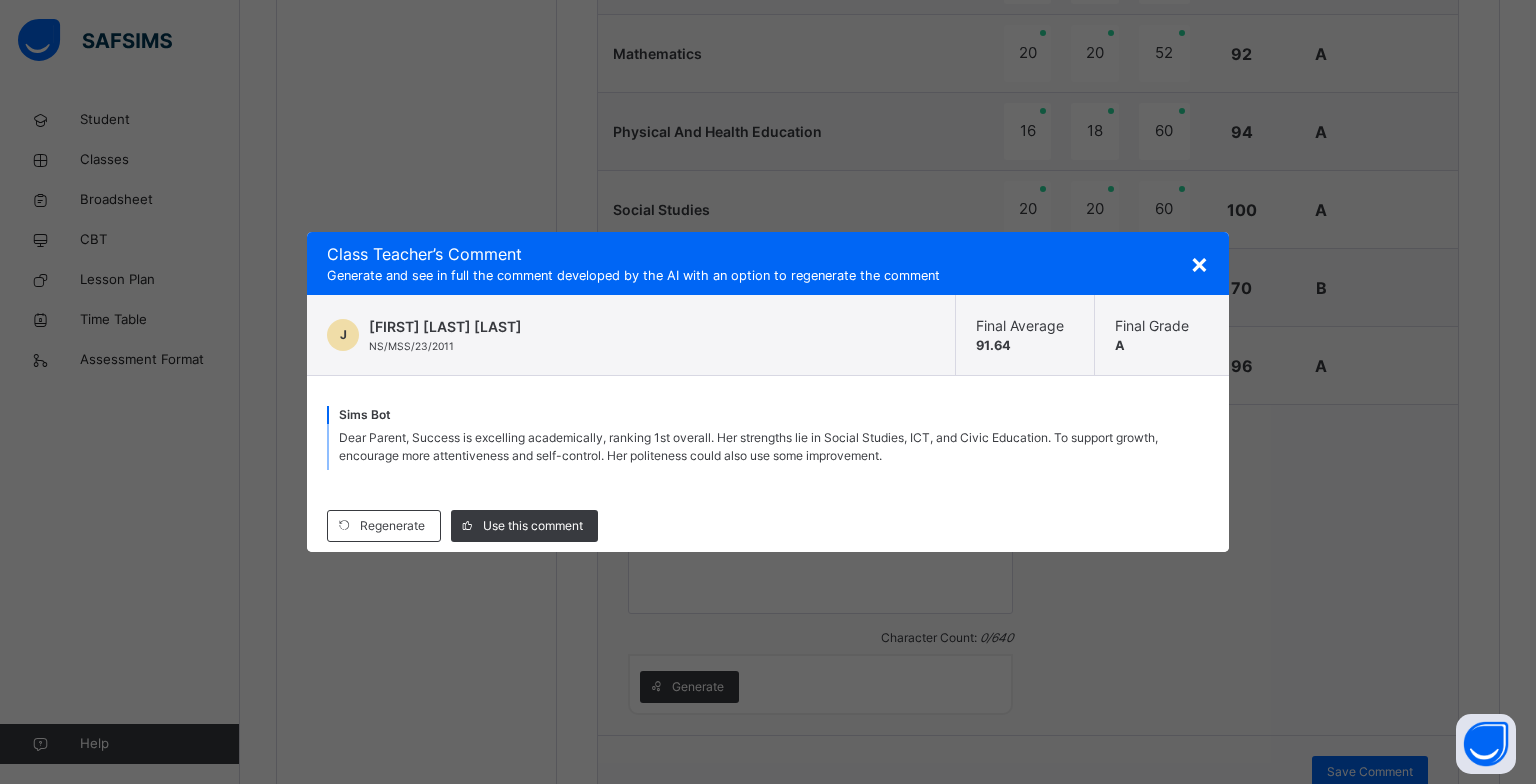 click on "Dear Parent,
Success is excelling academically, ranking 1st overall. Her strengths lie in Social Studies, ICT, and Civic Education. To support growth, encourage more attentiveness and self-control. Her politeness could also use some improvement." at bounding box center (748, 446) 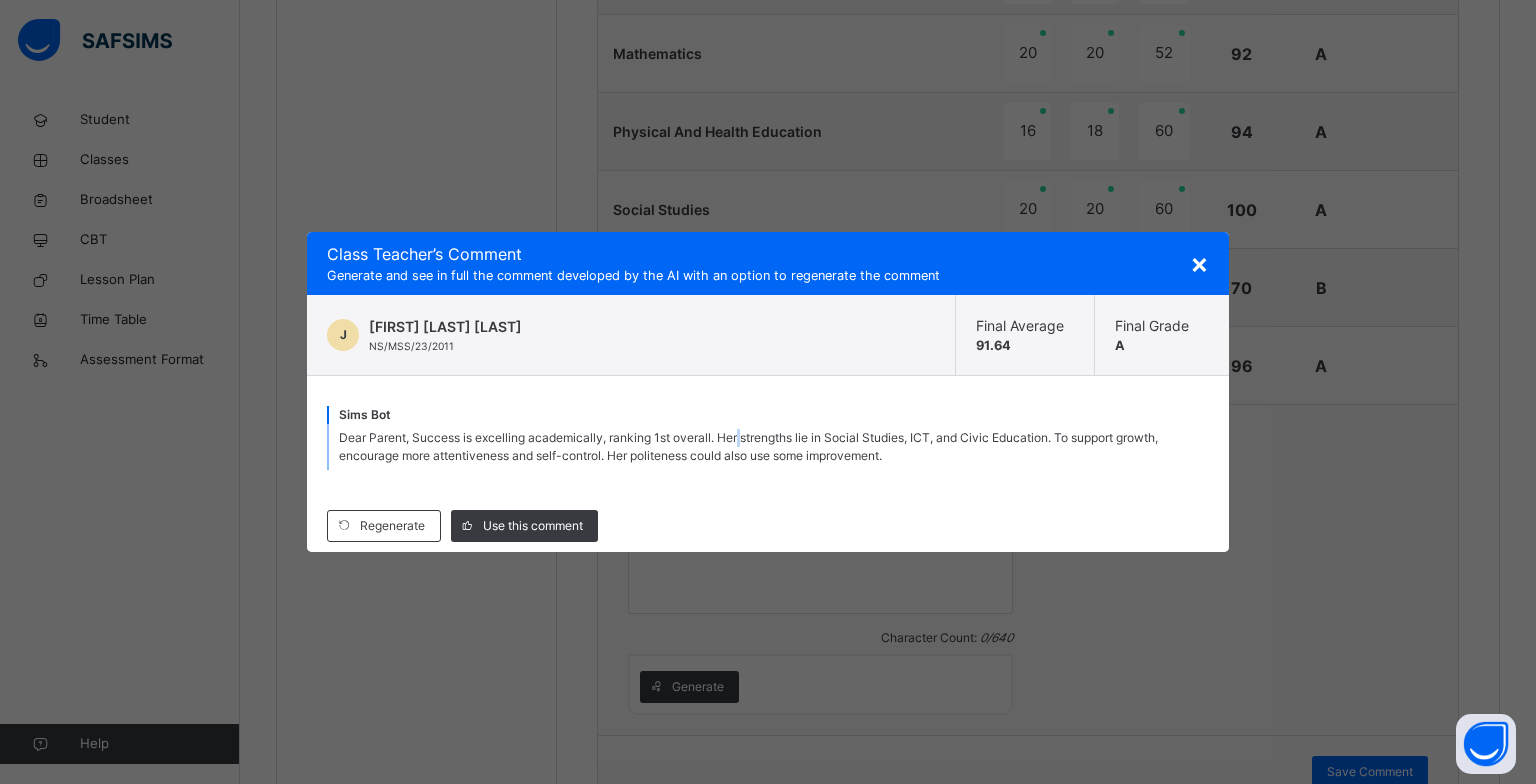 click on "Dear Parent,
Success is excelling academically, ranking 1st overall. Her strengths lie in Social Studies, ICT, and Civic Education. To support growth, encourage more attentiveness and self-control. Her politeness could also use some improvement." at bounding box center (748, 446) 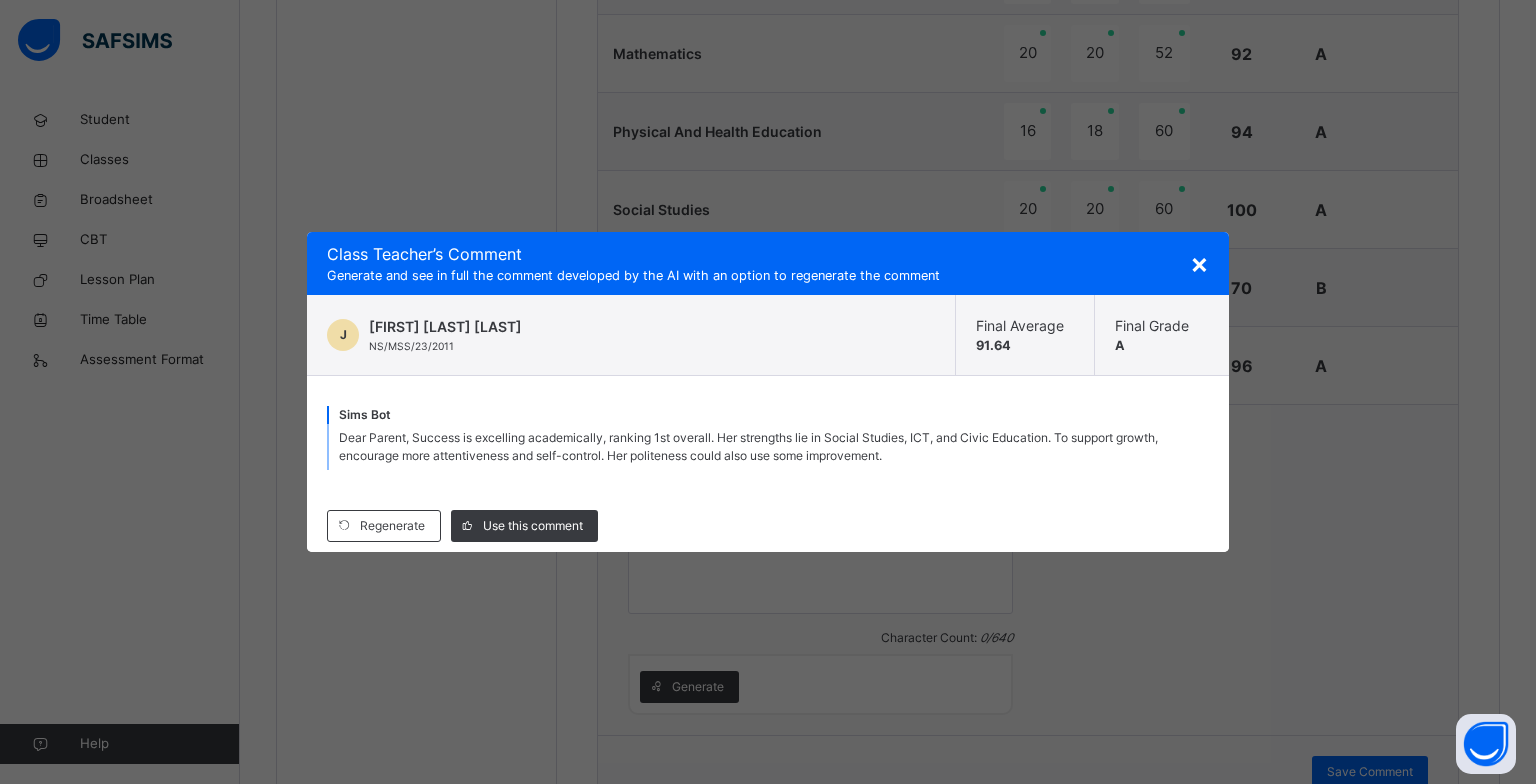 click on "Dear Parent,
Success is excelling academically, ranking 1st overall. Her strengths lie in Social Studies, ICT, and Civic Education. To support growth, encourage more attentiveness and self-control. Her politeness could also use some improvement." at bounding box center [748, 446] 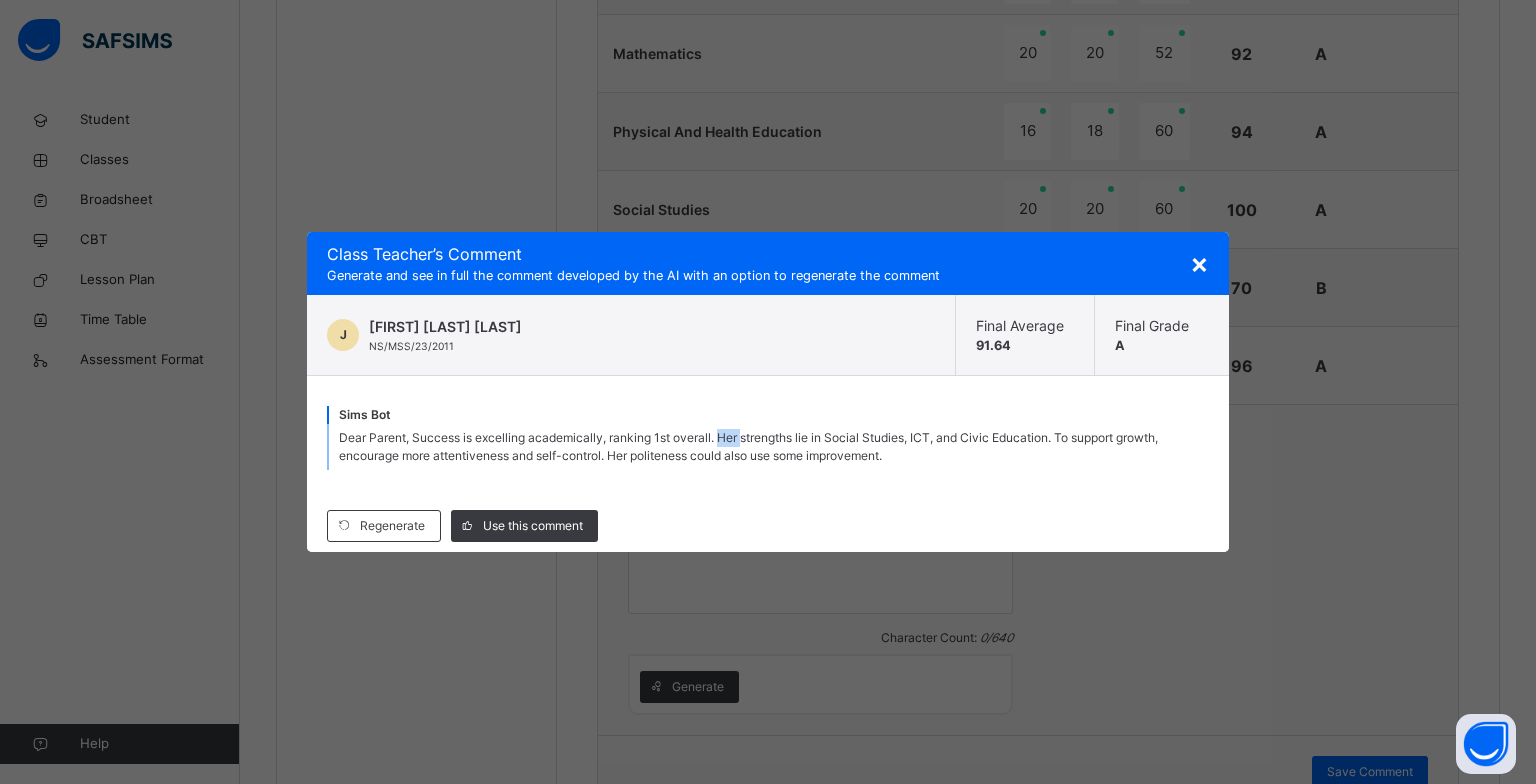 click on "Dear Parent,
Success is excelling academically, ranking 1st overall. Her strengths lie in Social Studies, ICT, and Civic Education. To support growth, encourage more attentiveness and self-control. Her politeness could also use some improvement." at bounding box center (748, 446) 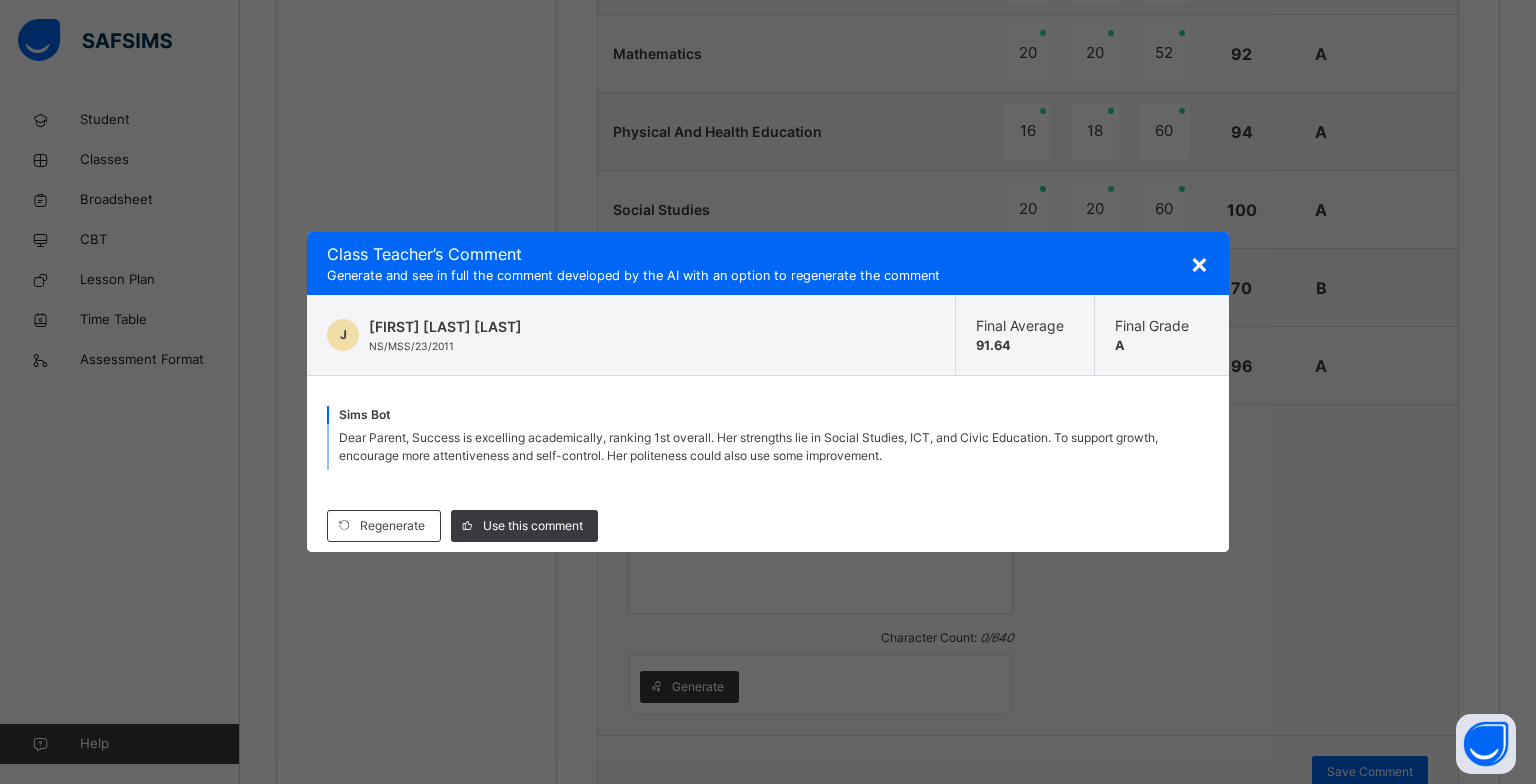drag, startPoint x: 736, startPoint y: 436, endPoint x: 854, endPoint y: 535, distance: 154.02922 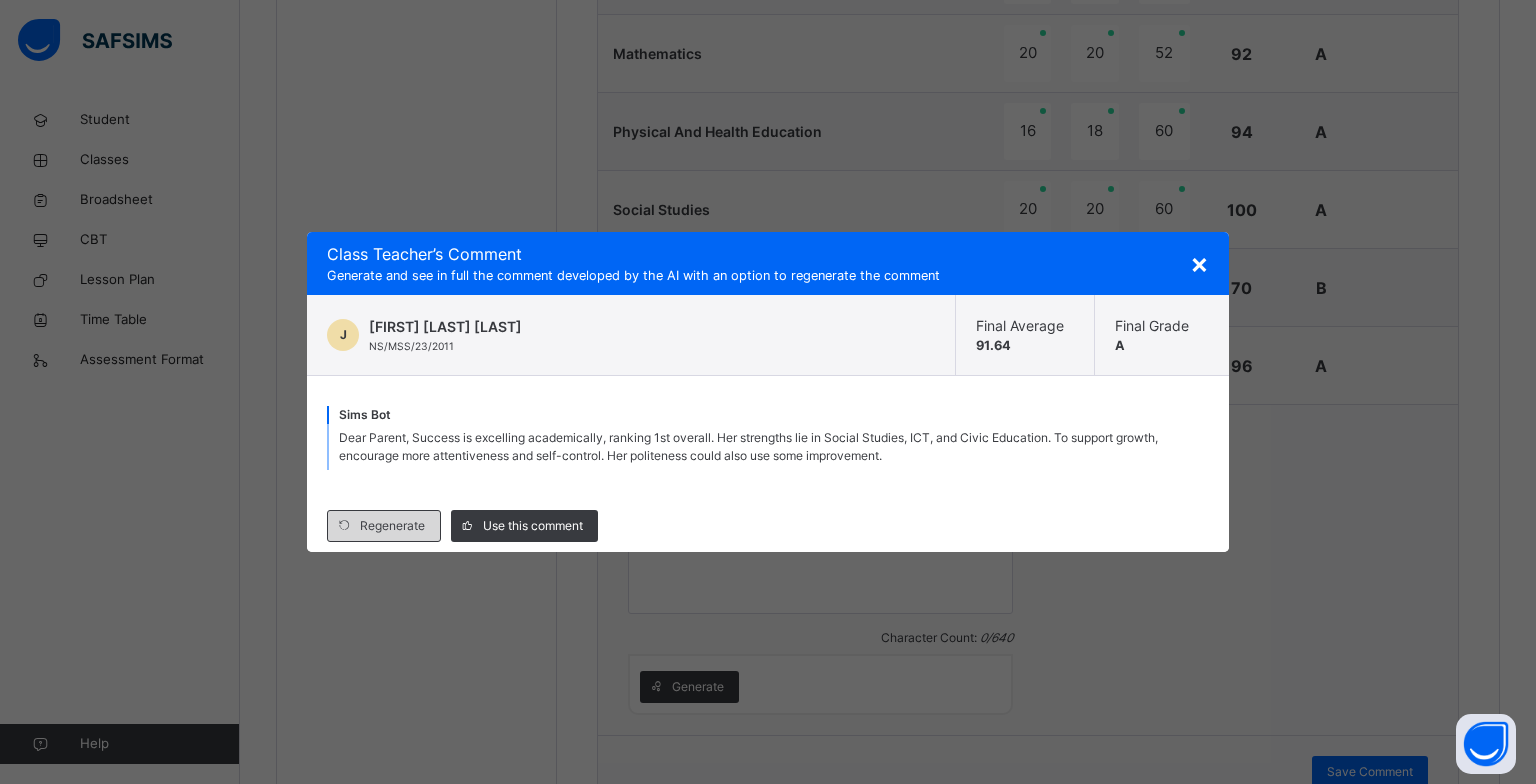 click on "Regenerate" at bounding box center [392, 526] 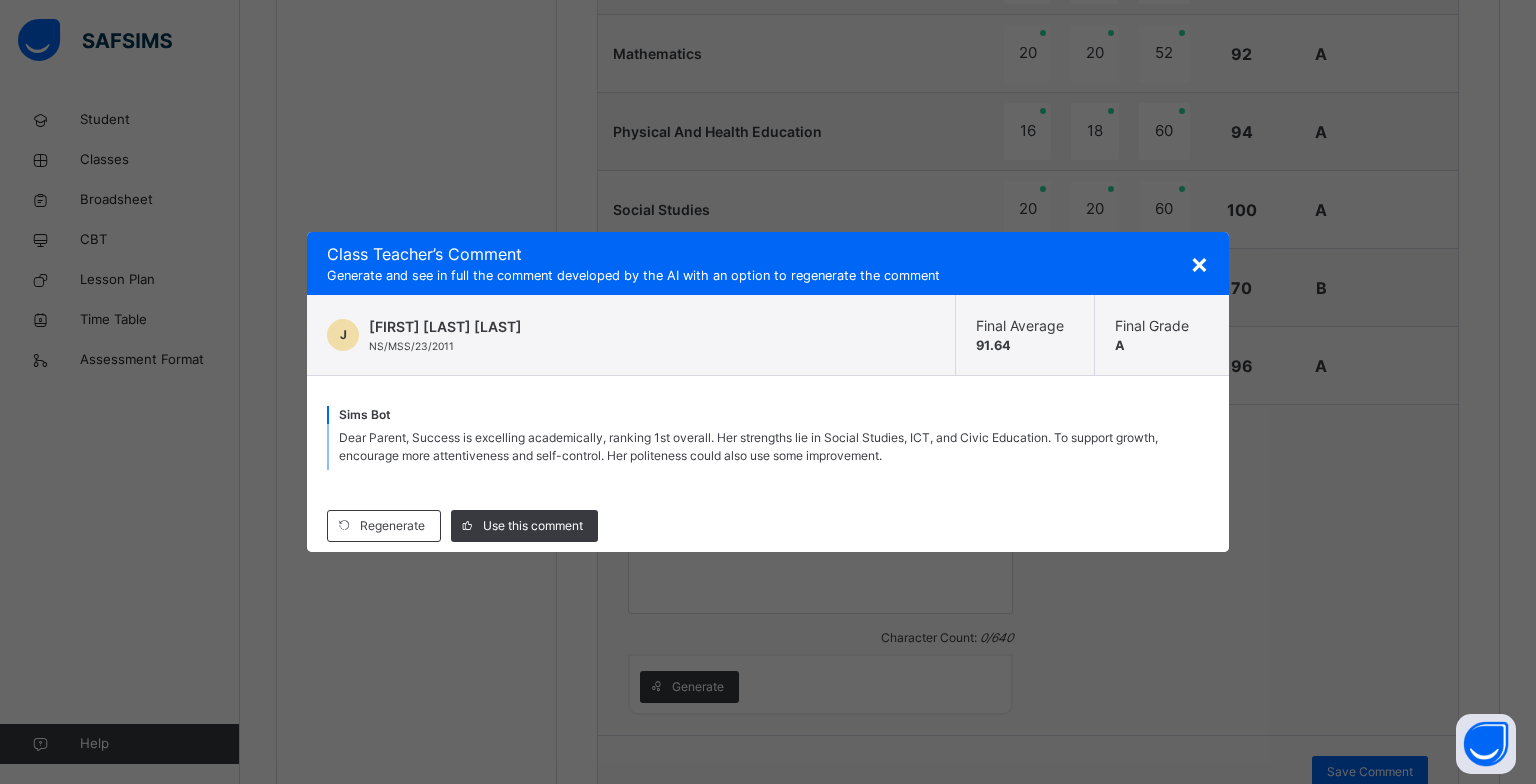 click on "Dear Parent,
Success is excelling academically, ranking 1st overall. Her strengths lie in Social Studies, ICT, and Civic Education. To support growth, encourage more attentiveness and self-control. Her politeness could also use some improvement." at bounding box center (748, 446) 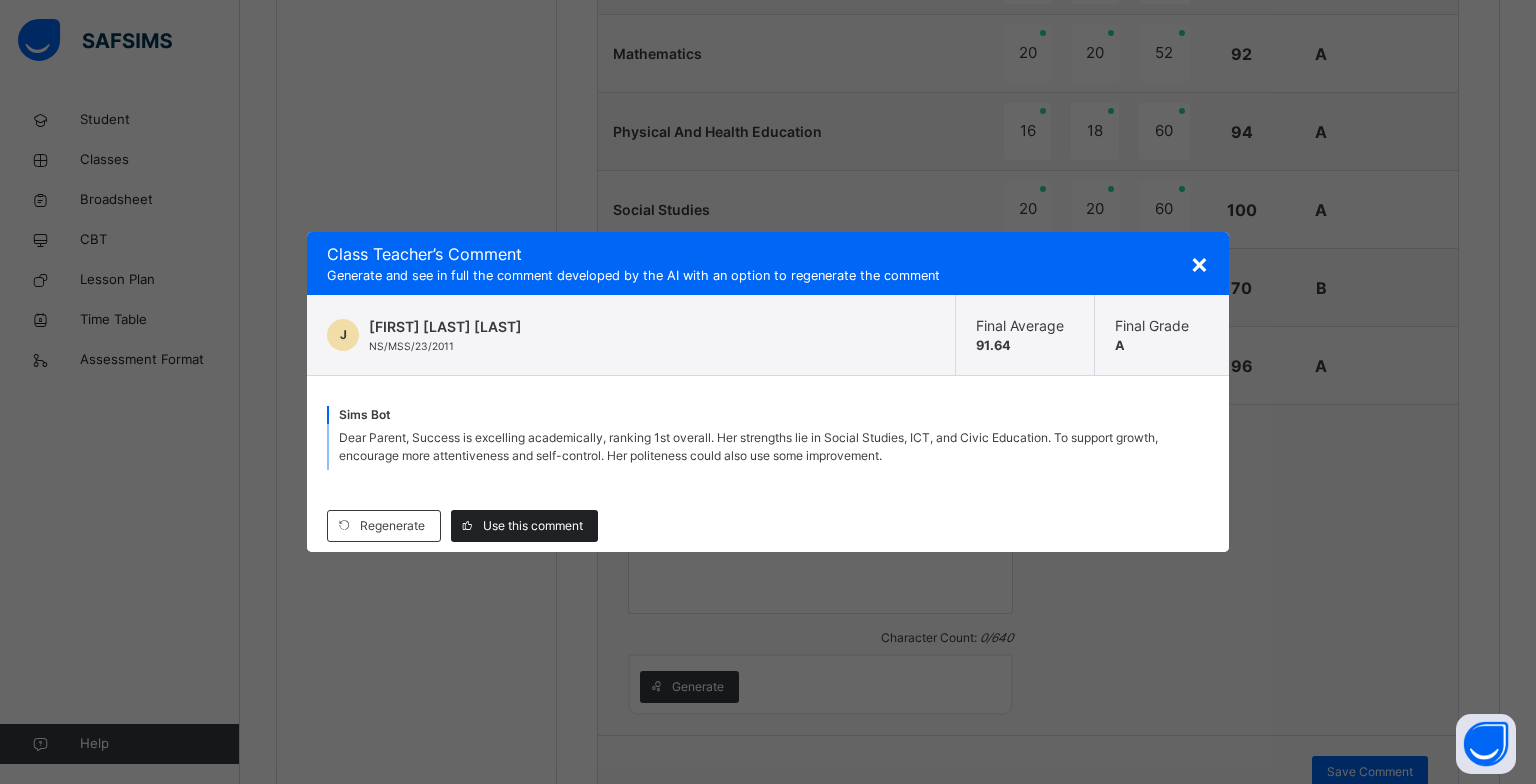 click on "Use this comment" at bounding box center (533, 526) 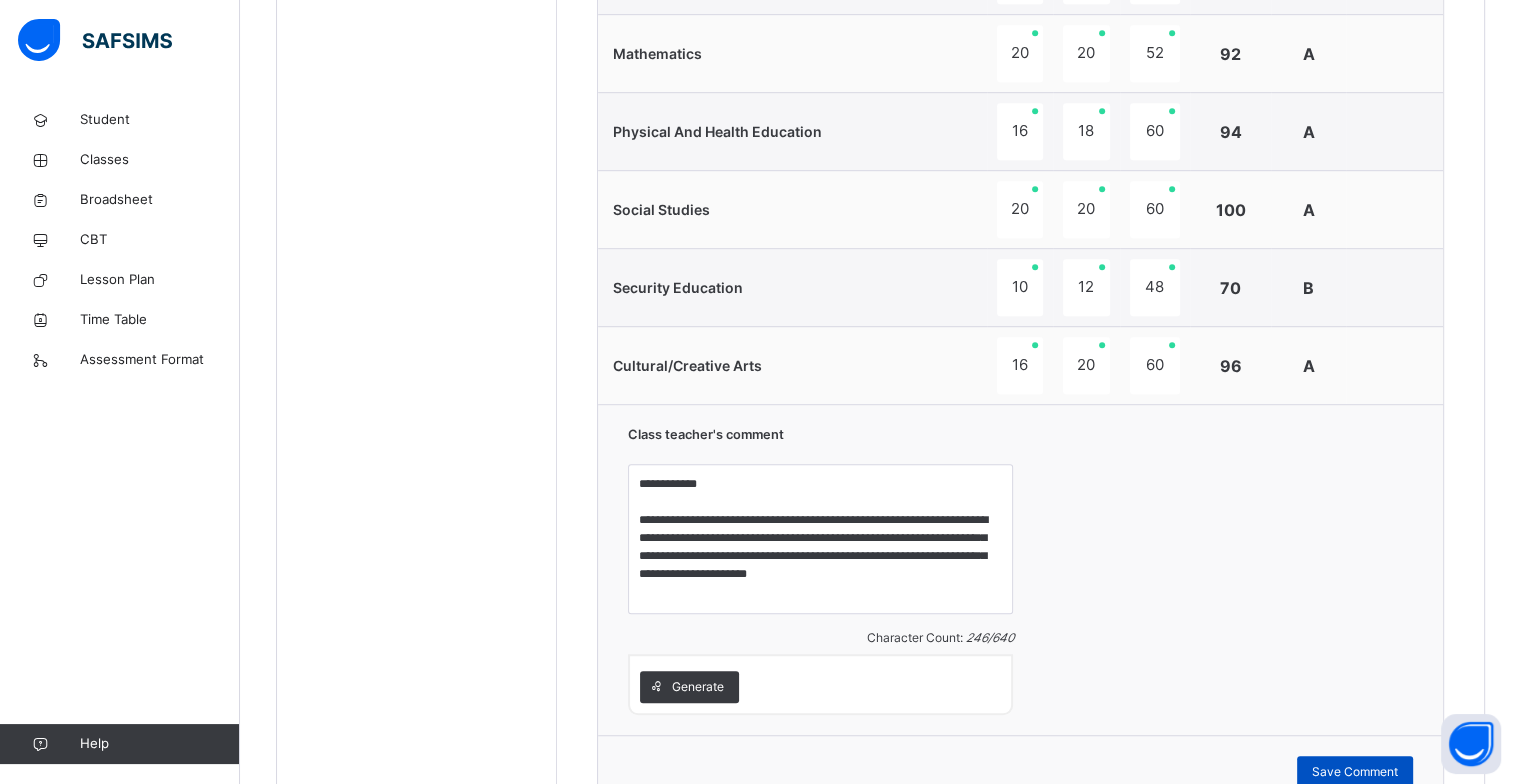click on "Save Comment" at bounding box center (1355, 772) 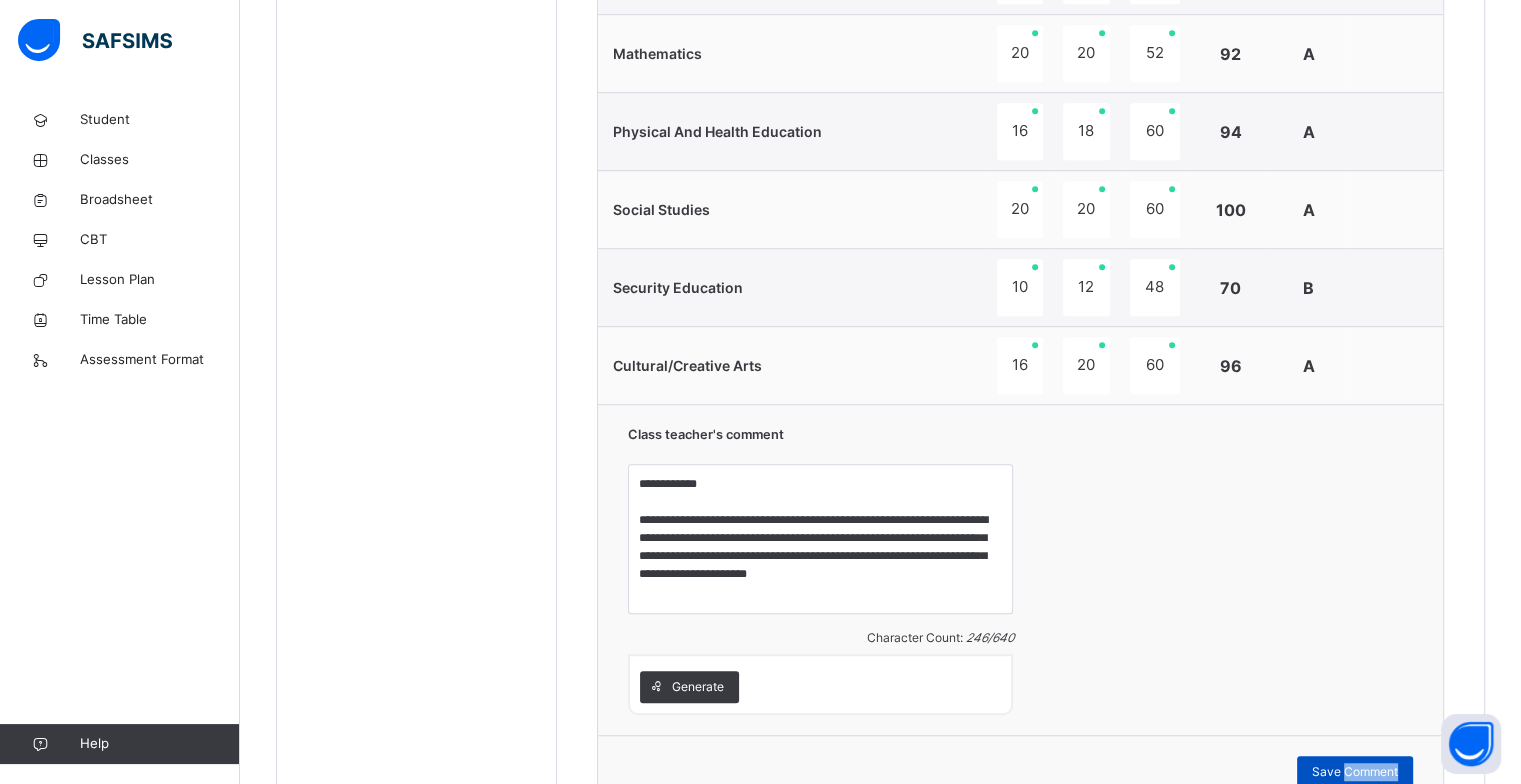click on "Save Comment" at bounding box center [1355, 772] 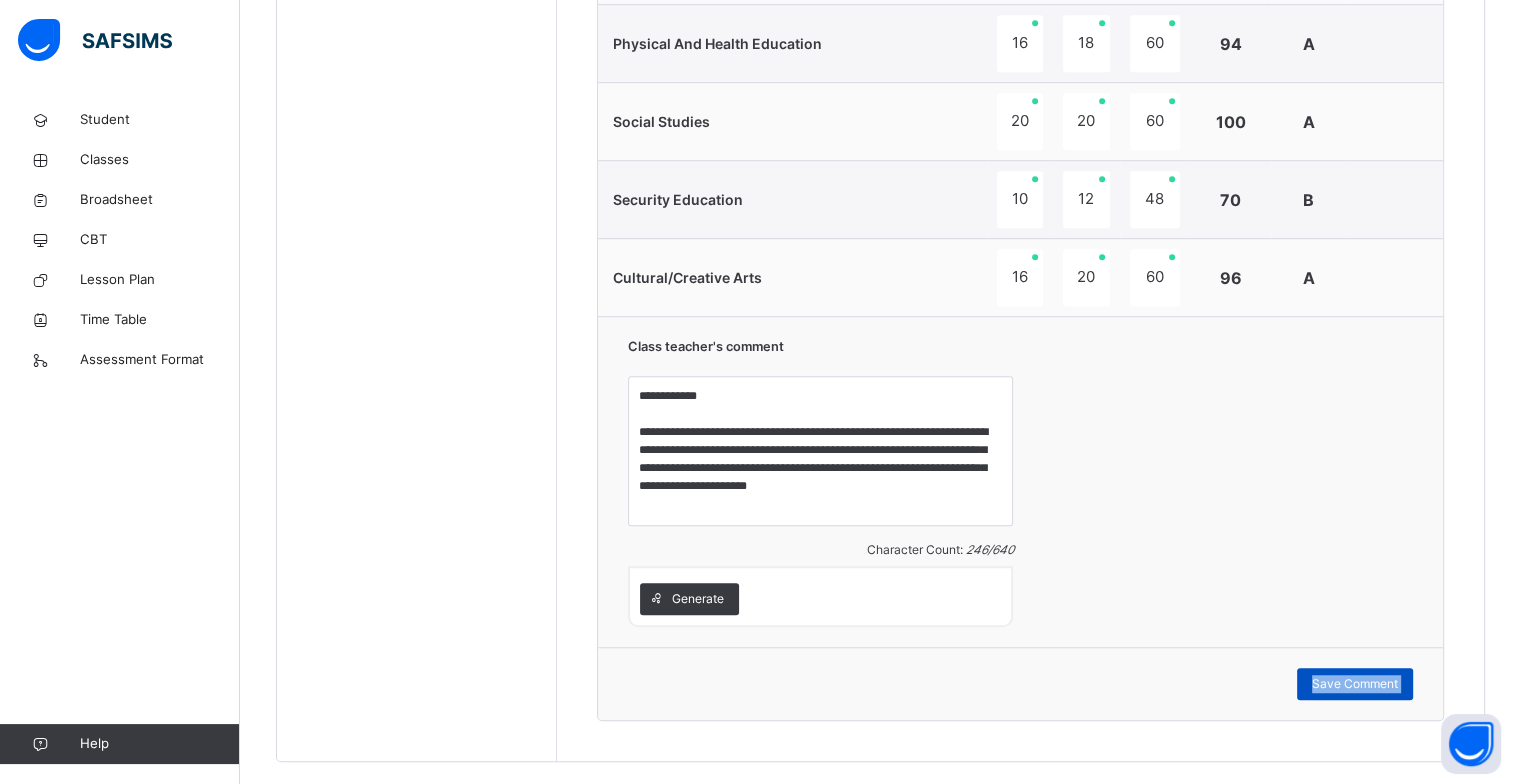 scroll, scrollTop: 1341, scrollLeft: 0, axis: vertical 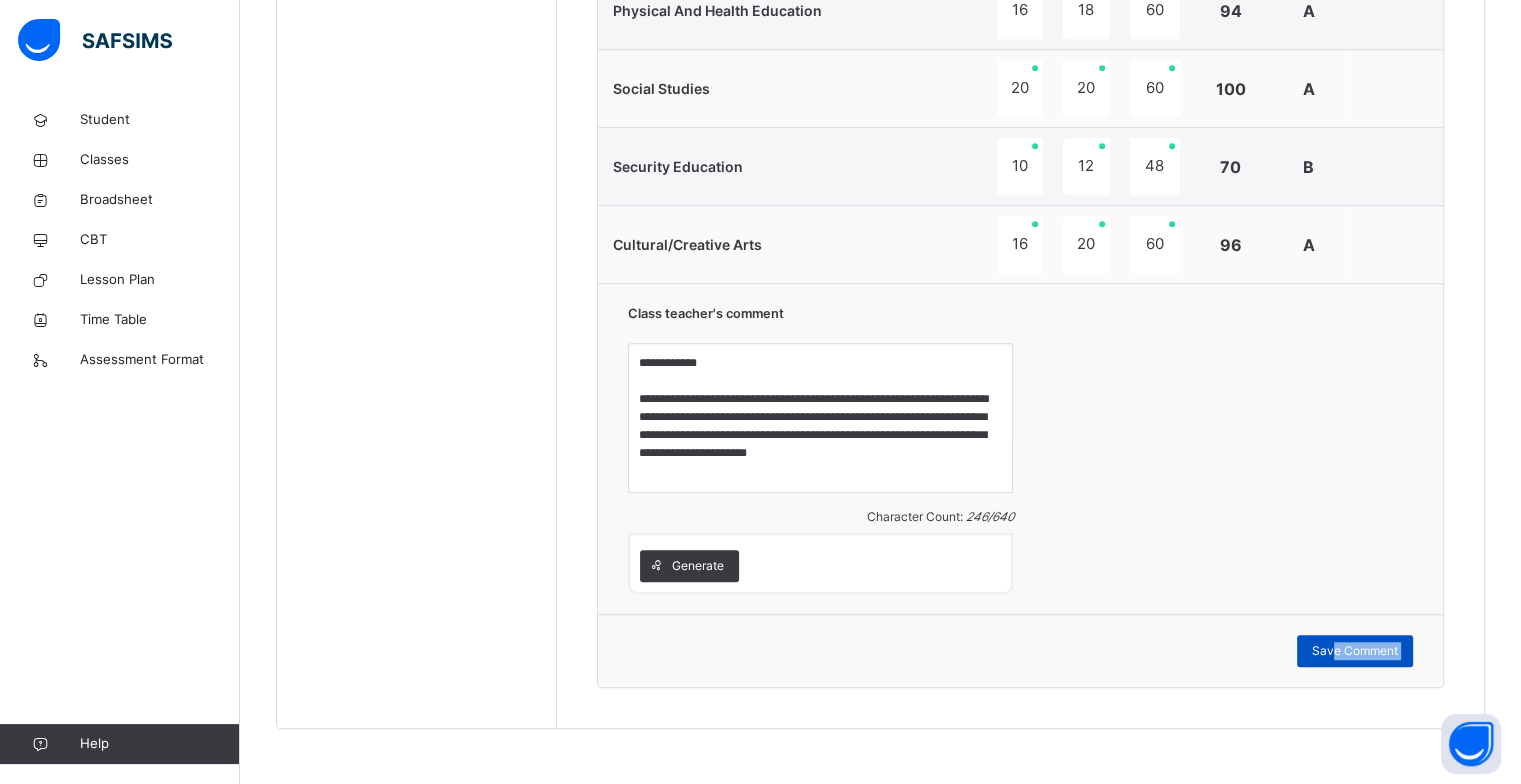 drag, startPoint x: 1362, startPoint y: 769, endPoint x: 1348, endPoint y: 644, distance: 125.781555 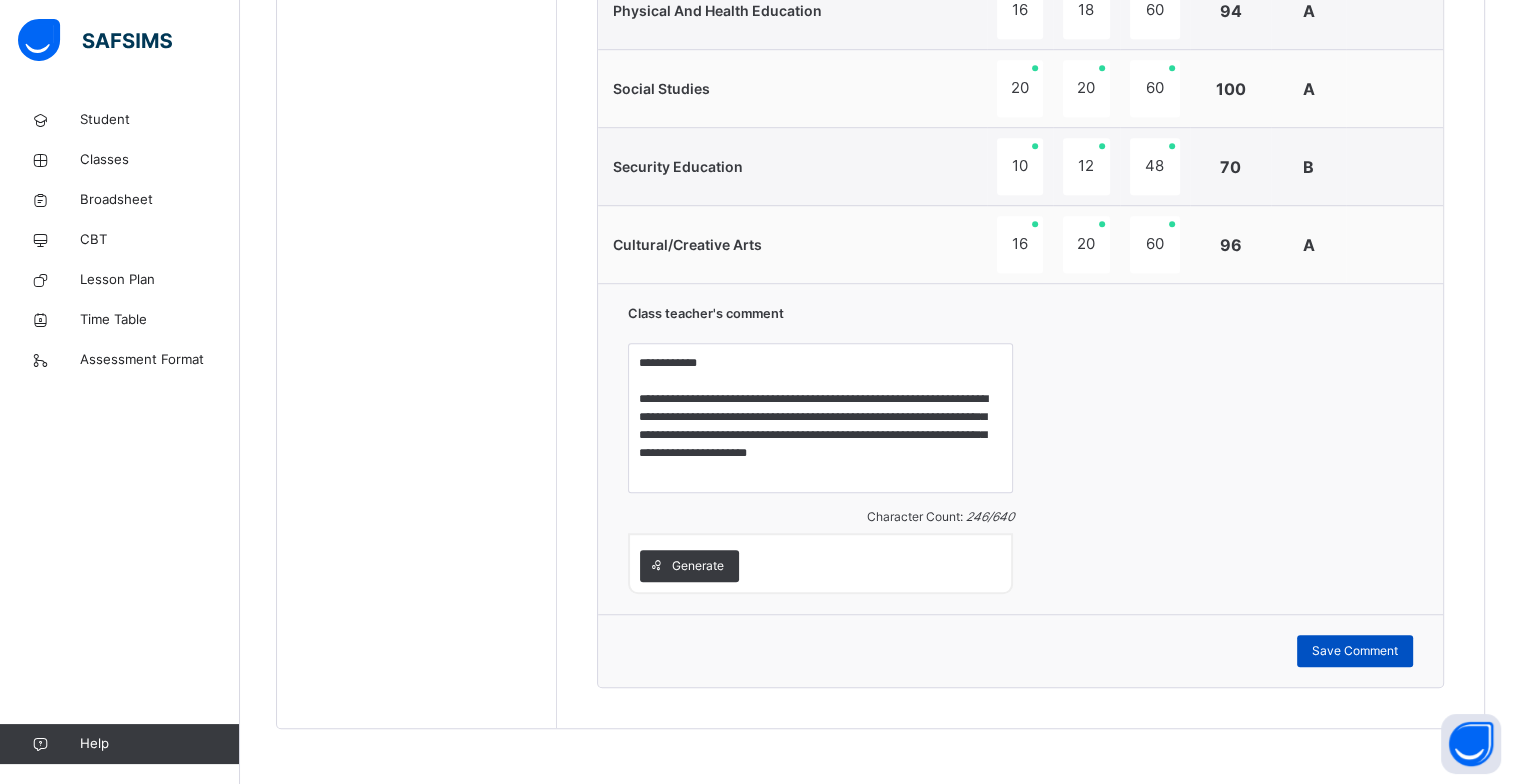 click on "Save Comment" at bounding box center [1355, 651] 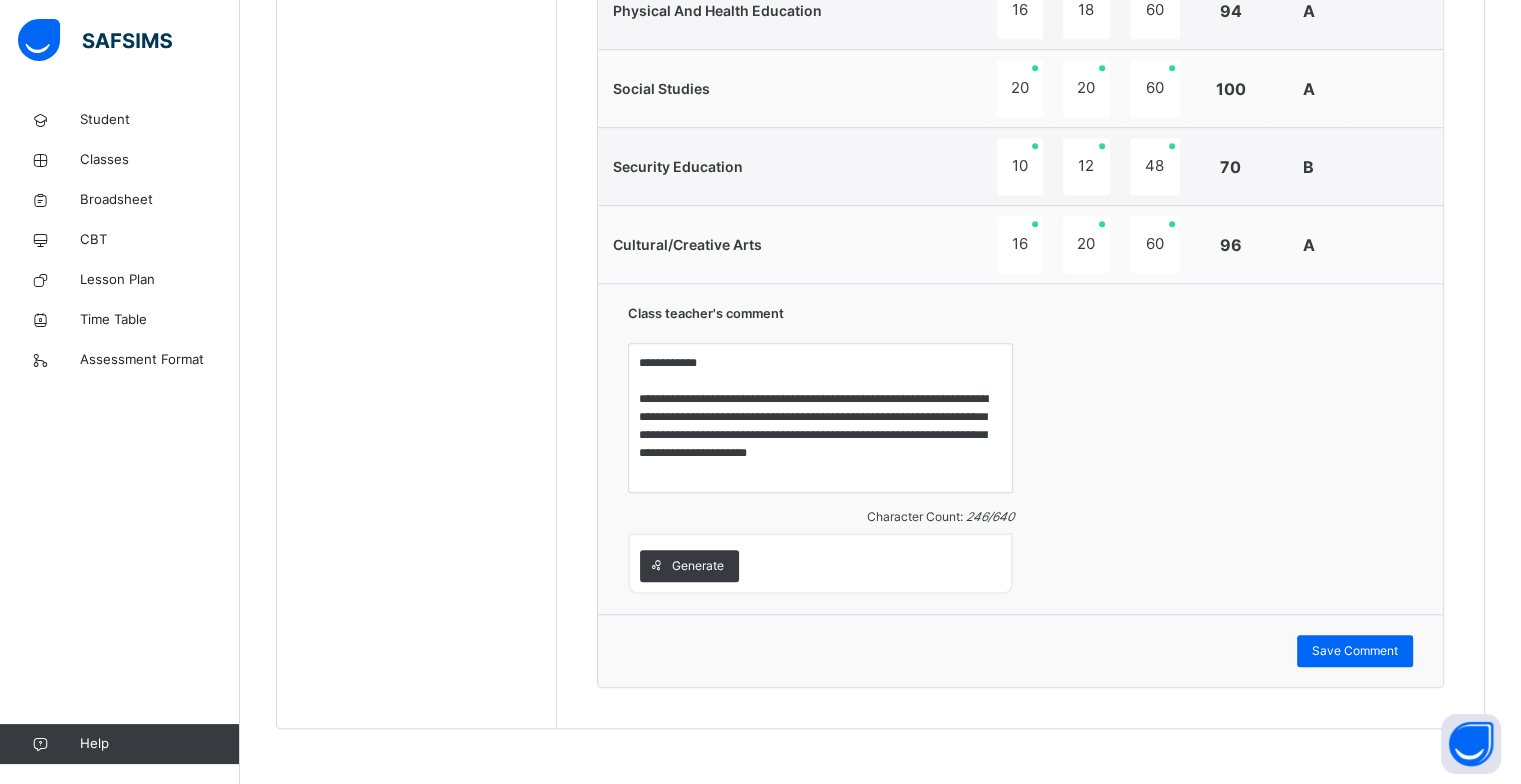 click on "**********" at bounding box center [1020, 448] 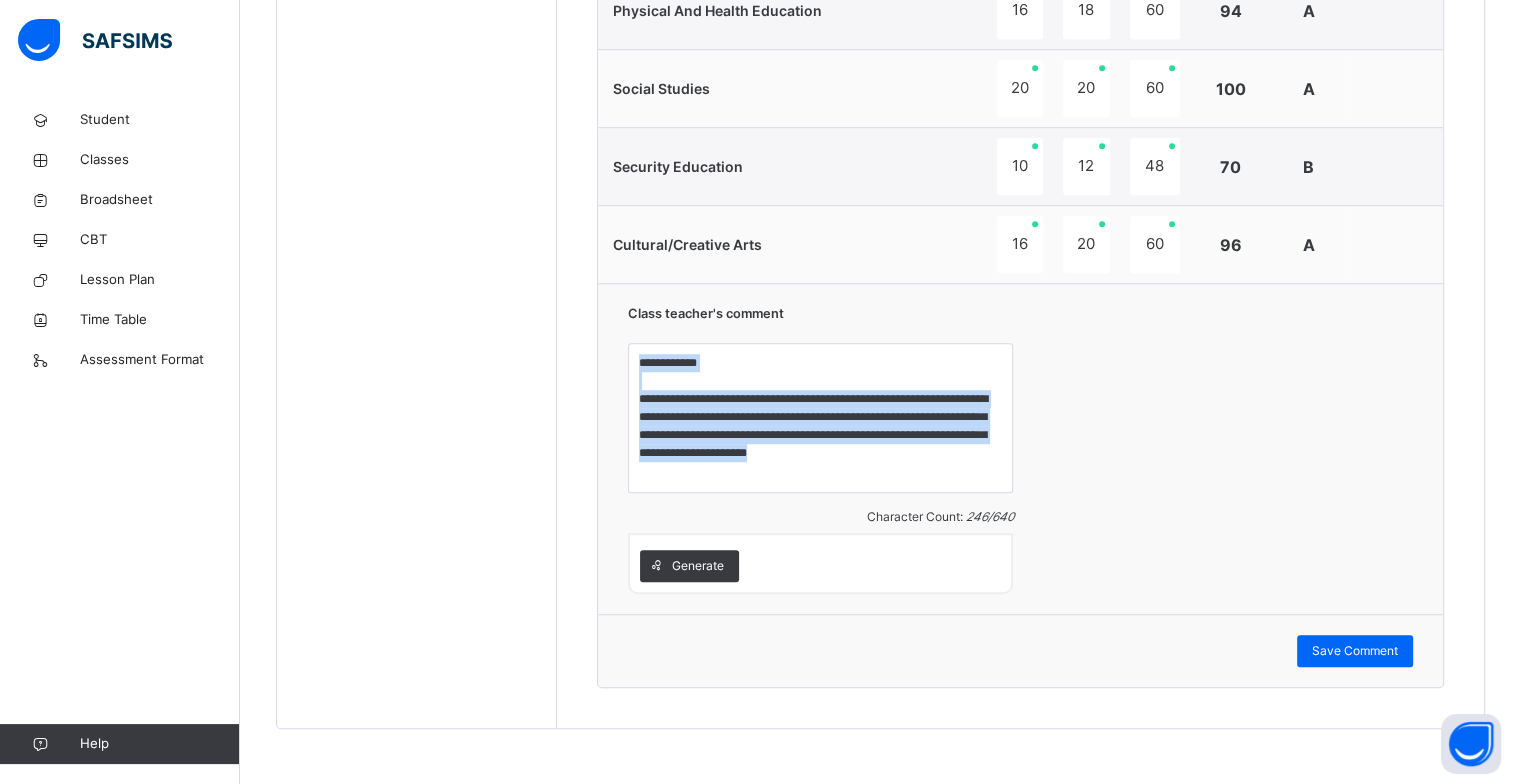 click on "**********" at bounding box center [1020, 448] 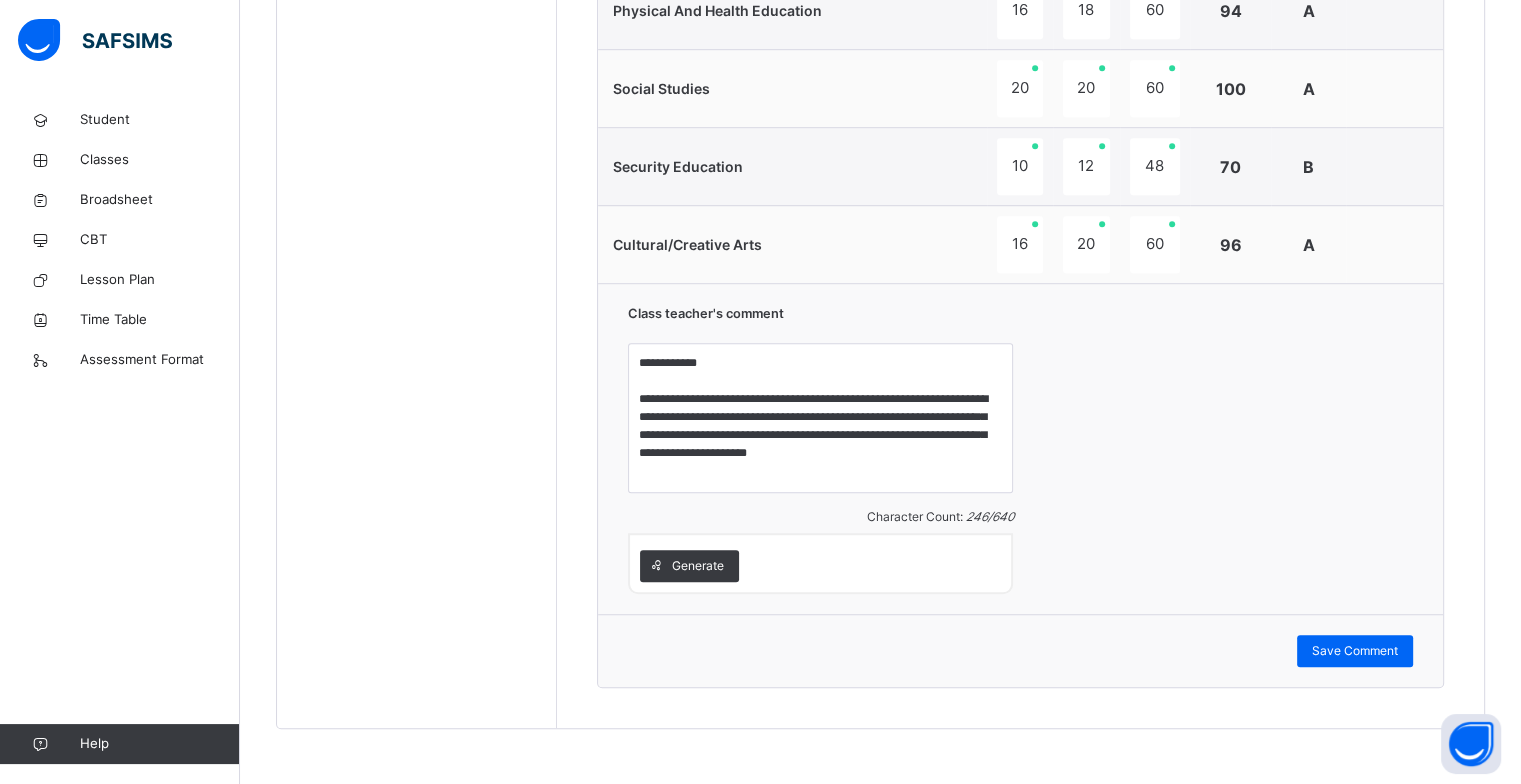 click on "**********" at bounding box center [1020, 448] 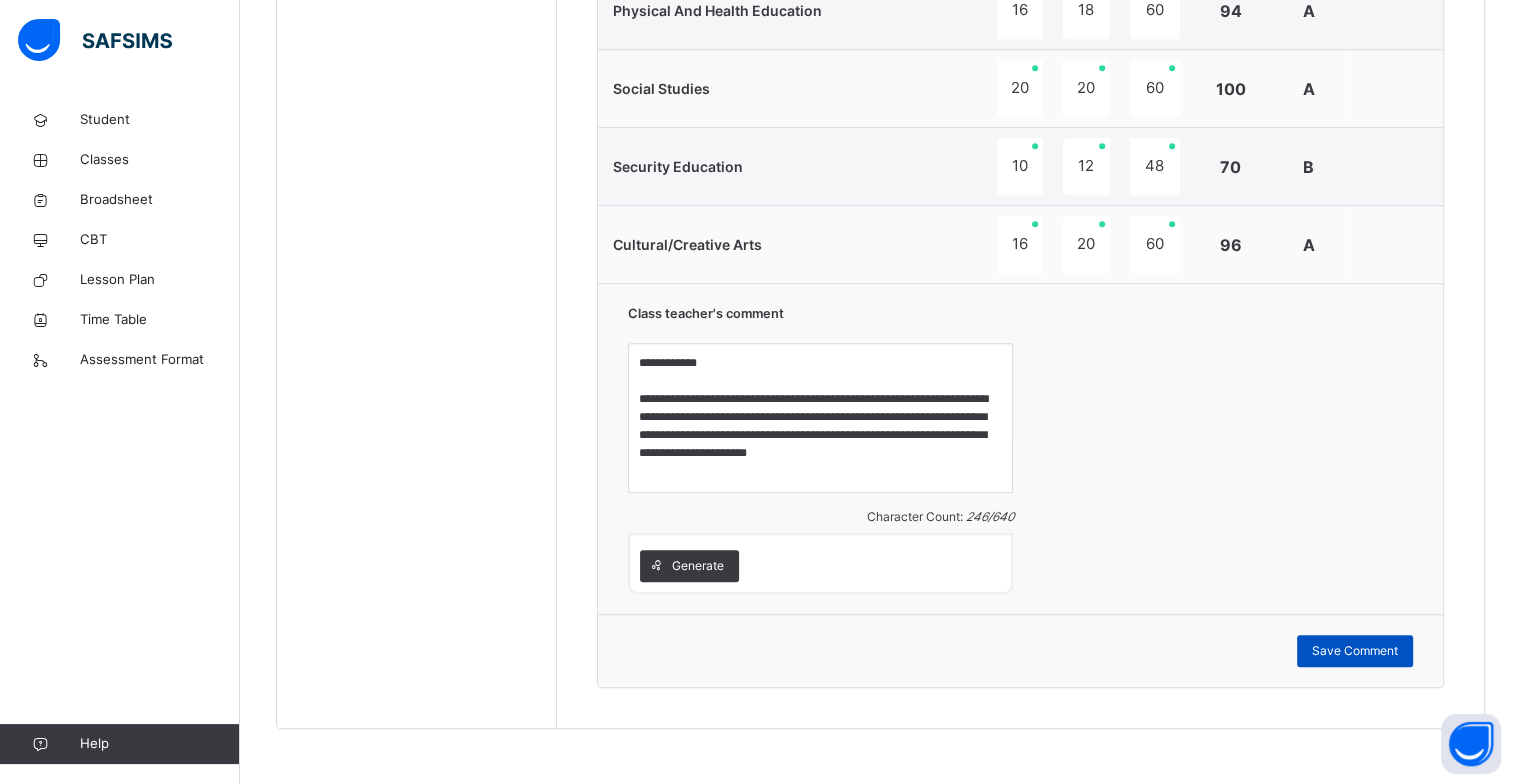 click on "Save Comment" at bounding box center (1355, 651) 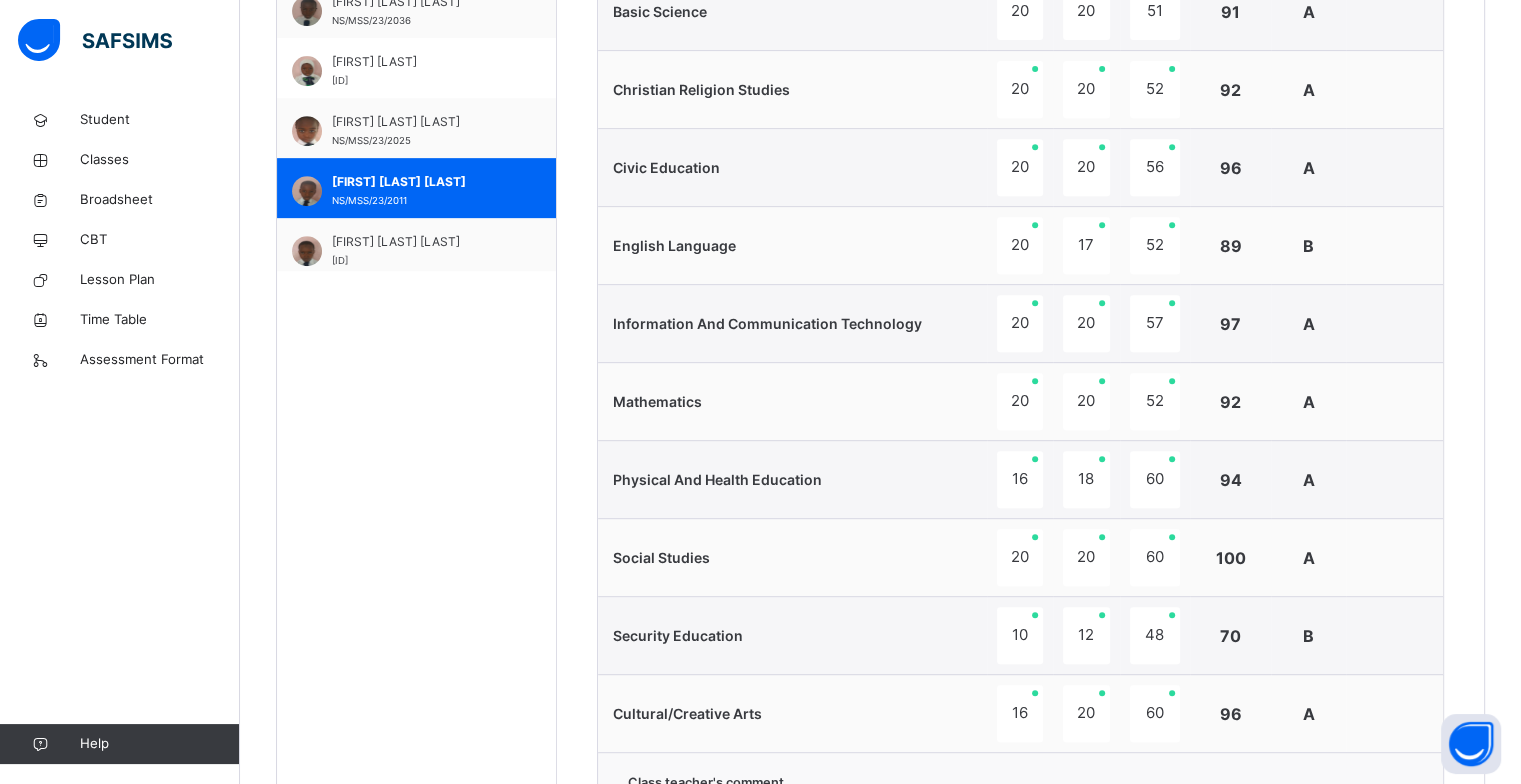 scroll, scrollTop: 861, scrollLeft: 0, axis: vertical 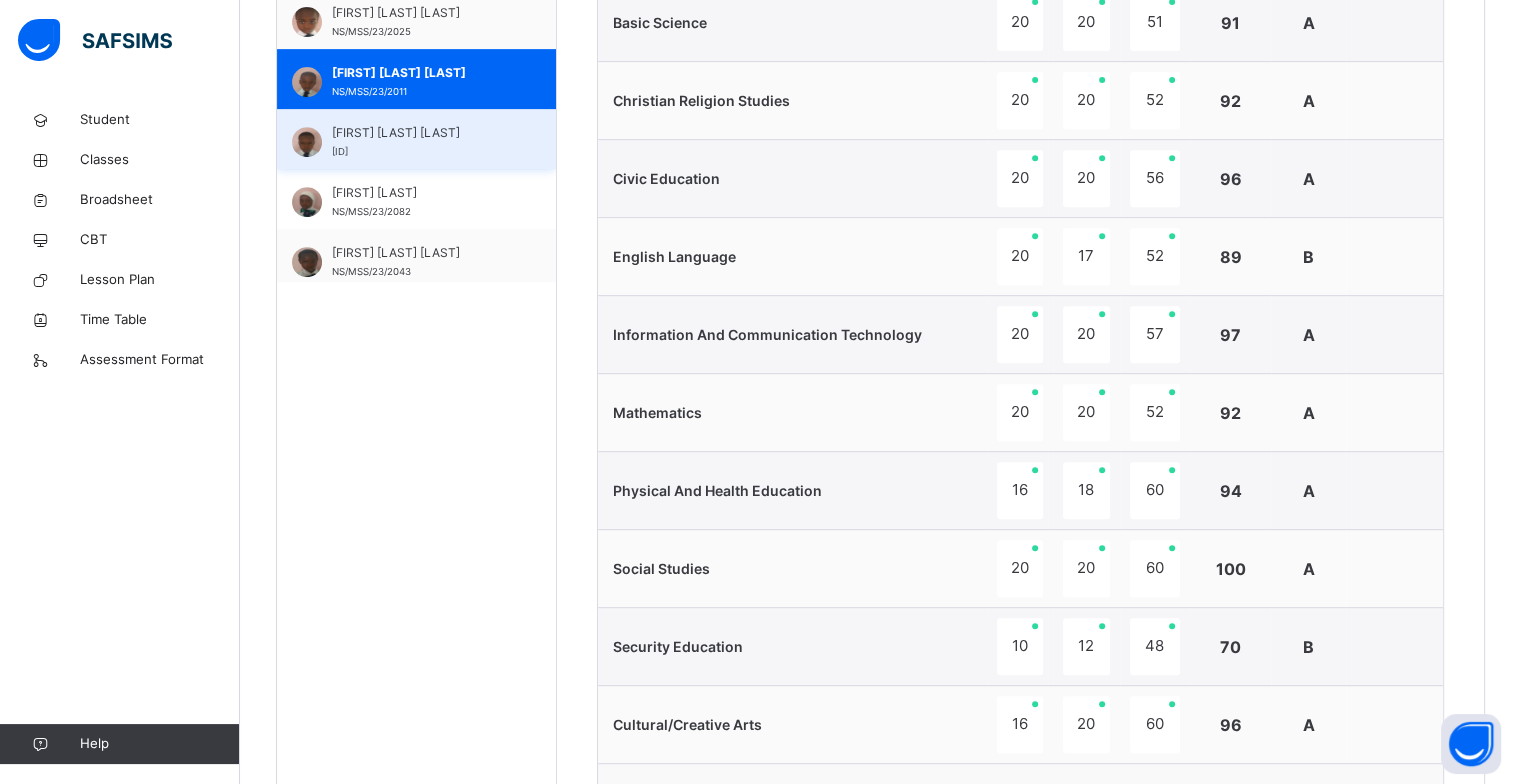 click on "[ID]" at bounding box center (340, 151) 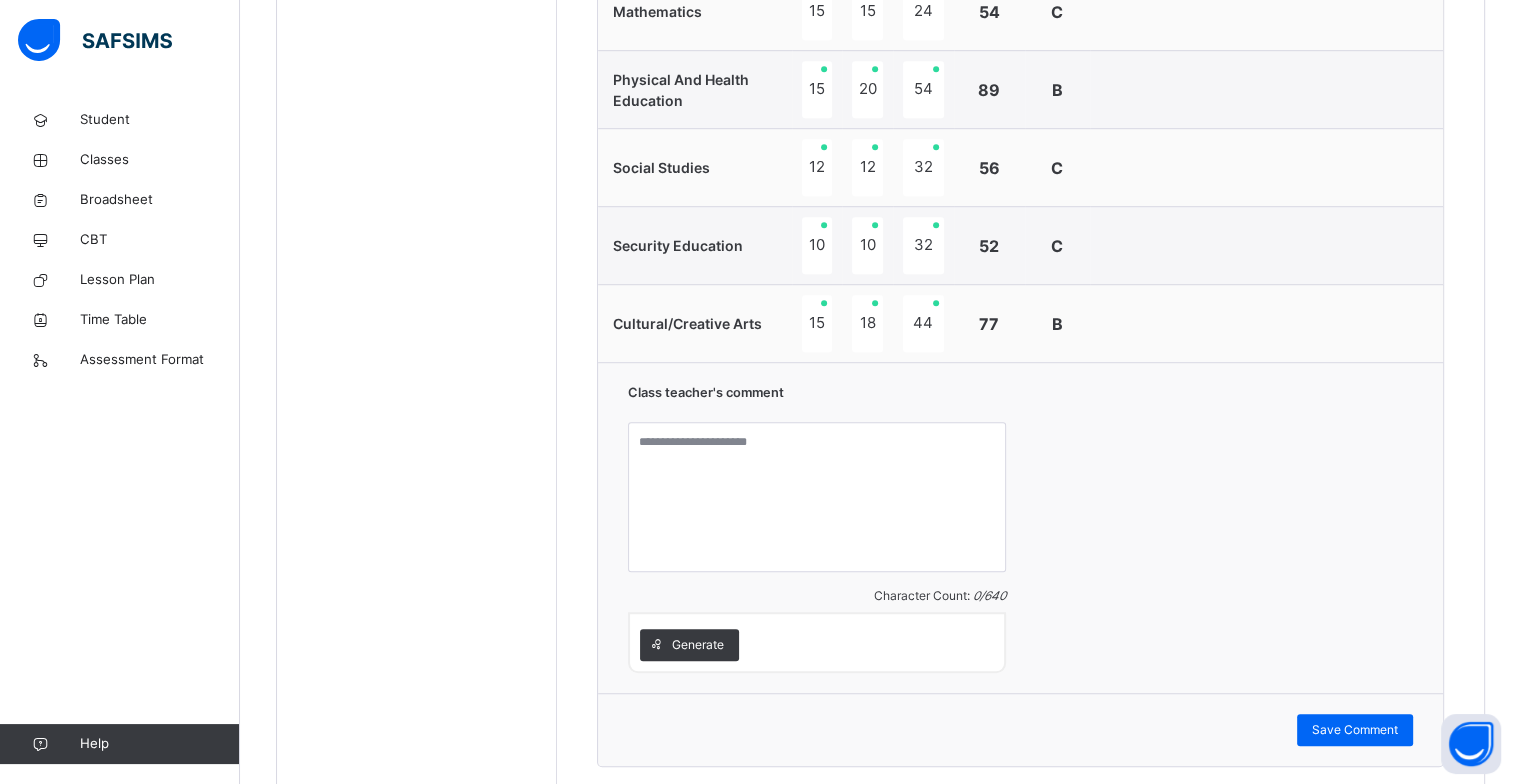 scroll, scrollTop: 1354, scrollLeft: 0, axis: vertical 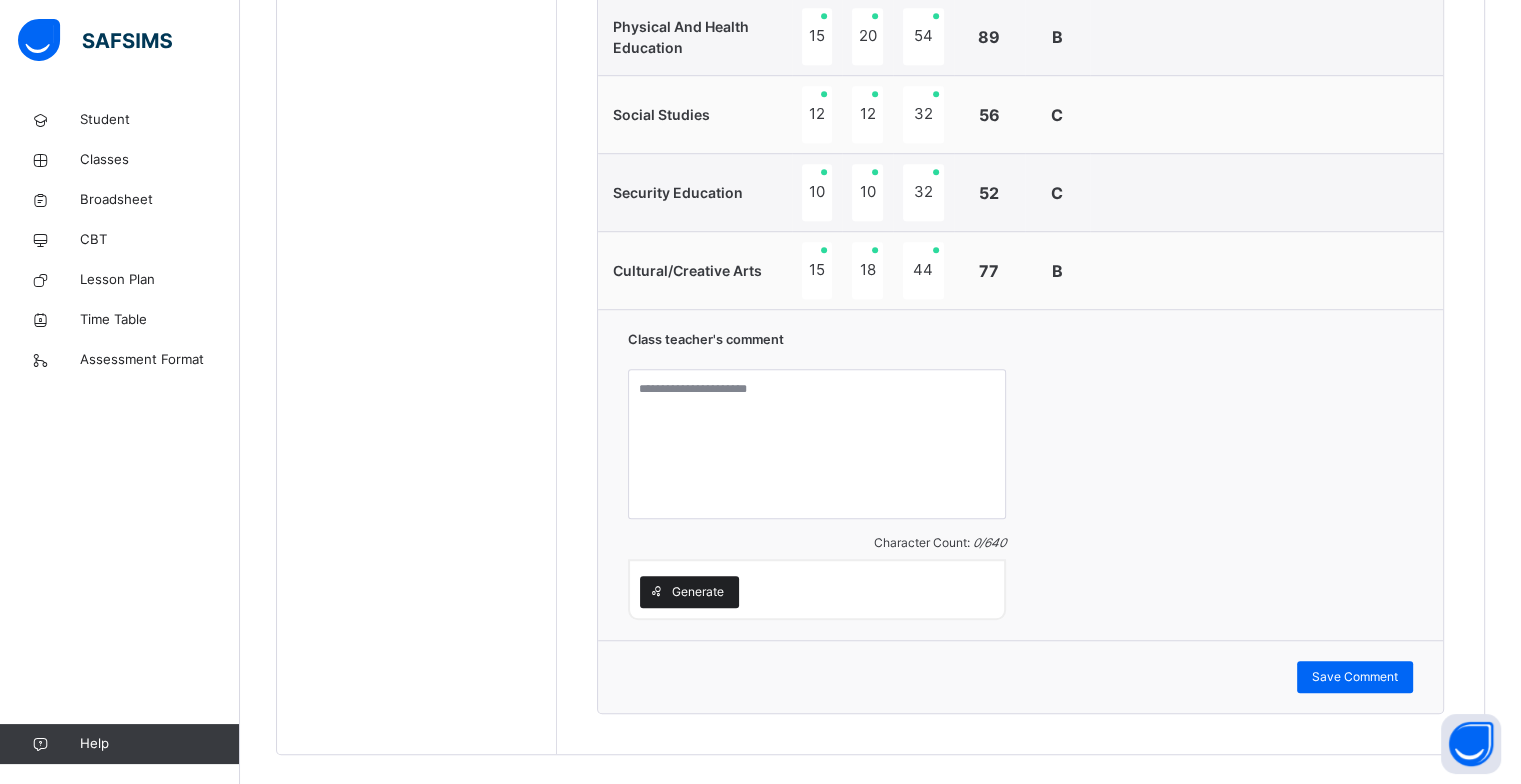 click on "Generate" at bounding box center (698, 592) 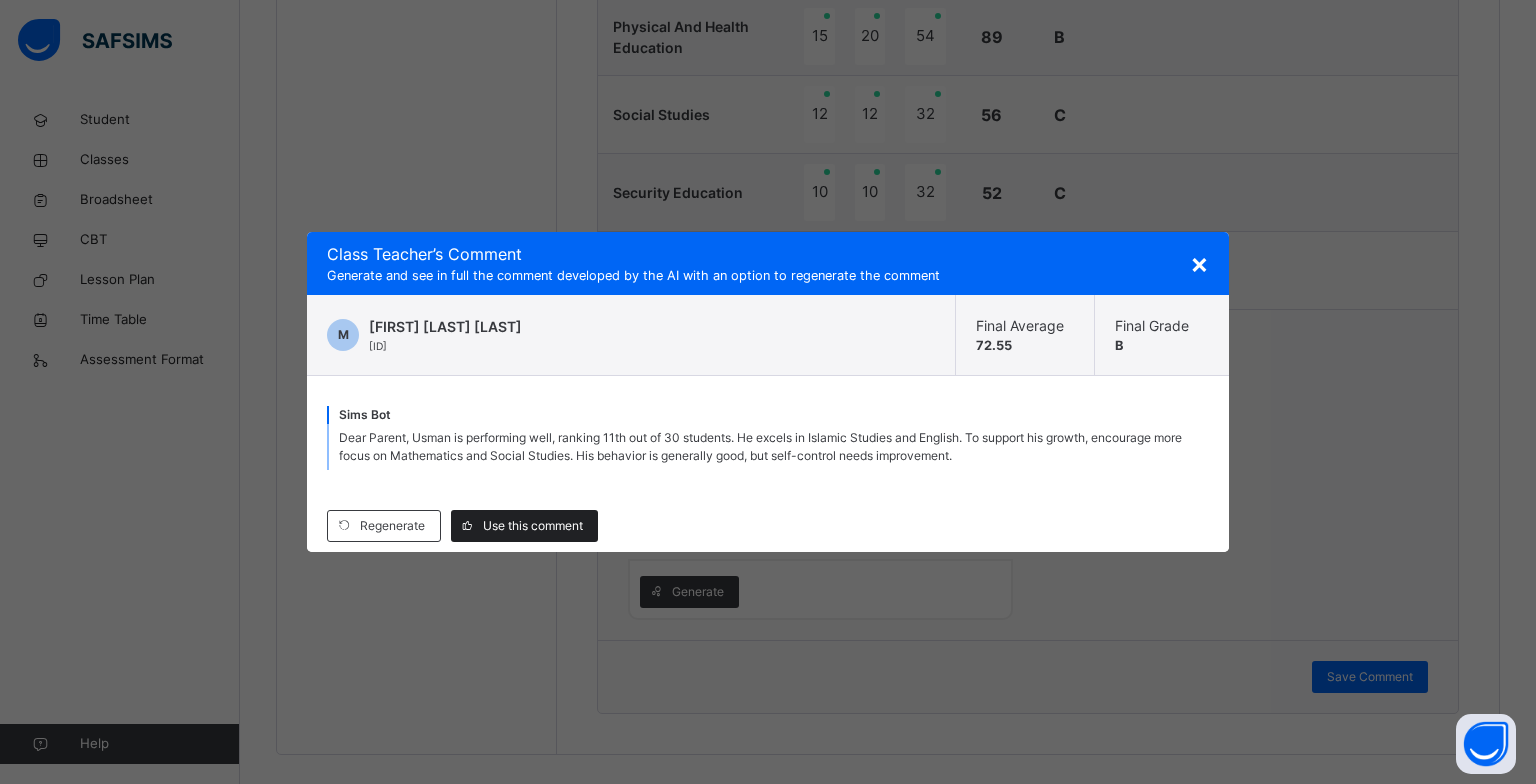 click on "Use this comment" at bounding box center (533, 526) 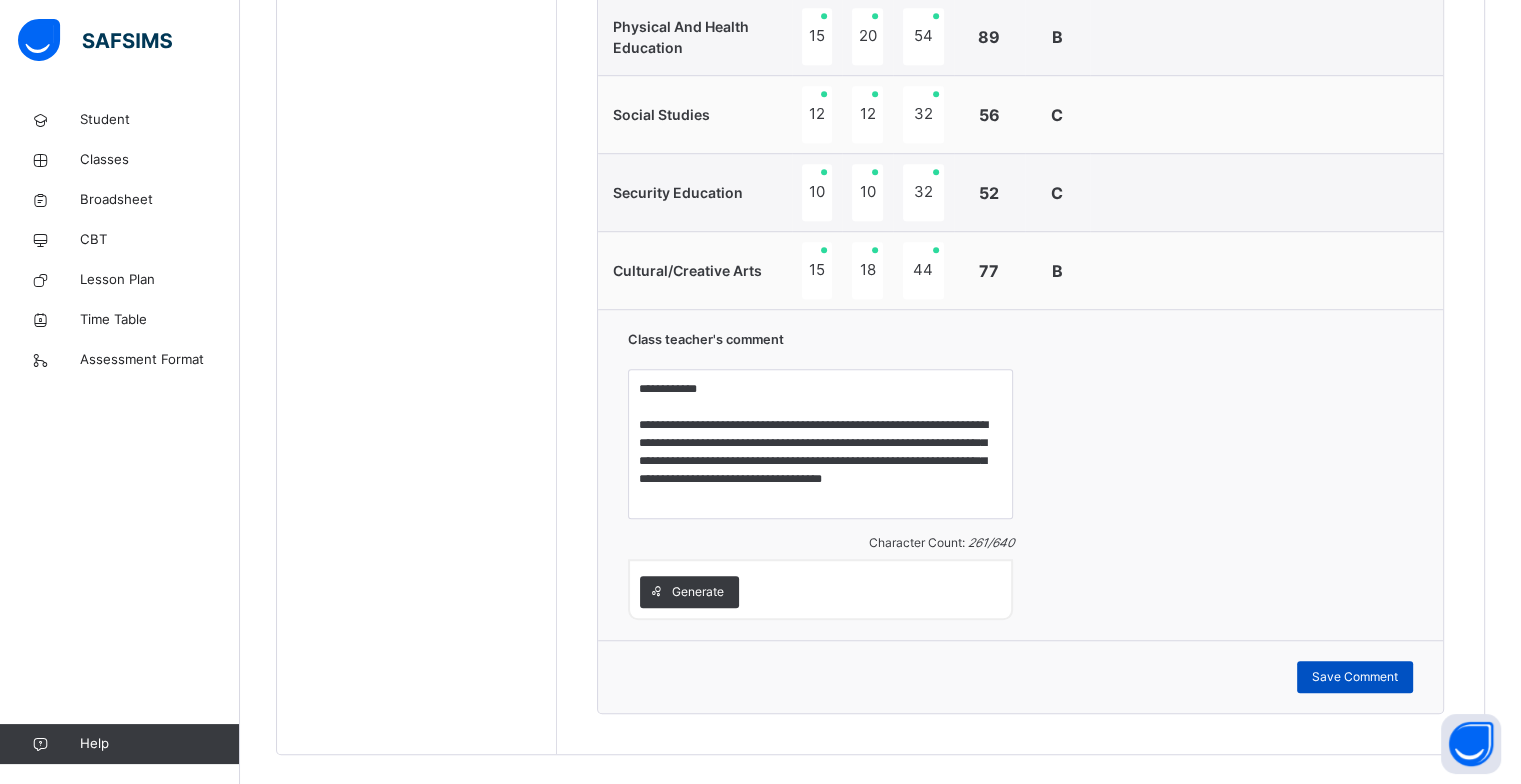 click on "Save Comment" at bounding box center (1355, 677) 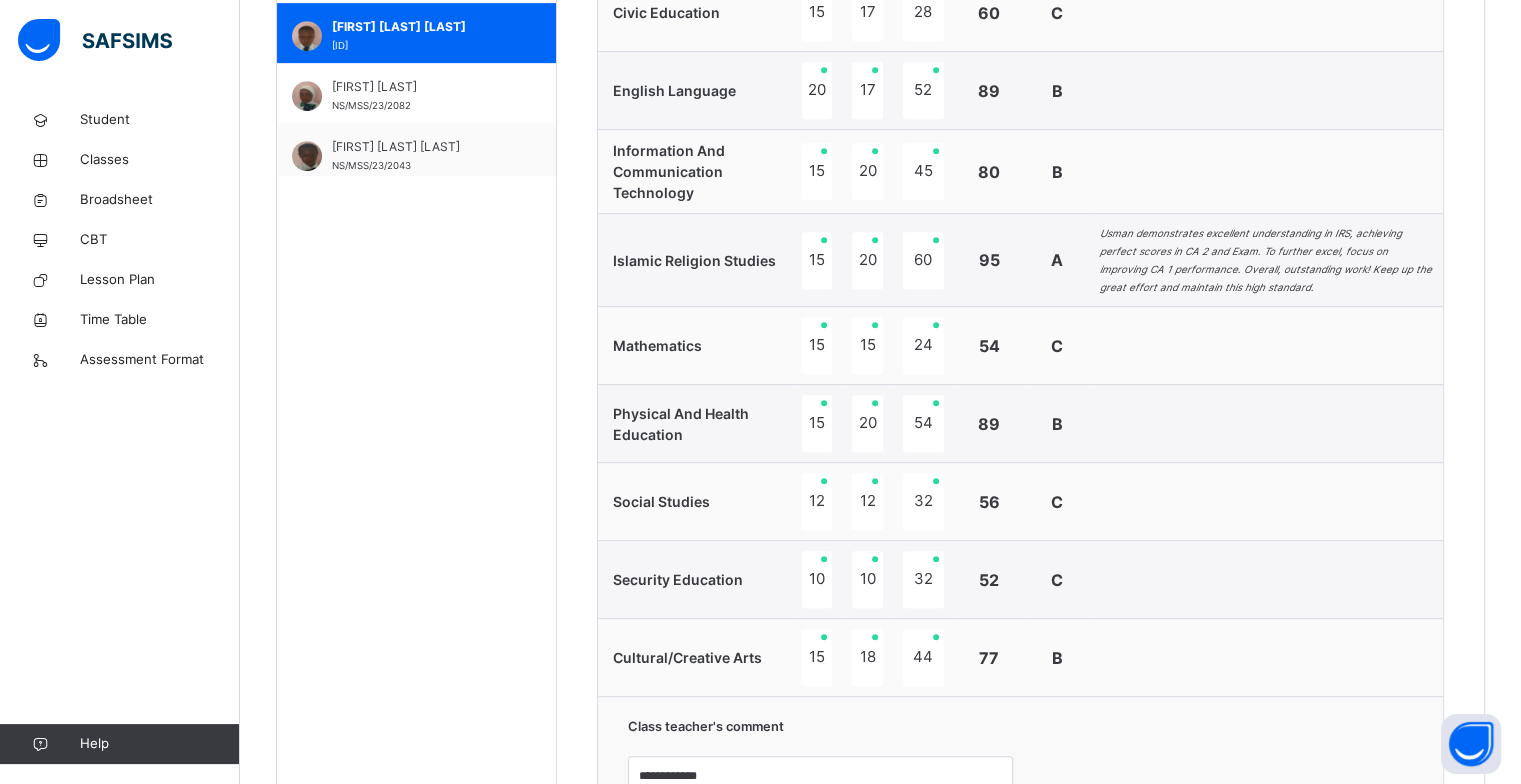 scroll, scrollTop: 954, scrollLeft: 0, axis: vertical 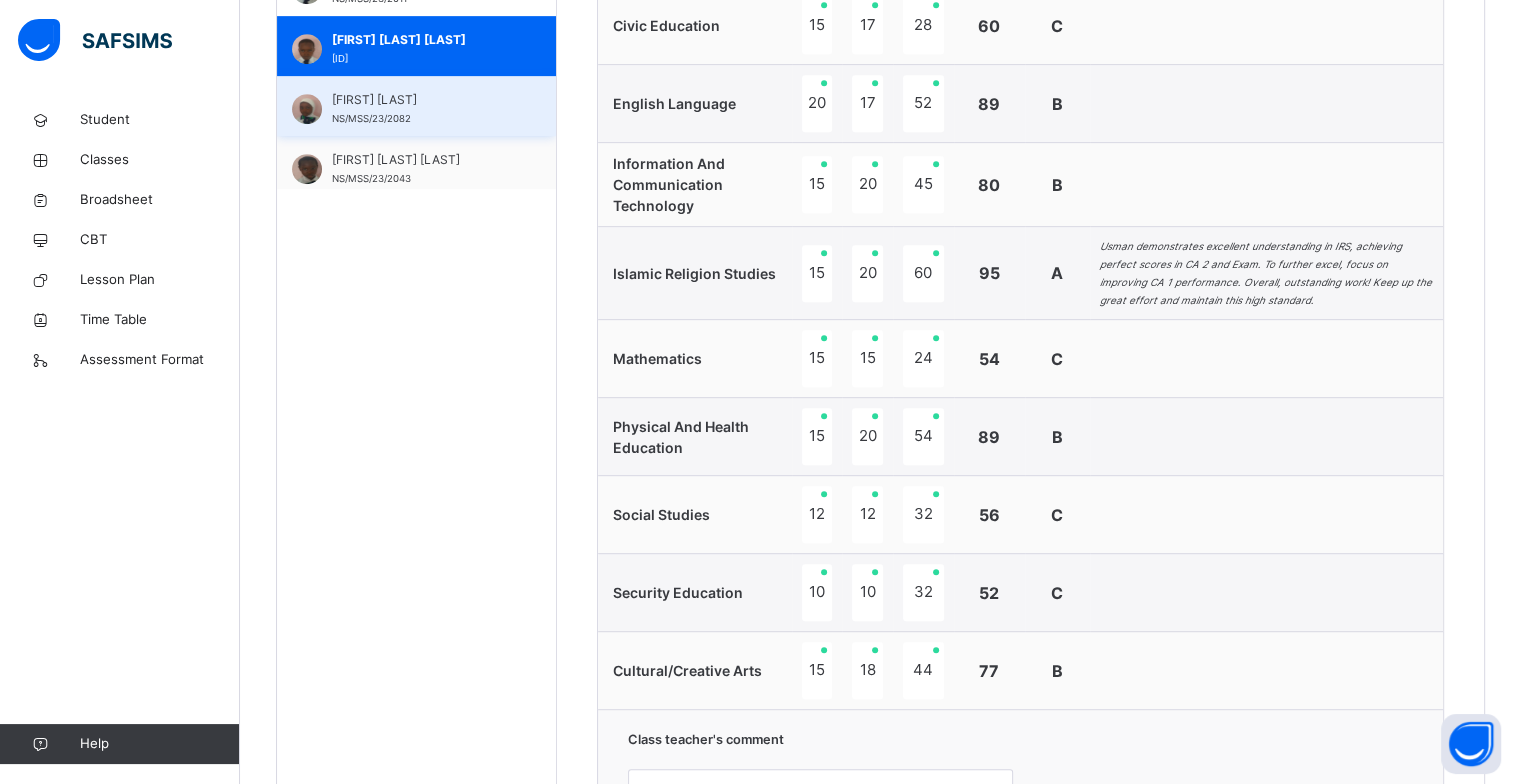 click on "[FIRST] [LAST]" at bounding box center [421, 100] 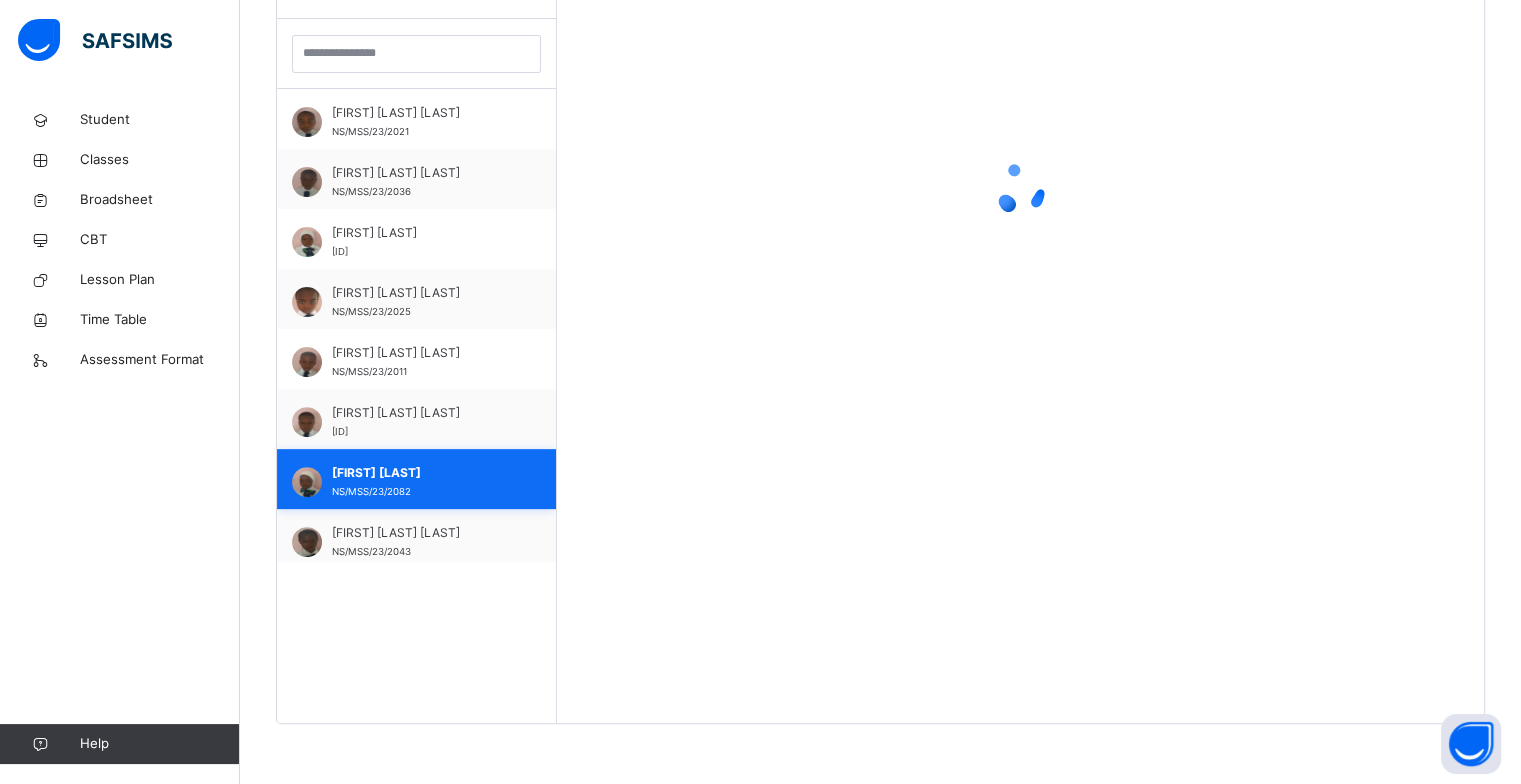 scroll, scrollTop: 580, scrollLeft: 0, axis: vertical 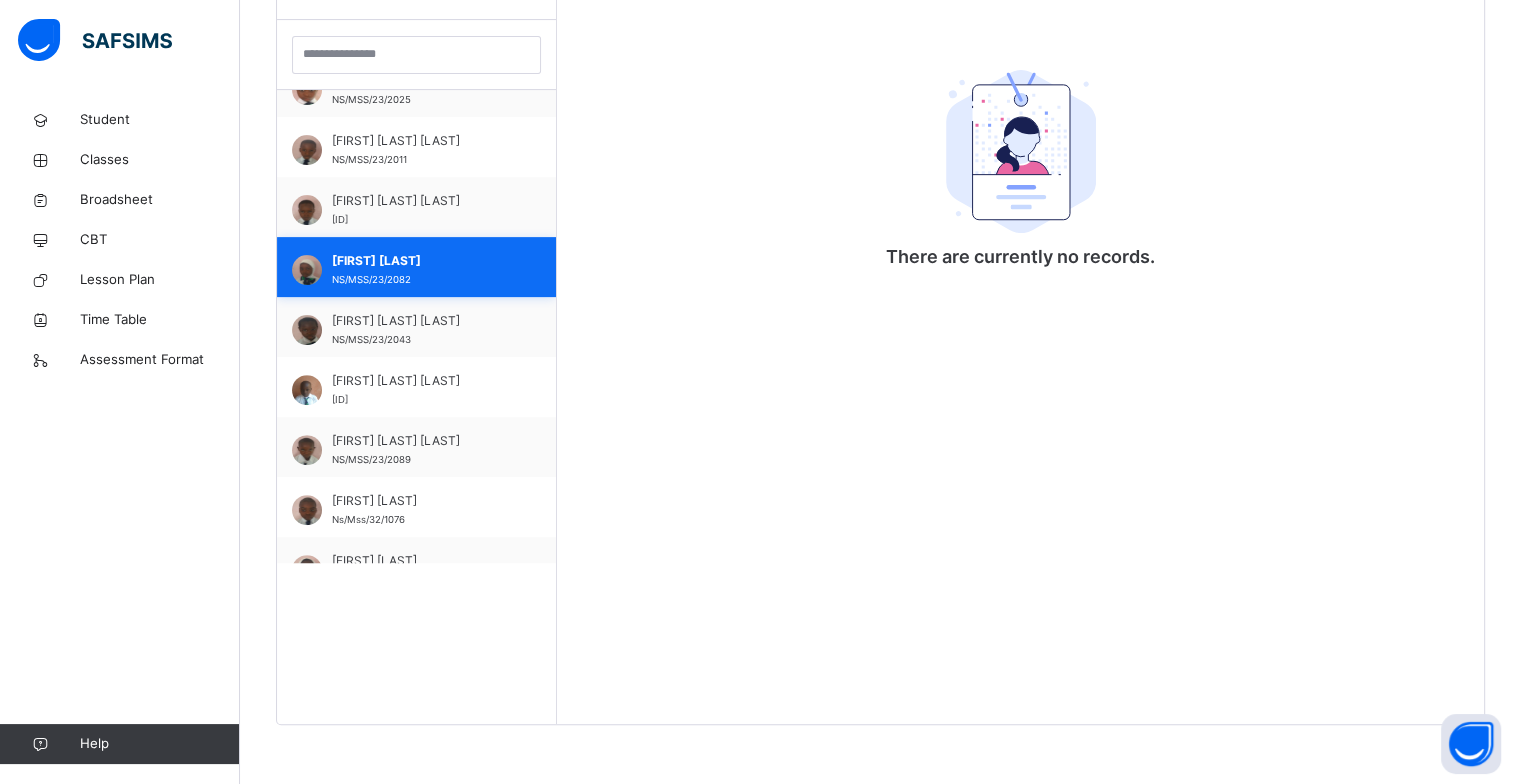 click on "[FIRST] [LAST]" at bounding box center [421, 261] 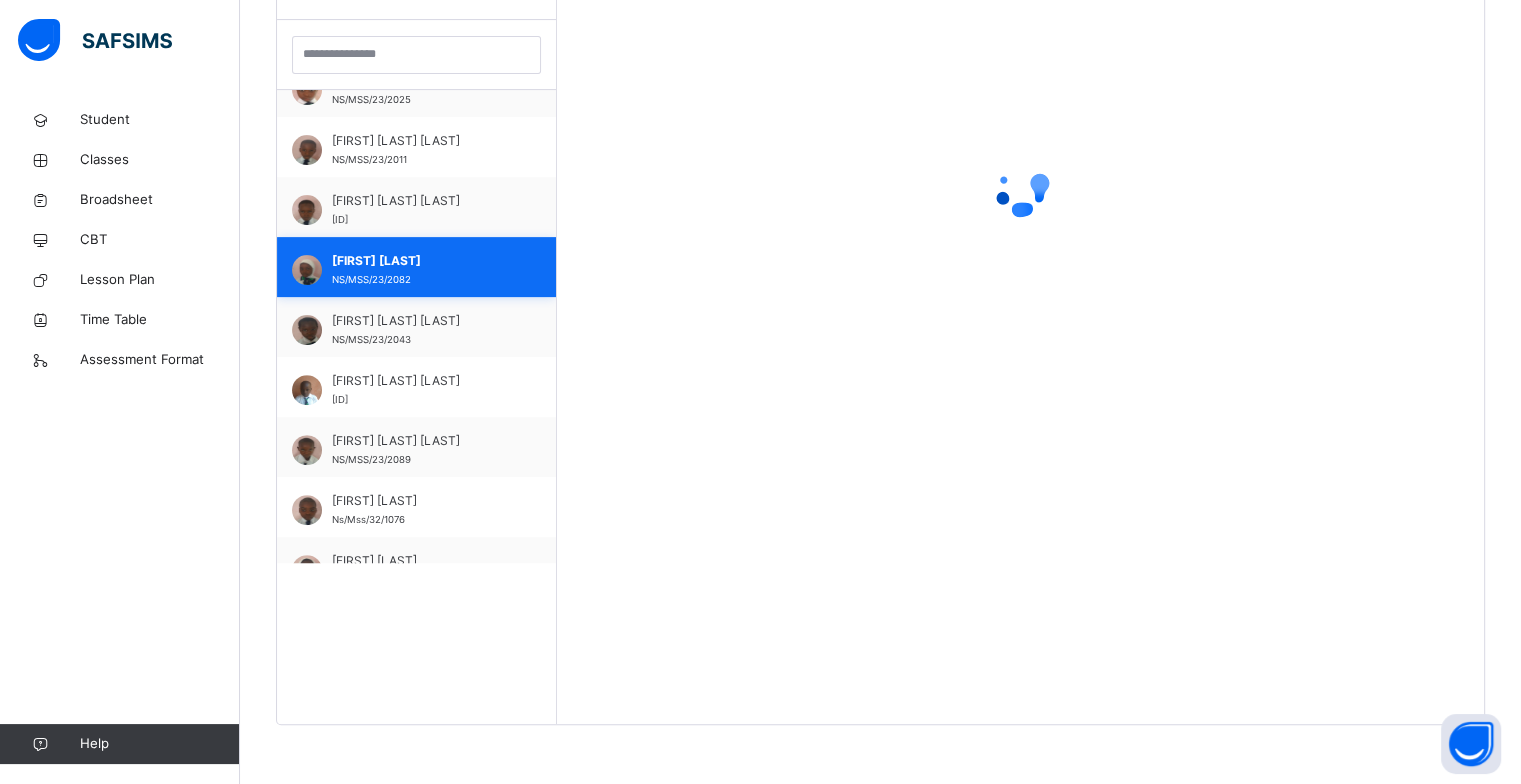 click on "[FIRST] [LAST]" at bounding box center [421, 261] 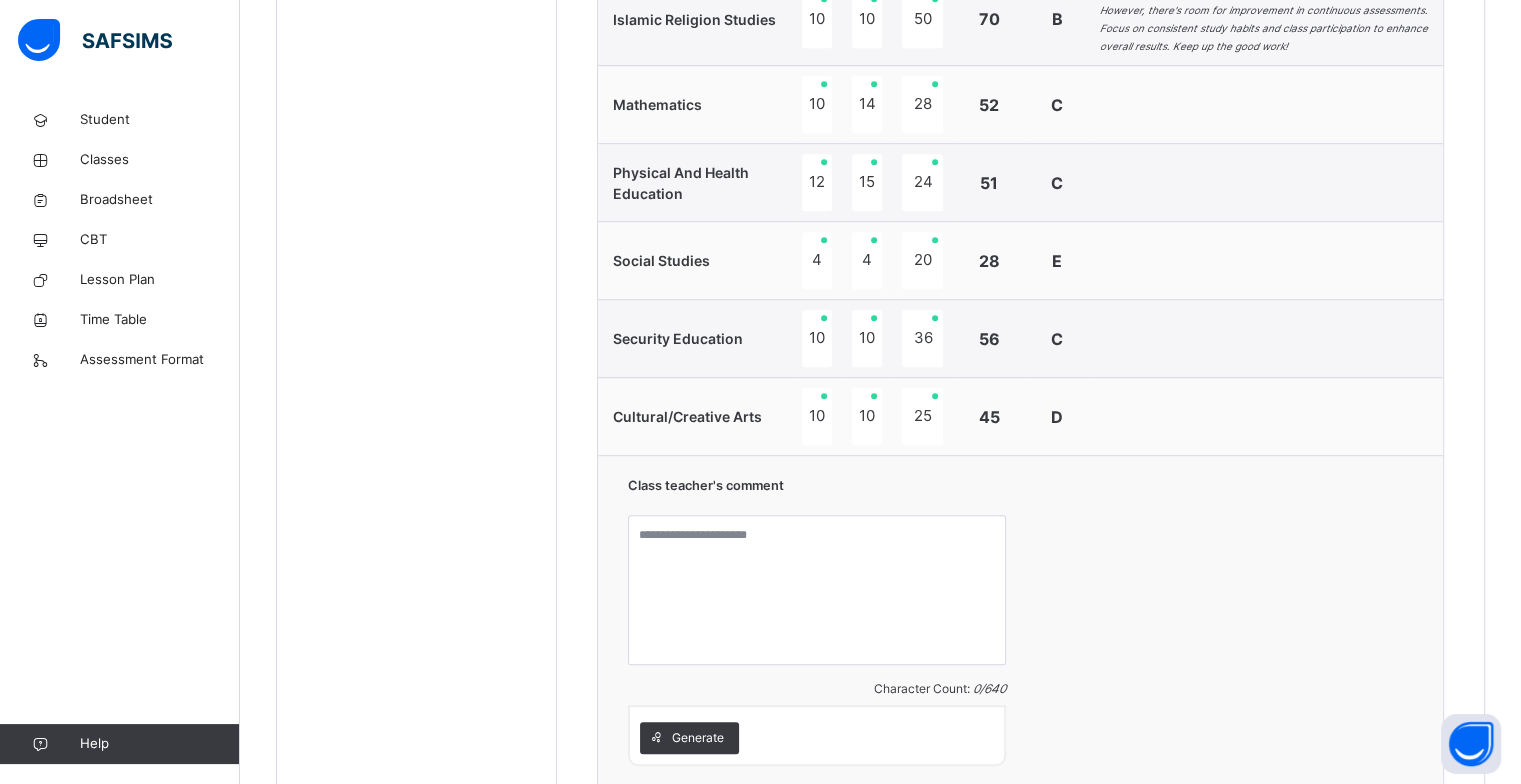 scroll, scrollTop: 1220, scrollLeft: 0, axis: vertical 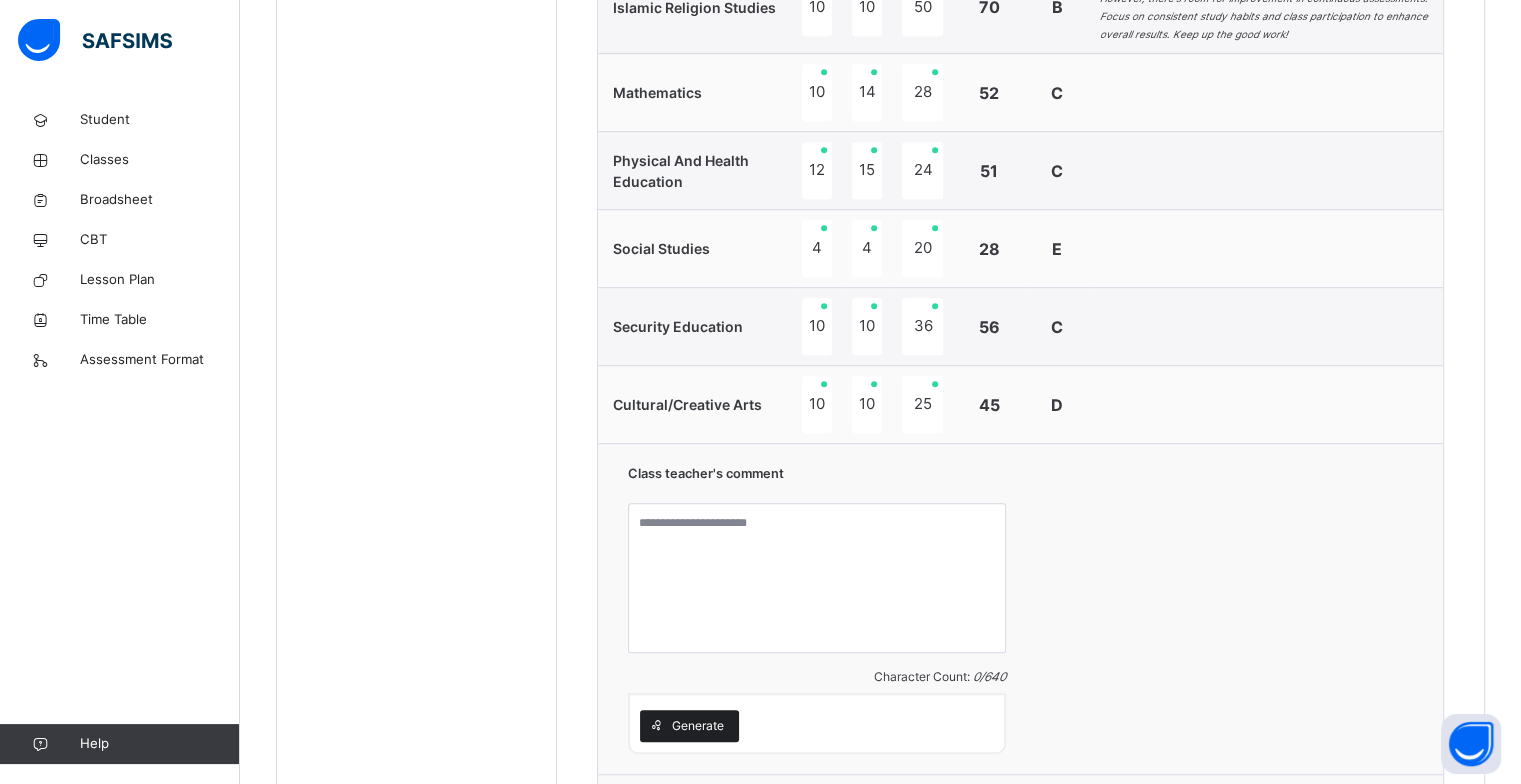 click on "Generate" at bounding box center [698, 726] 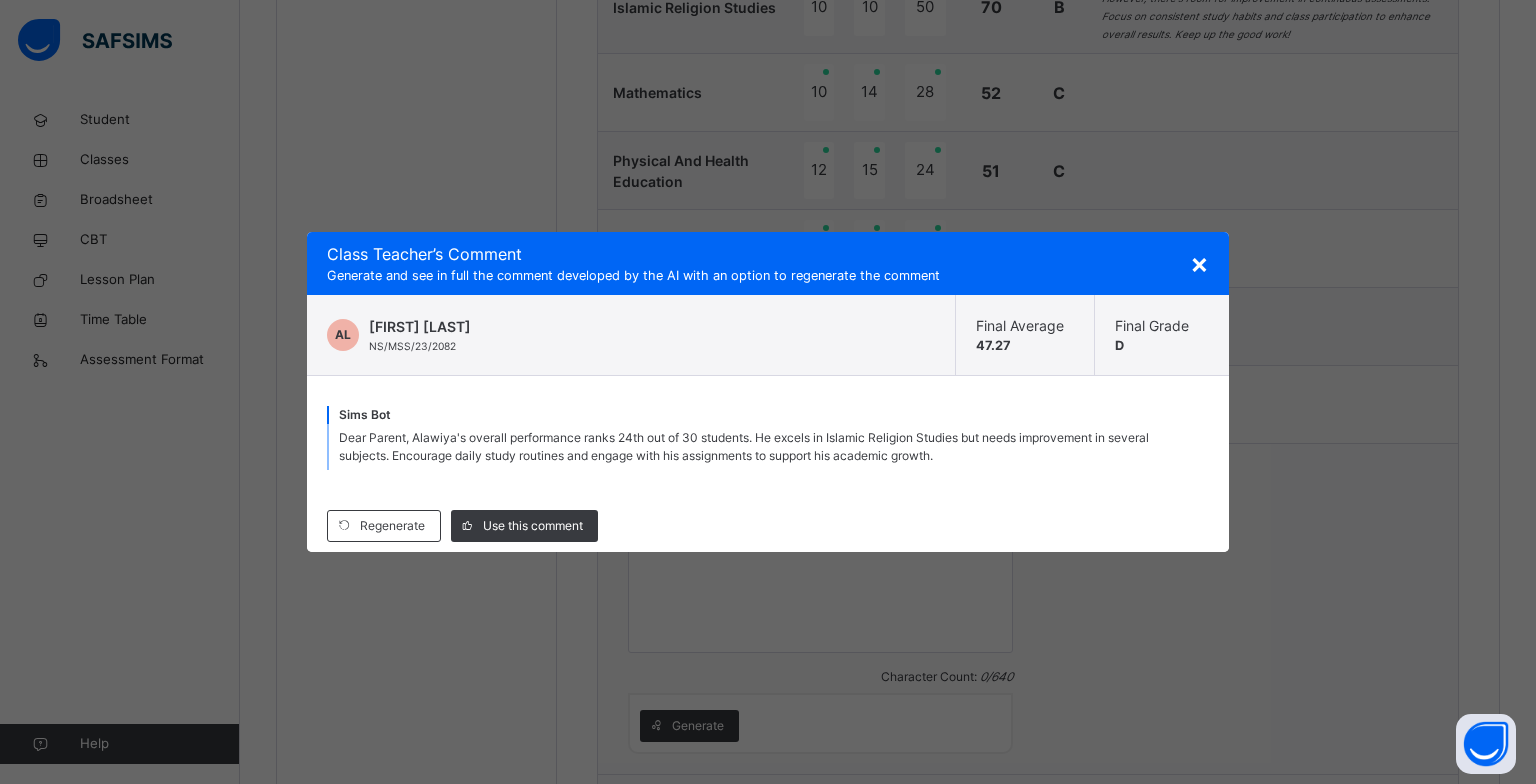 click on "Dear Parent,
Alawiya's overall performance ranks 24th out of 30 students. He excels in Islamic Religion Studies but needs improvement in several subjects. Encourage daily study routines and engage with his assignments to support his academic growth." at bounding box center [744, 446] 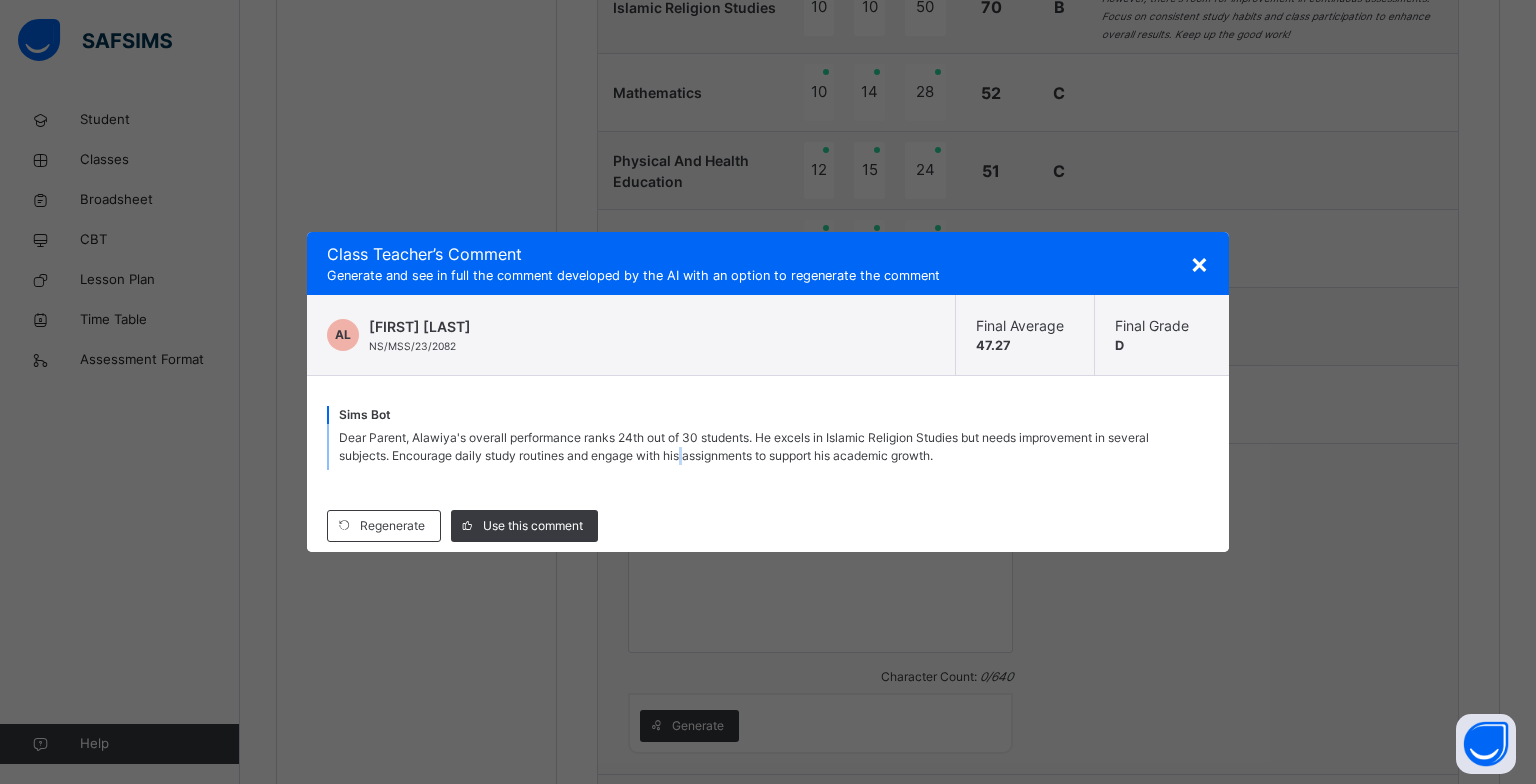 click on "Dear Parent,
Alawiya's overall performance ranks 24th out of 30 students. He excels in Islamic Religion Studies but needs improvement in several subjects. Encourage daily study routines and engage with his assignments to support his academic growth." at bounding box center (744, 446) 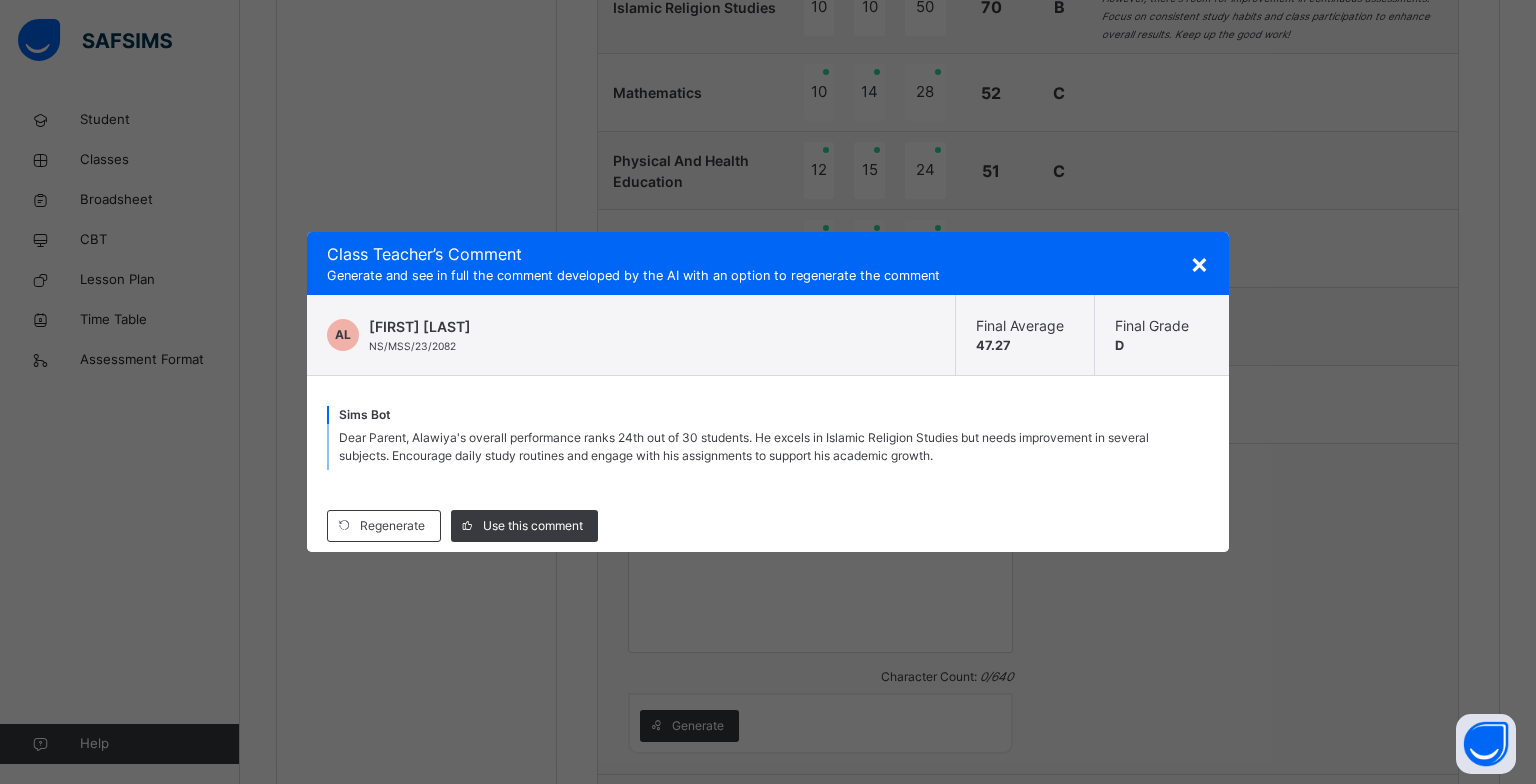 click on "Regenerate     Use this comment" at bounding box center [768, 526] 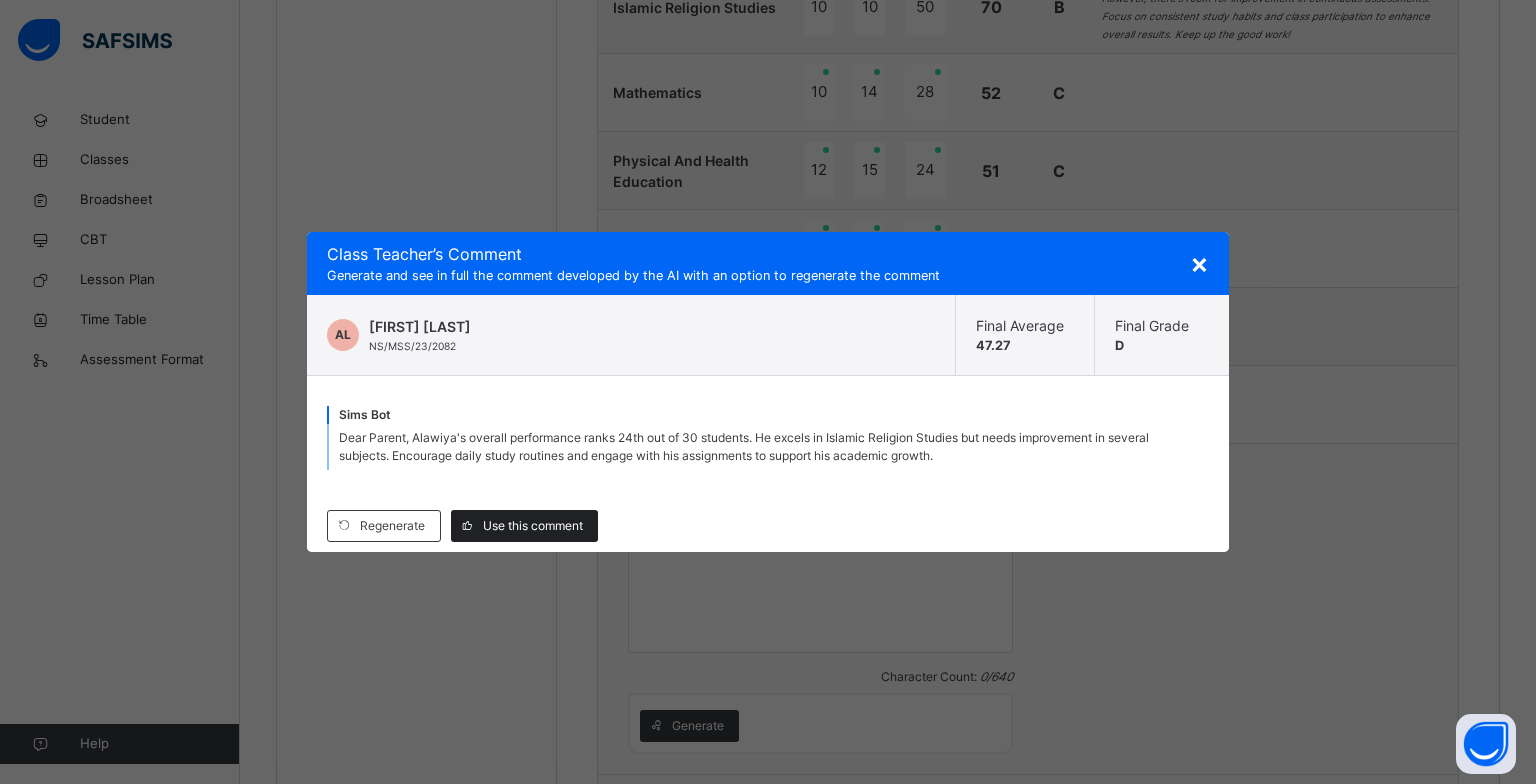click on "Use this comment" at bounding box center (533, 526) 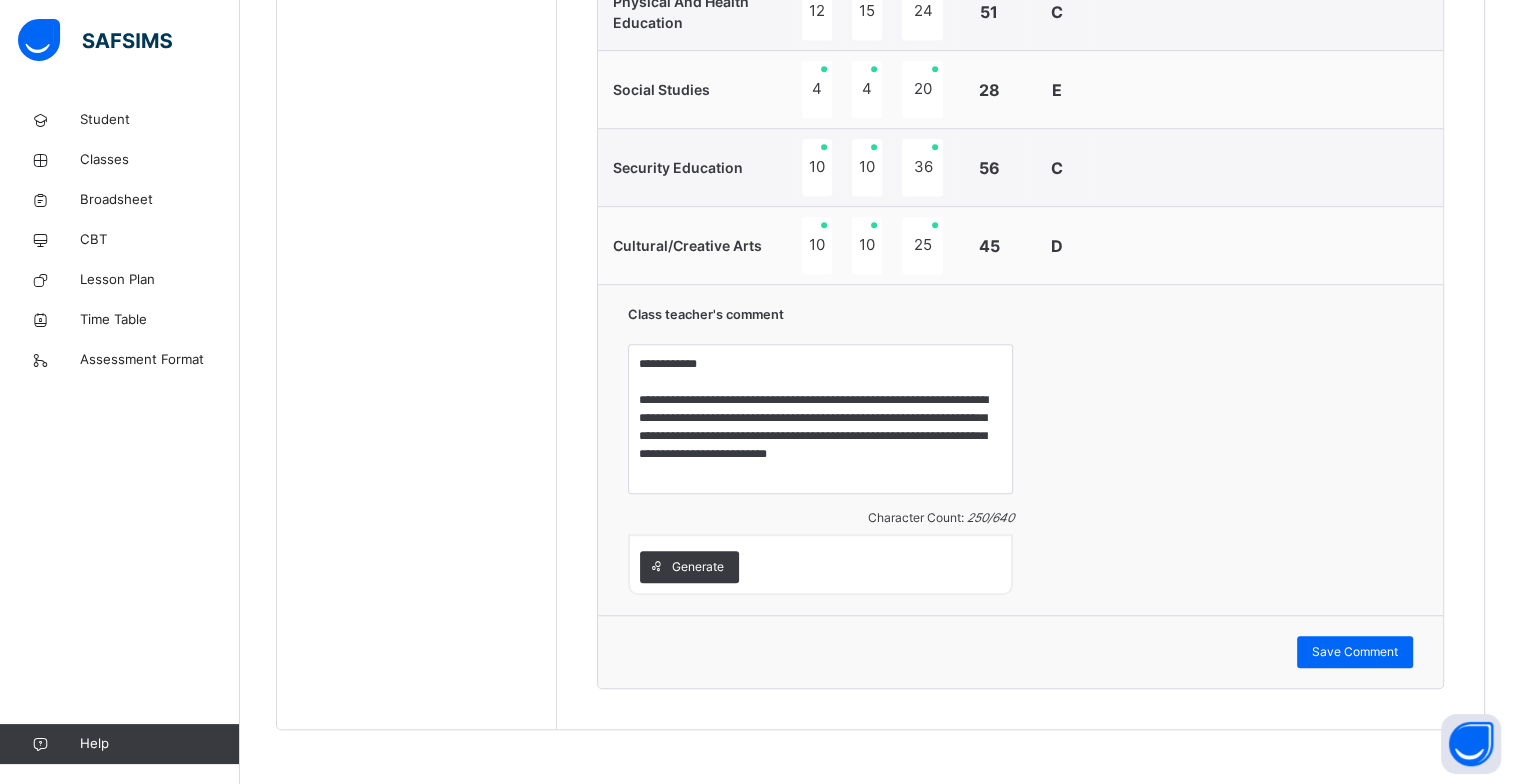scroll, scrollTop: 1380, scrollLeft: 0, axis: vertical 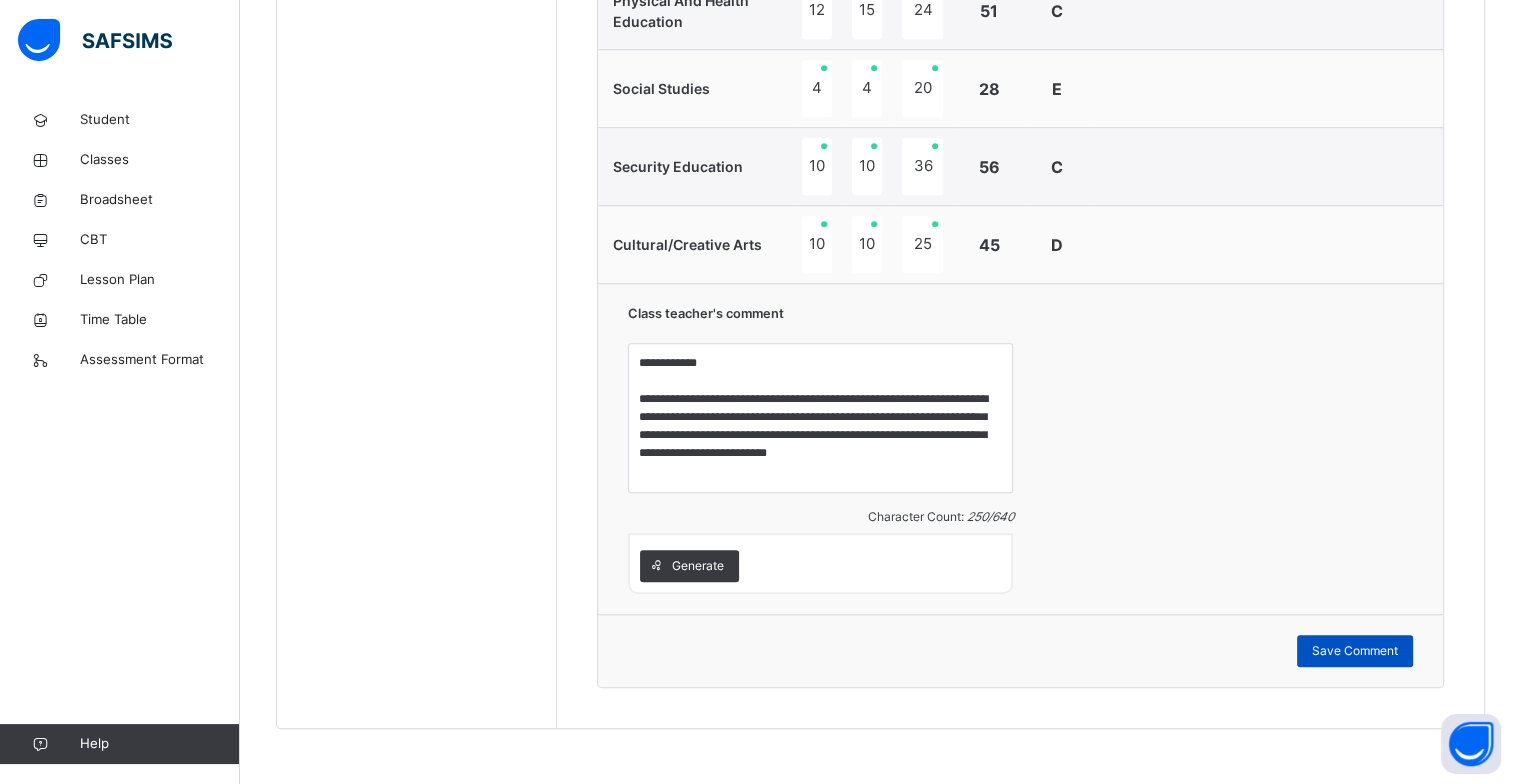 click on "Save Comment" at bounding box center [1355, 651] 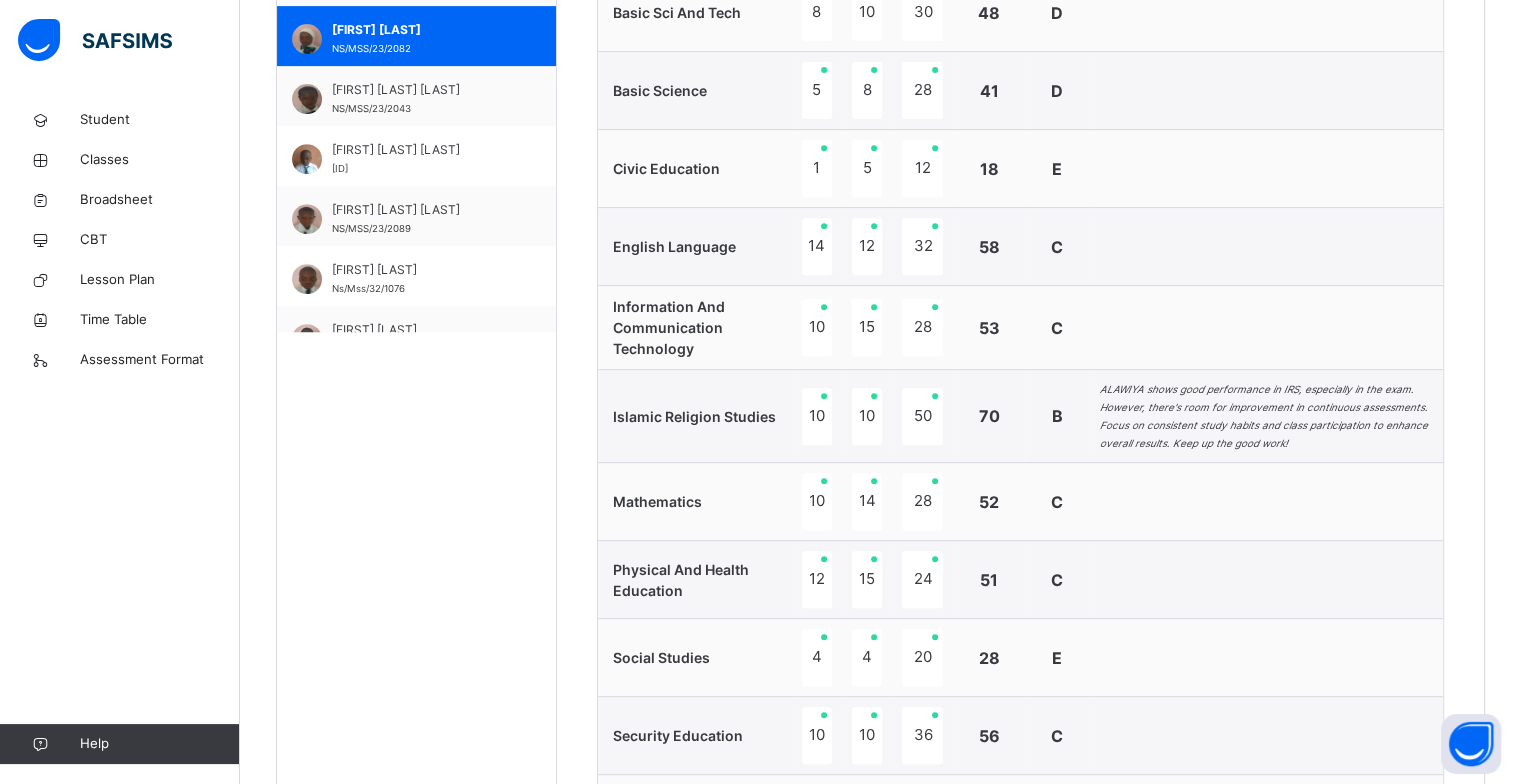scroll, scrollTop: 780, scrollLeft: 0, axis: vertical 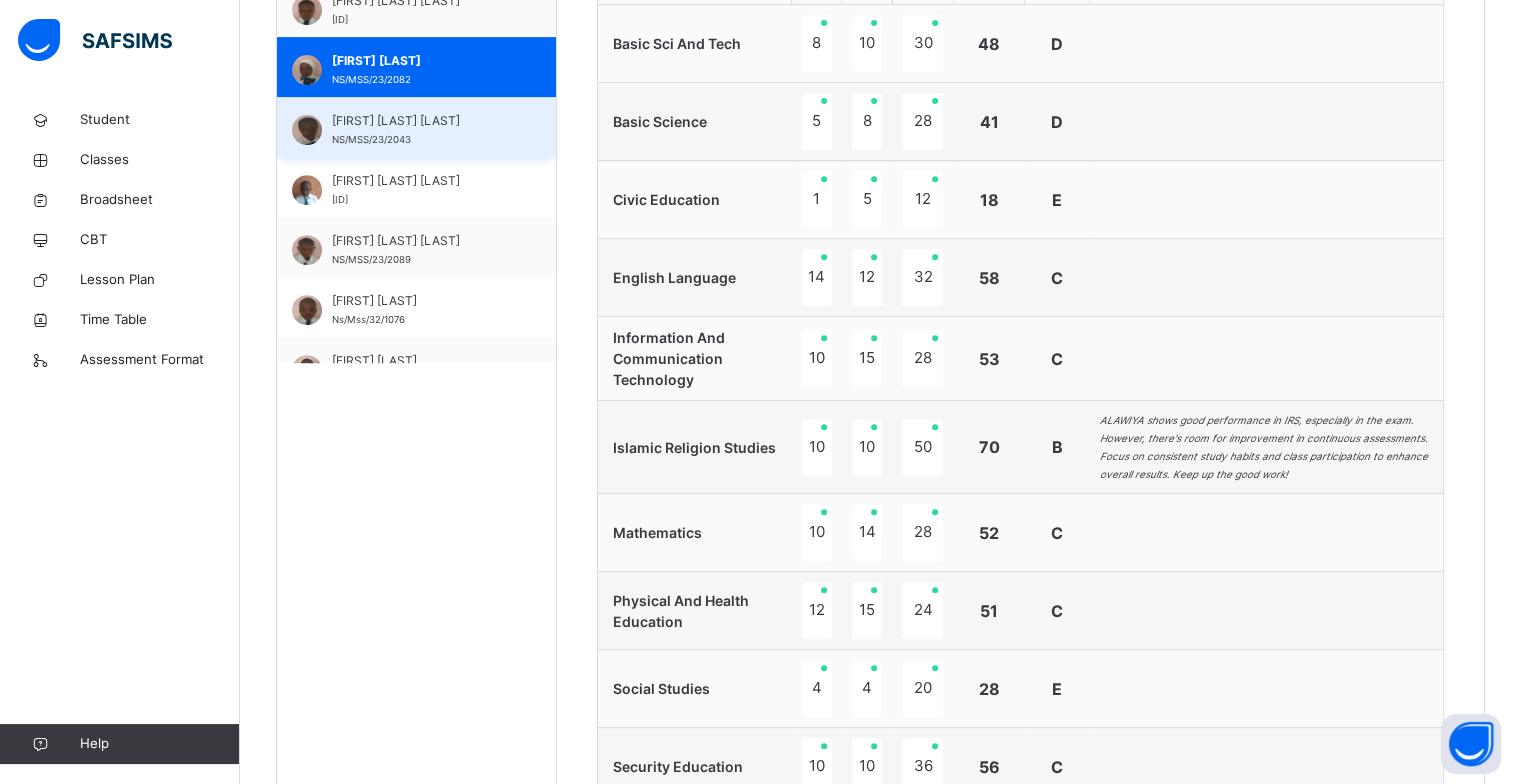 click on "[FIRST] [LAST]   NS/MSS/23/2043" at bounding box center [421, 130] 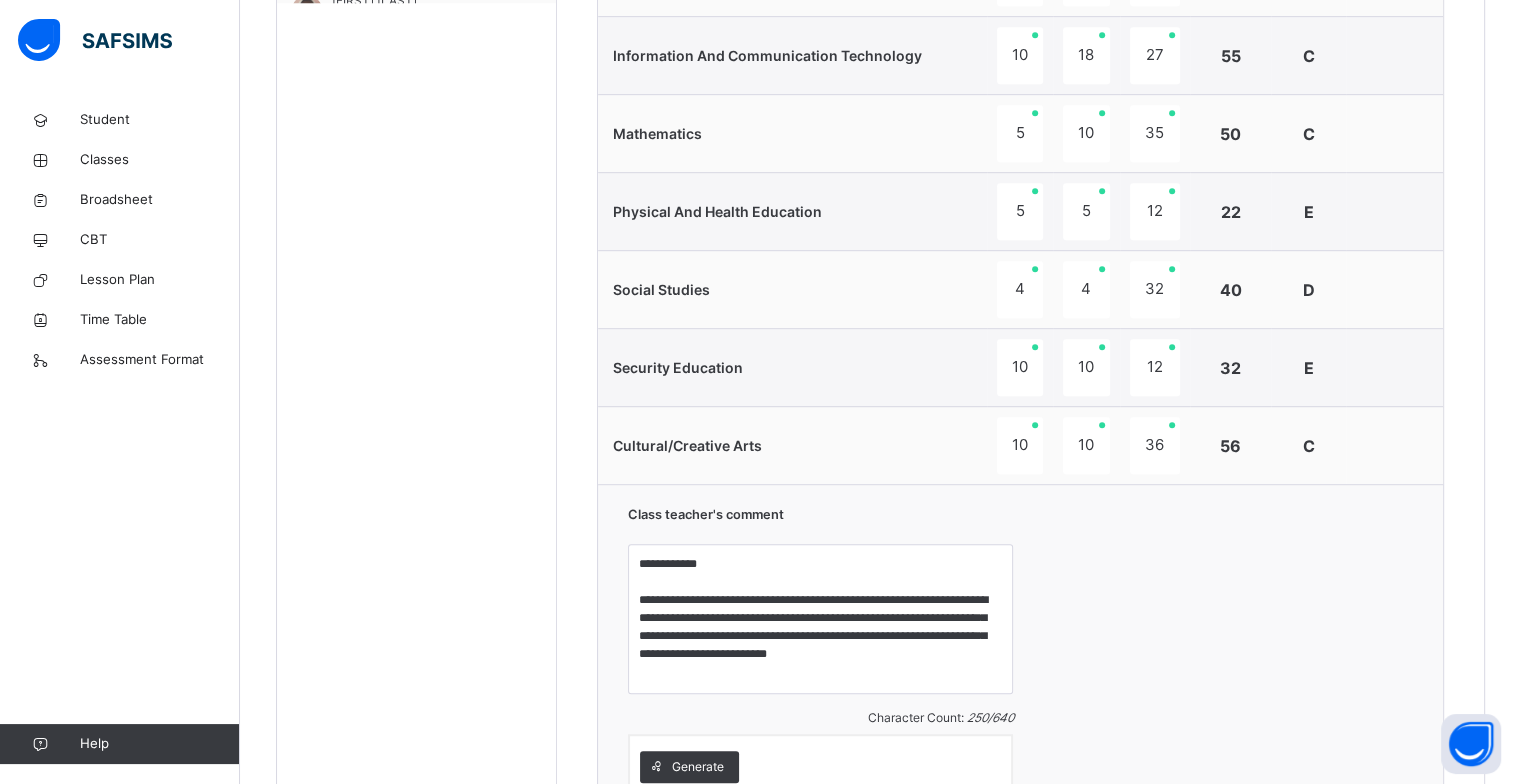 scroll, scrollTop: 1180, scrollLeft: 0, axis: vertical 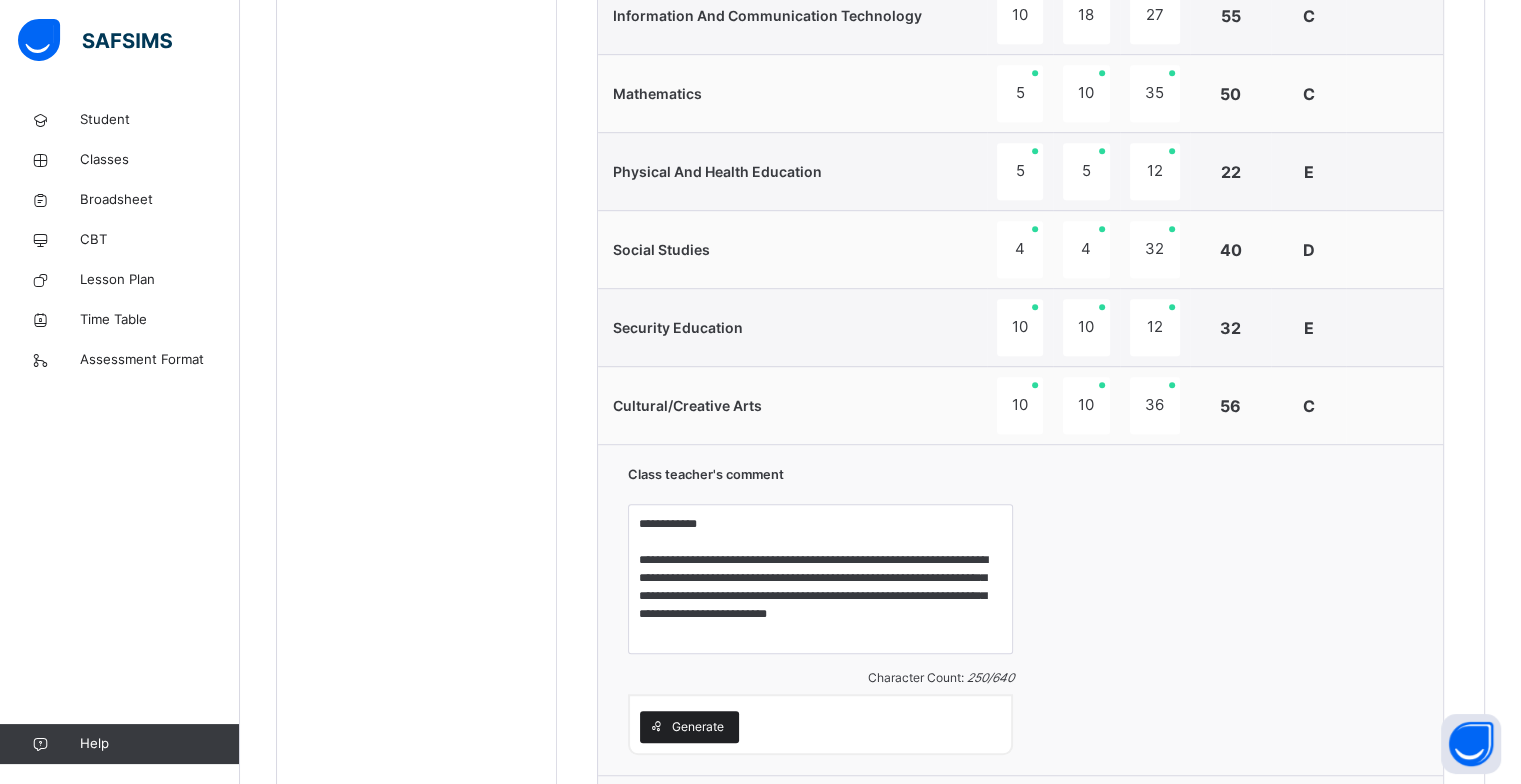 click on "Generate" at bounding box center (698, 727) 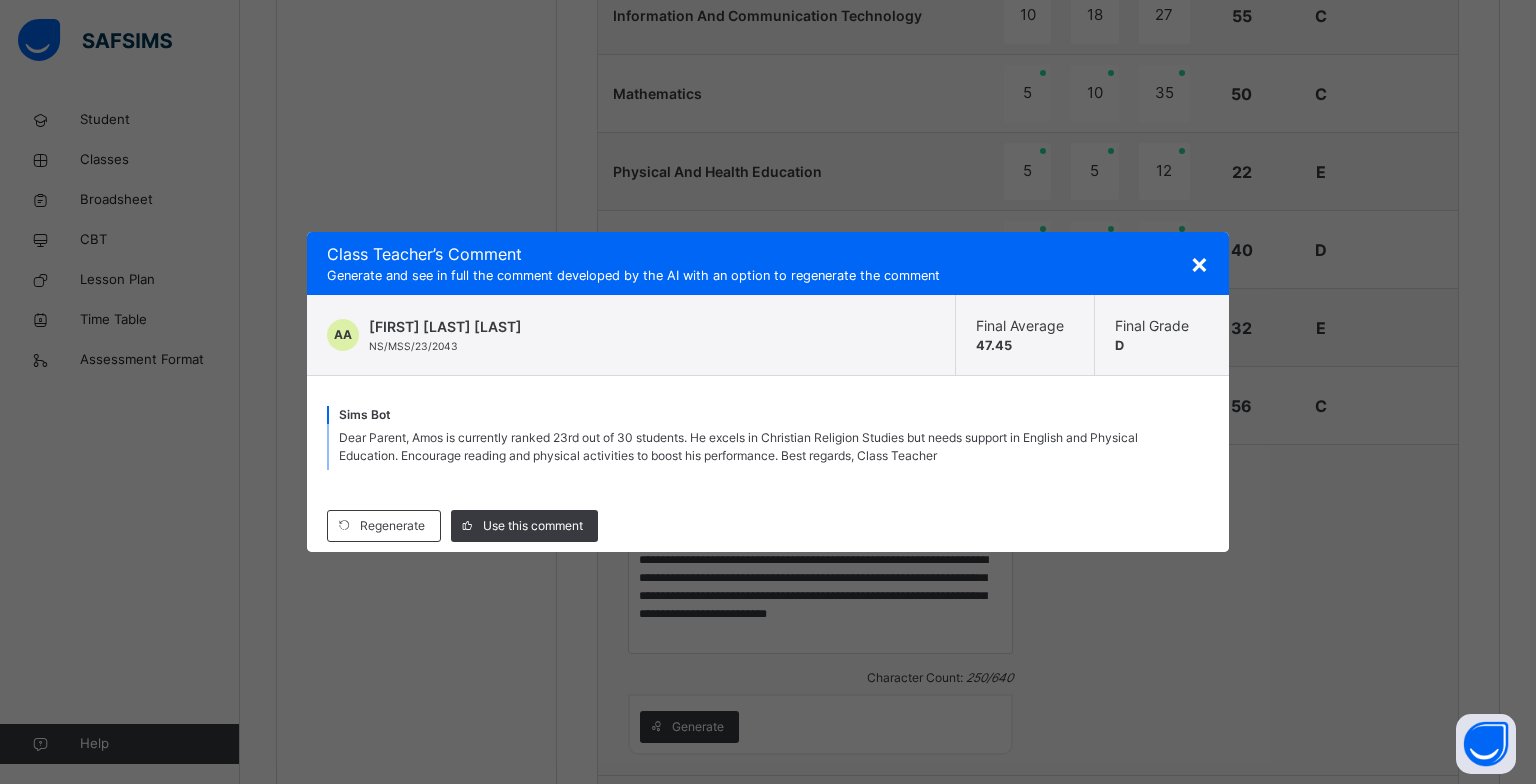 click on "Dear Parent,
Amos is currently ranked 23rd out of 30 students. He excels in Christian Religion Studies but needs support in English and Physical Education. Encourage reading and physical activities to boost his performance.
Best regards,
Class Teacher" at bounding box center (768, 447) 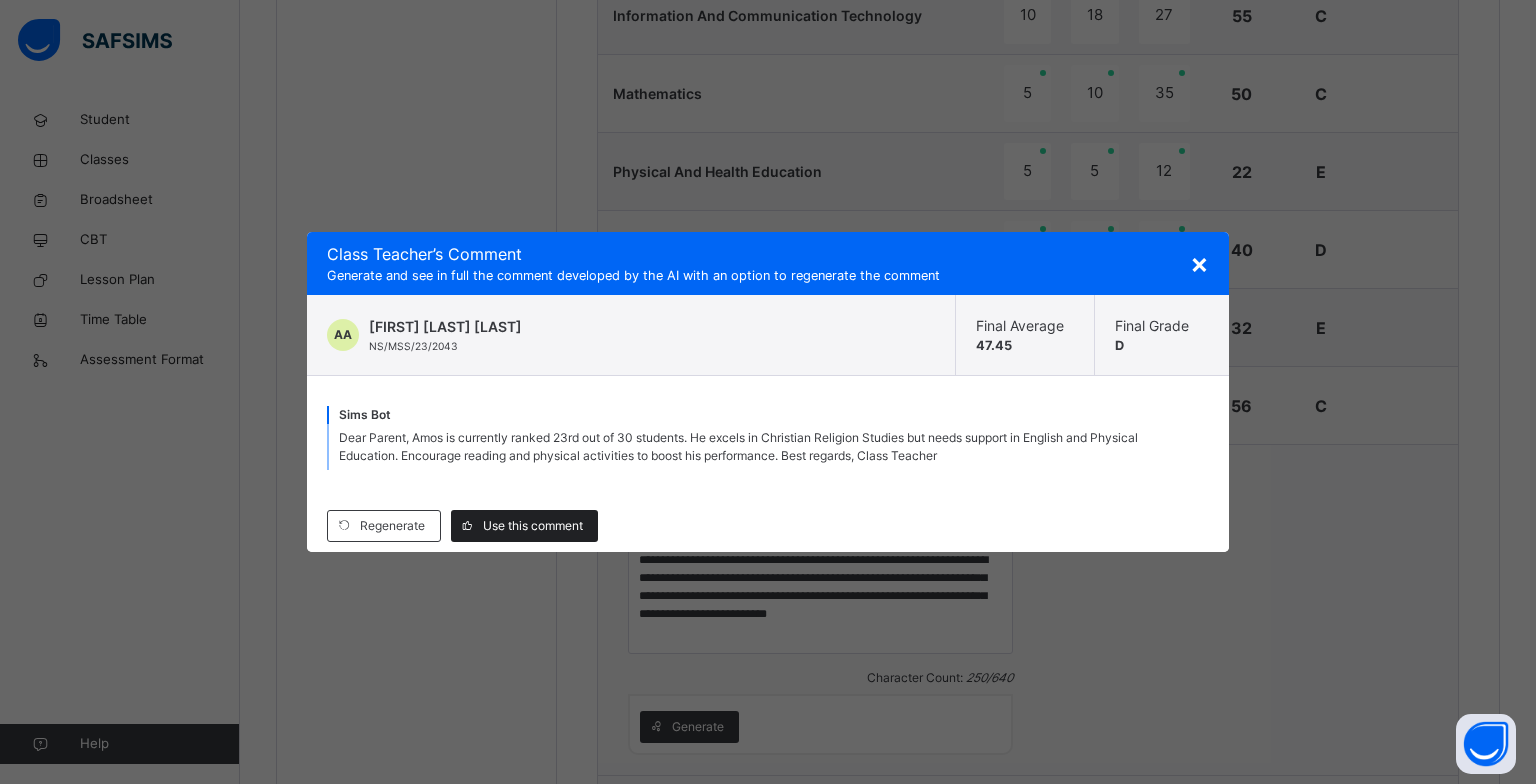 click on "Use this comment" at bounding box center [533, 526] 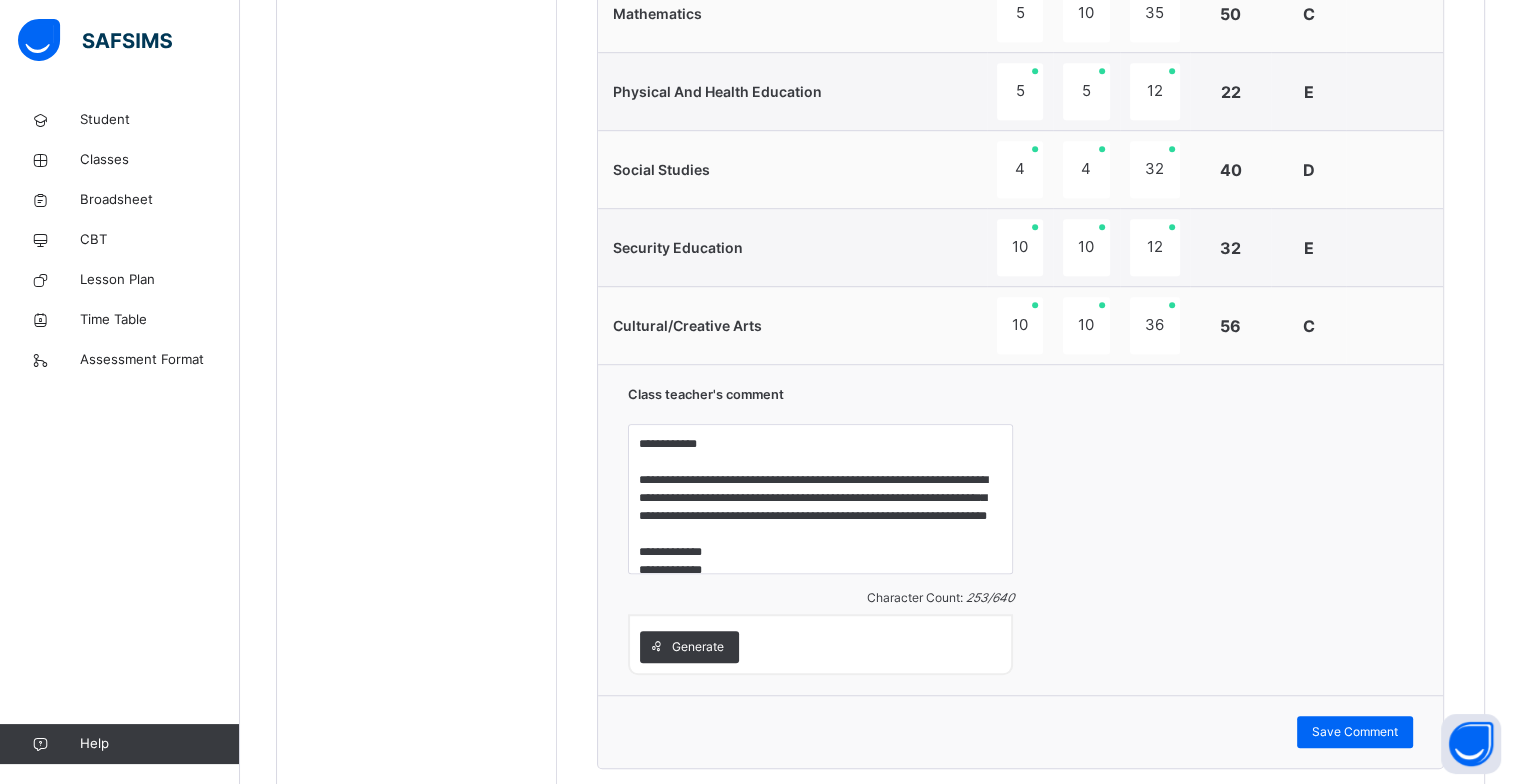 scroll, scrollTop: 1300, scrollLeft: 0, axis: vertical 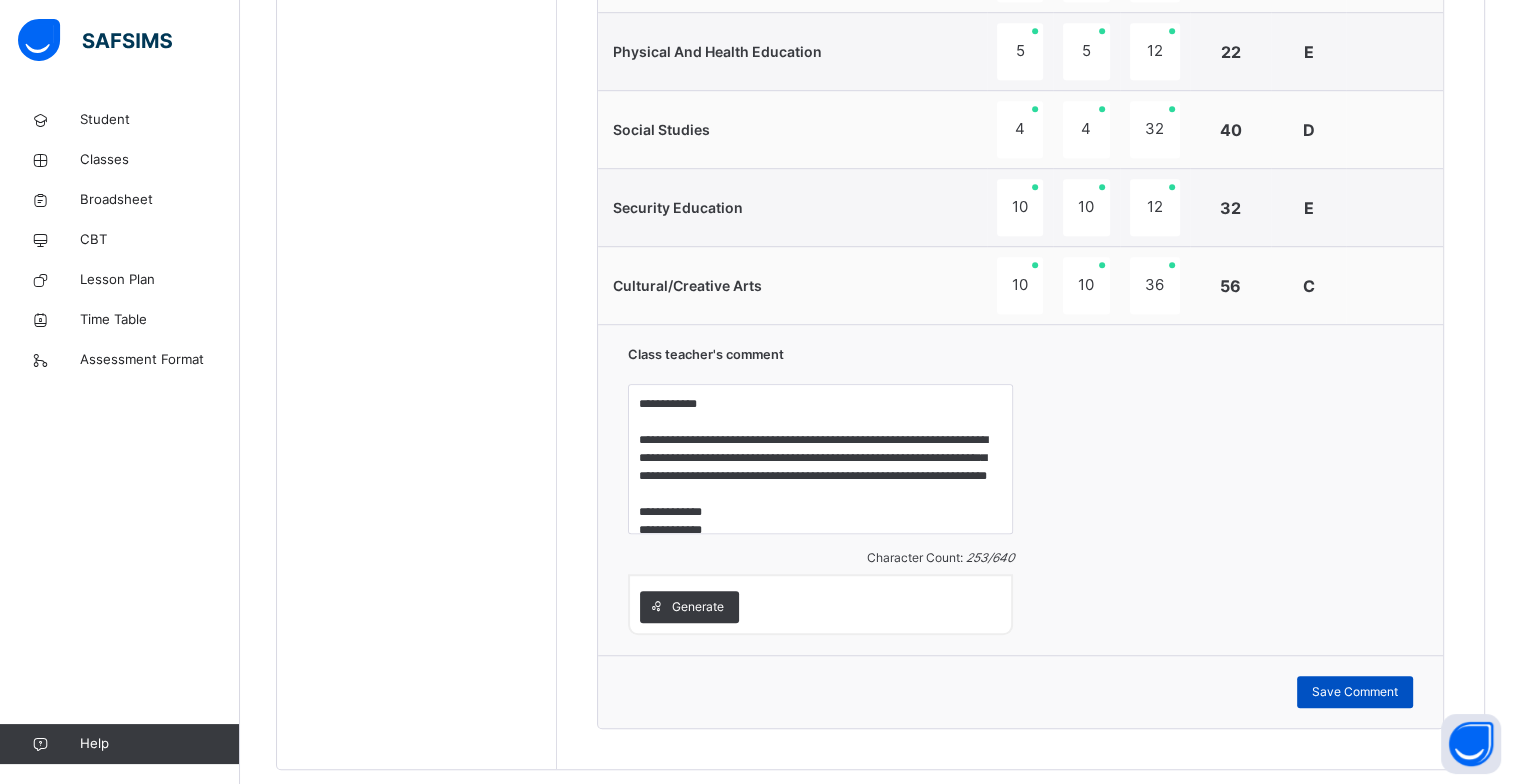 click on "Save Comment" at bounding box center [1355, 692] 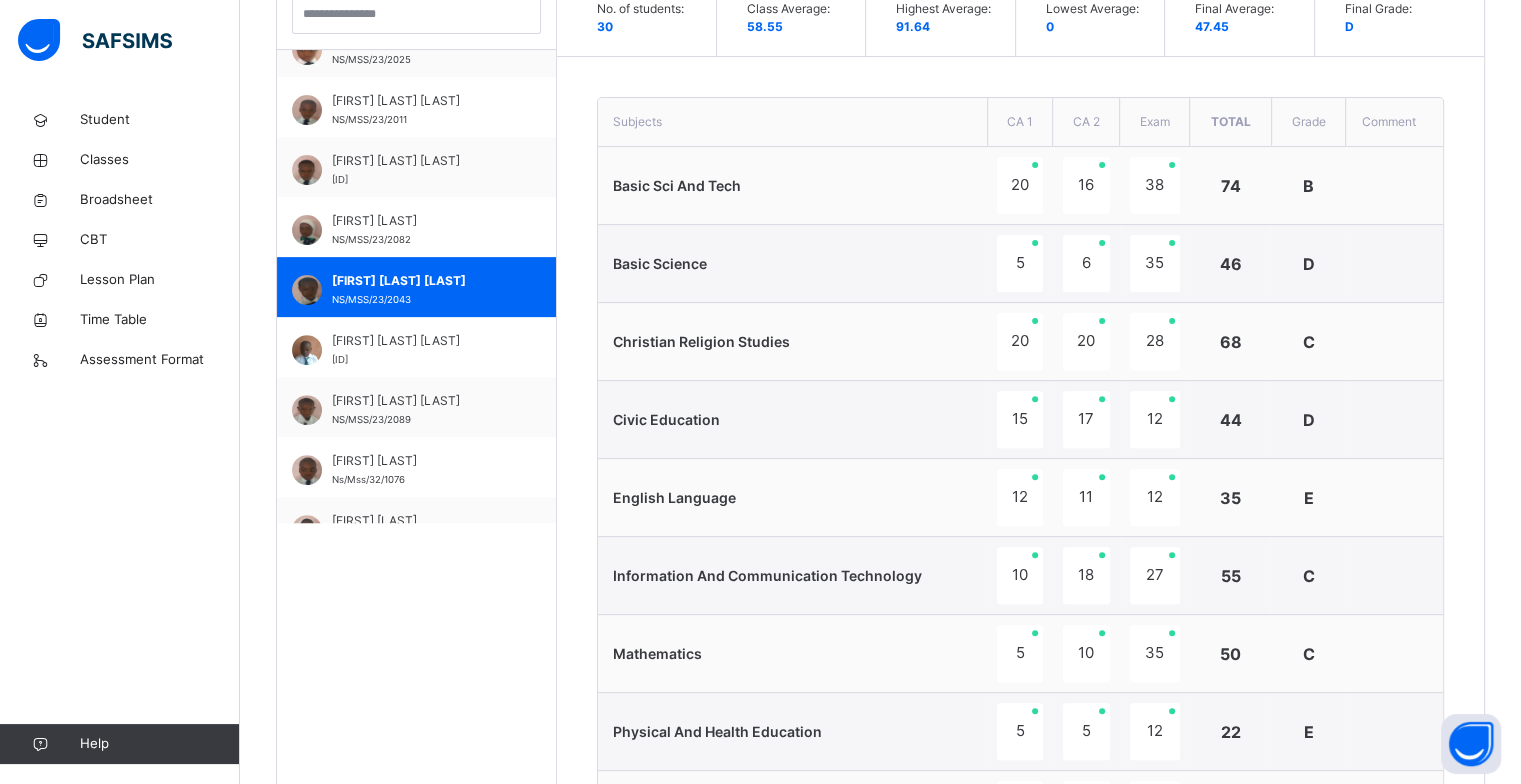 scroll, scrollTop: 607, scrollLeft: 0, axis: vertical 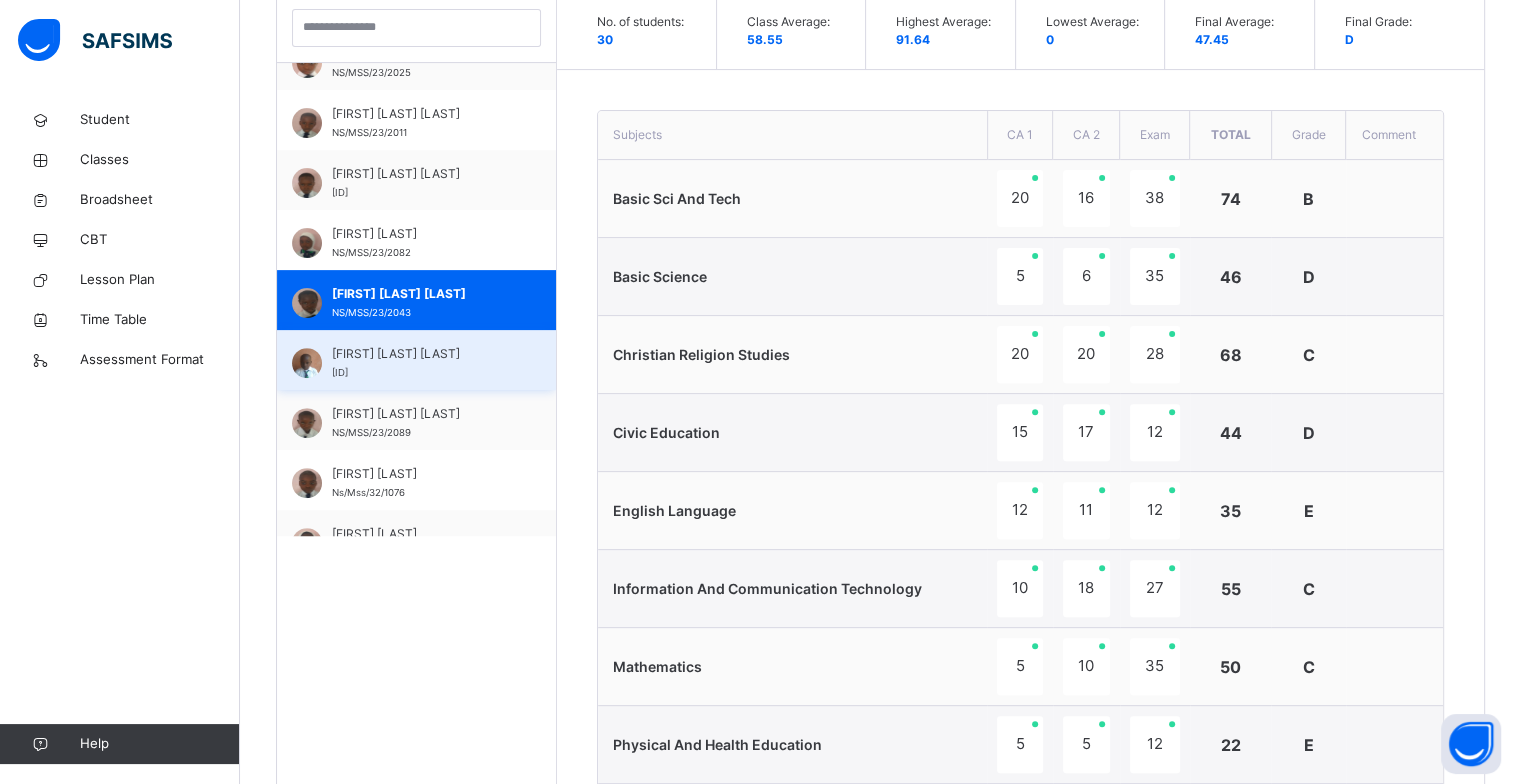 click on "[ID]" at bounding box center [340, 372] 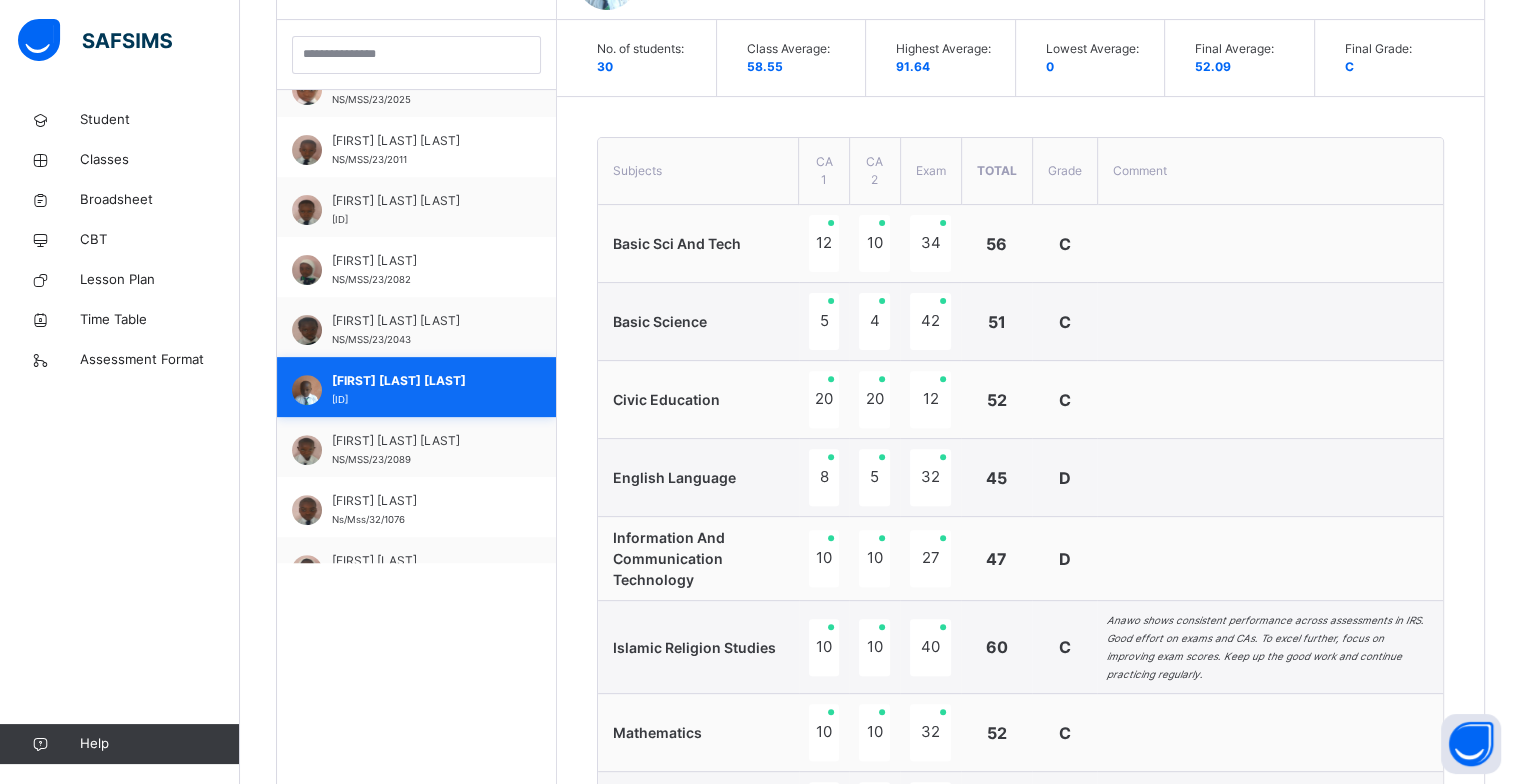 scroll, scrollTop: 607, scrollLeft: 0, axis: vertical 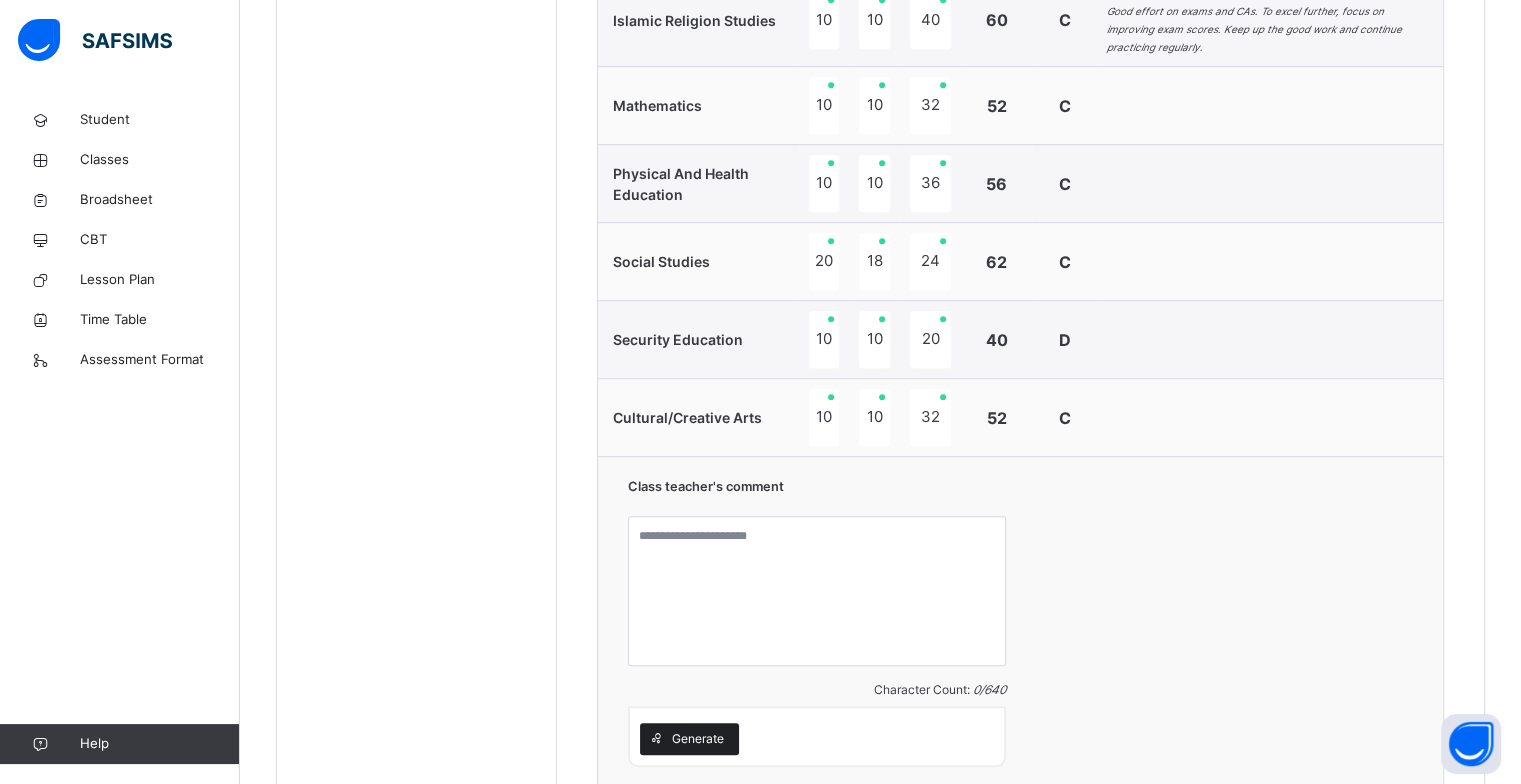 click on "Generate" at bounding box center (698, 739) 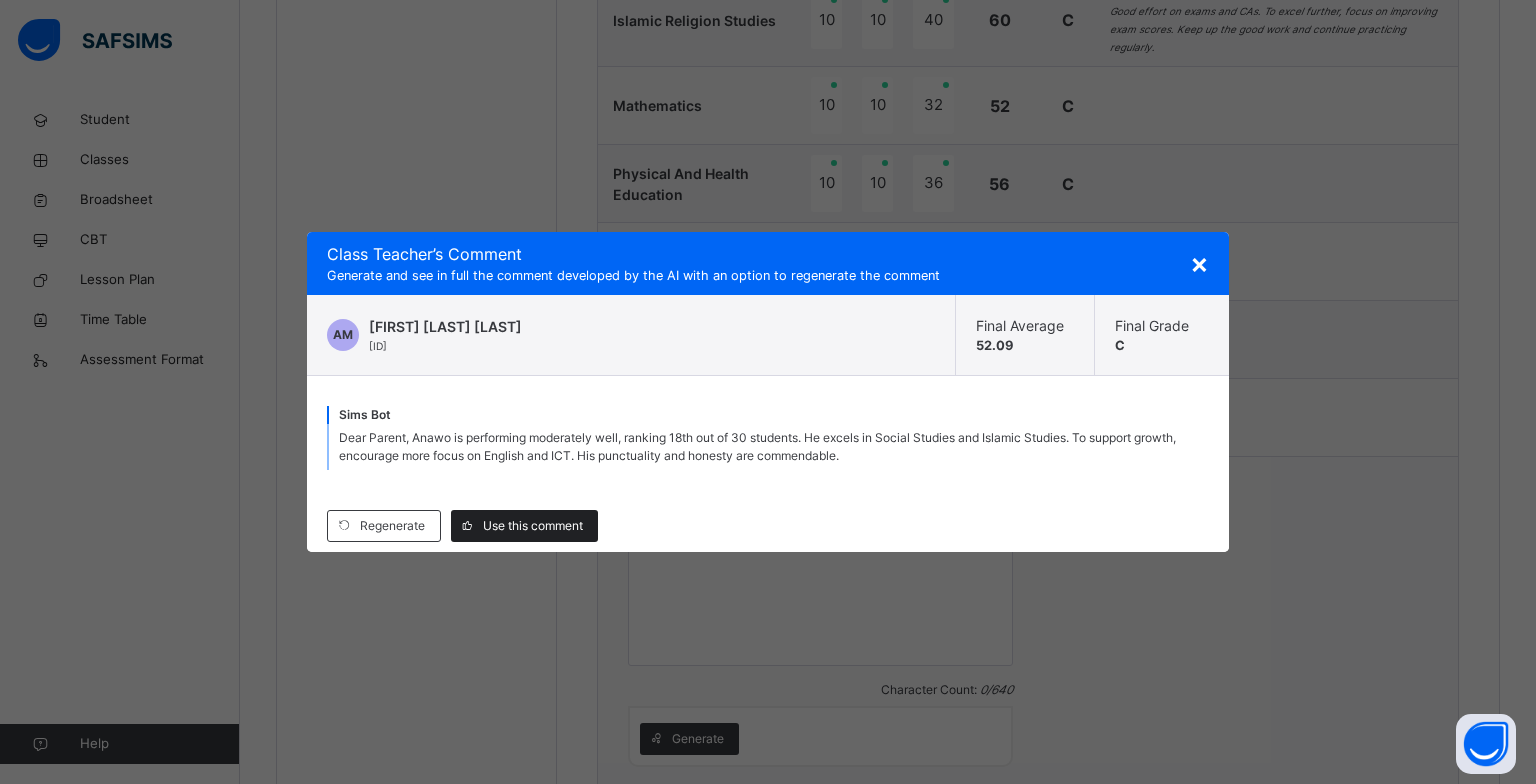 click on "Use this comment" at bounding box center [533, 526] 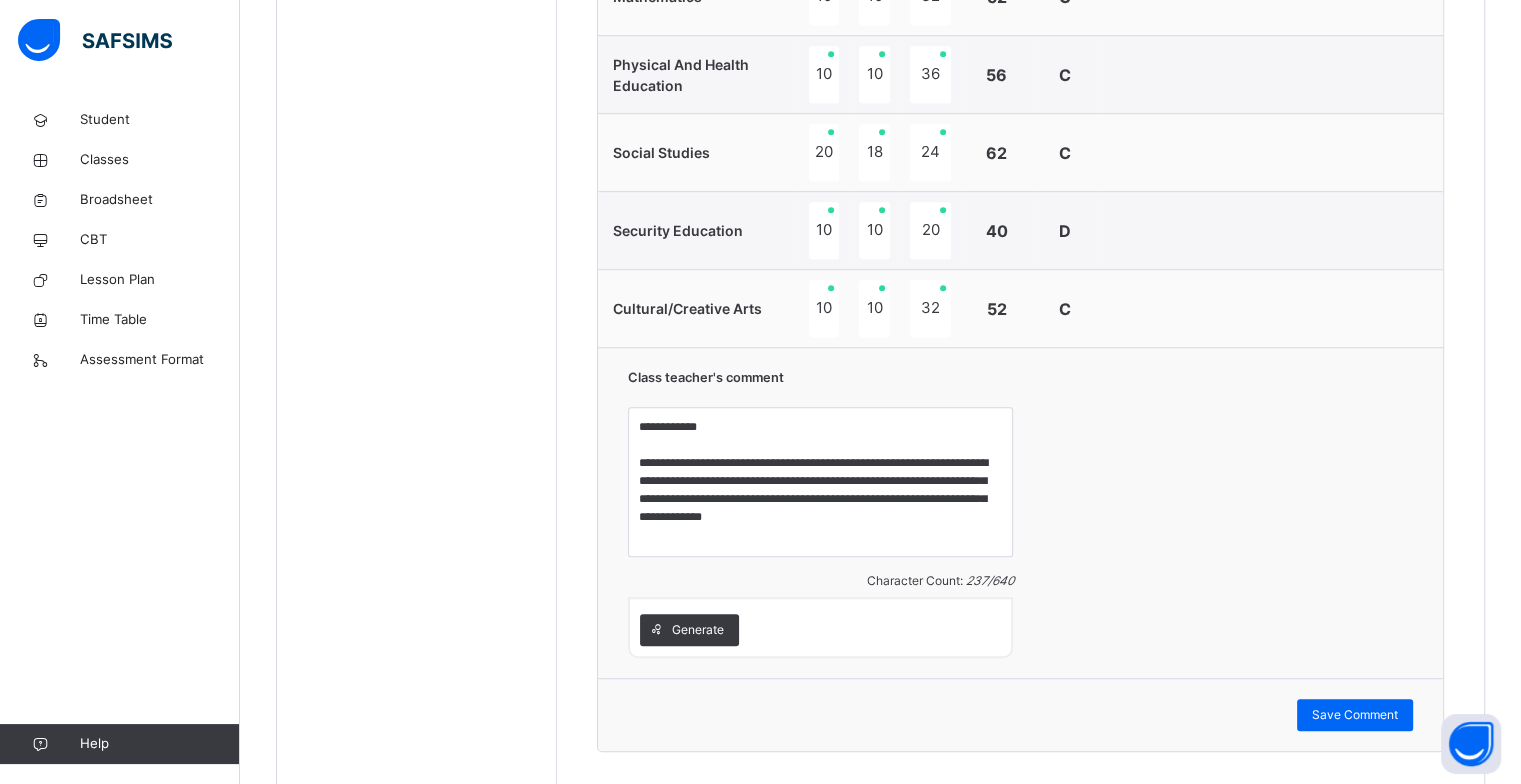 scroll, scrollTop: 1340, scrollLeft: 0, axis: vertical 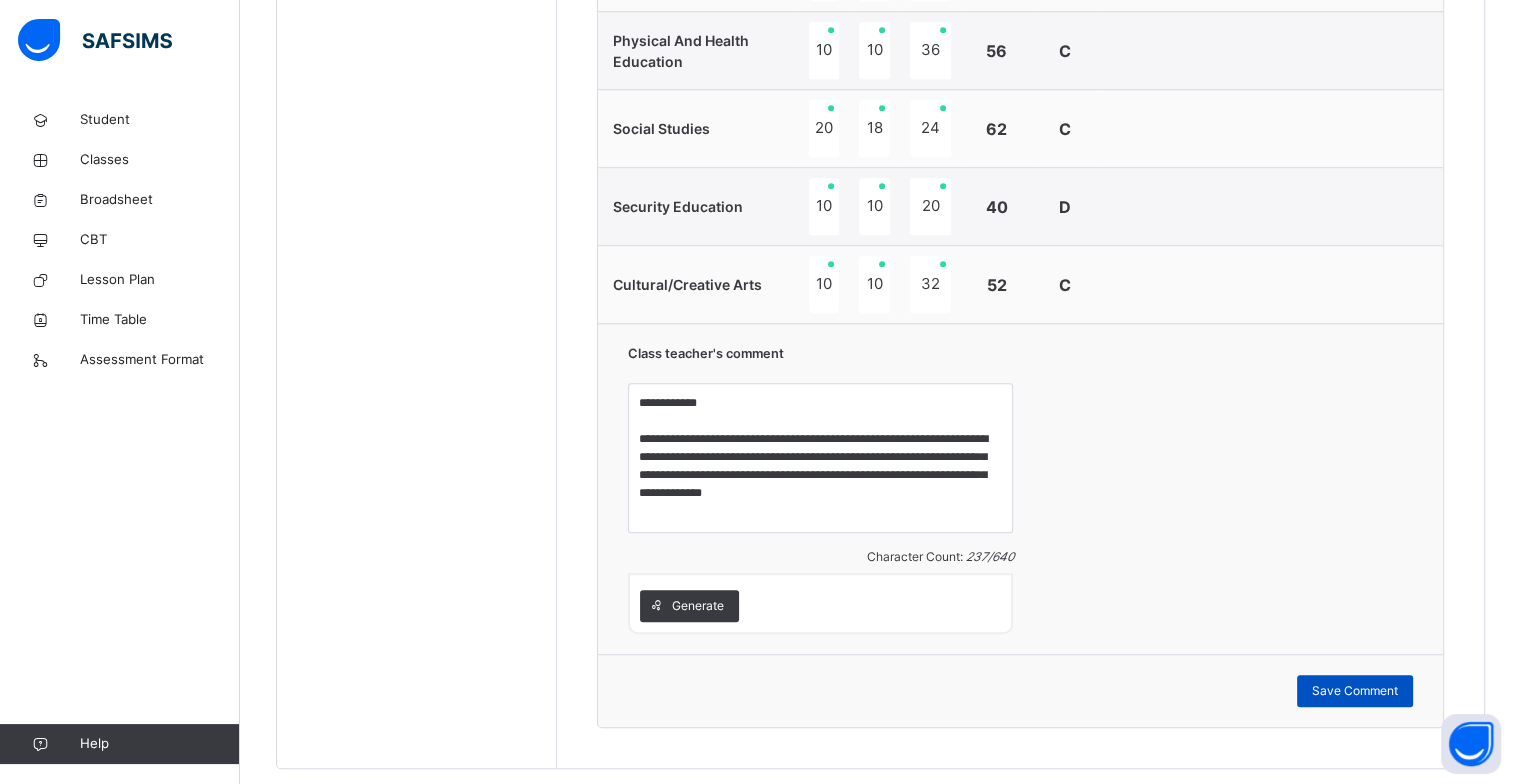 click on "Save Comment" at bounding box center (1355, 691) 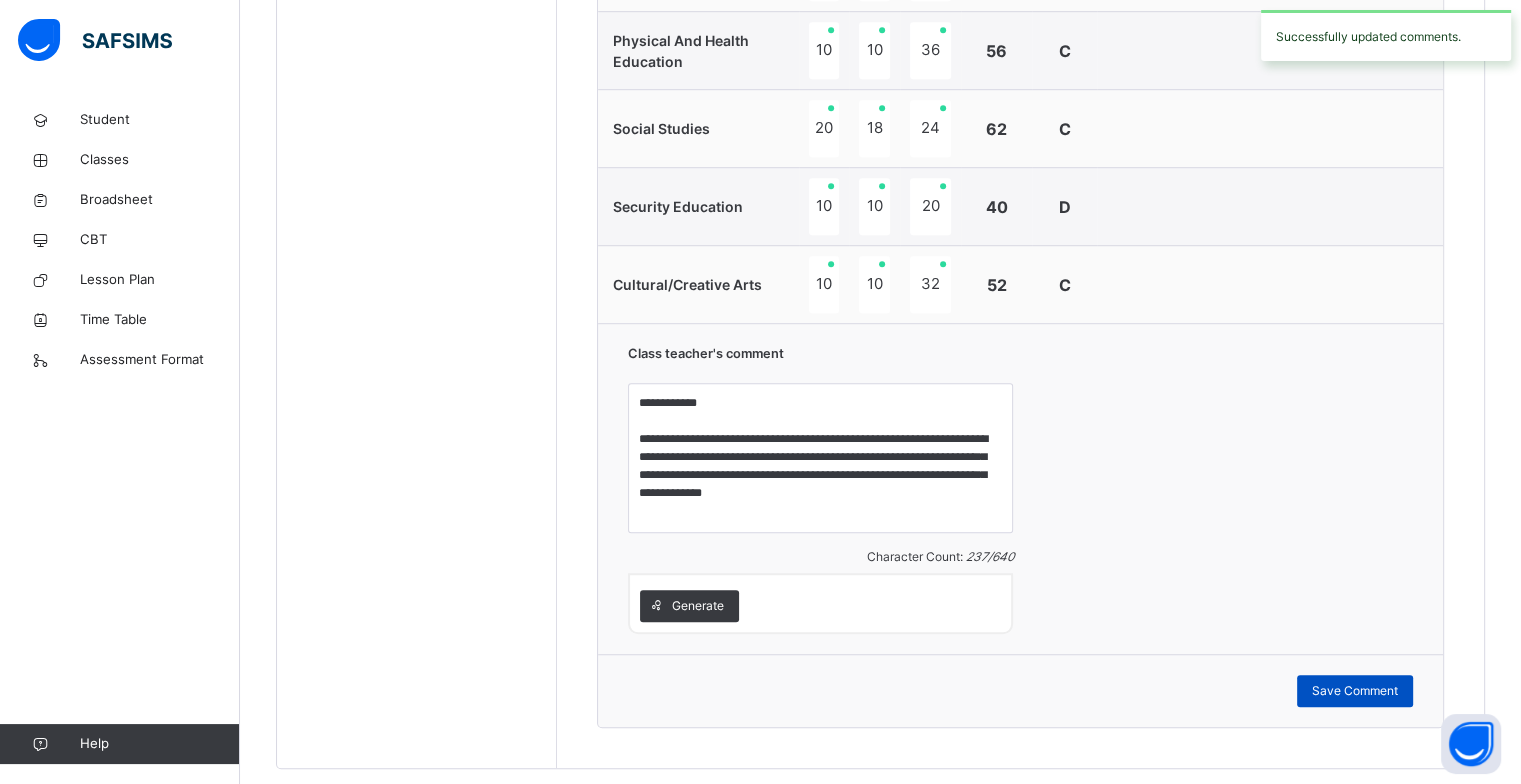 click on "Save Comment" at bounding box center (1355, 691) 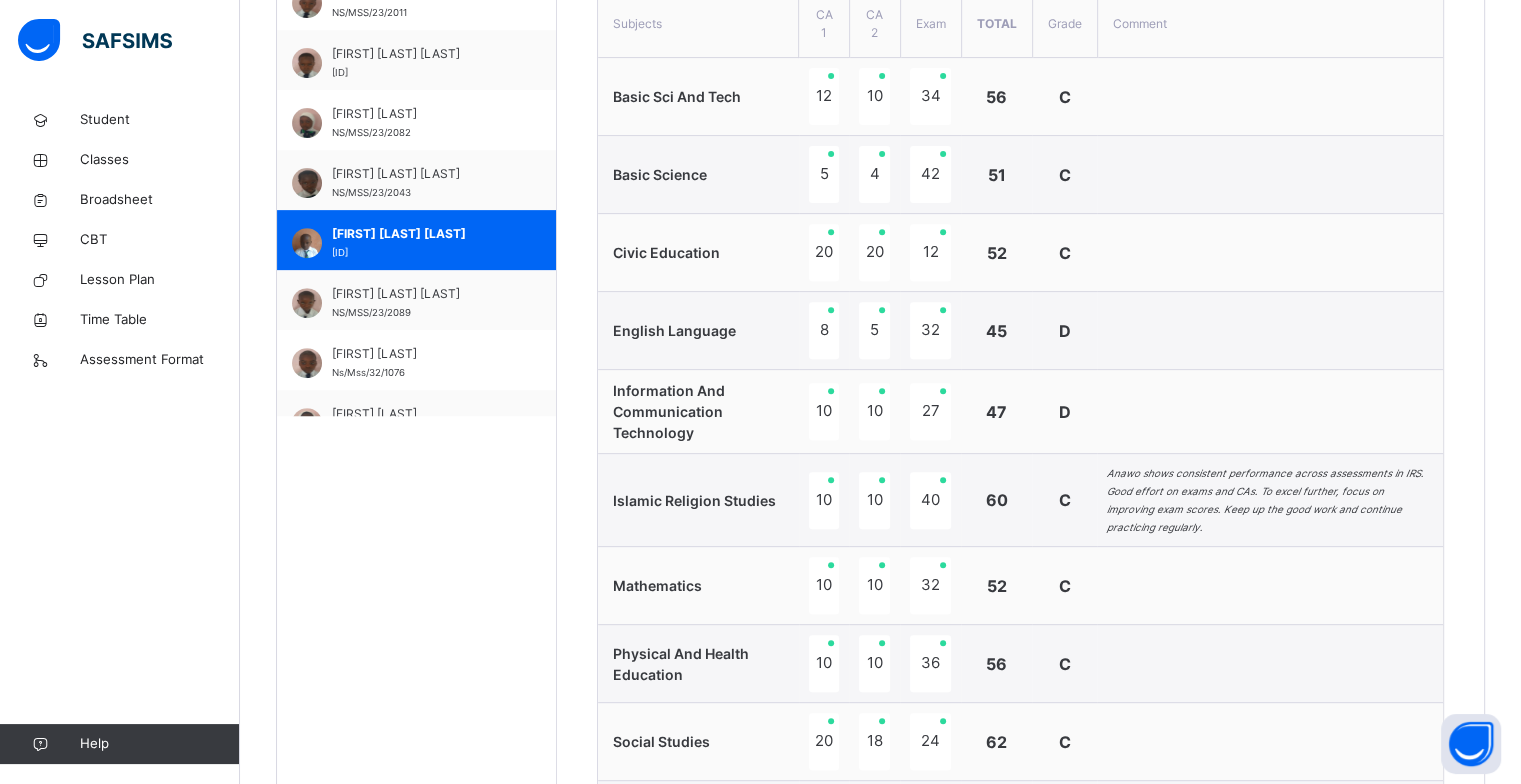 scroll, scrollTop: 714, scrollLeft: 0, axis: vertical 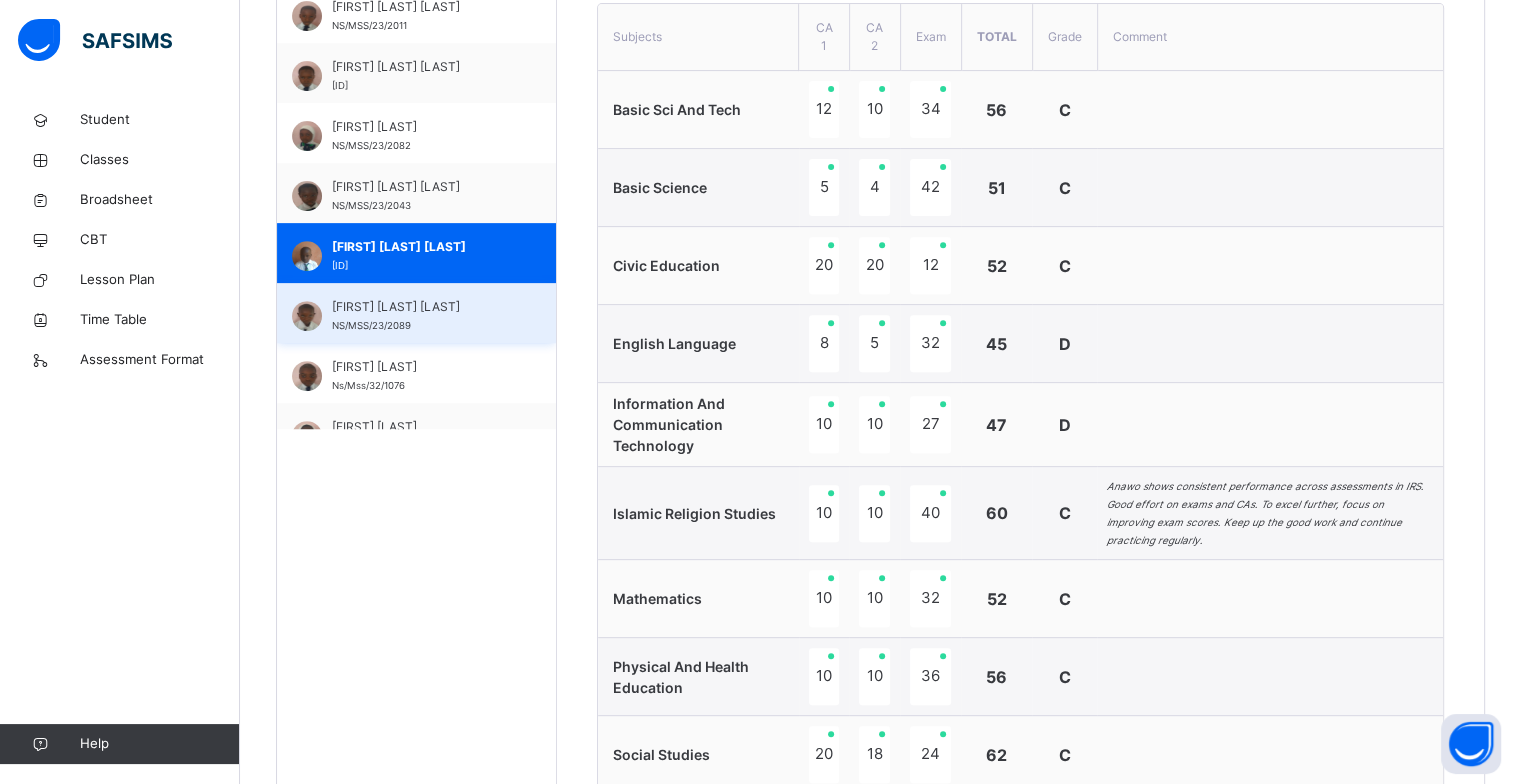 click on "[FIRST] [LAST] [LAST]" at bounding box center [421, 307] 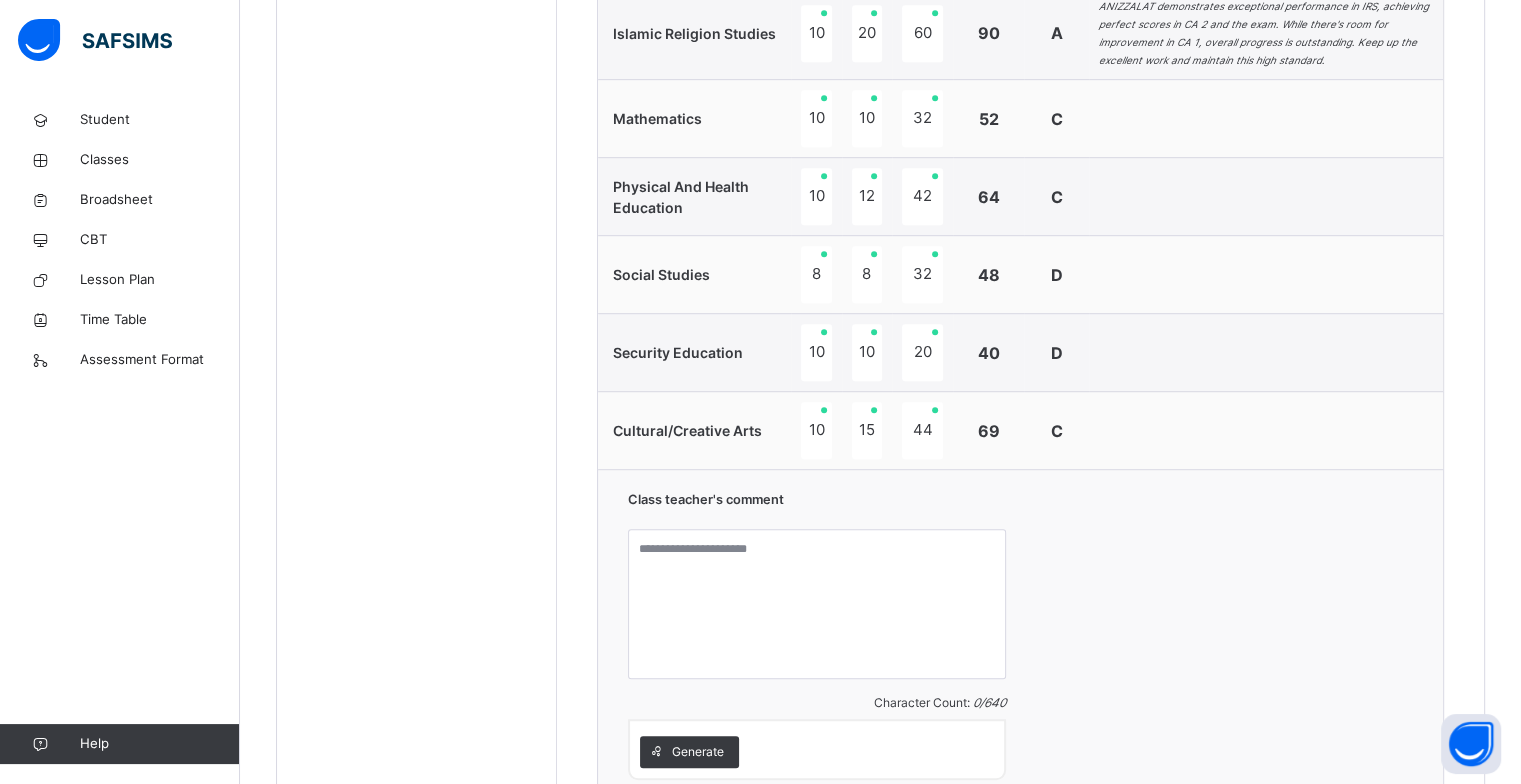 scroll, scrollTop: 1234, scrollLeft: 0, axis: vertical 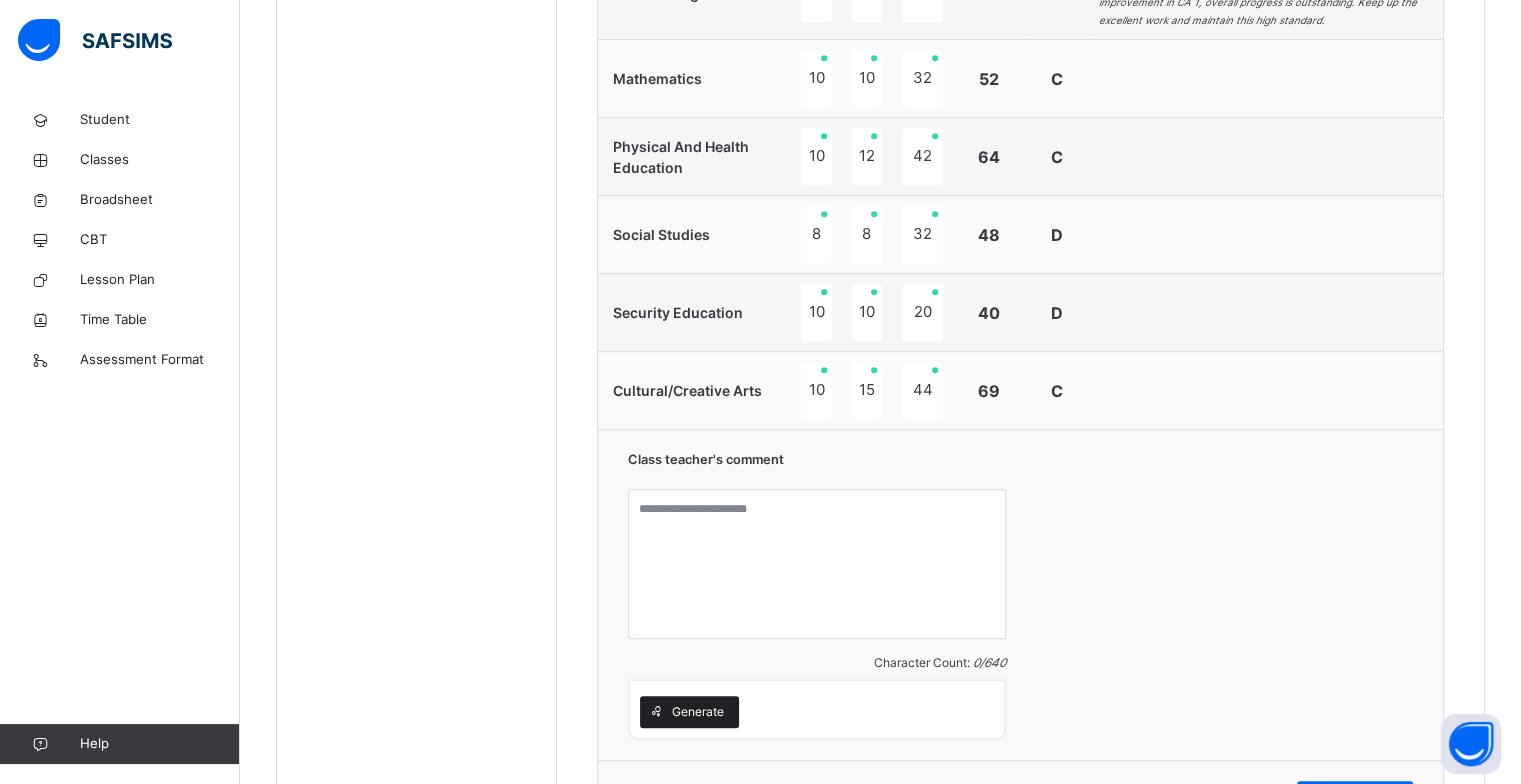 click on "Generate" at bounding box center [698, 712] 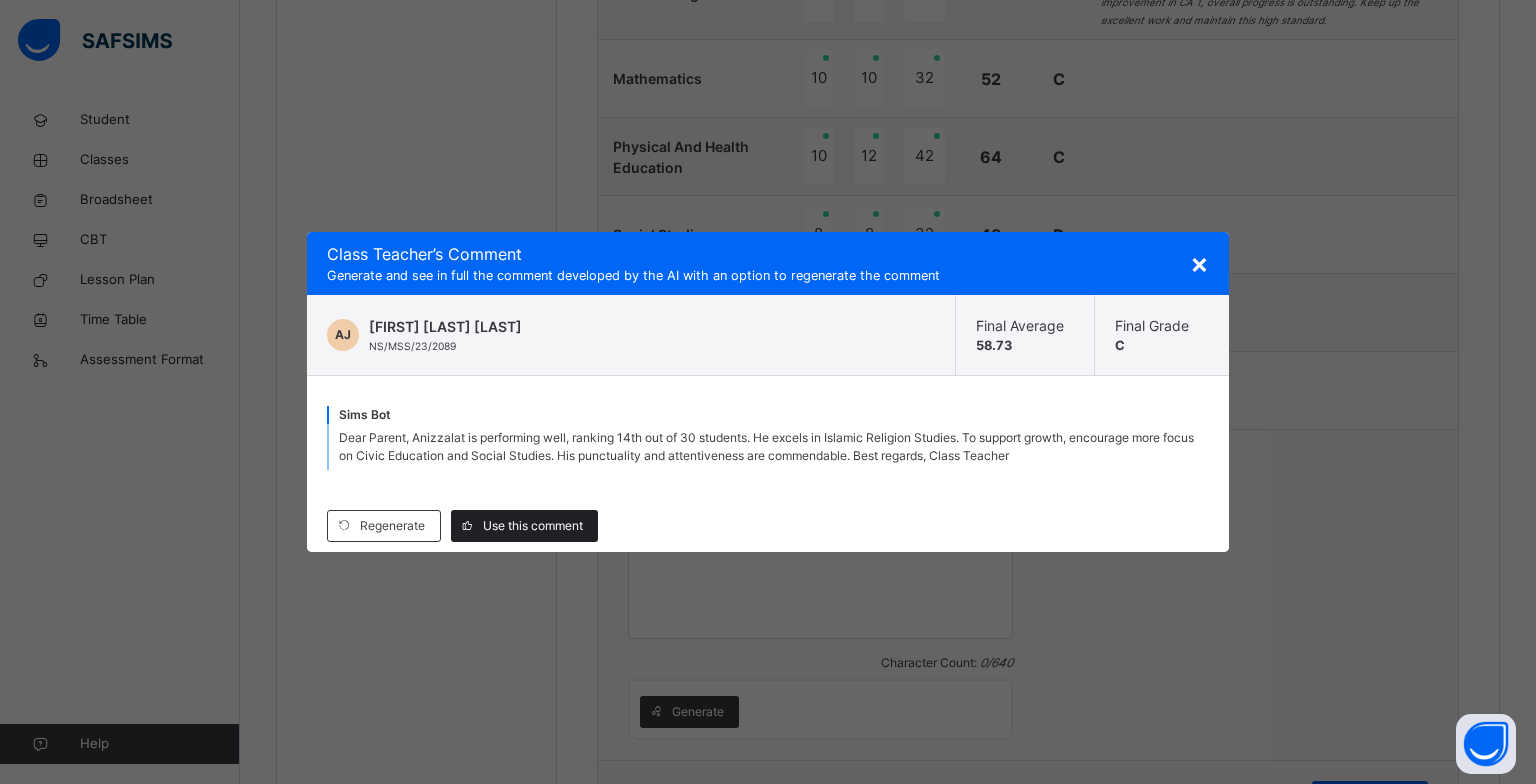 click on "Use this comment" at bounding box center (533, 526) 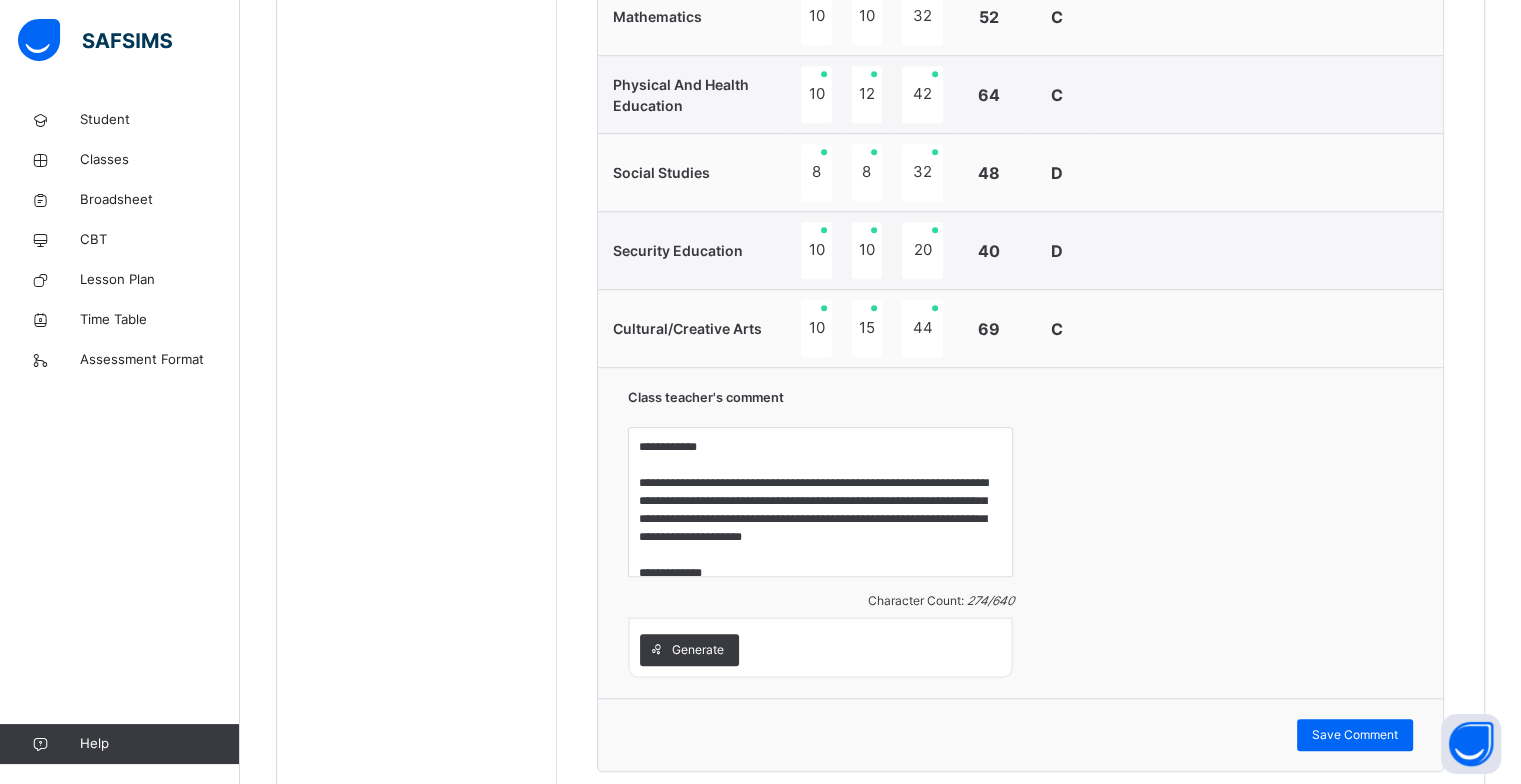 scroll, scrollTop: 1314, scrollLeft: 0, axis: vertical 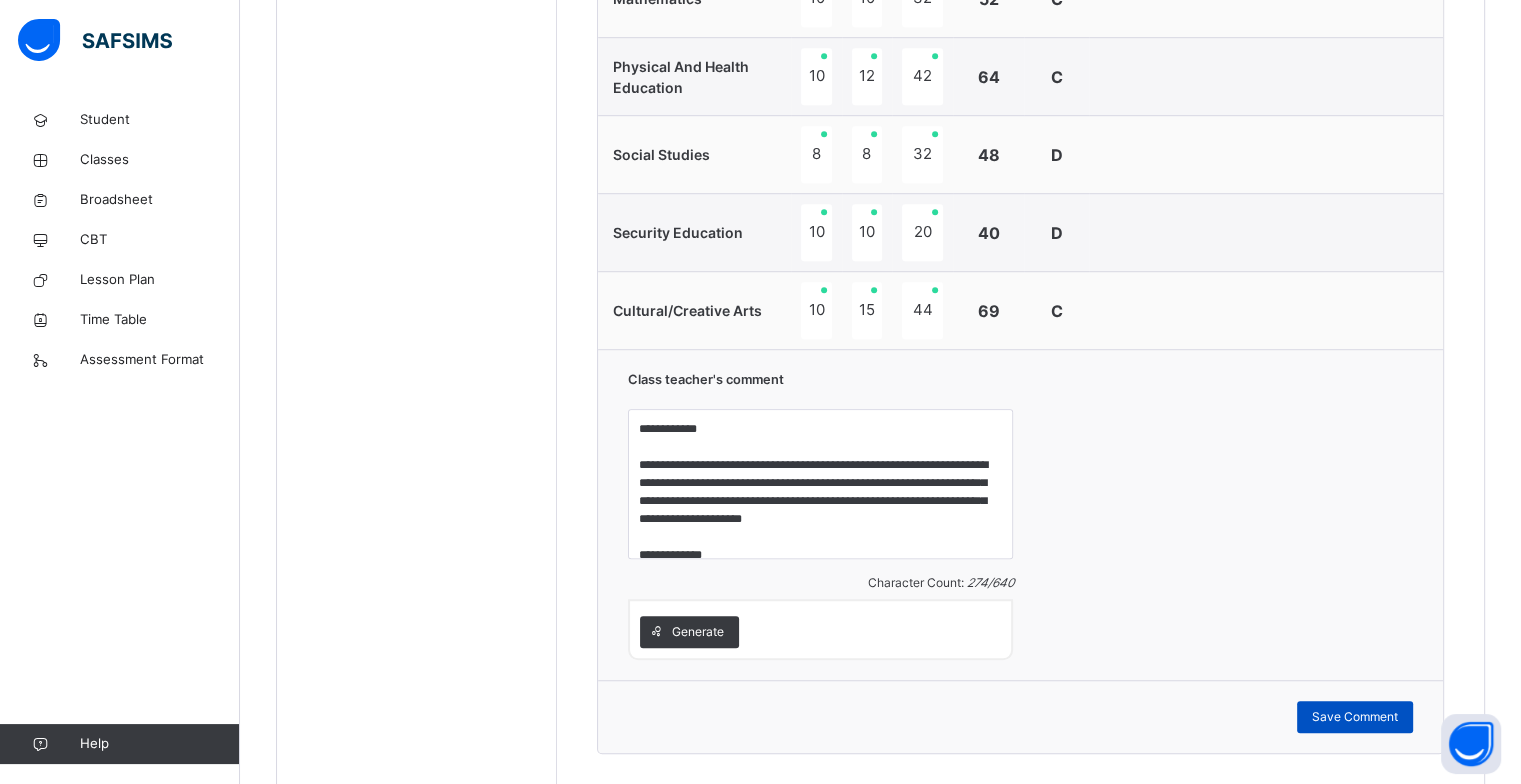 click on "Save Comment" at bounding box center (1355, 717) 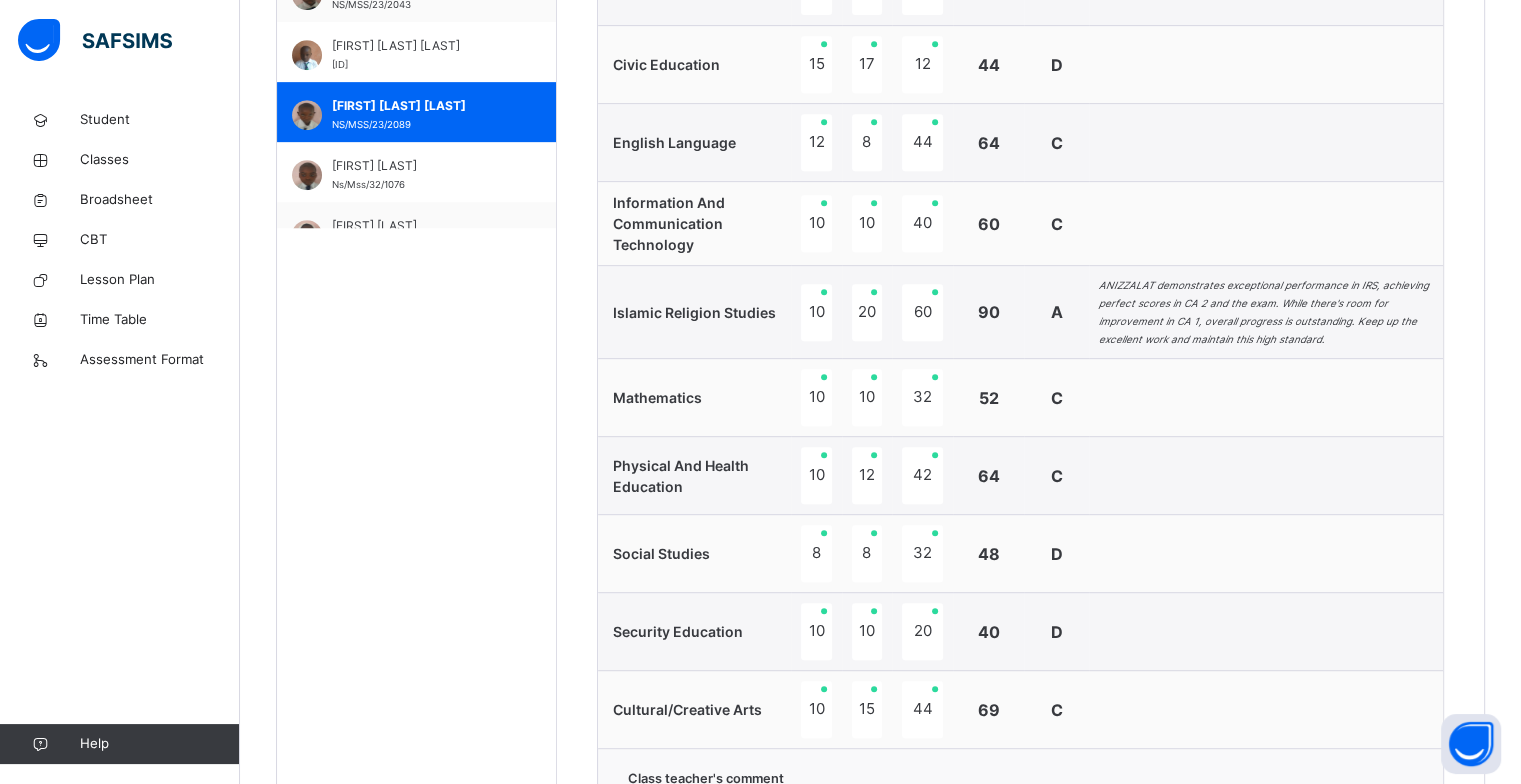 scroll, scrollTop: 914, scrollLeft: 0, axis: vertical 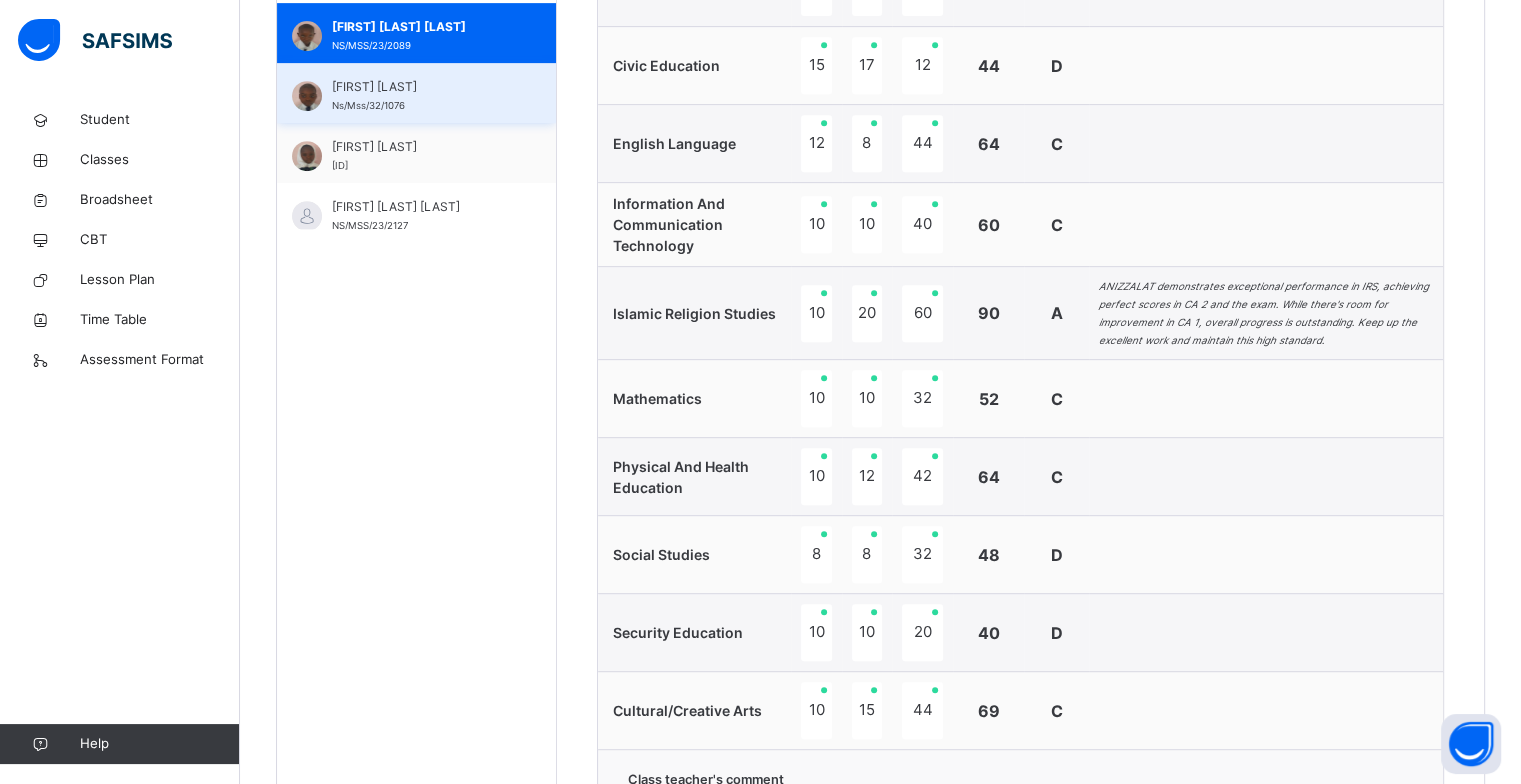 click on "[FIRST] [LAST]  [LAST] [ID]" at bounding box center (421, 96) 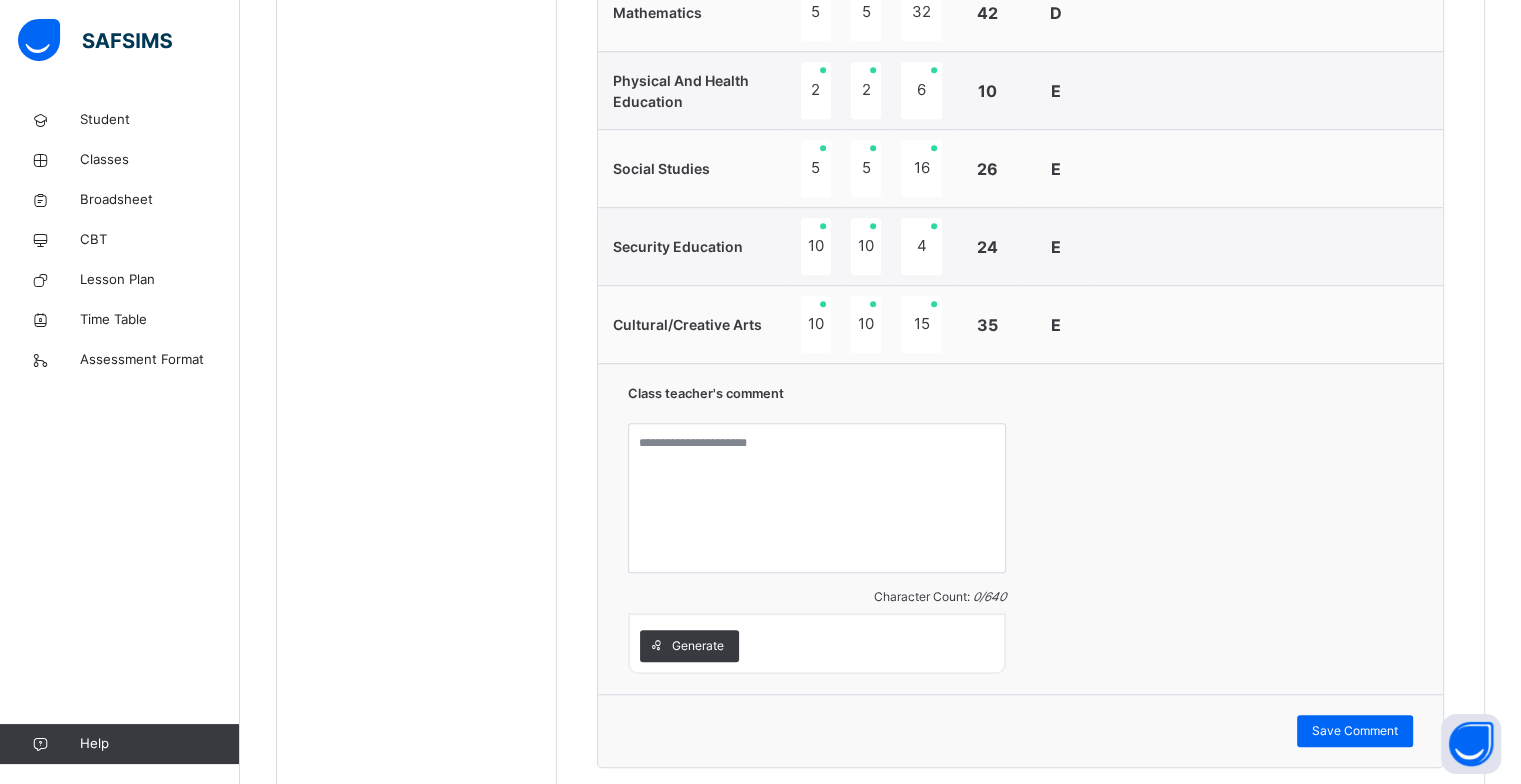 scroll, scrollTop: 1340, scrollLeft: 0, axis: vertical 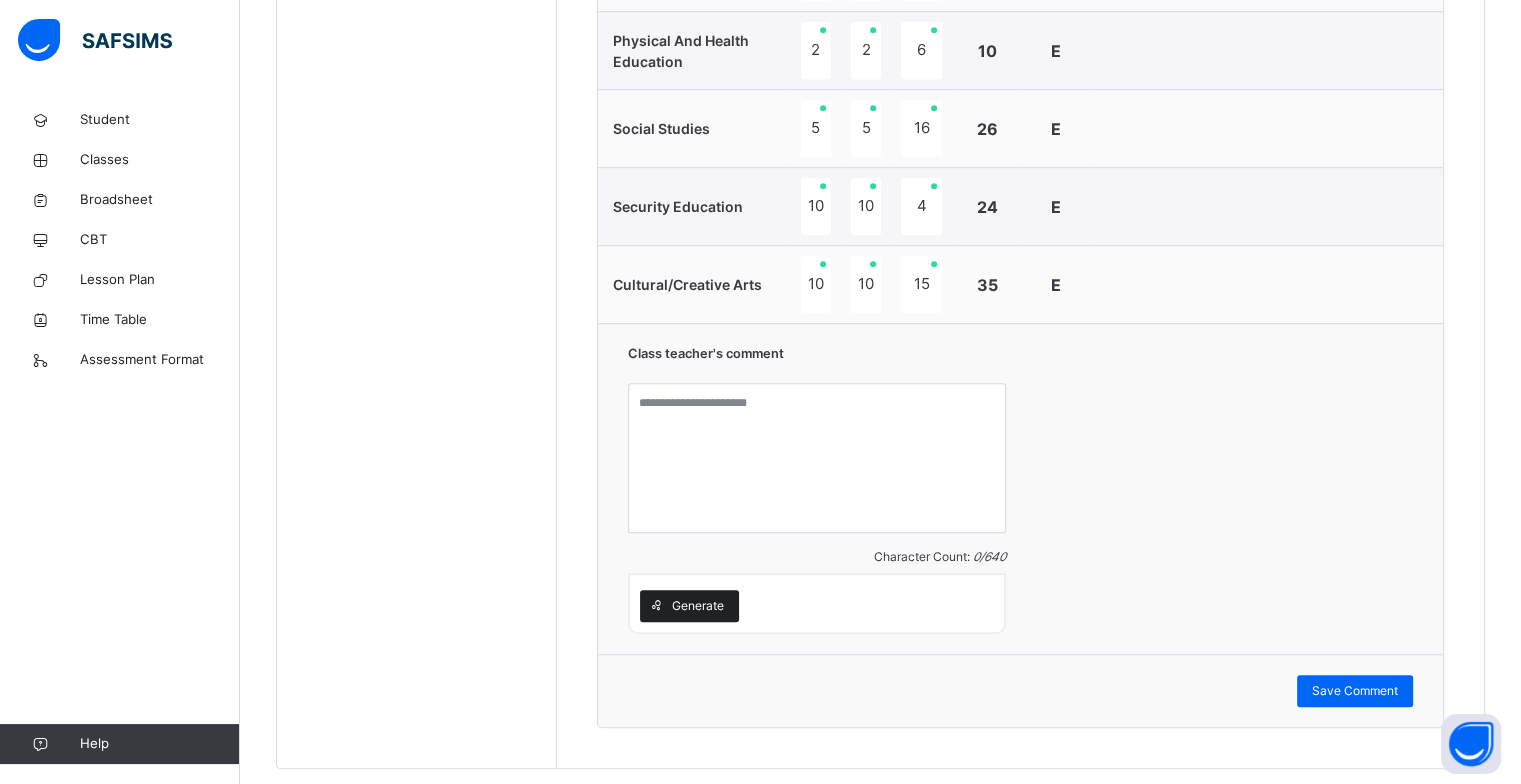 click at bounding box center [656, 606] 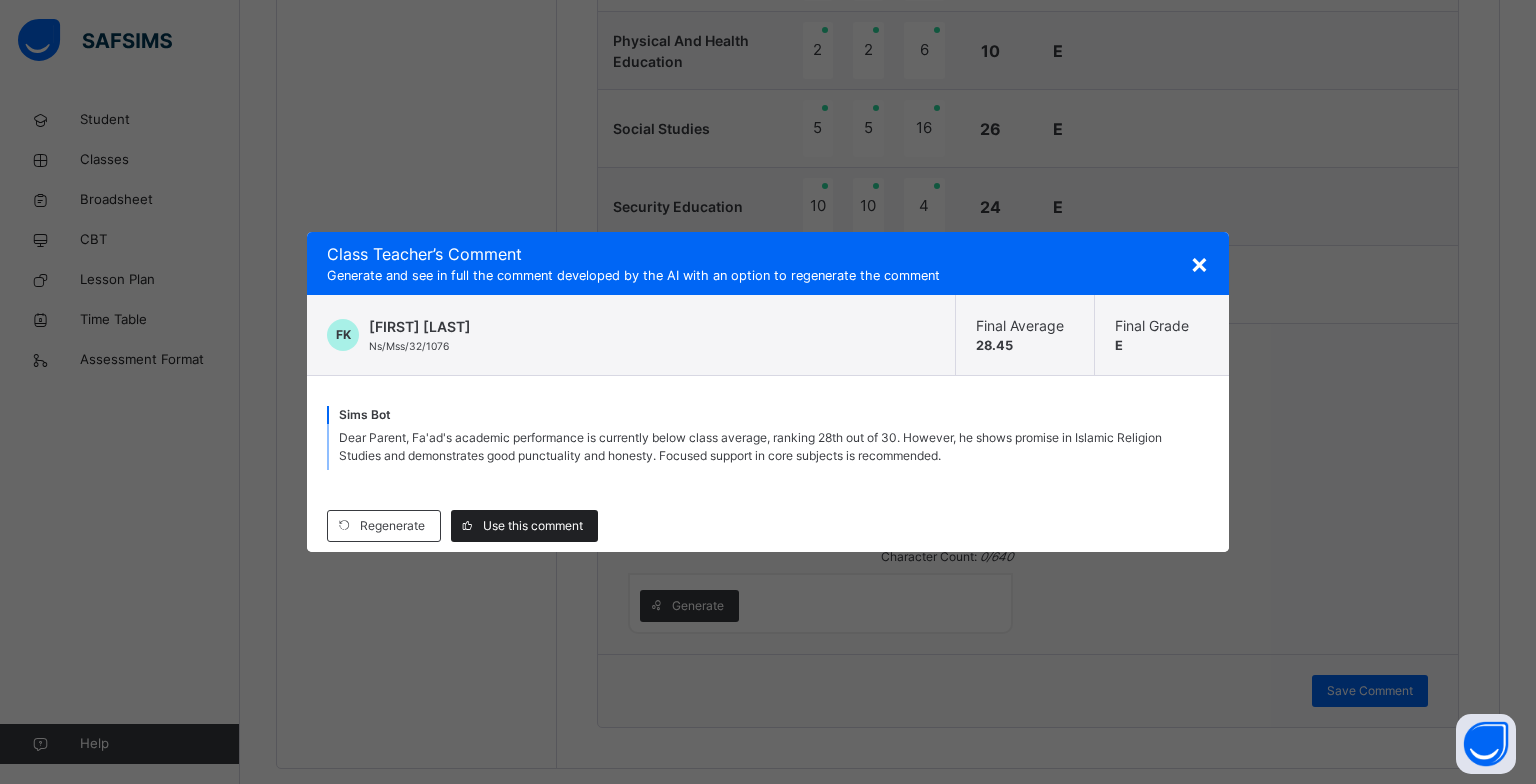 click on "Use this comment" at bounding box center [533, 526] 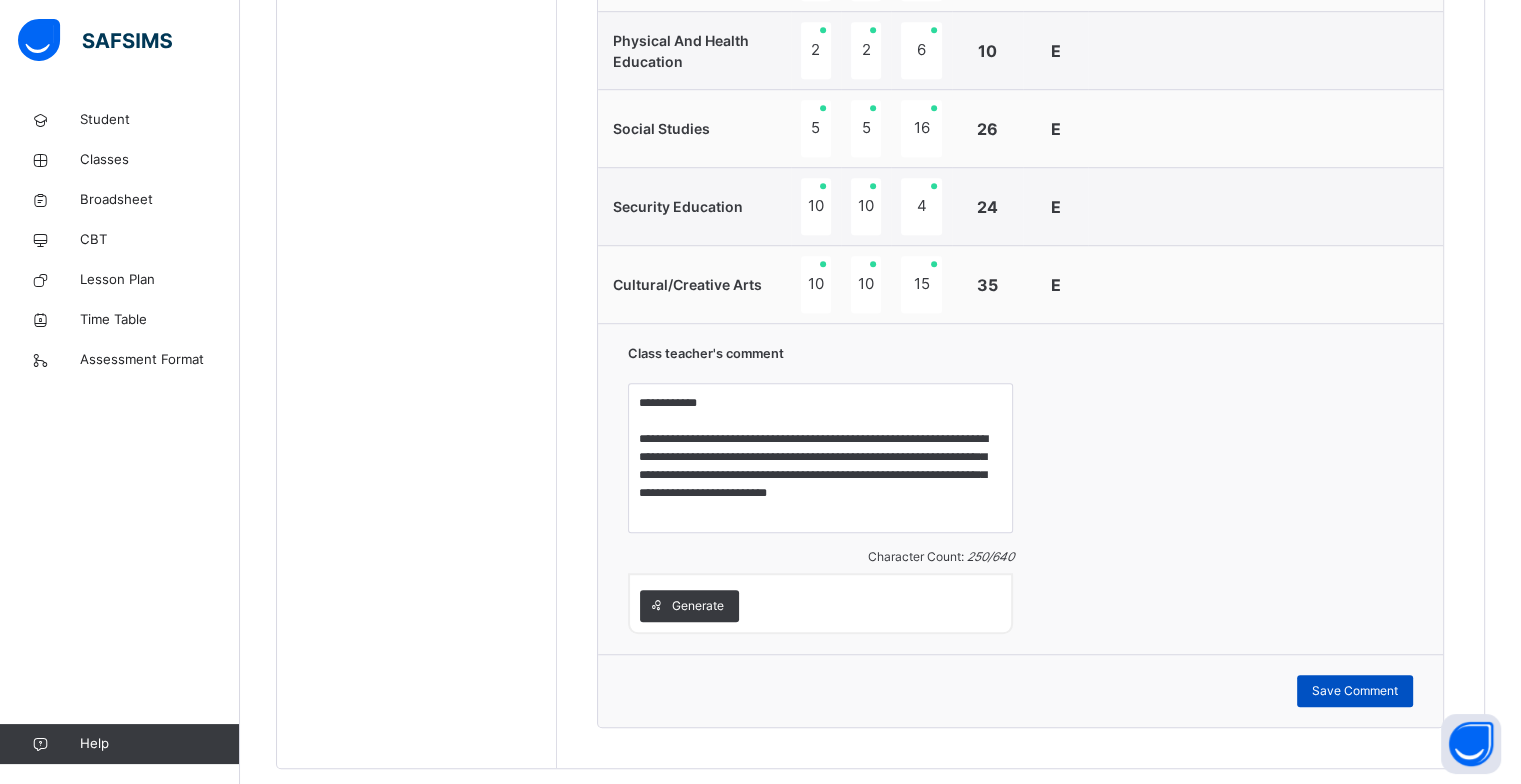 click on "Save Comment" at bounding box center [1355, 691] 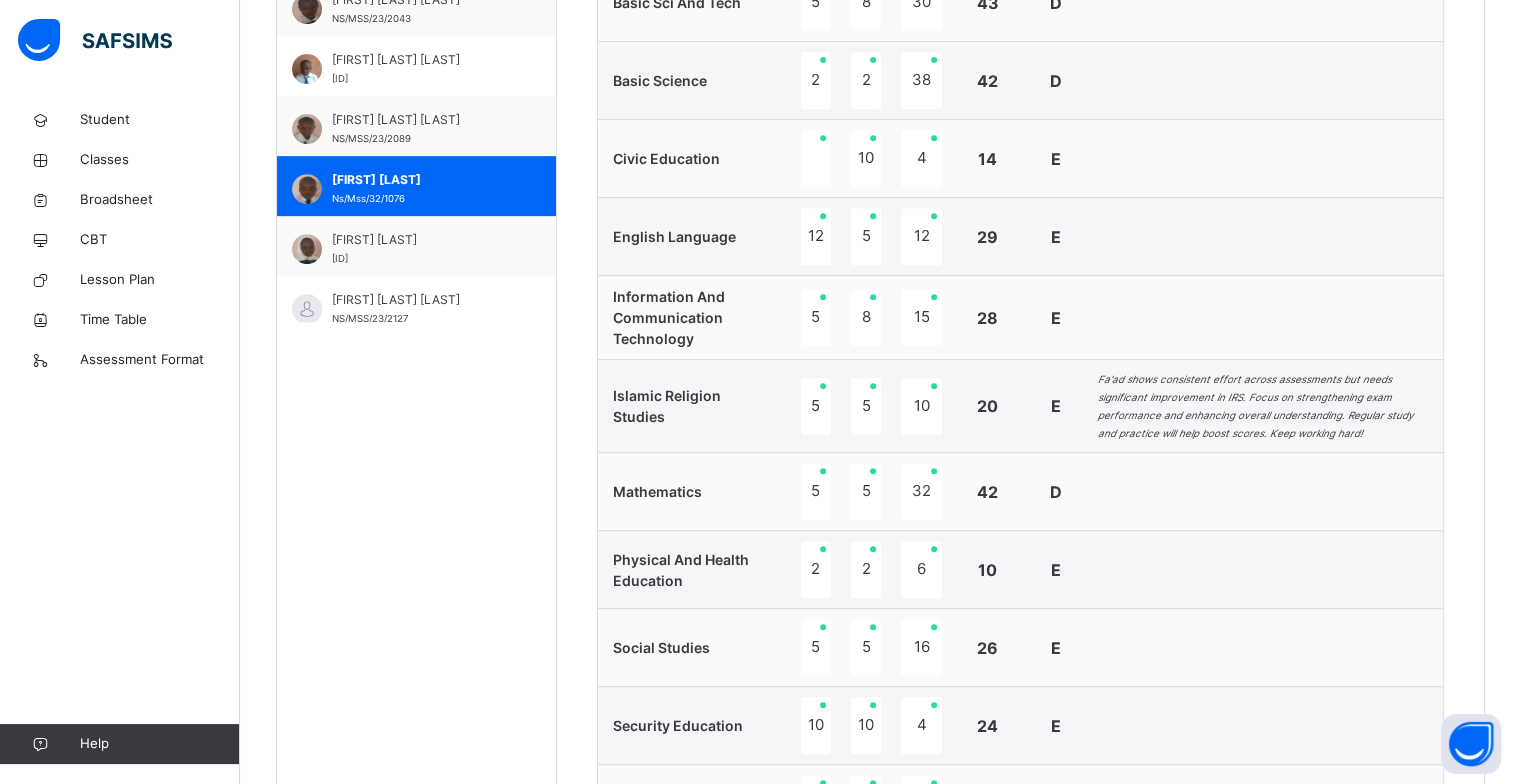 scroll, scrollTop: 820, scrollLeft: 0, axis: vertical 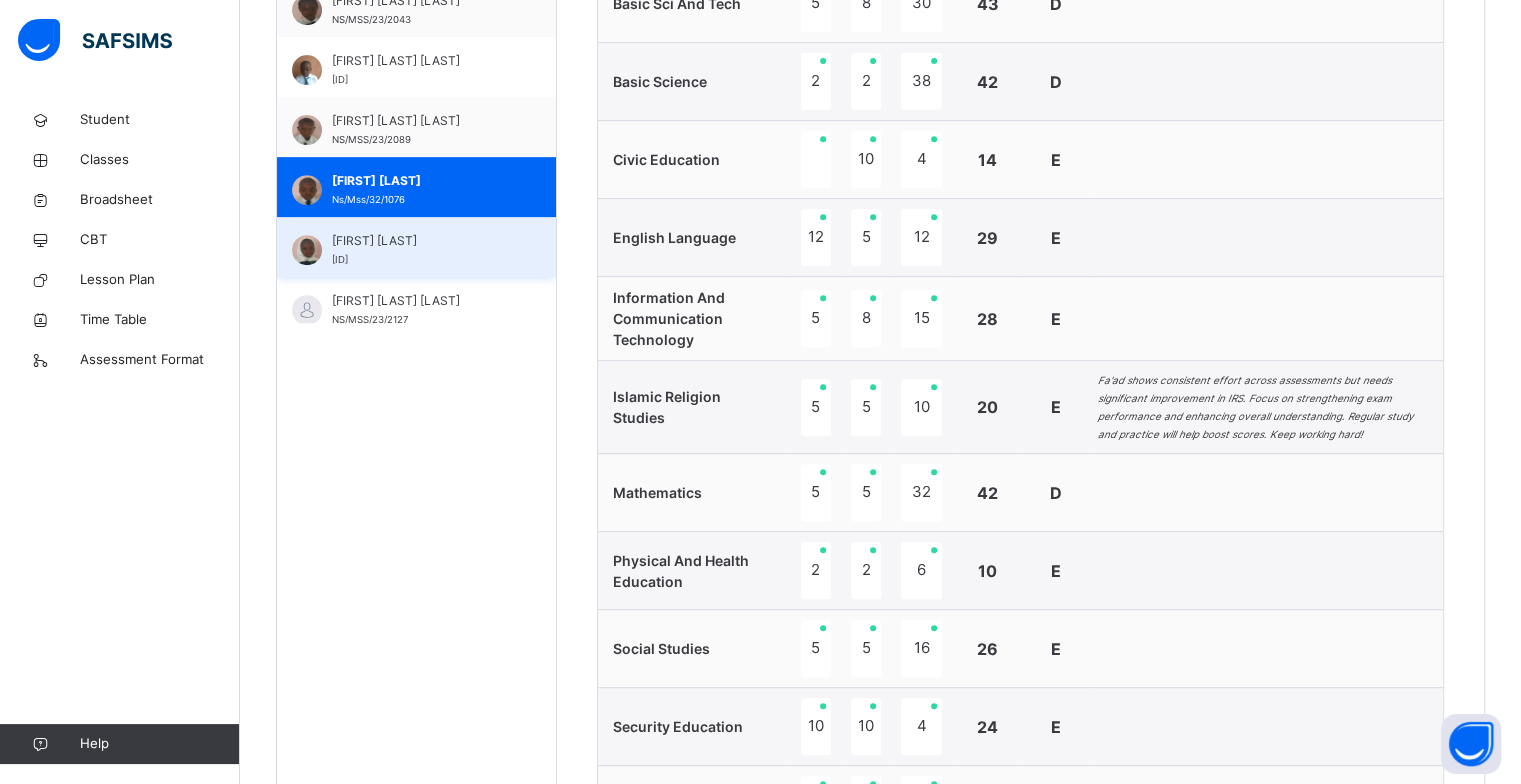 click on "[ID]" at bounding box center [340, 259] 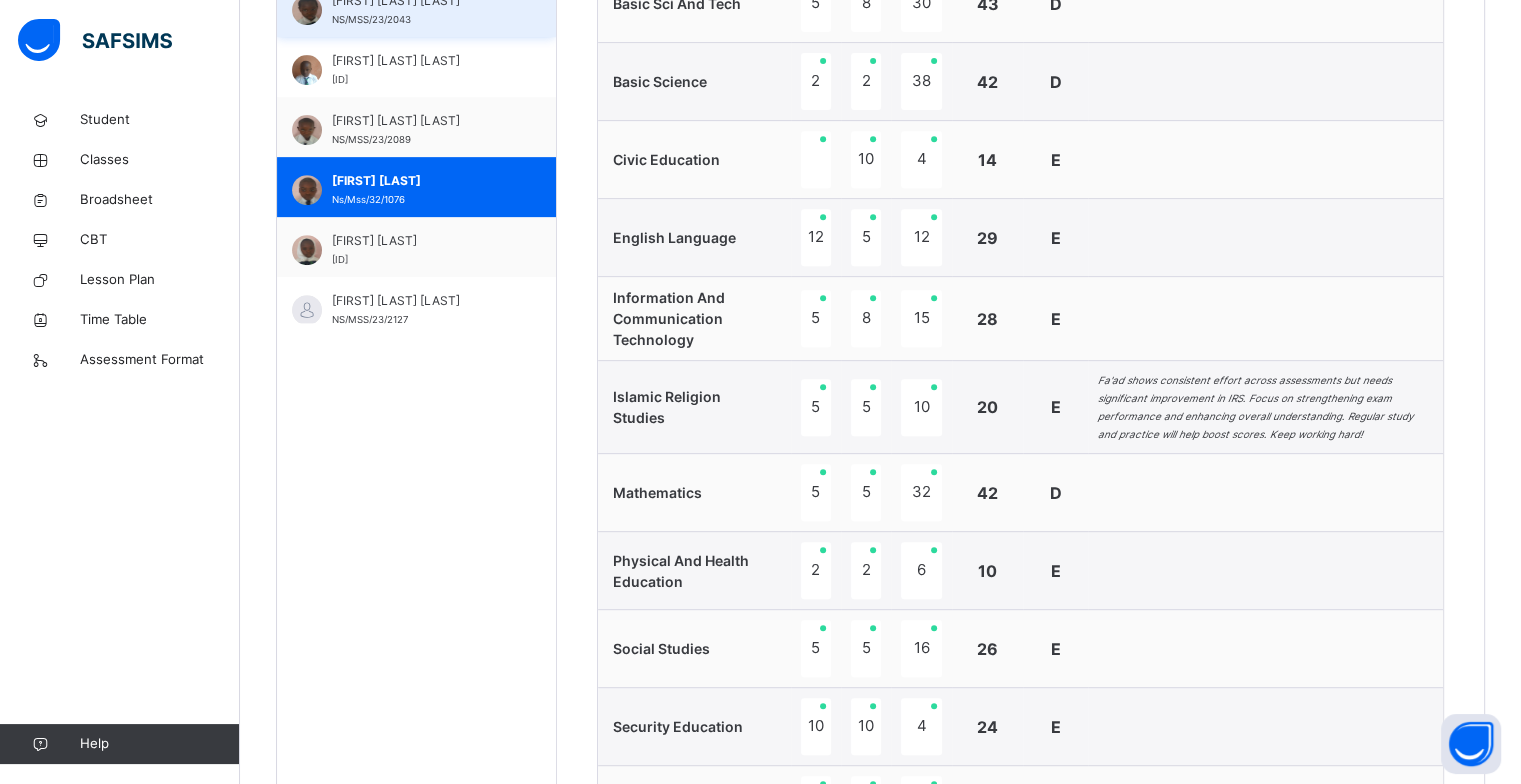 click on "NS/MSS/23/2043" at bounding box center (371, 19) 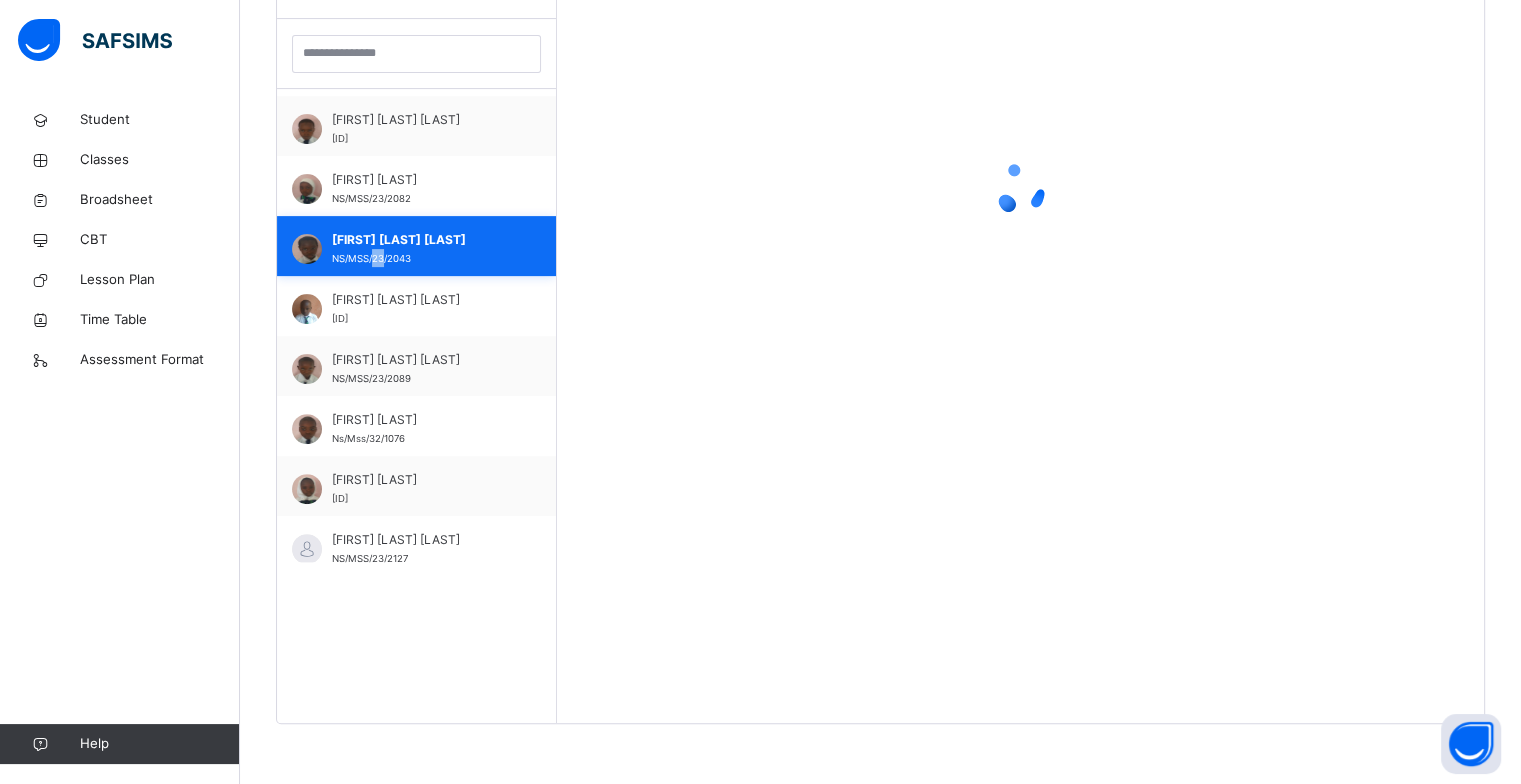 scroll, scrollTop: 580, scrollLeft: 0, axis: vertical 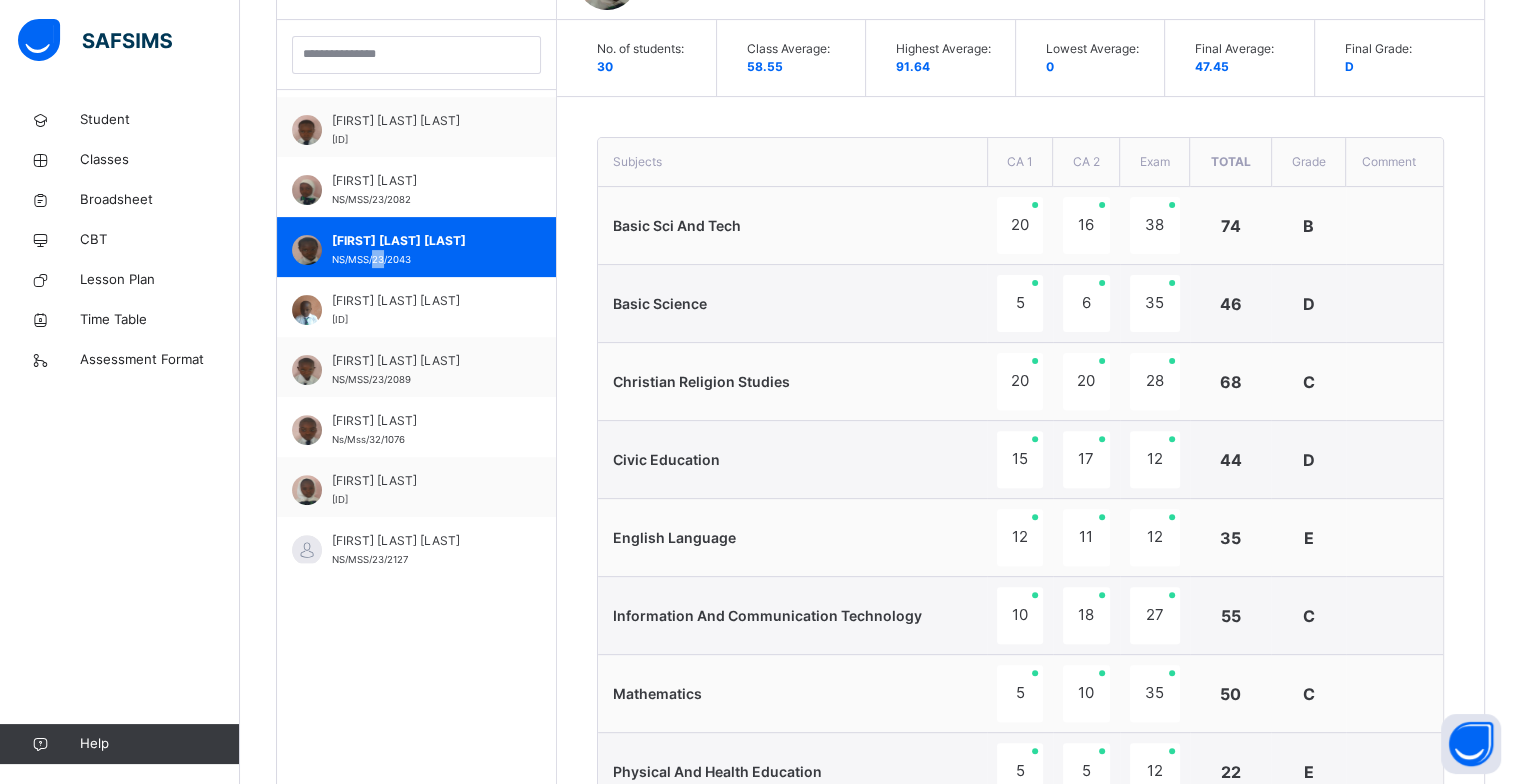 type on "**********" 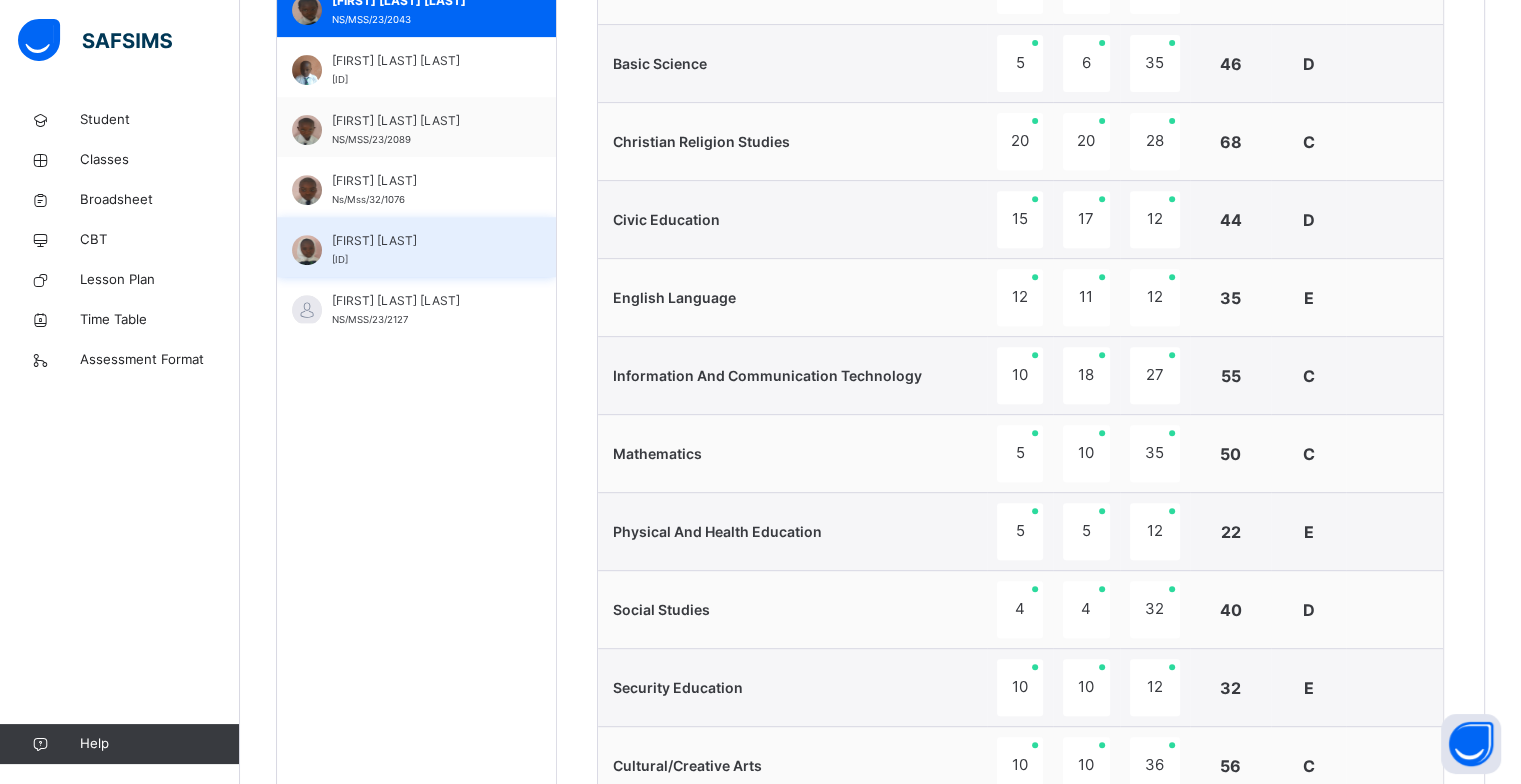 click on "[ID]" at bounding box center (340, 259) 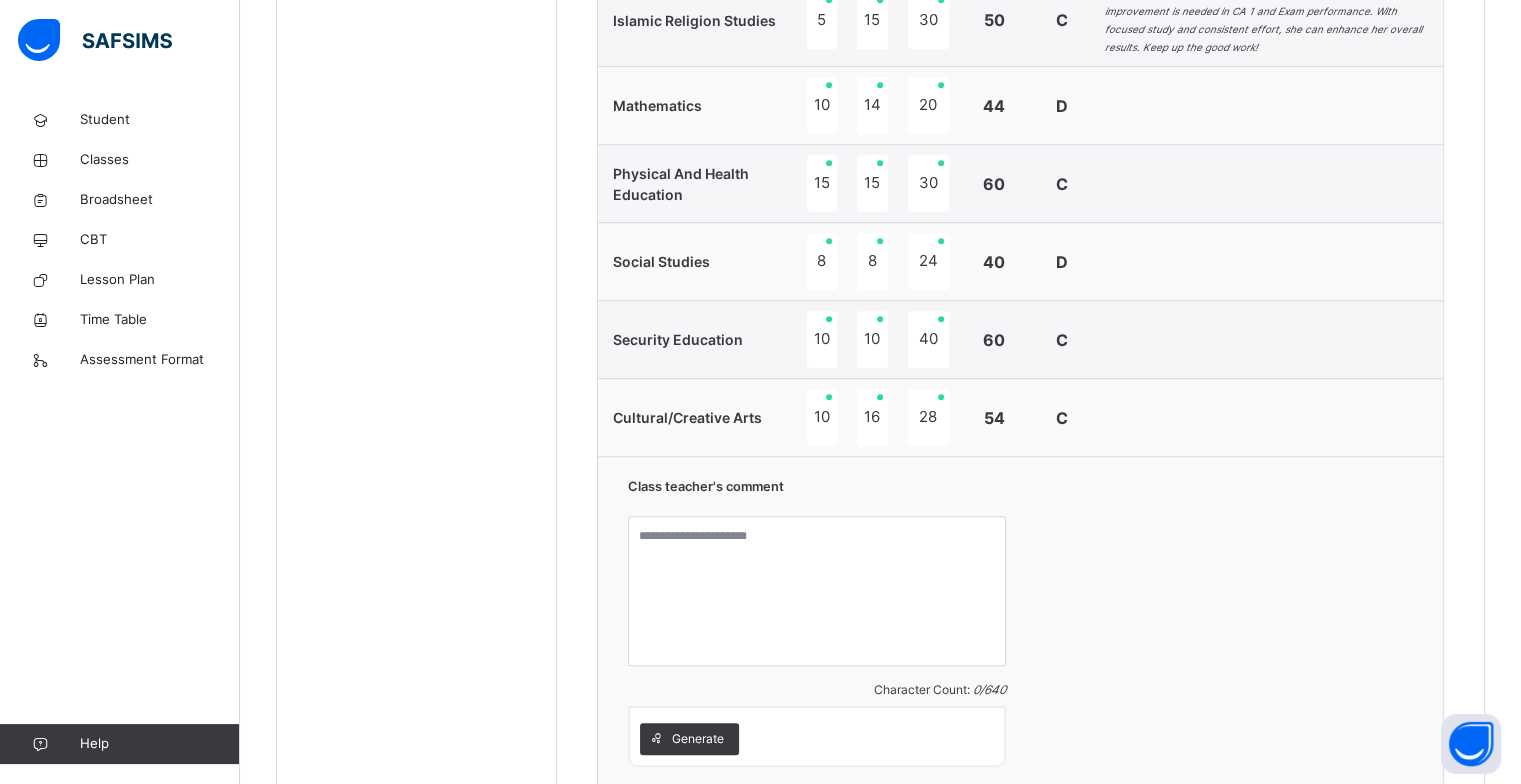 scroll, scrollTop: 1380, scrollLeft: 0, axis: vertical 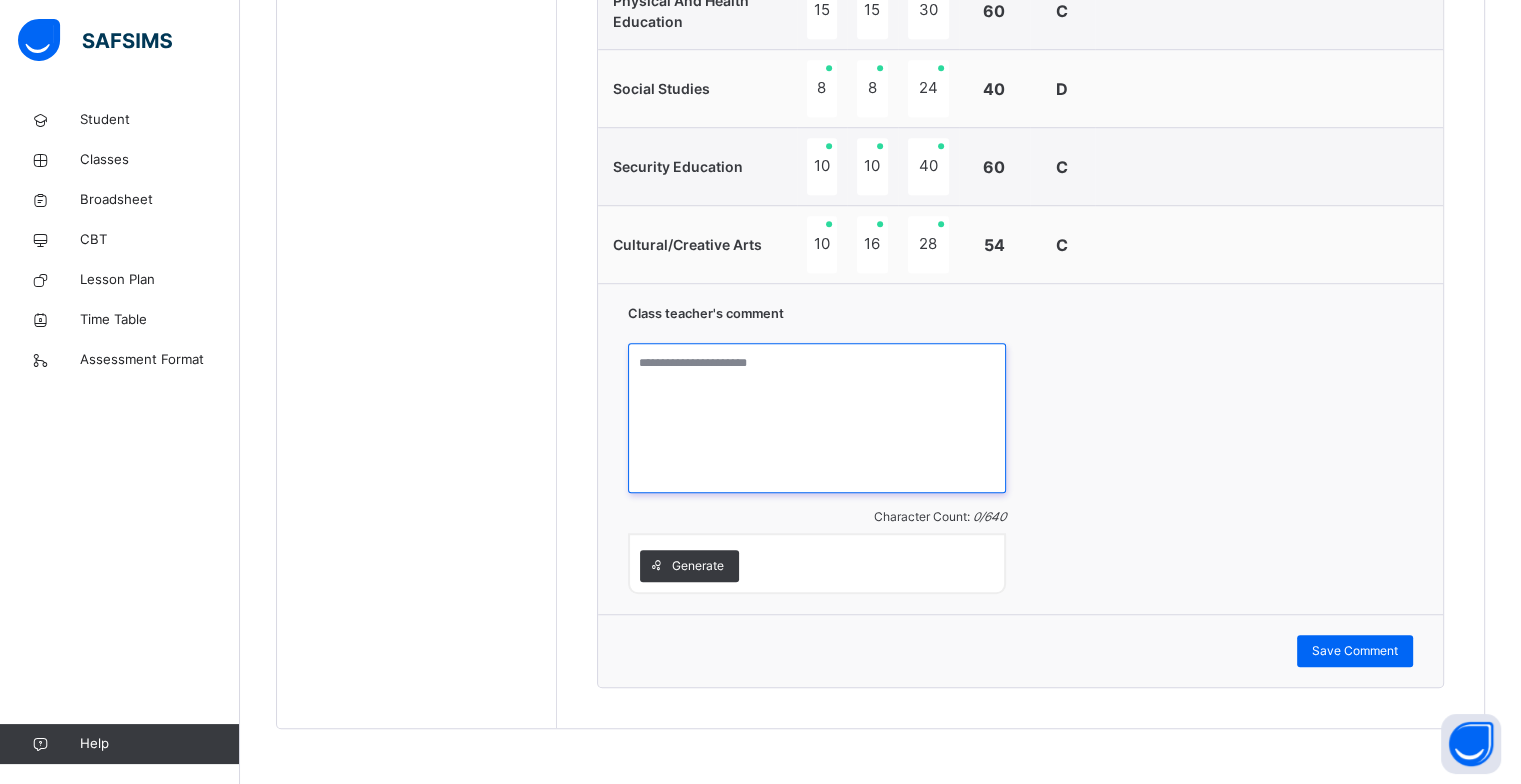 click at bounding box center [817, 418] 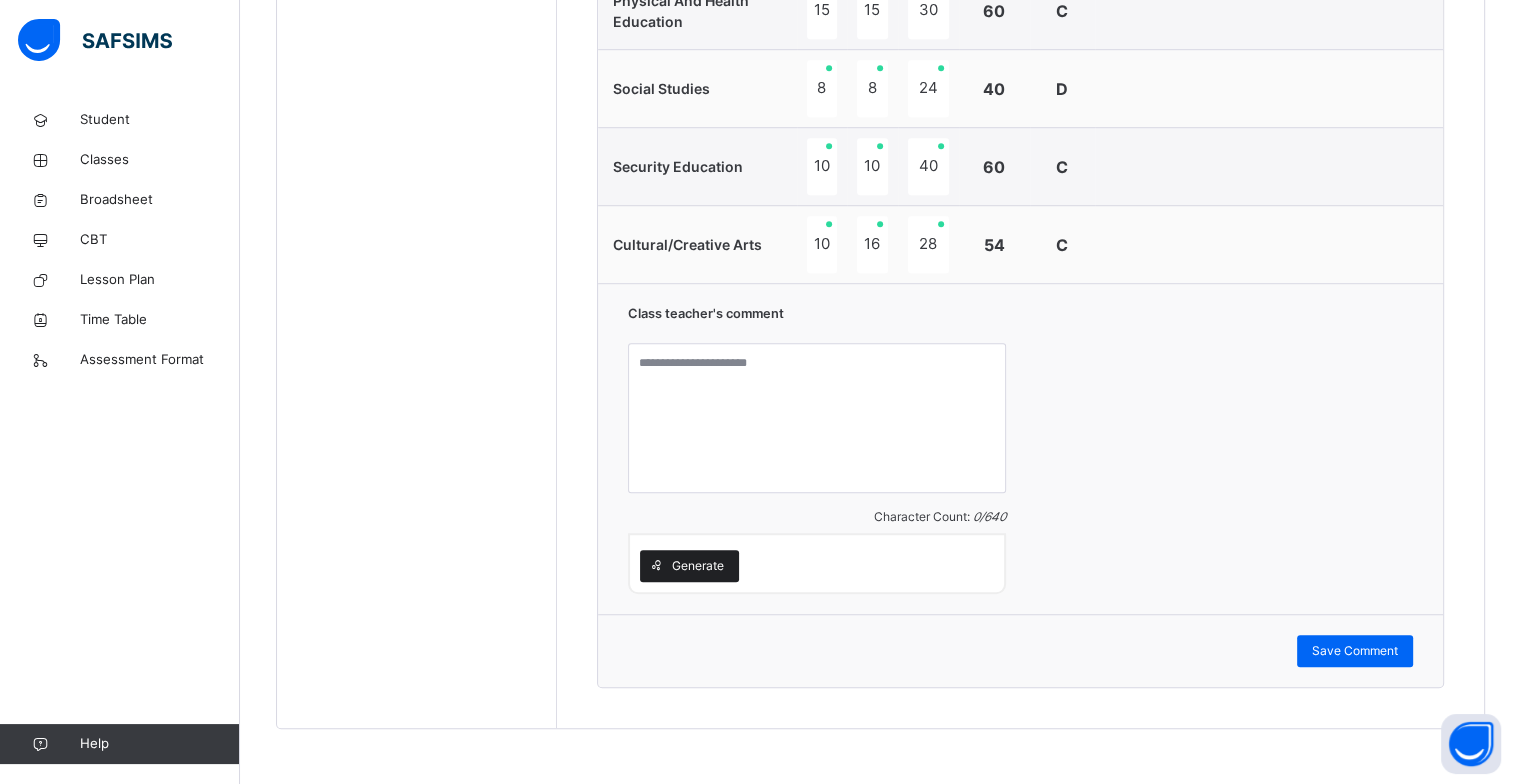 click on "Generate" at bounding box center (698, 566) 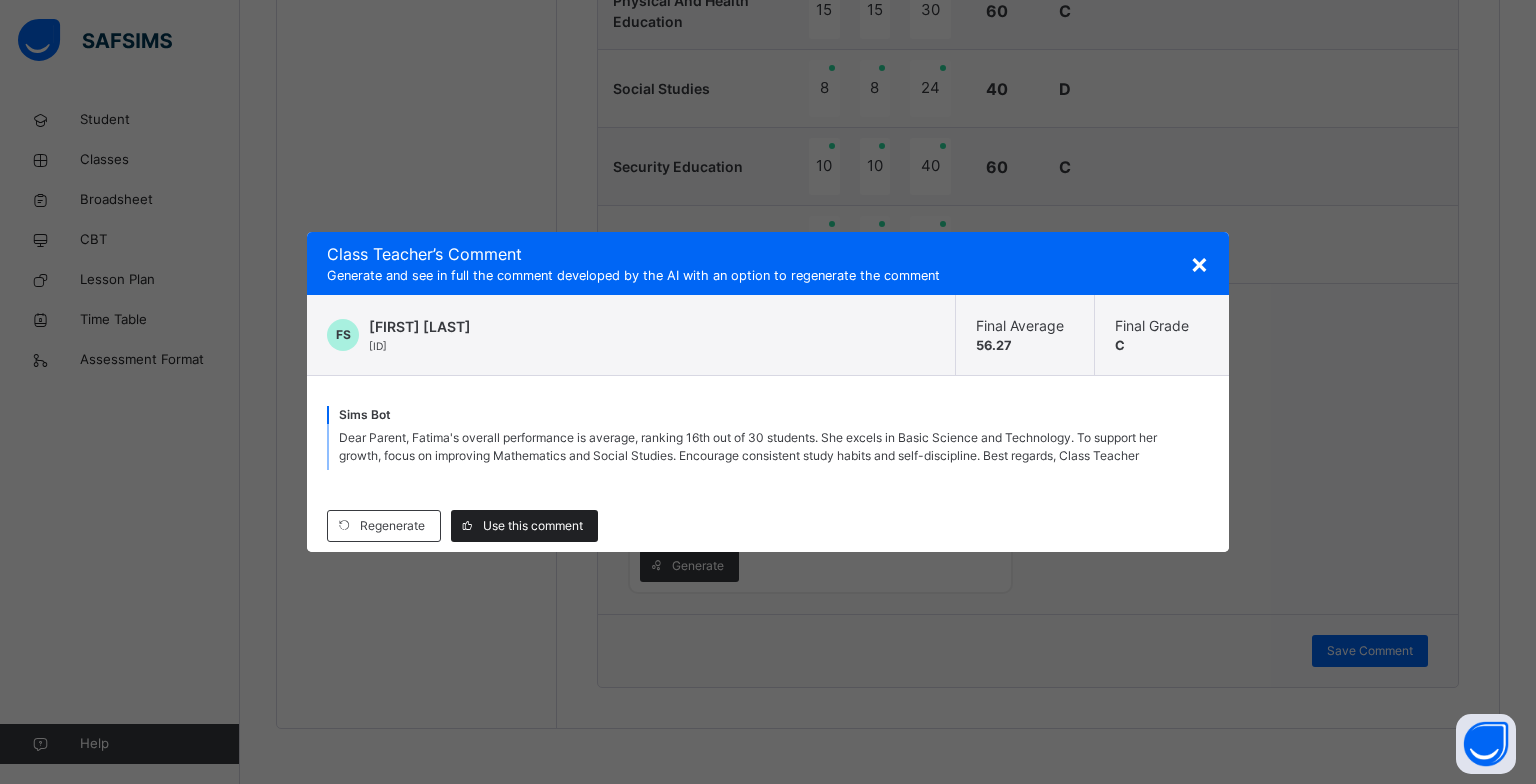 click on "Use this comment" at bounding box center [533, 526] 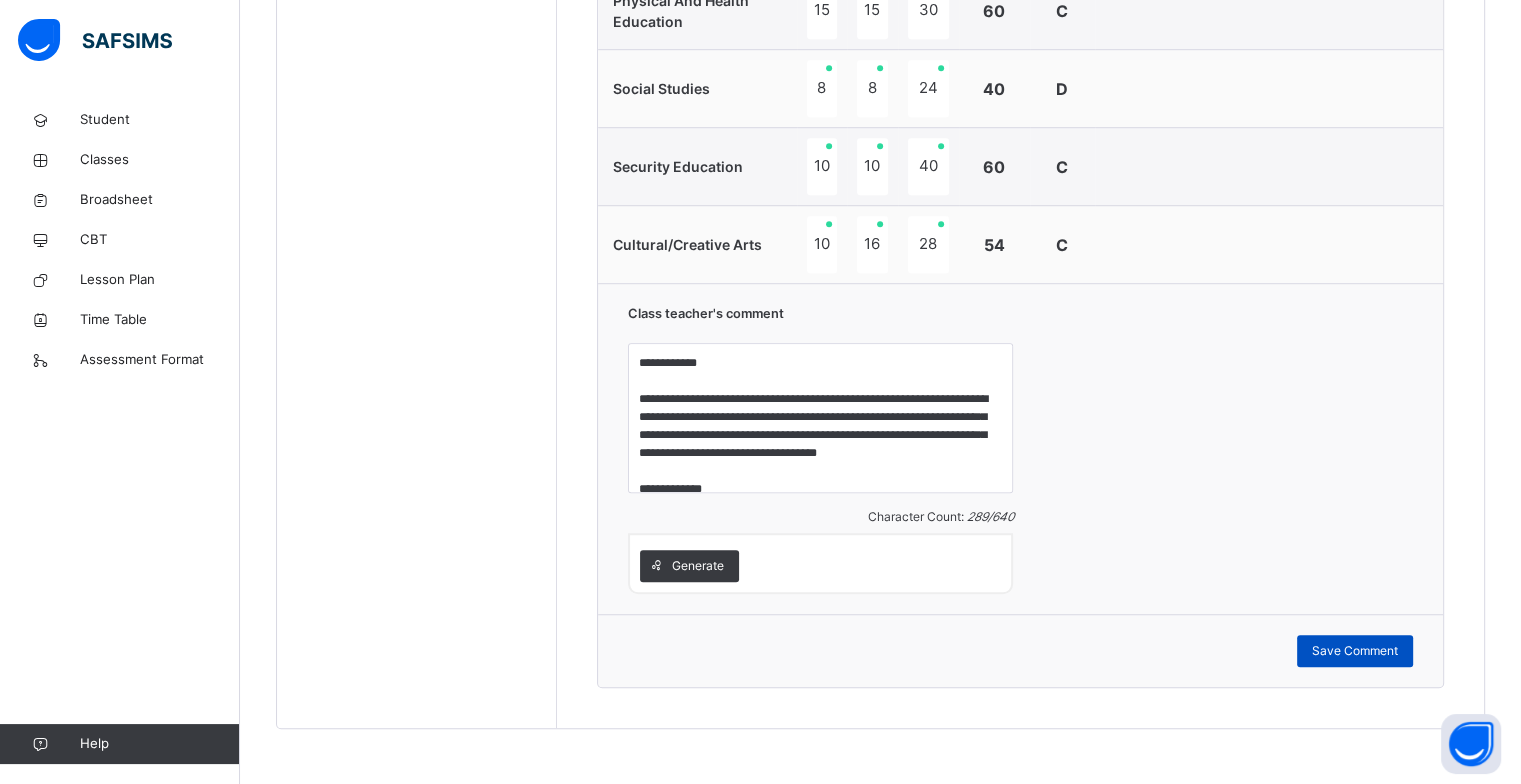 click on "Save Comment" at bounding box center [1355, 651] 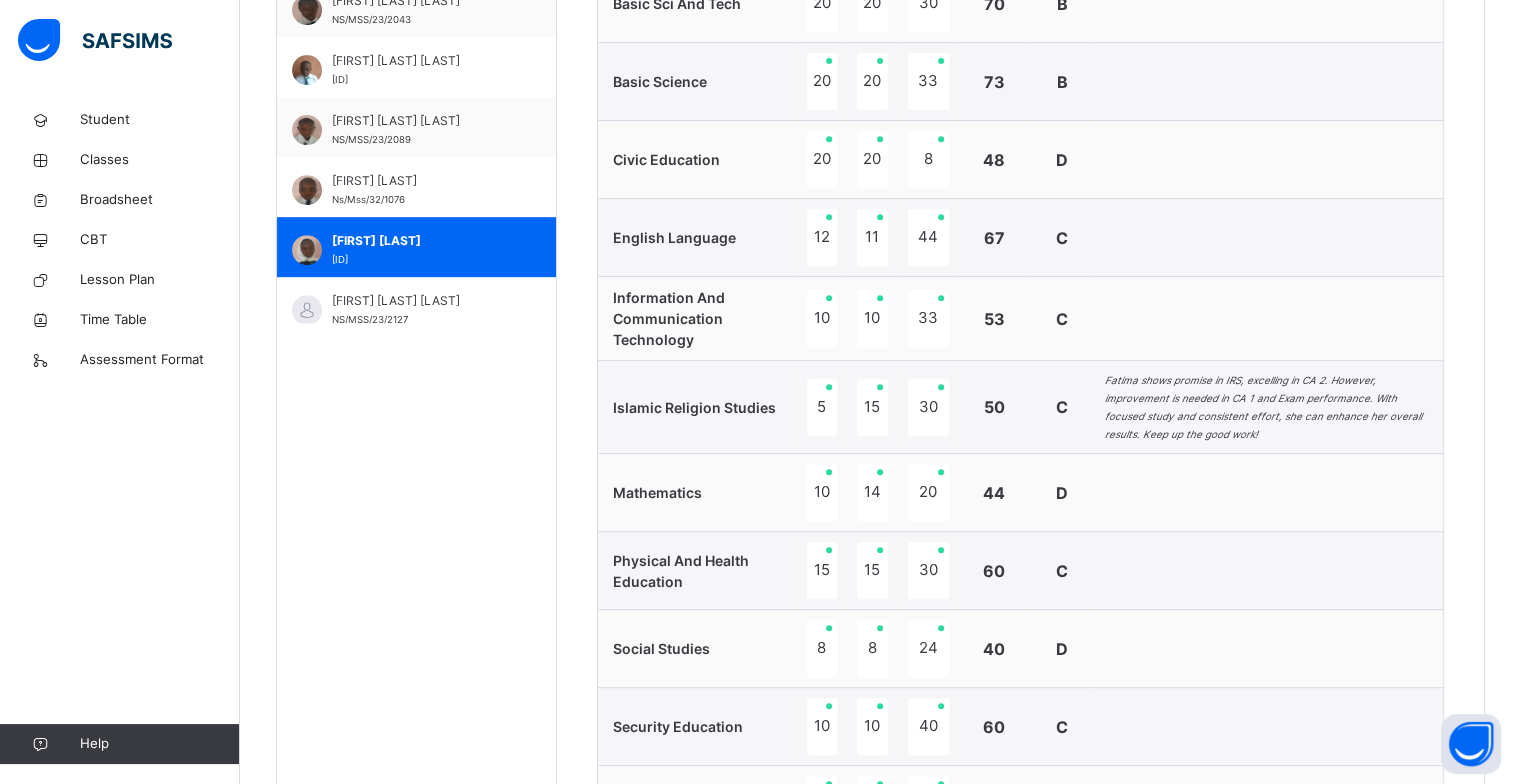 scroll, scrollTop: 754, scrollLeft: 0, axis: vertical 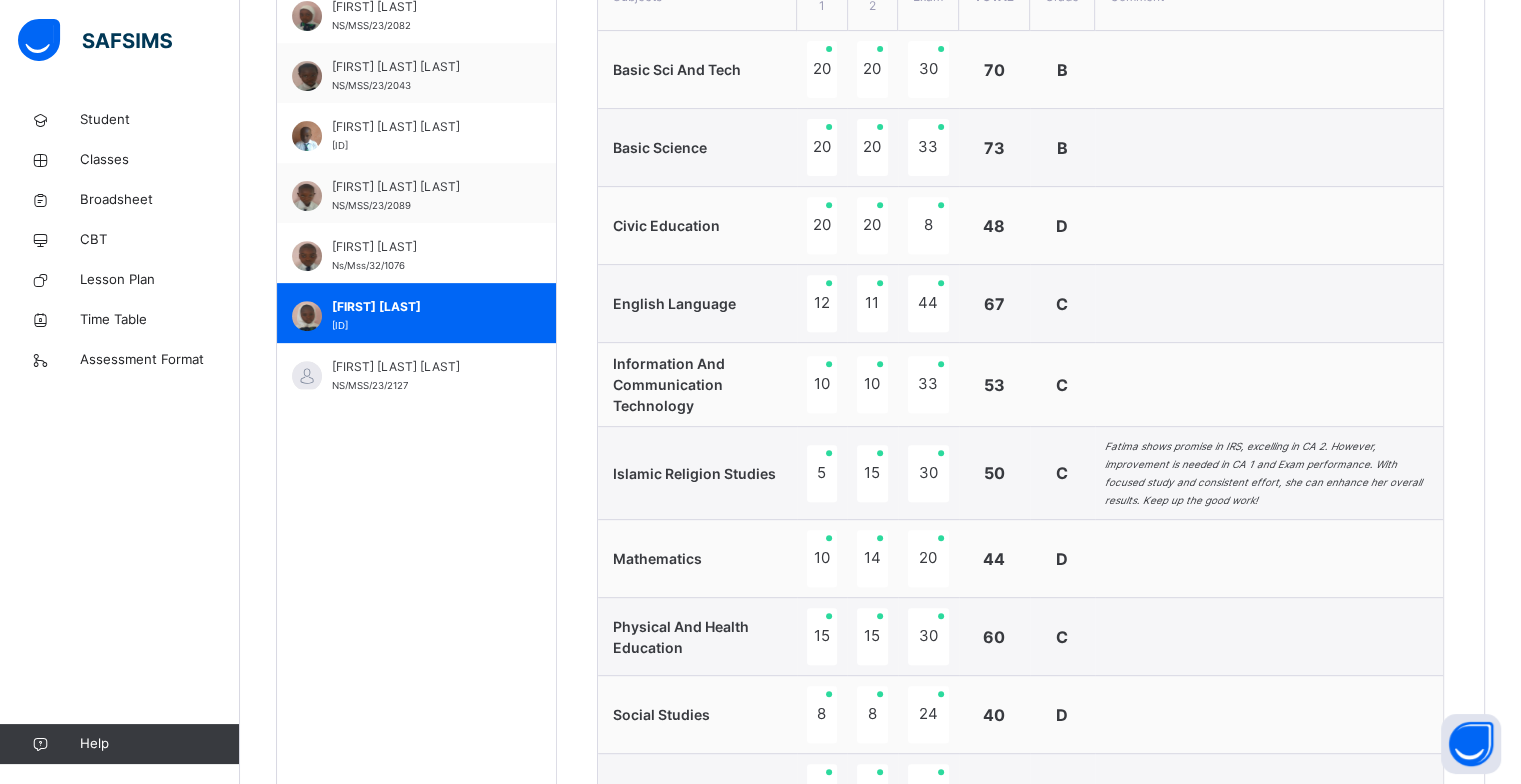 click on "[FIRST]   NS/MSS/23/2066  [FIRST] [LAST] NS/MSS/23/2063  [FIRST] [LAST] NS/MSS/23/2037  [FIRST] [LAST] NS/MSS/23/2014  [FIRST] [LAST] NS/MSS/23/2013  [FIRST] [LAST] NS/MSS/23/2053  [FIRST] [LAST] NS/MSS/23/2067  [FIRST] [LAST] NS/MSS/23/2060  [FIRST] [LAST] NS/MSS/23/2021  [FIRST] [LAST] NS/MSS/23/2036  [FIRST] [LAST] NS/MSS/23/2038  [FIRST] [LAST] NS/MSS/23/2025  [FIRST] [LAST] NS/MSS/23/2011  [FIRST] [LAST] NS/MSS/23/2019 [FIRST] [LAST] NS/MSS/23/2082 [FIRST] [LAST]   NS/MSS/23/2043 [FIRST] [LAST] Ns/Mss/23/2055 [FIRST] [LAST] NS/MSS/23/2089 [FIRST] [LAST] Ns/Mss/32/1076 [FIRST] [LAST] NS/MSS/23/2070 [FIRST] [LAST] NS/MSS/23/2127 [FIRST] [LAST] NS/MSS/23/2031 [FIRST] [LAST] NS/MSS/23/2054 [FIRST] [LAST] NS/MSS/23/2022 [FIRST] [LAST] NS/MSS/1061 [FIRST] [LAST] NS/MSS/23/2120 [FIRST] [LAST] NS/MSS/23/2056 [FIRST] [LAST] NS/MSS/23/2017 NS/MSS/23/2137" at bounding box center (416, 152) 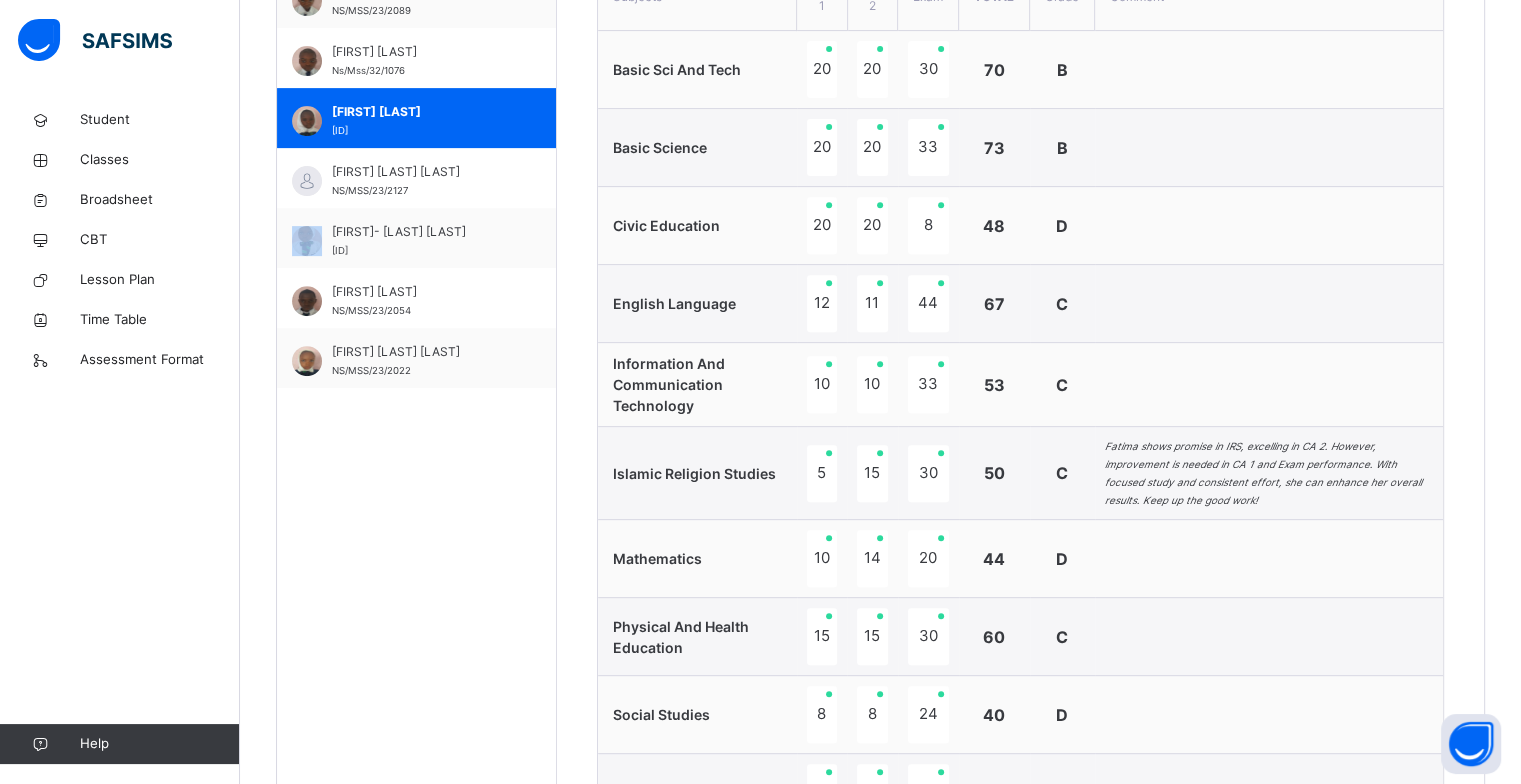 scroll, scrollTop: 973, scrollLeft: 0, axis: vertical 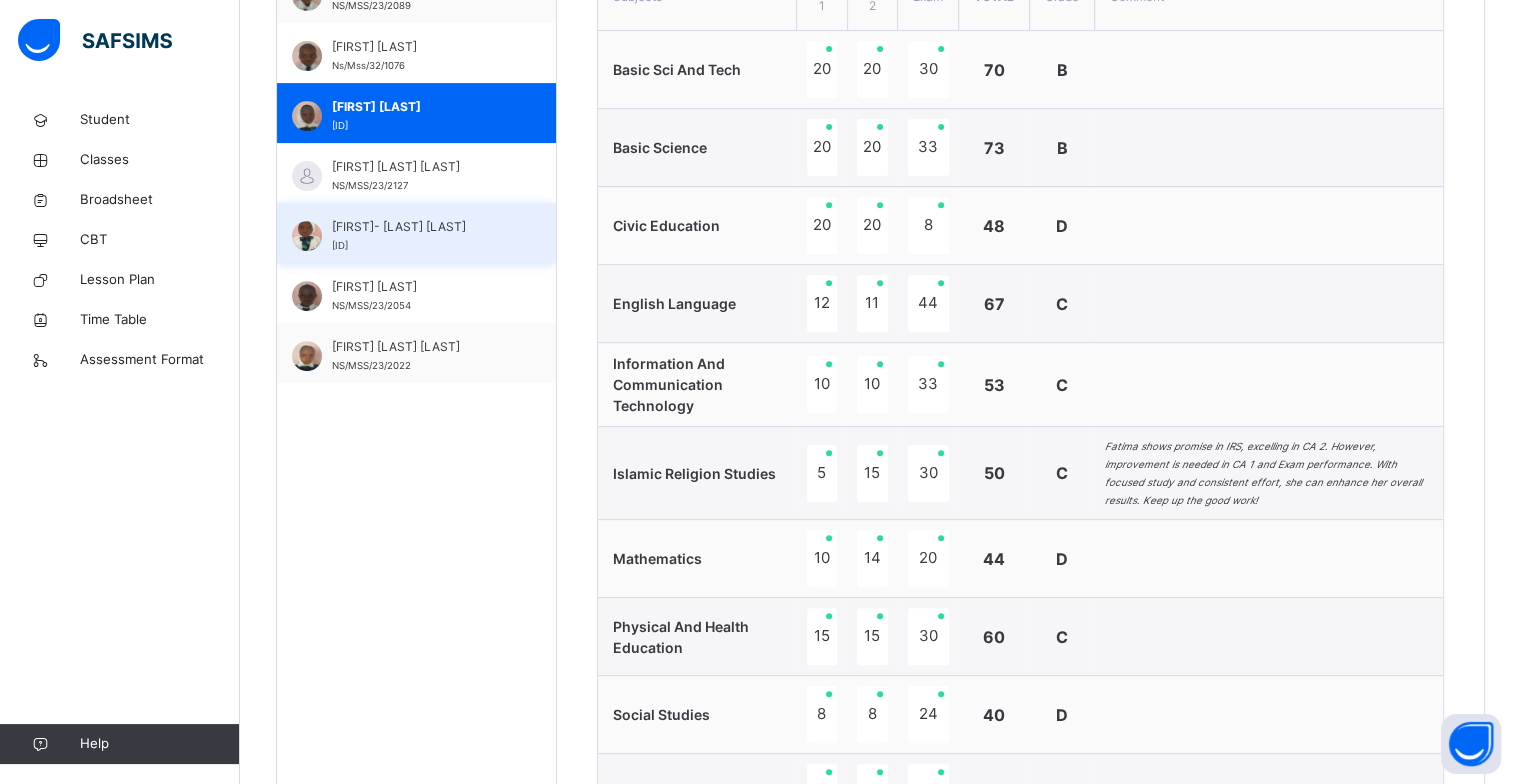click on "[FIRST]- [LAST]  [LAST]" at bounding box center [421, 227] 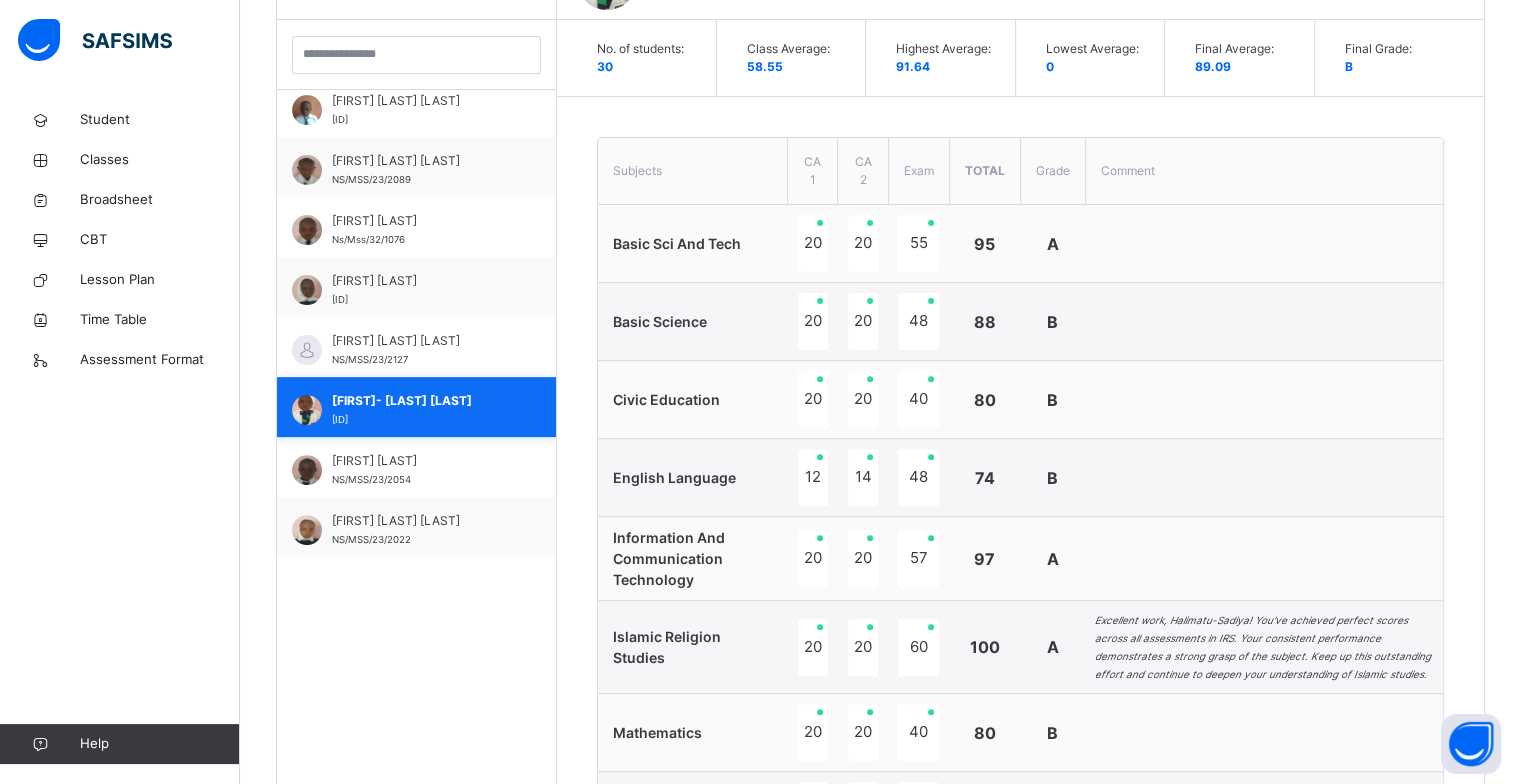 scroll, scrollTop: 754, scrollLeft: 0, axis: vertical 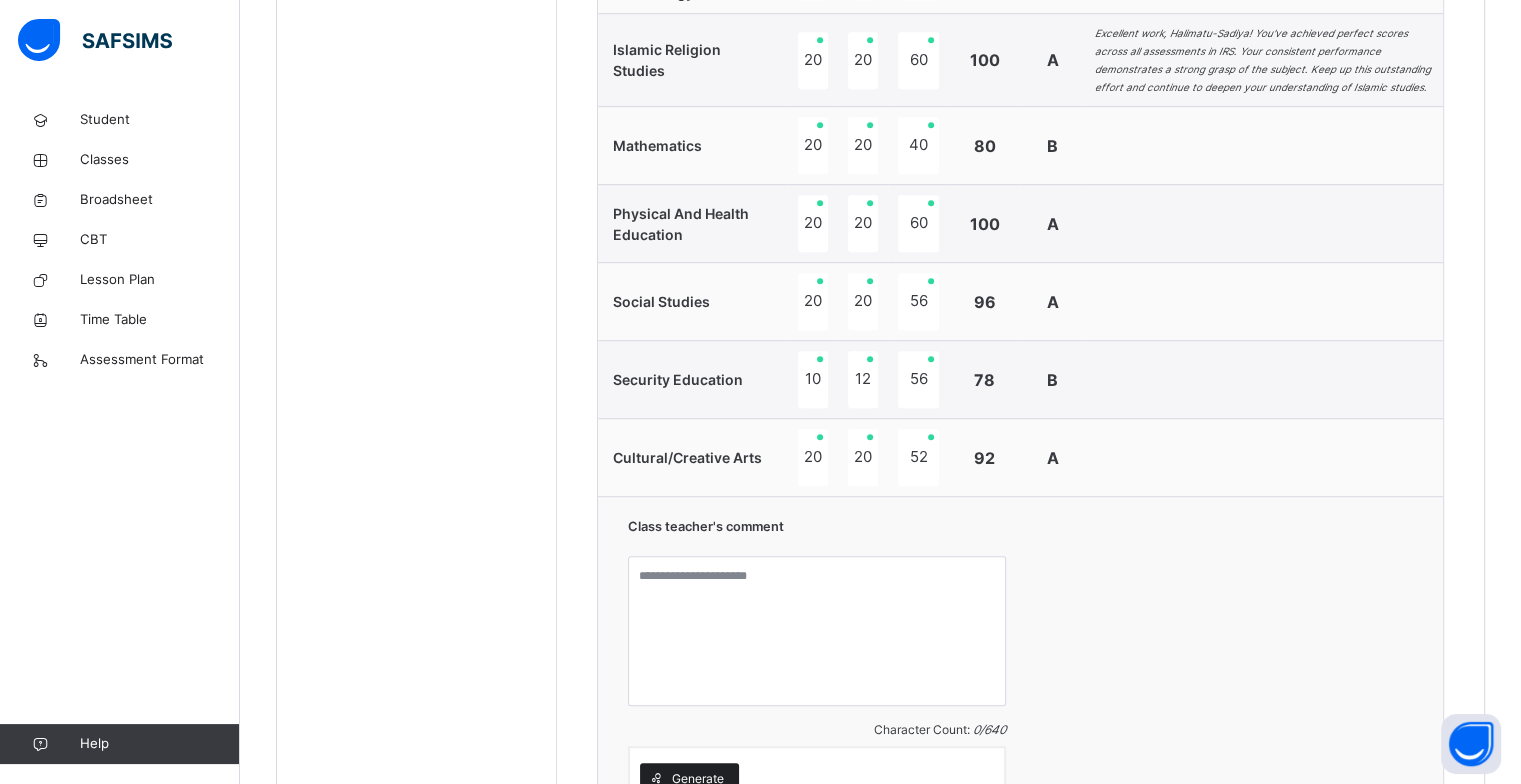 click on "Generate" at bounding box center [698, 779] 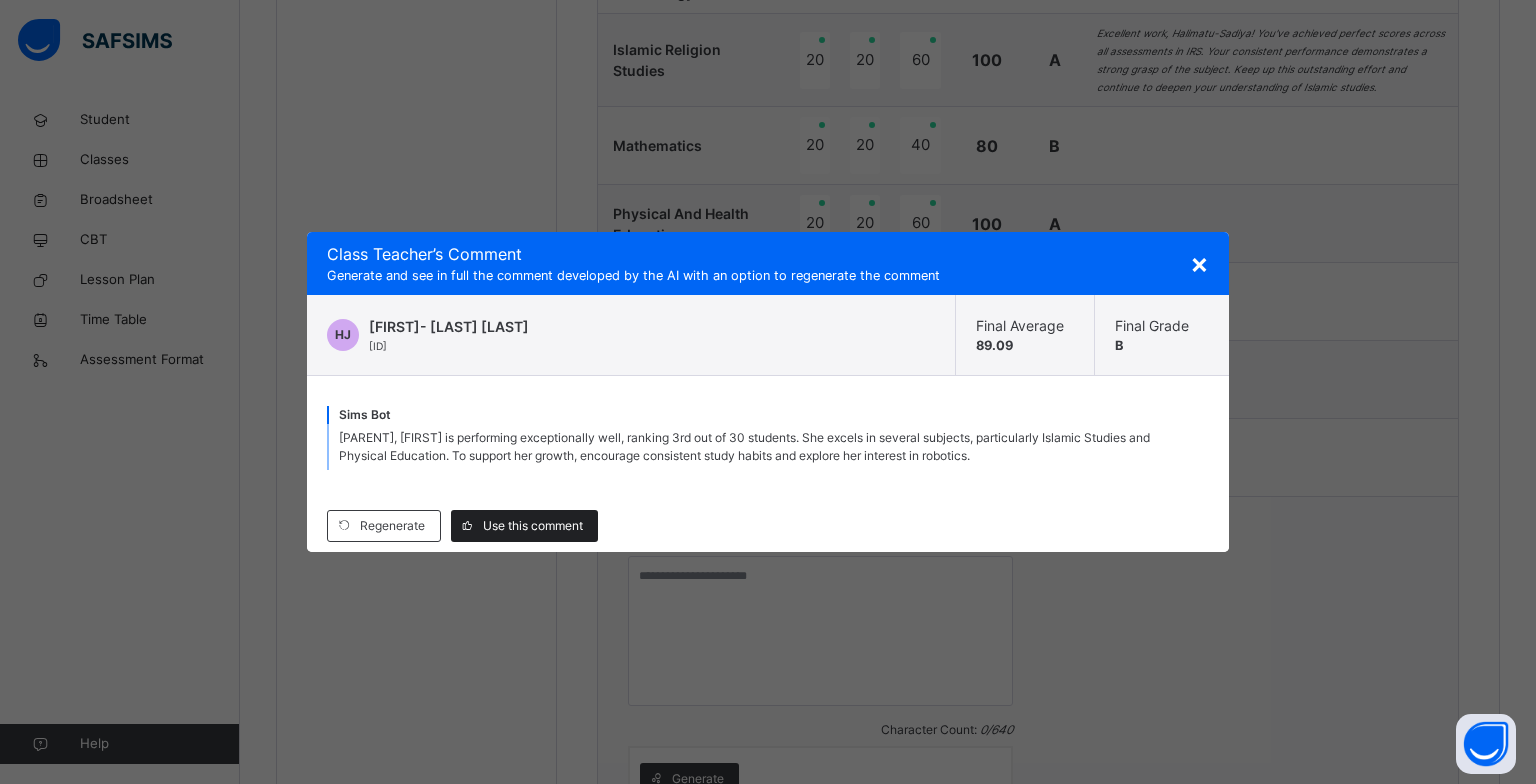 click on "Use this comment" at bounding box center [533, 526] 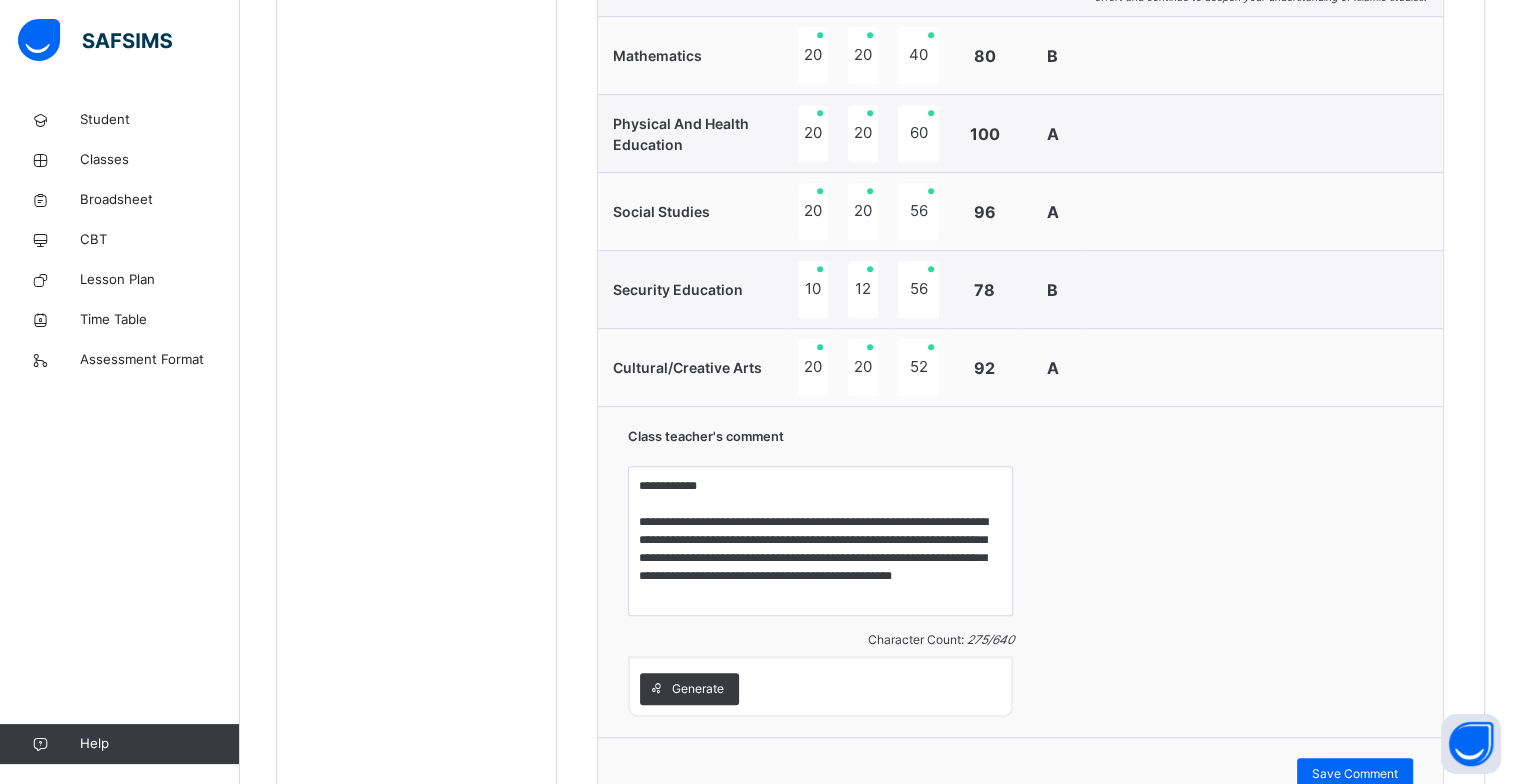 scroll, scrollTop: 1287, scrollLeft: 0, axis: vertical 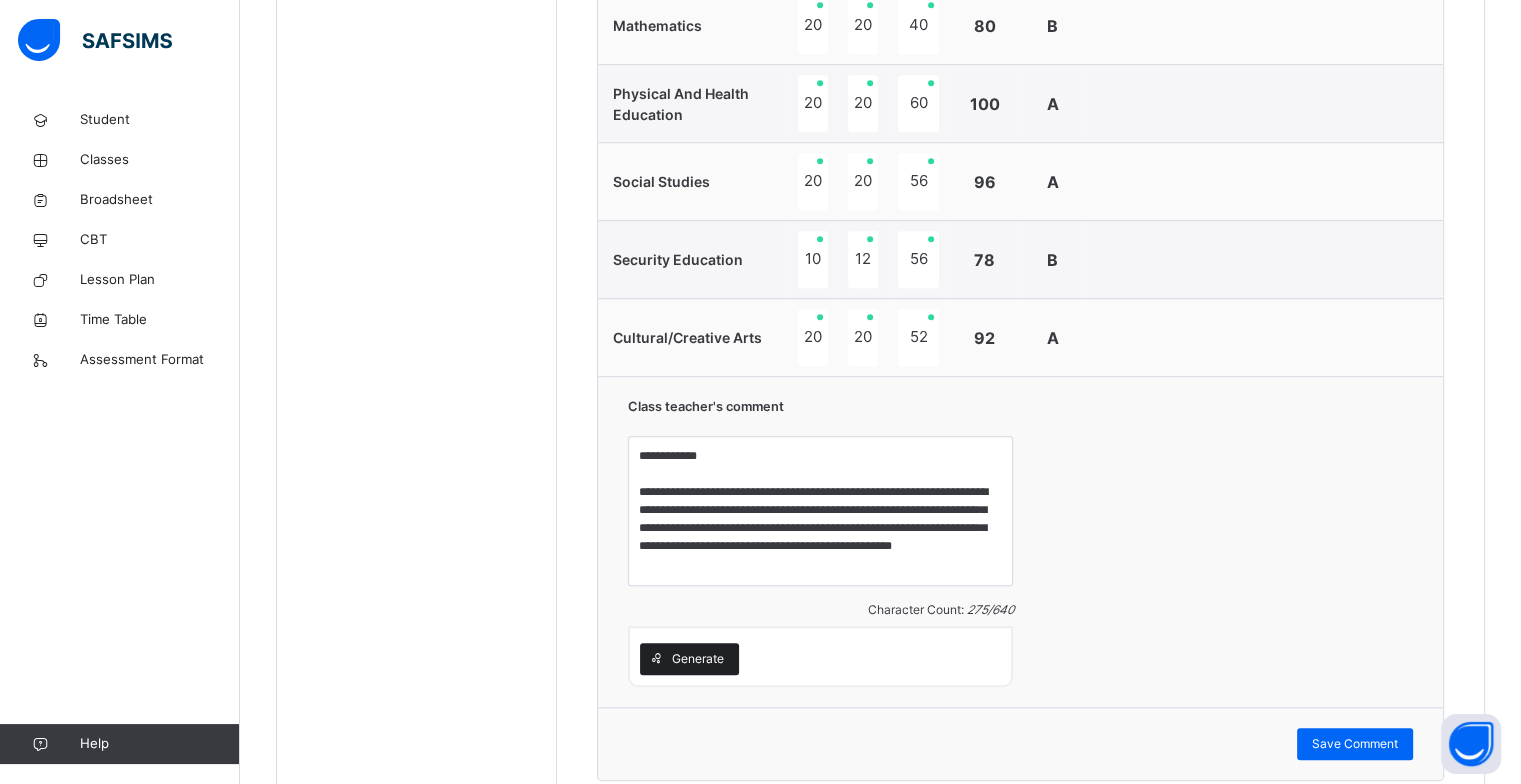 click on "Generate" at bounding box center [698, 659] 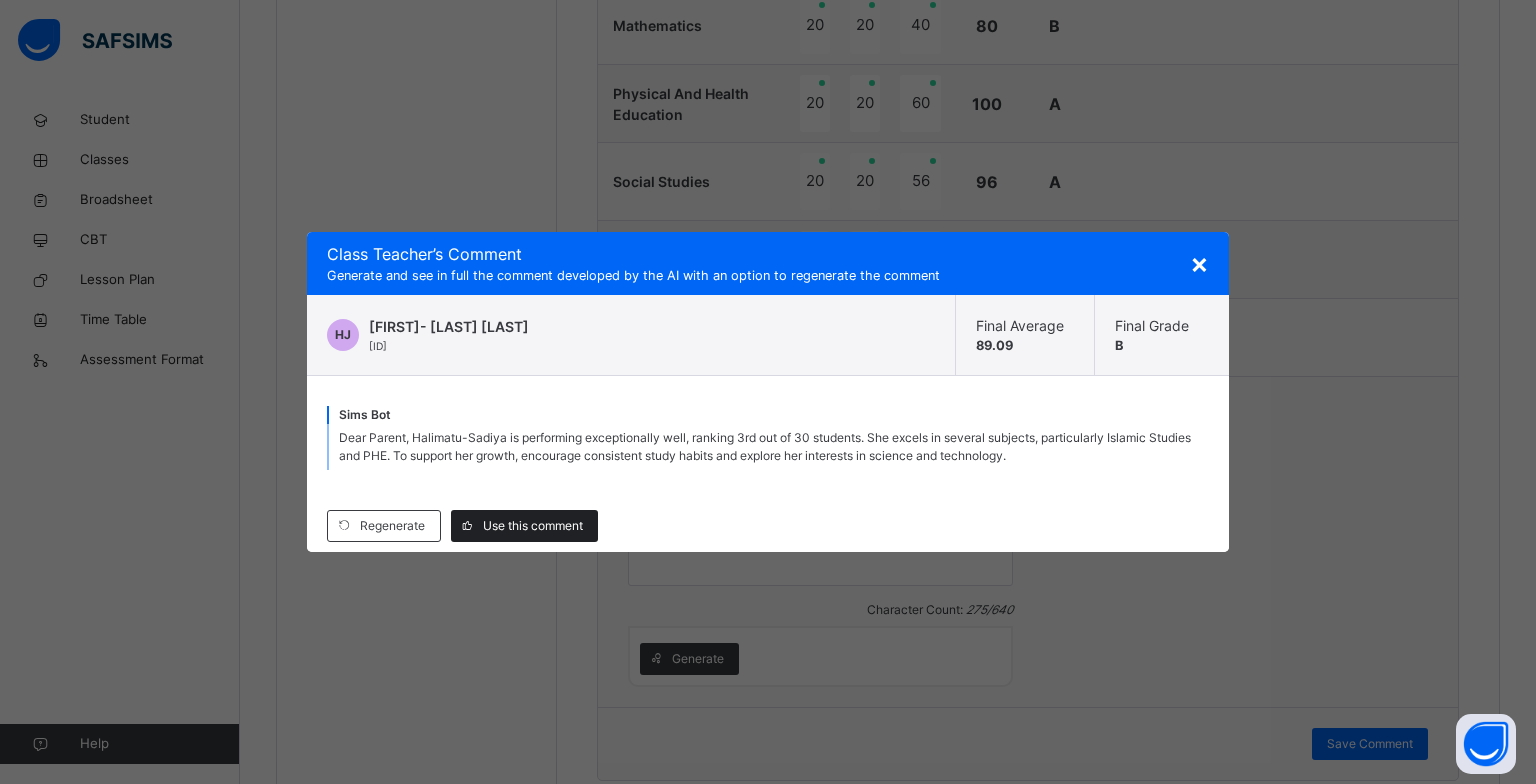 click on "Use this comment" at bounding box center (533, 526) 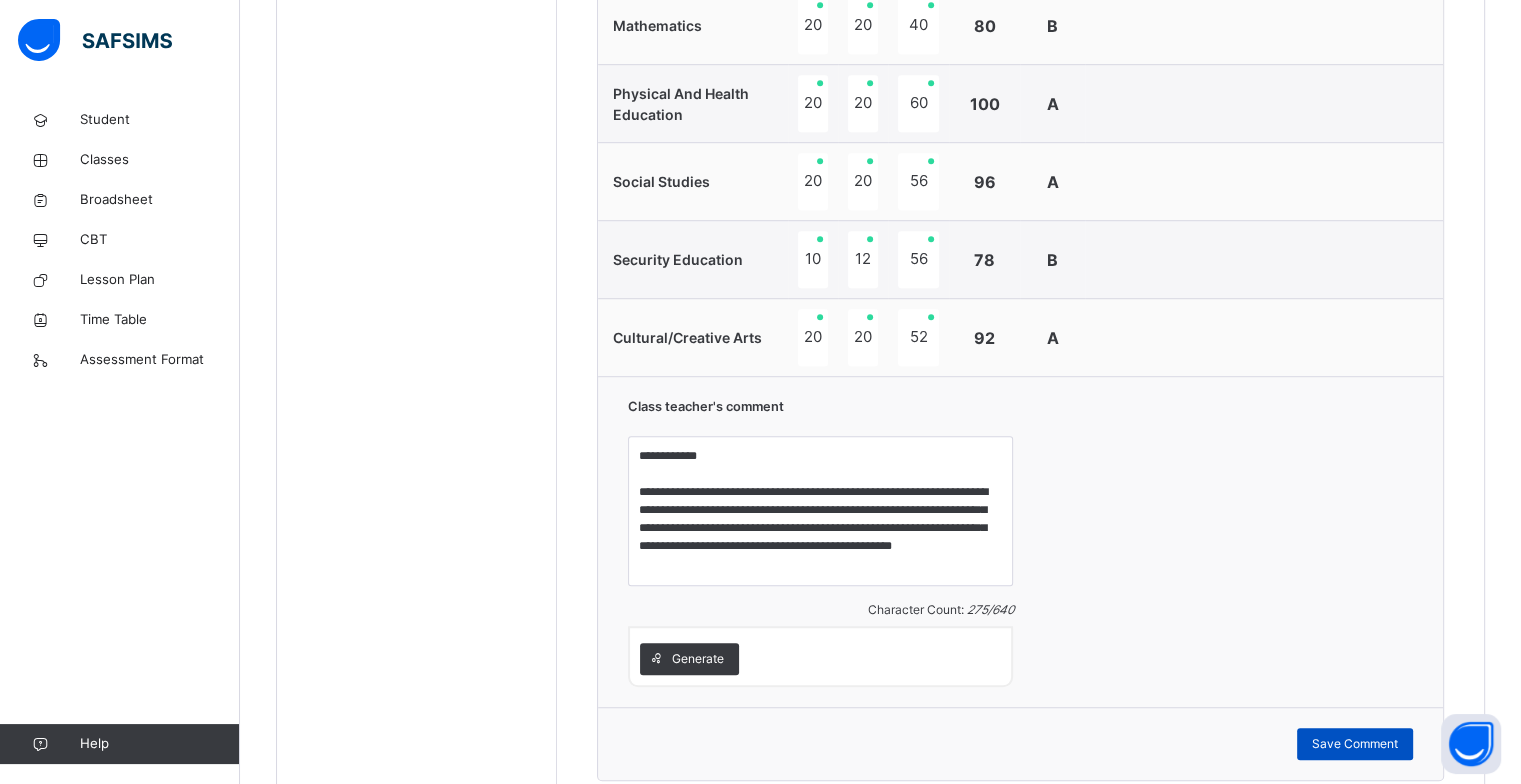 click on "Save Comment" at bounding box center [1355, 744] 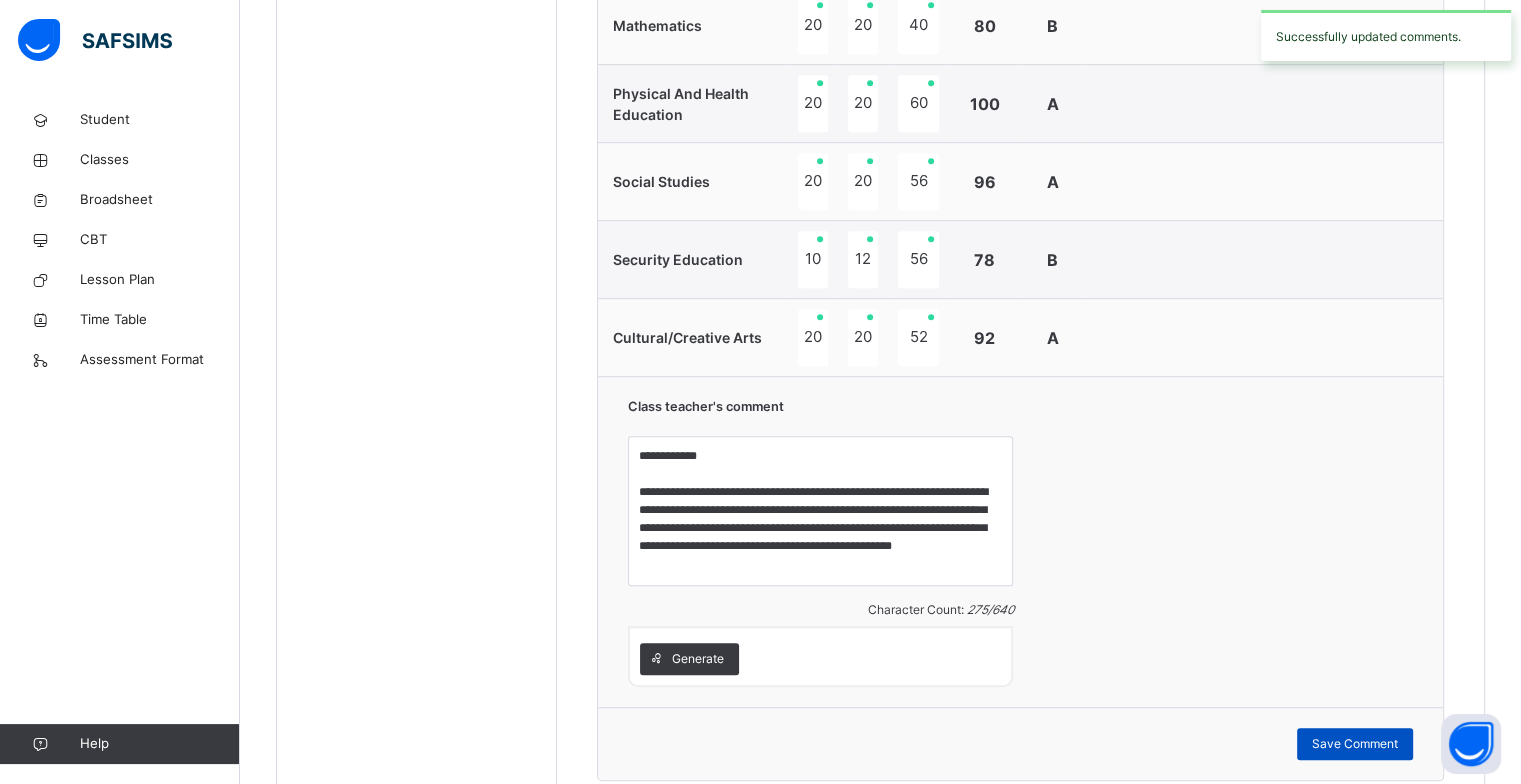 click on "Save Comment" at bounding box center [1355, 744] 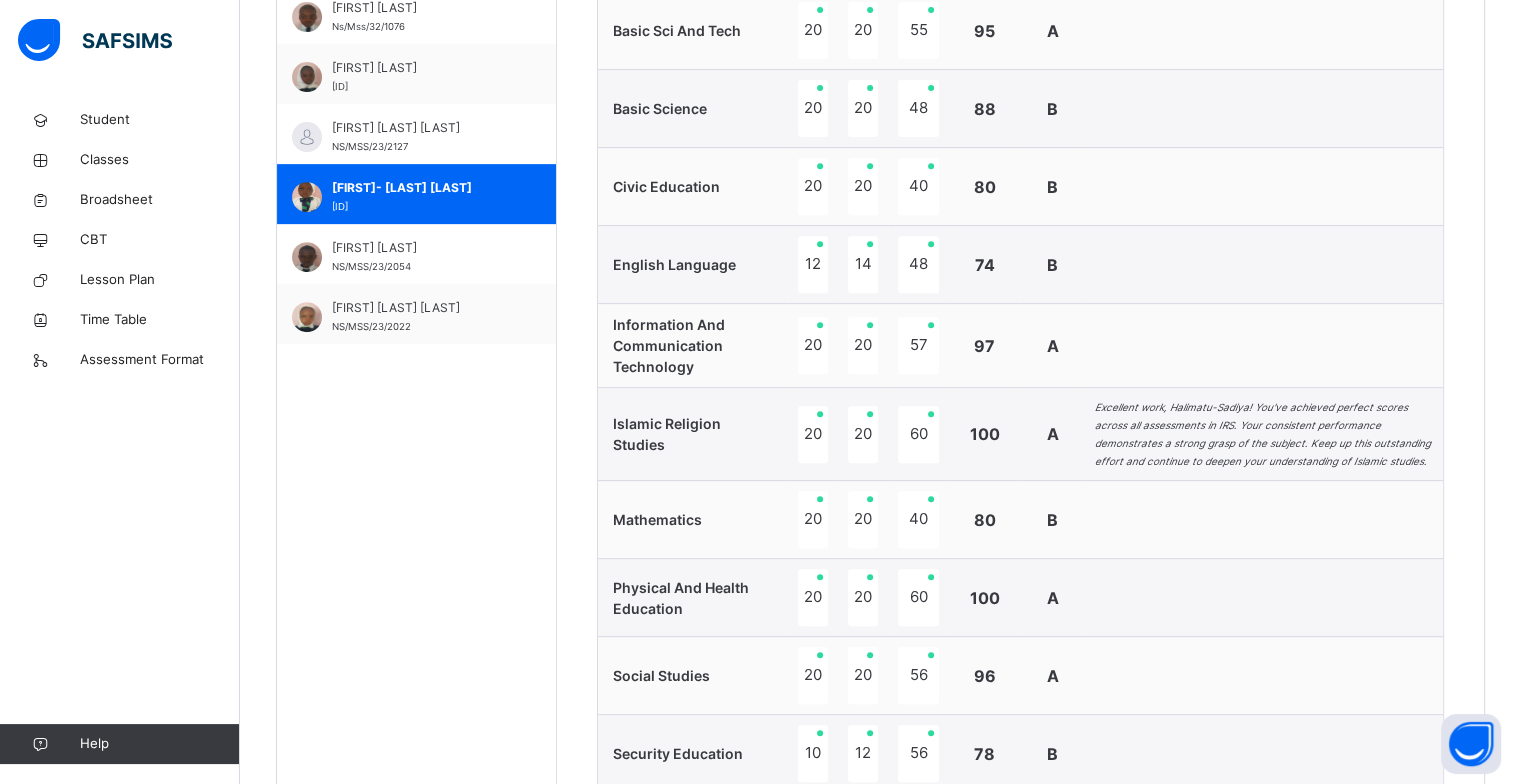 scroll, scrollTop: 767, scrollLeft: 0, axis: vertical 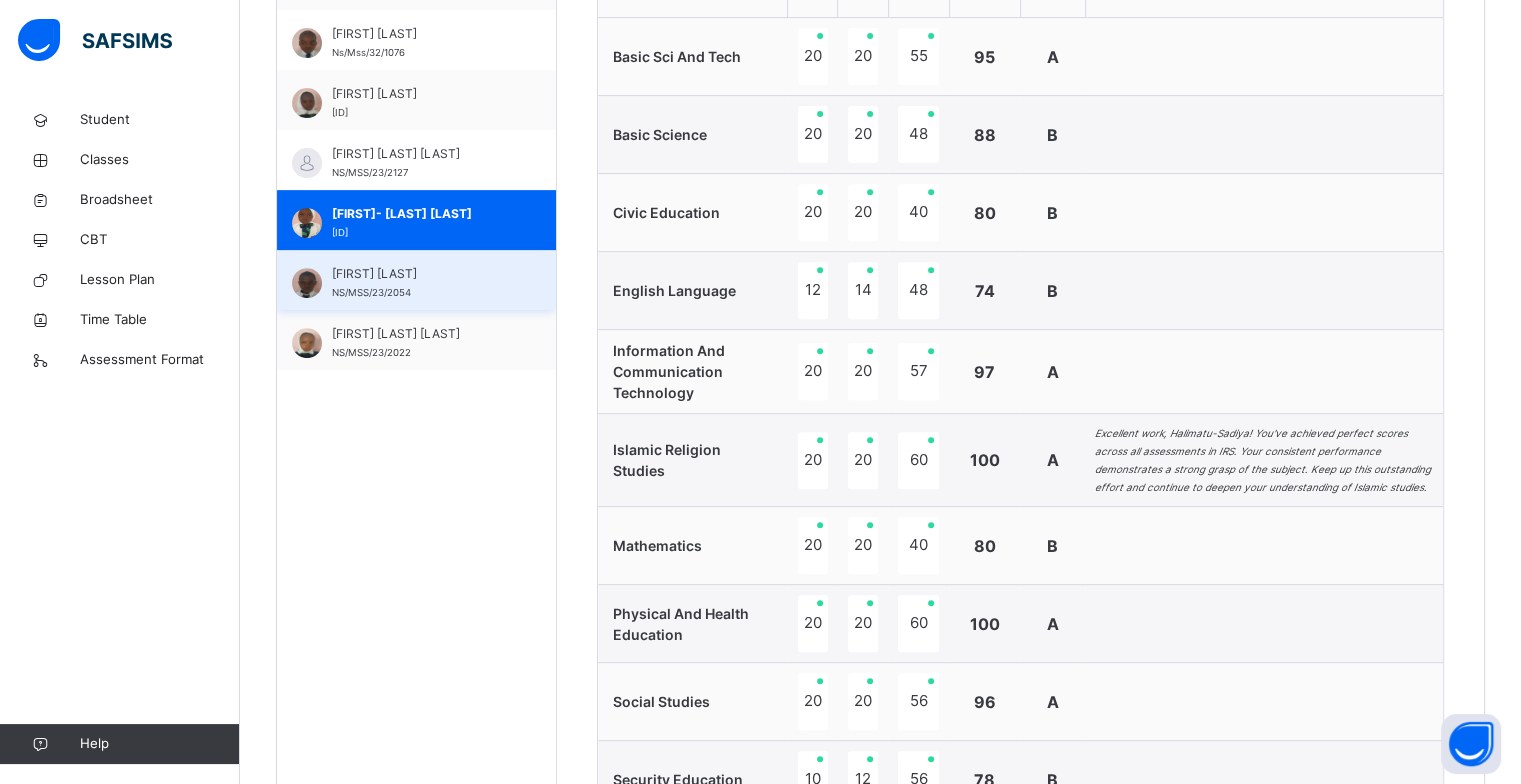 click on "[FIRST]   [LAST] [ID]" at bounding box center [421, 283] 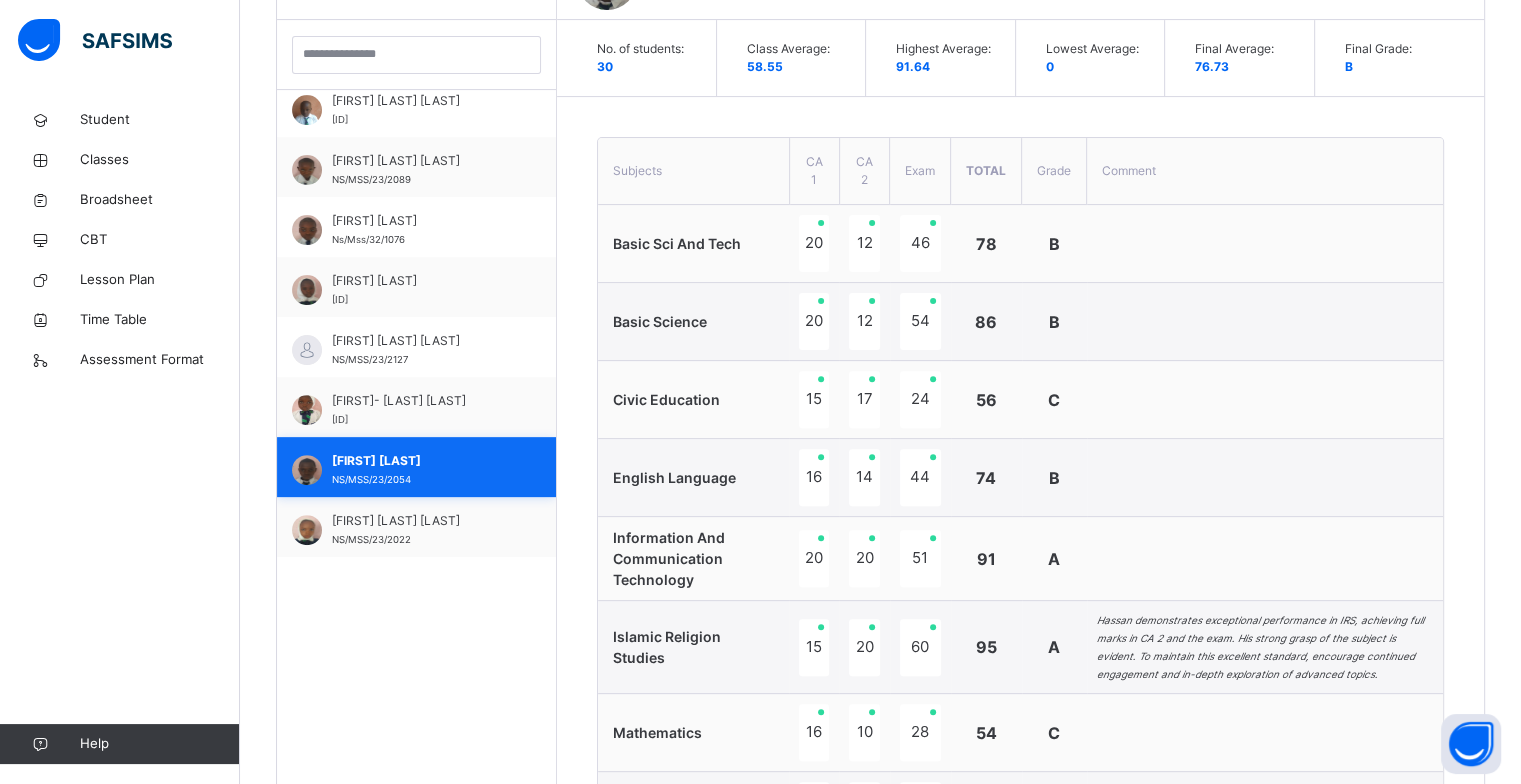 scroll, scrollTop: 767, scrollLeft: 0, axis: vertical 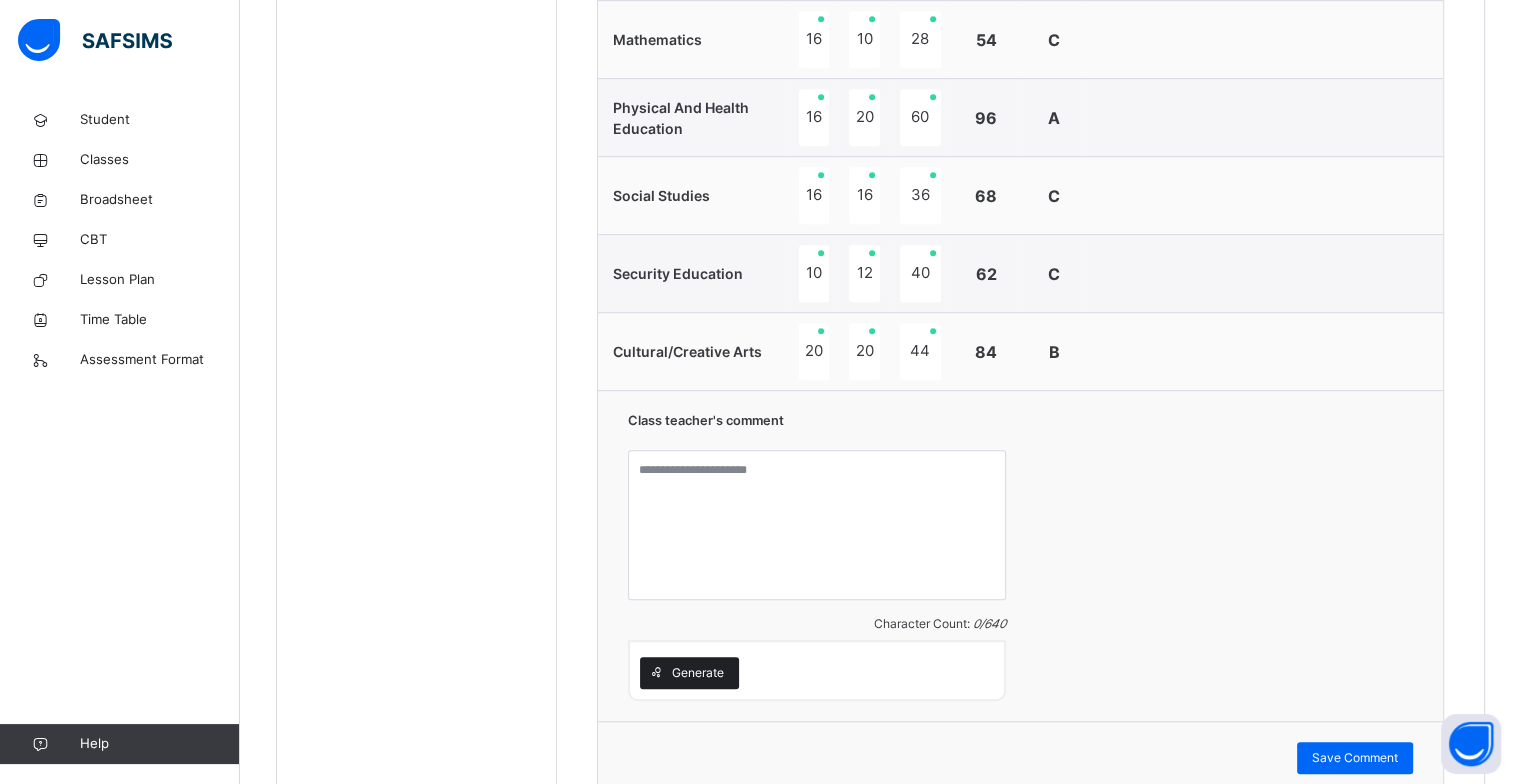 click on "Generate" at bounding box center [698, 673] 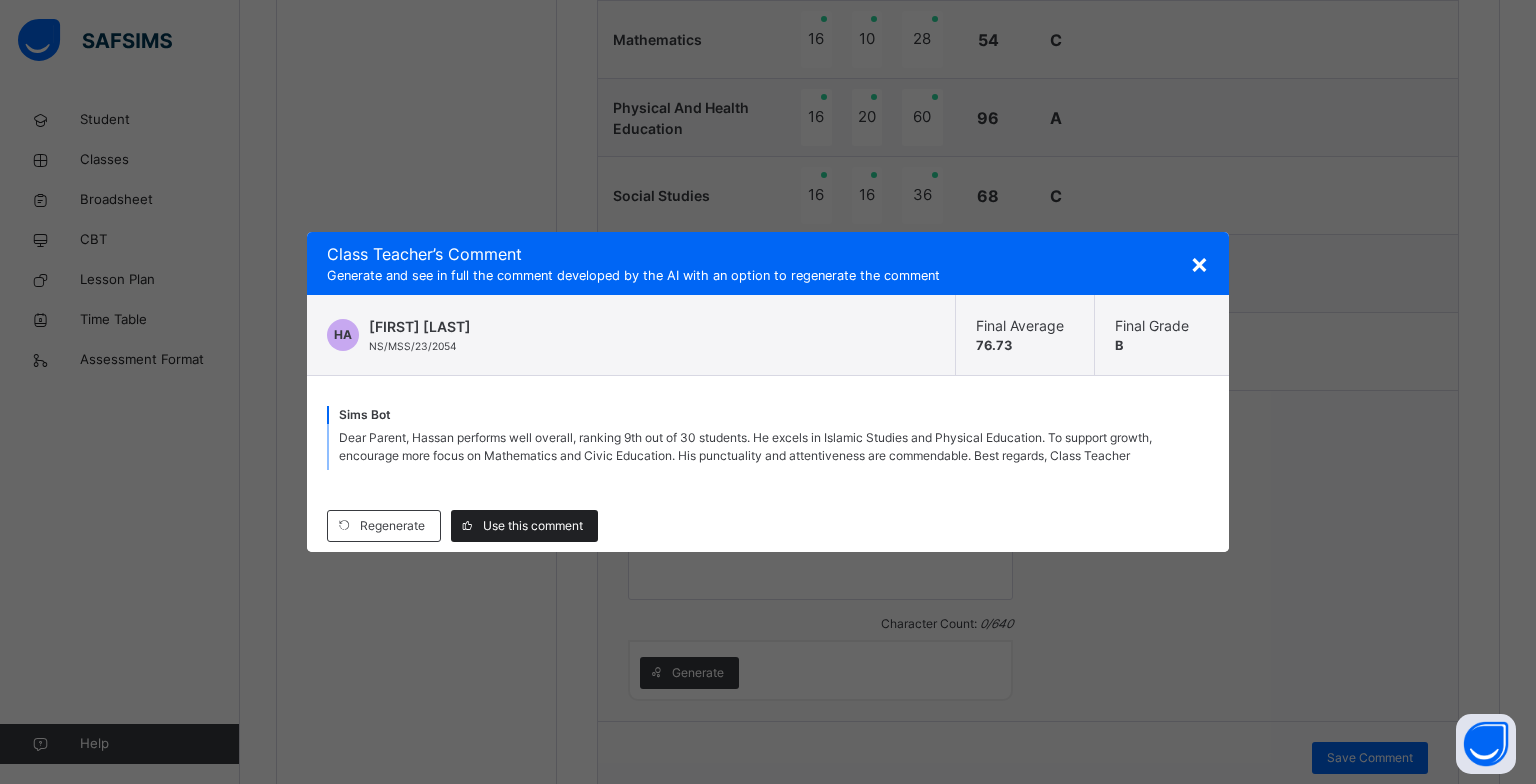 click on "Use this comment" at bounding box center (533, 526) 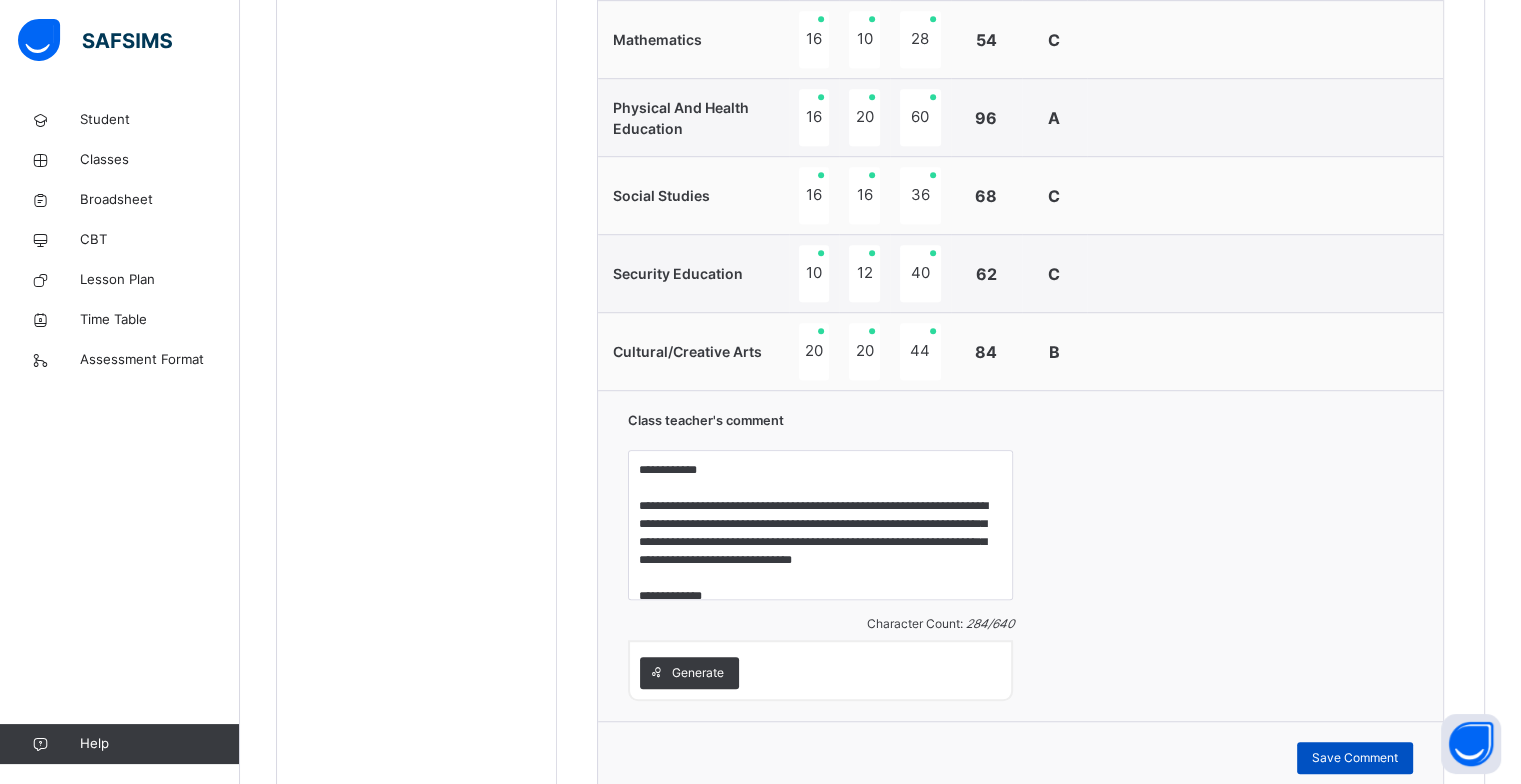 click on "Save Comment" at bounding box center (1355, 758) 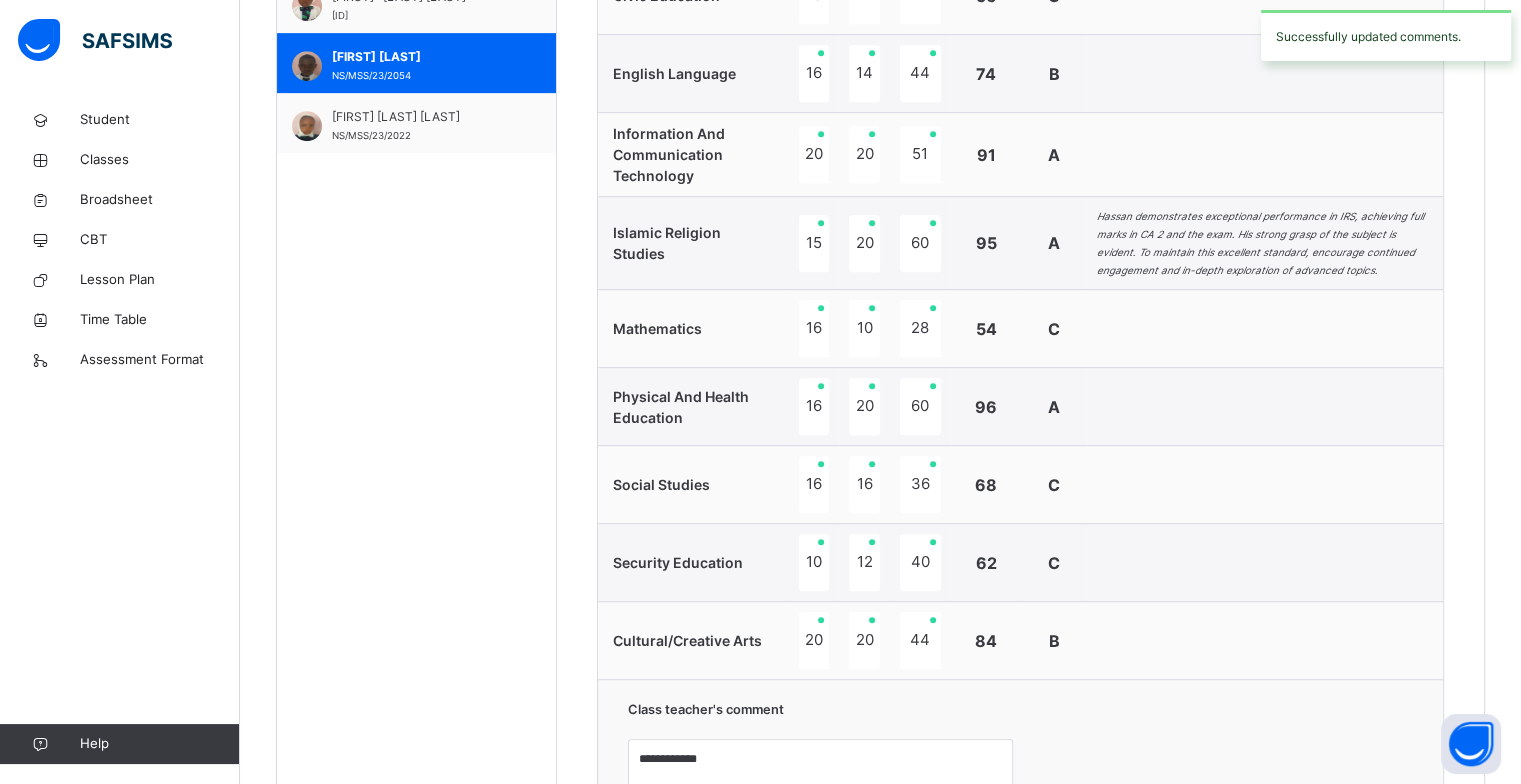 scroll, scrollTop: 967, scrollLeft: 0, axis: vertical 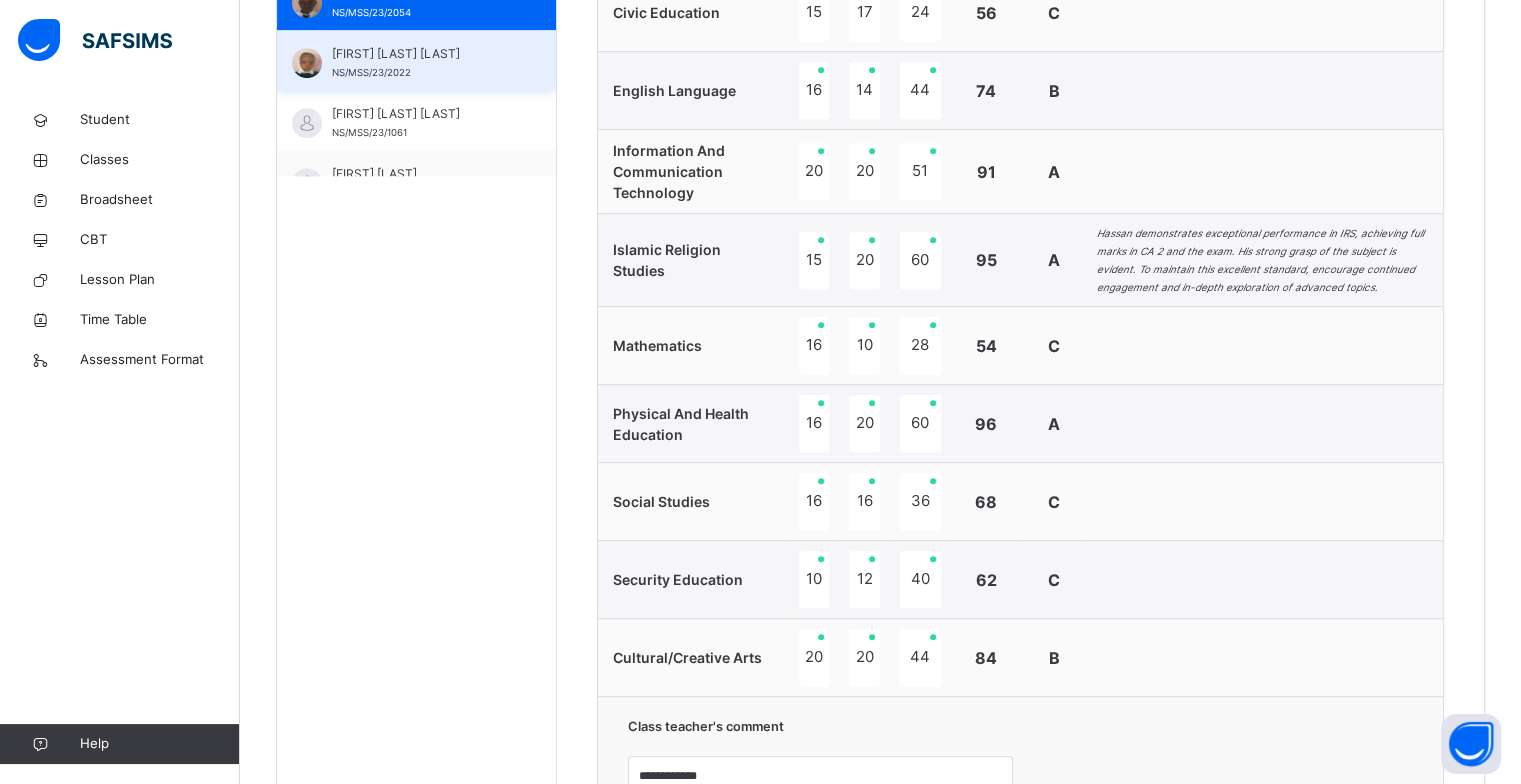 click on "[FIRST] [LAST] [LAST]" at bounding box center [421, 54] 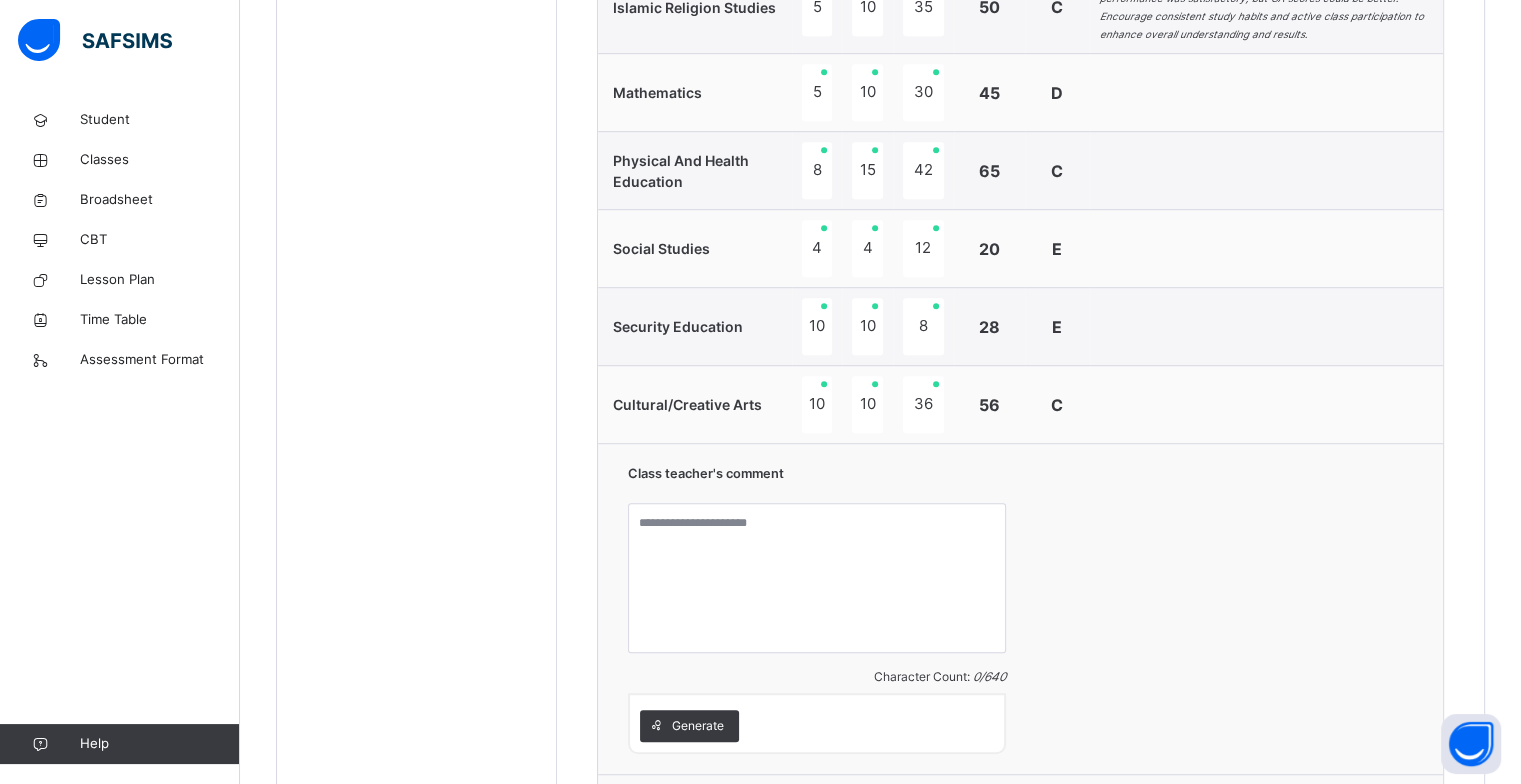scroll, scrollTop: 1233, scrollLeft: 0, axis: vertical 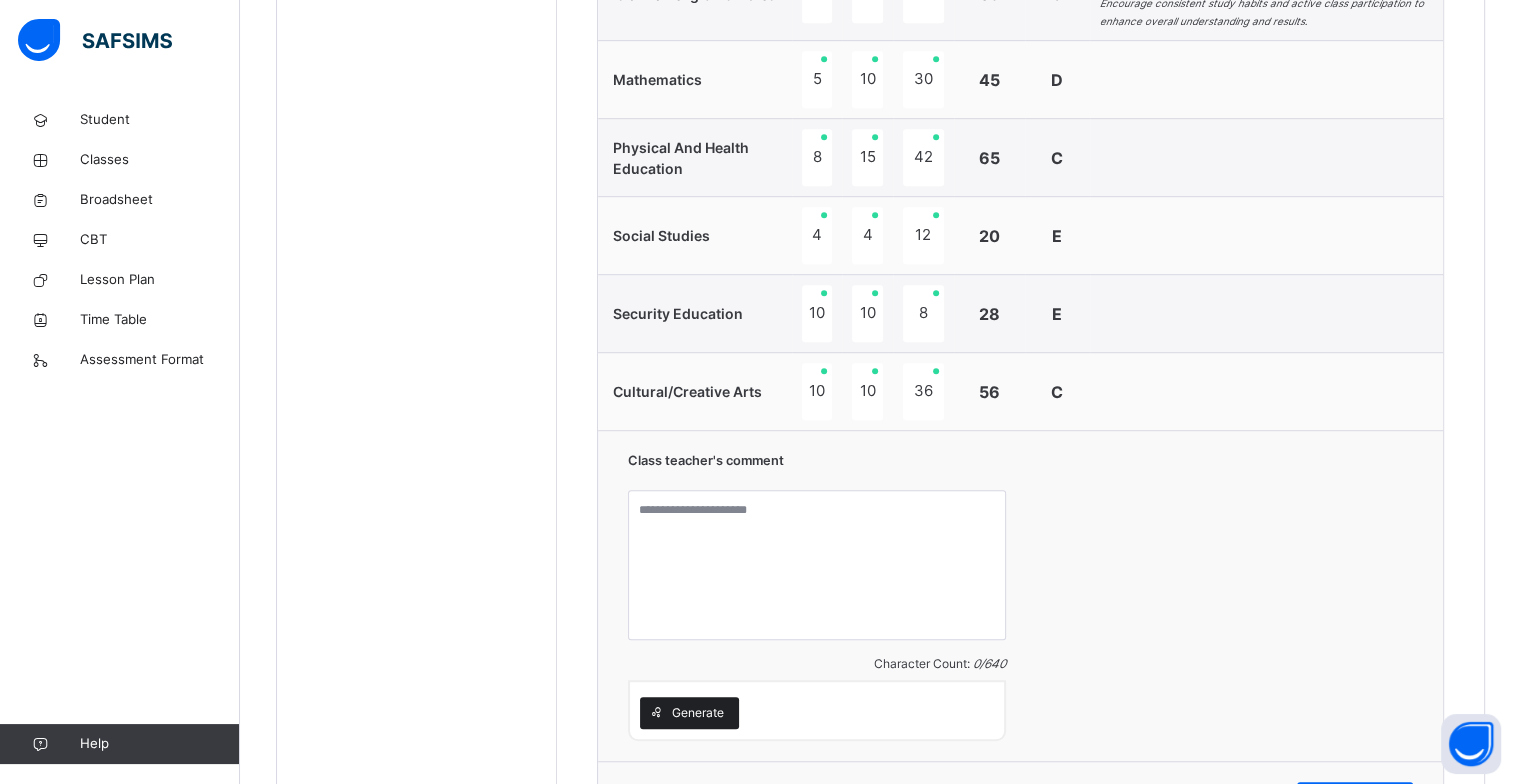 click on "Generate" at bounding box center [698, 713] 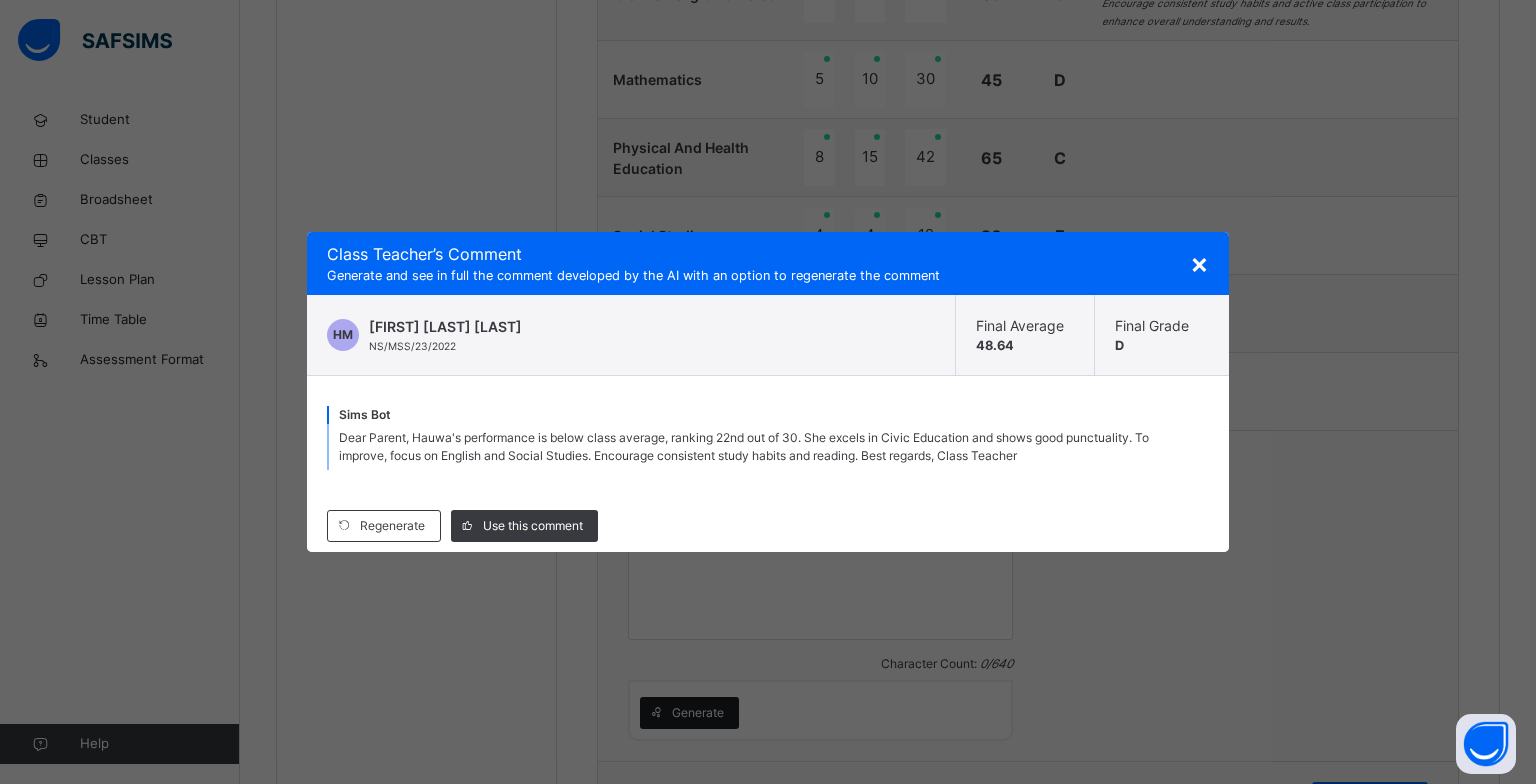 click on "×   Class Teacher ’s Comment Generate and see in full the comment developed by the AI with an option to regenerate the comment HM [FIRST] [LAST]   NS/MSS/23/2022 Final Average 48.64 Final Grade D Sims Bot Dear Parent,
Hauwa's performance is below class average, ranking 22nd out of 30. She excels in Civic Education and shows good punctuality. To improve, focus on English and Social Studies. Encourage consistent study habits and reading.
Best regards,
Class Teacher   Regenerate     Use this comment" at bounding box center [768, 392] 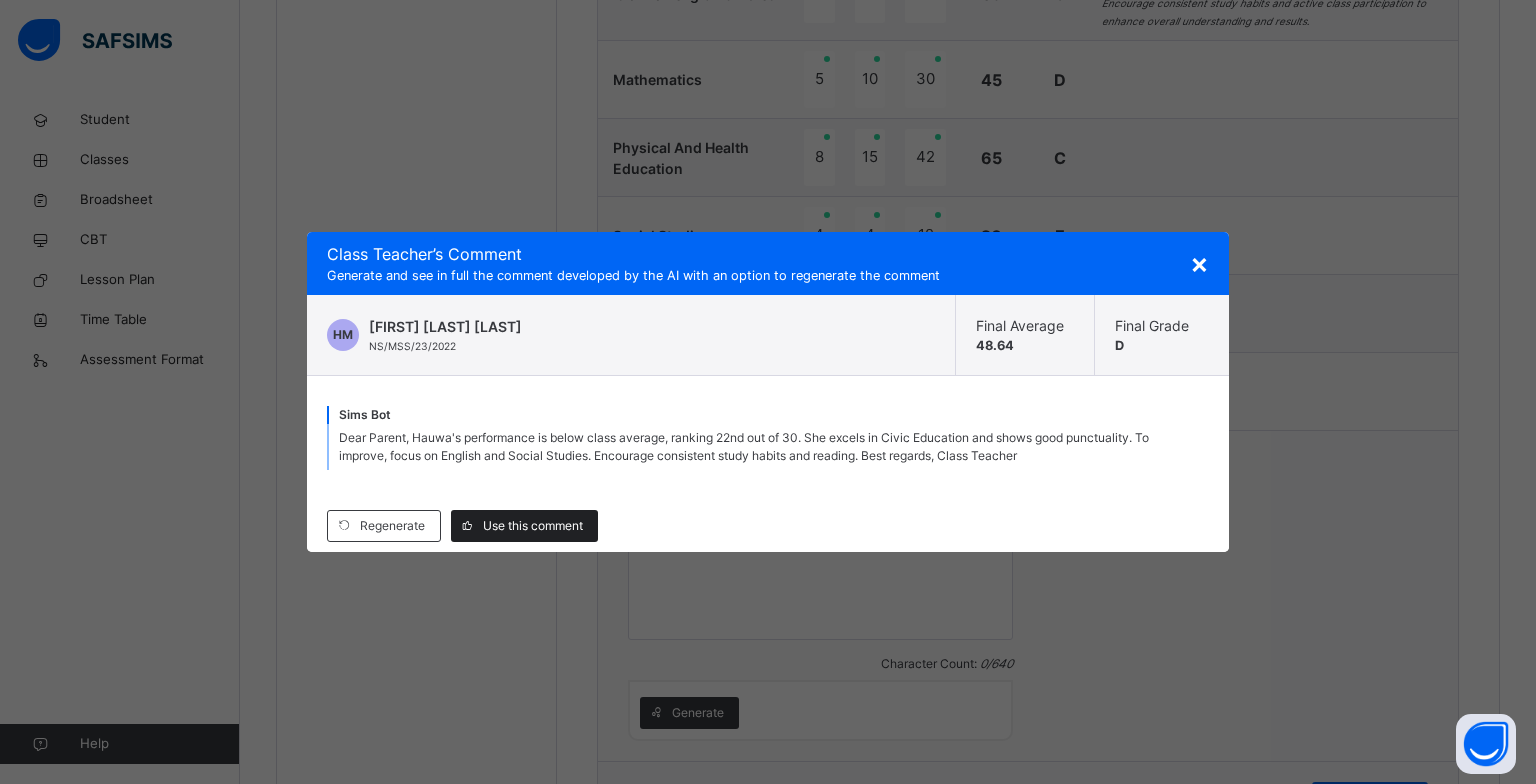 click on "Use this comment" at bounding box center (533, 526) 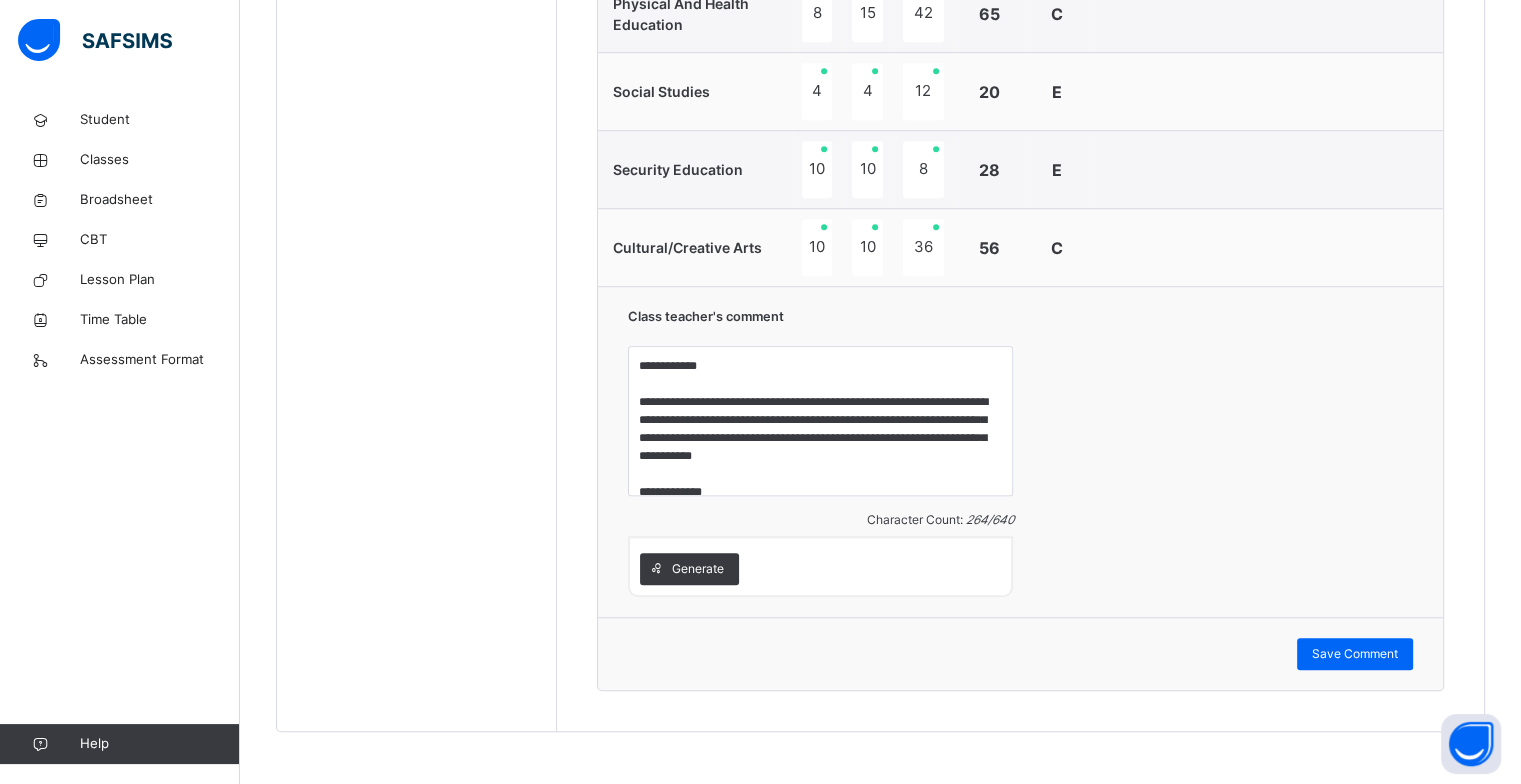 scroll, scrollTop: 1380, scrollLeft: 0, axis: vertical 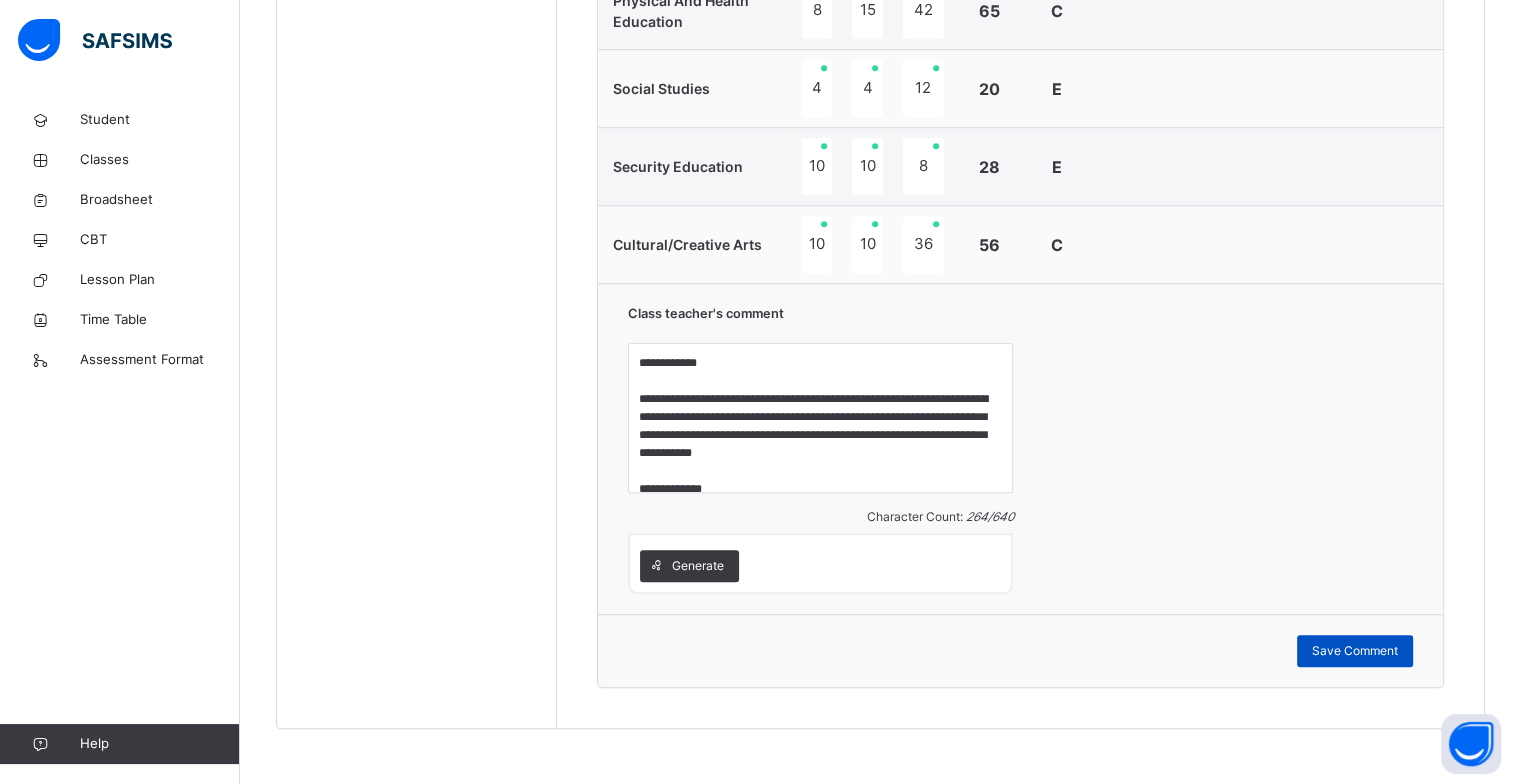 click on "Save Comment" at bounding box center [1355, 651] 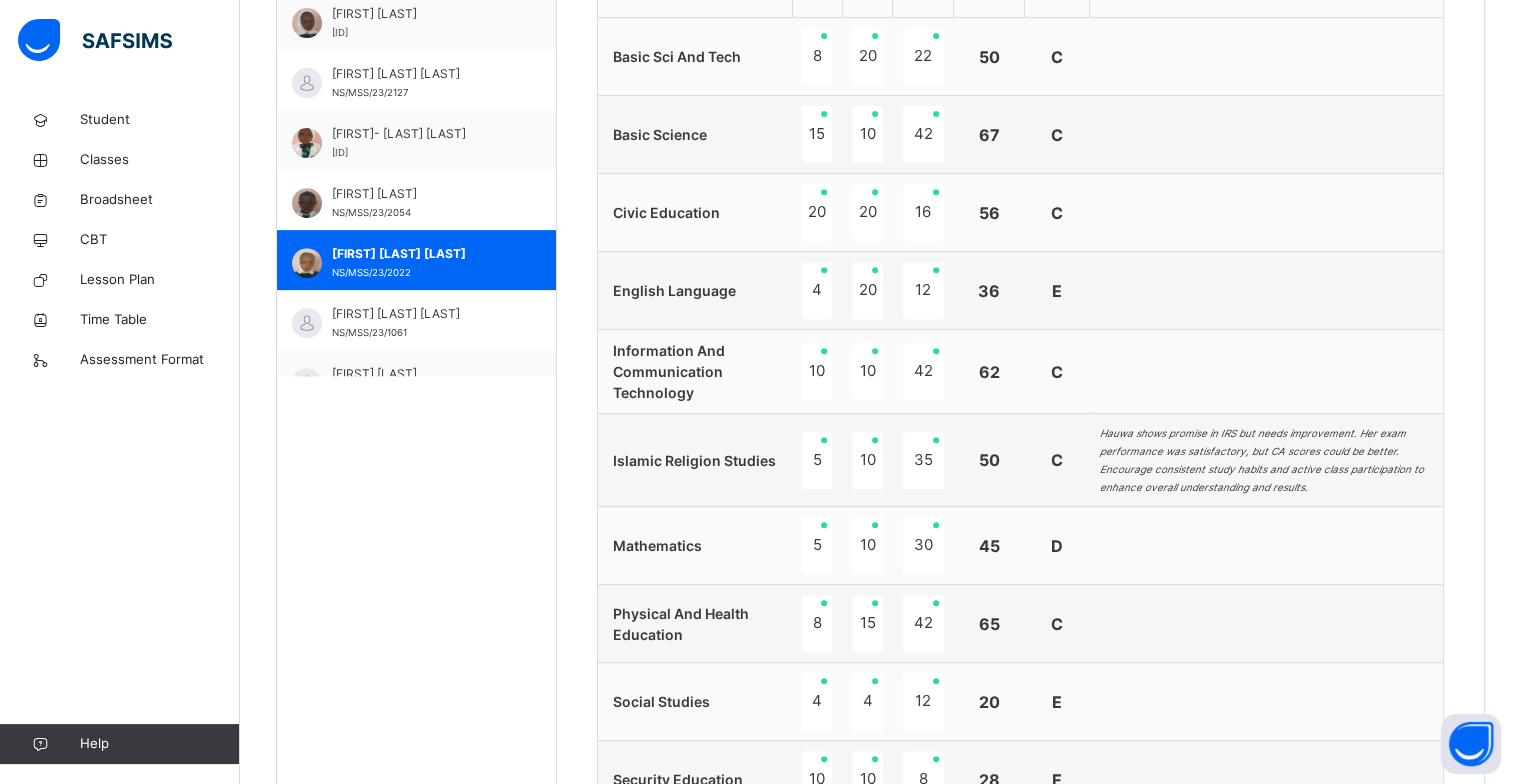 scroll, scrollTop: 754, scrollLeft: 0, axis: vertical 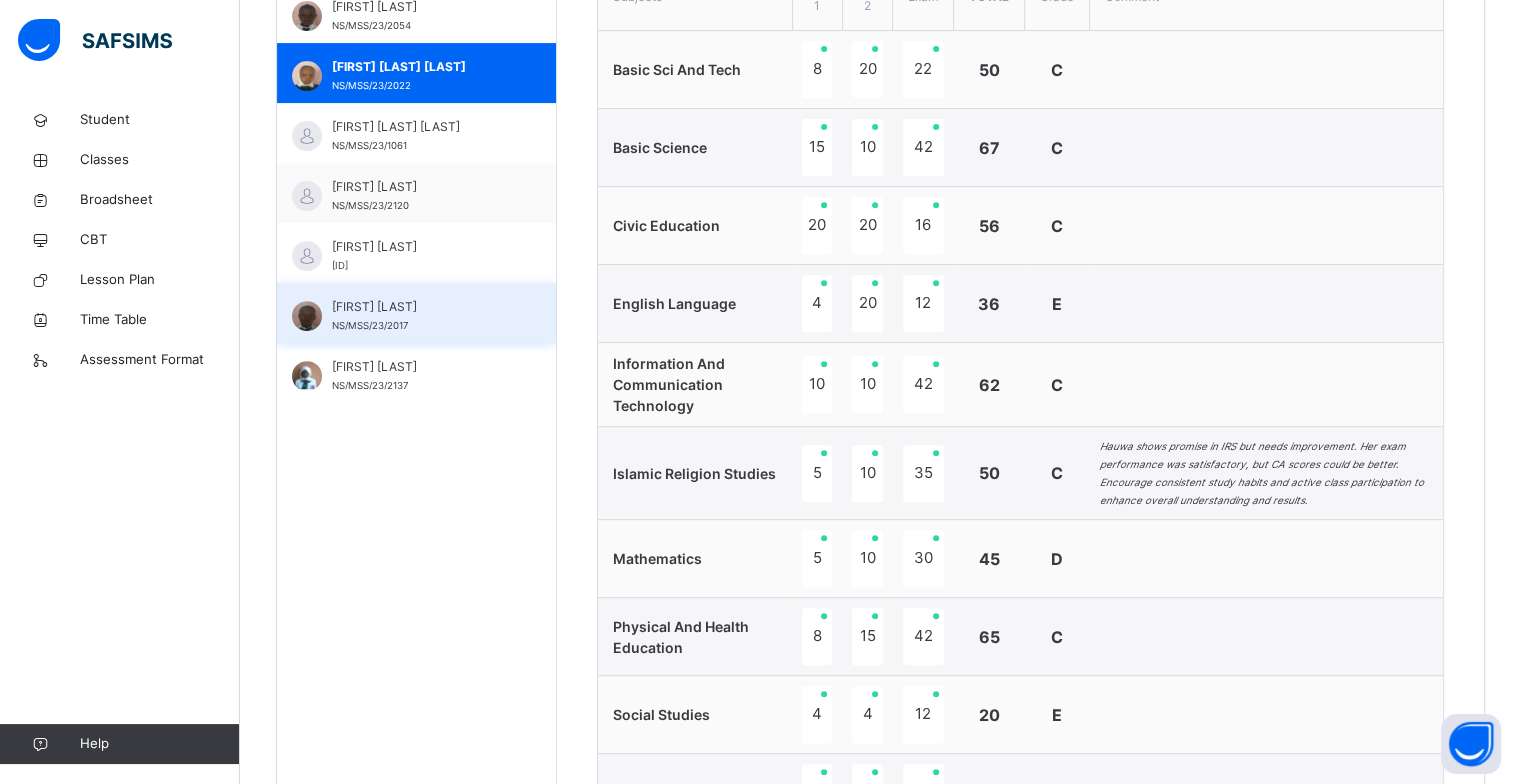 click on "[FIRST]  [LAST]" at bounding box center (421, 307) 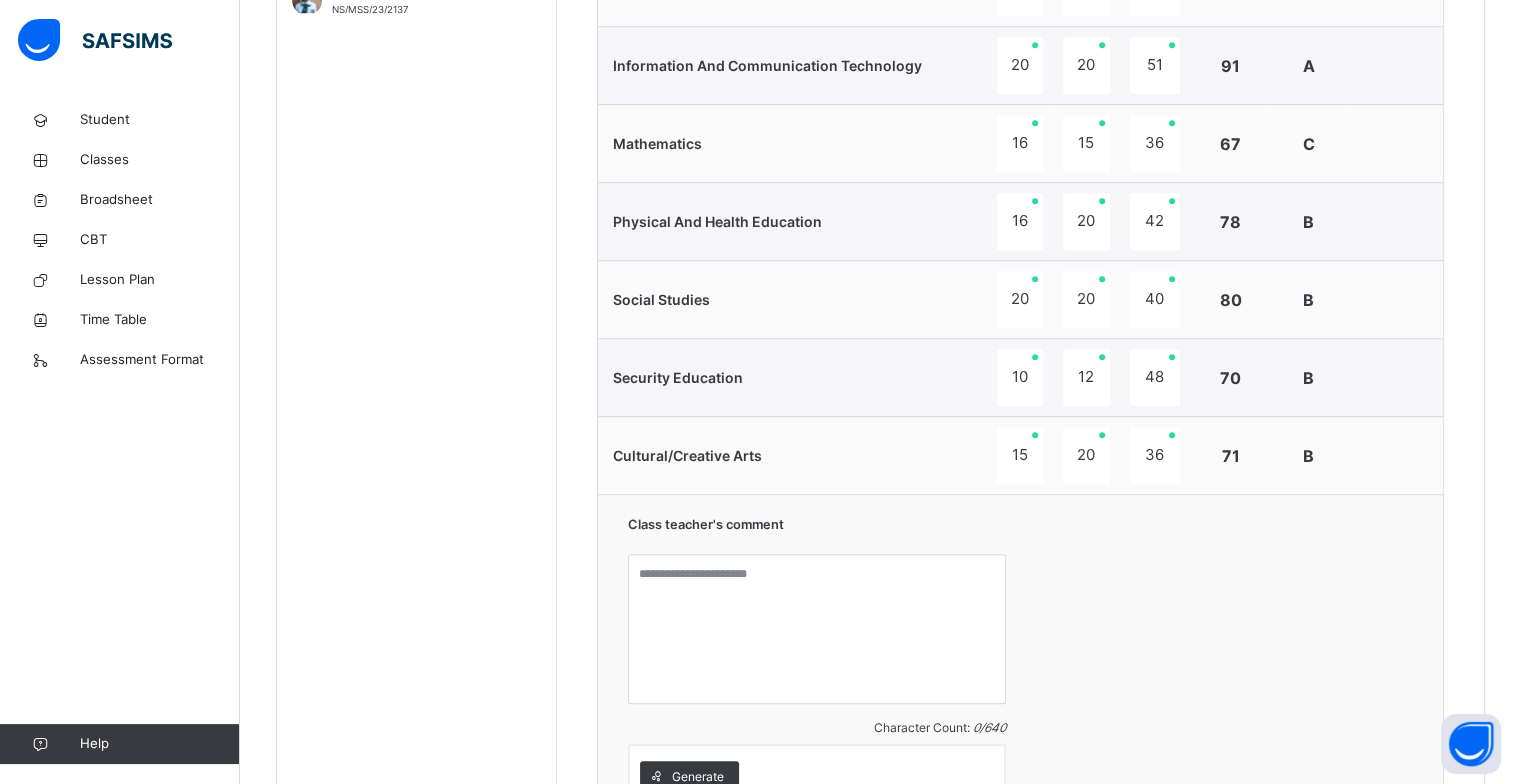 scroll, scrollTop: 1154, scrollLeft: 0, axis: vertical 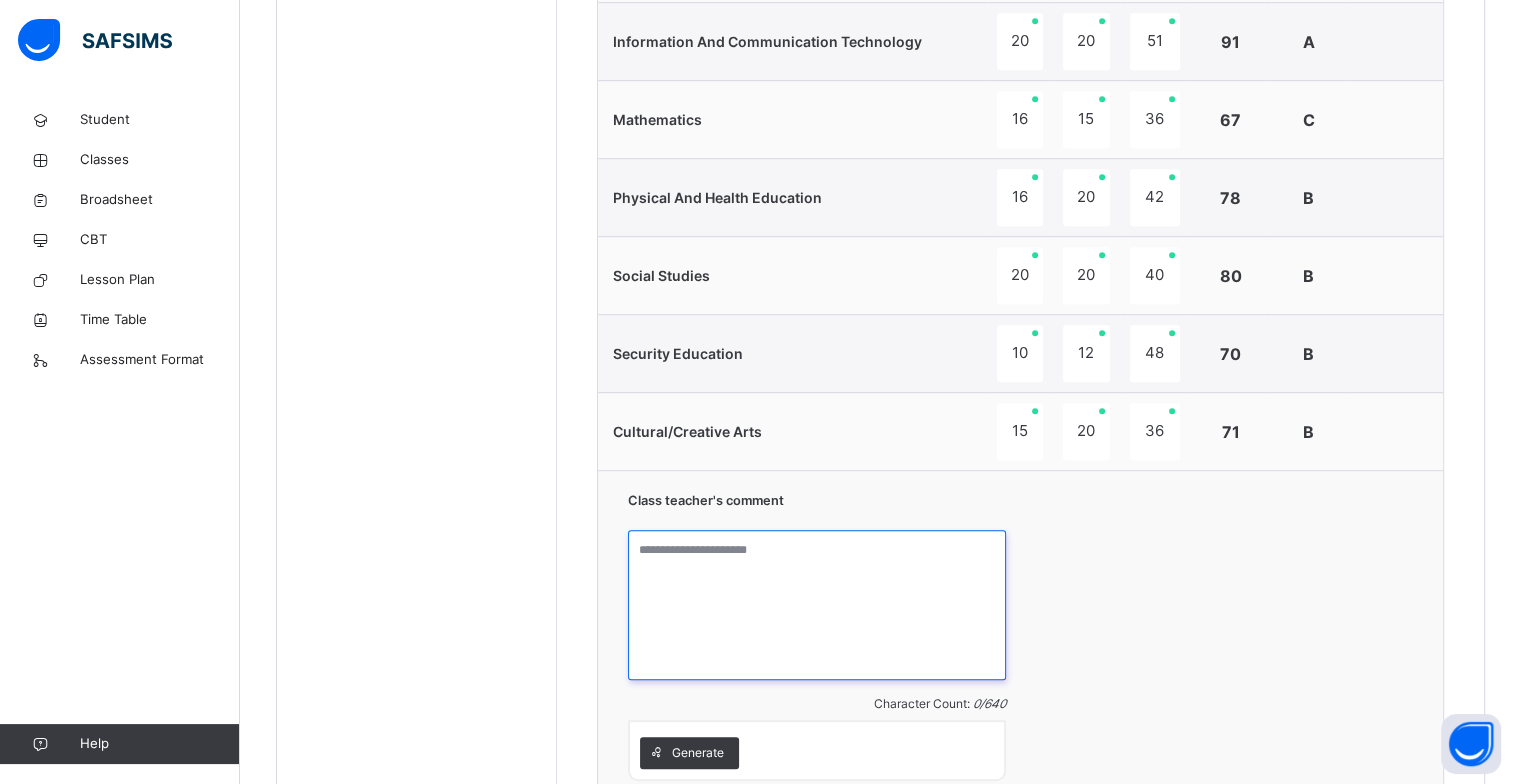 click at bounding box center [817, 605] 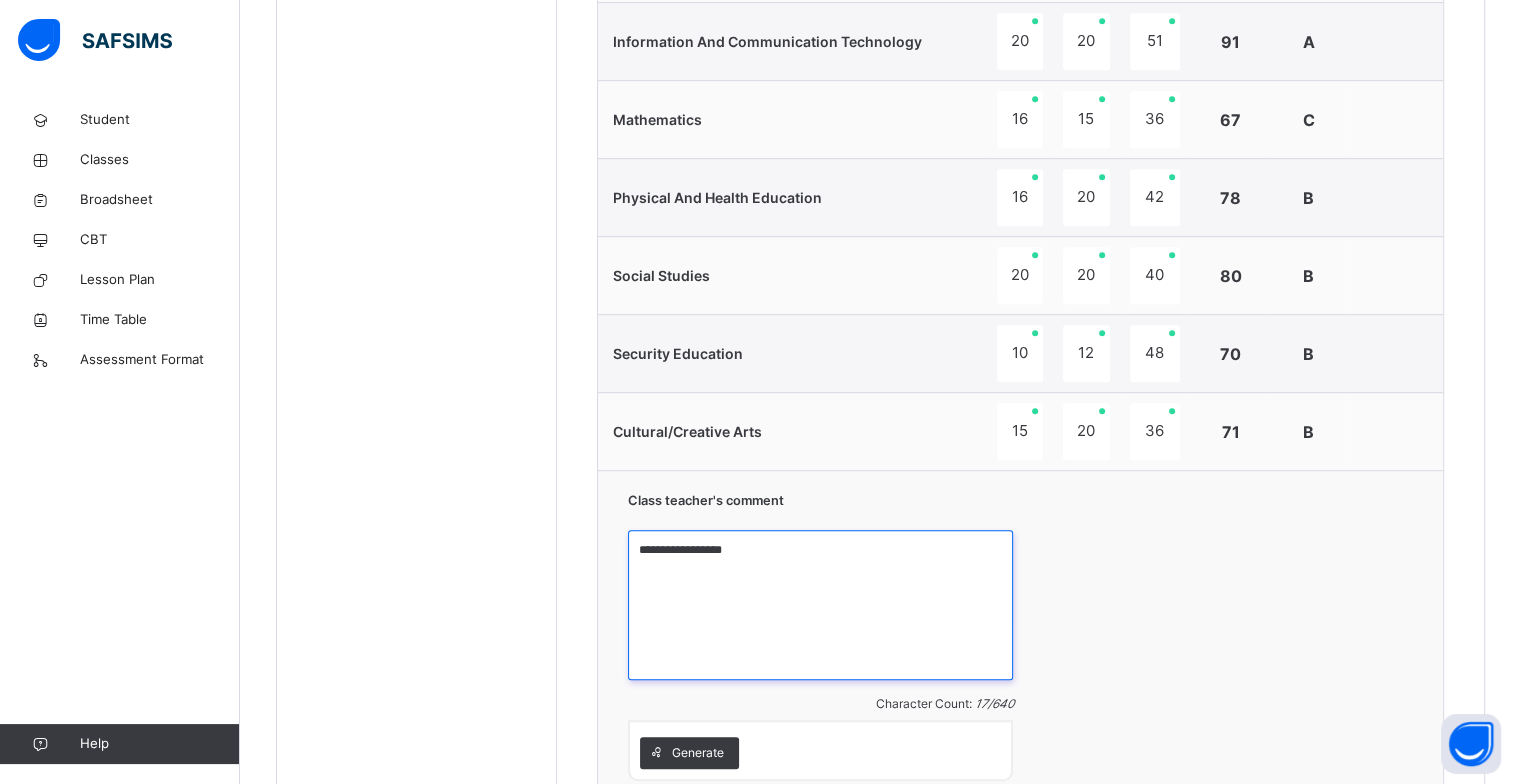 click on "**********" at bounding box center (820, 605) 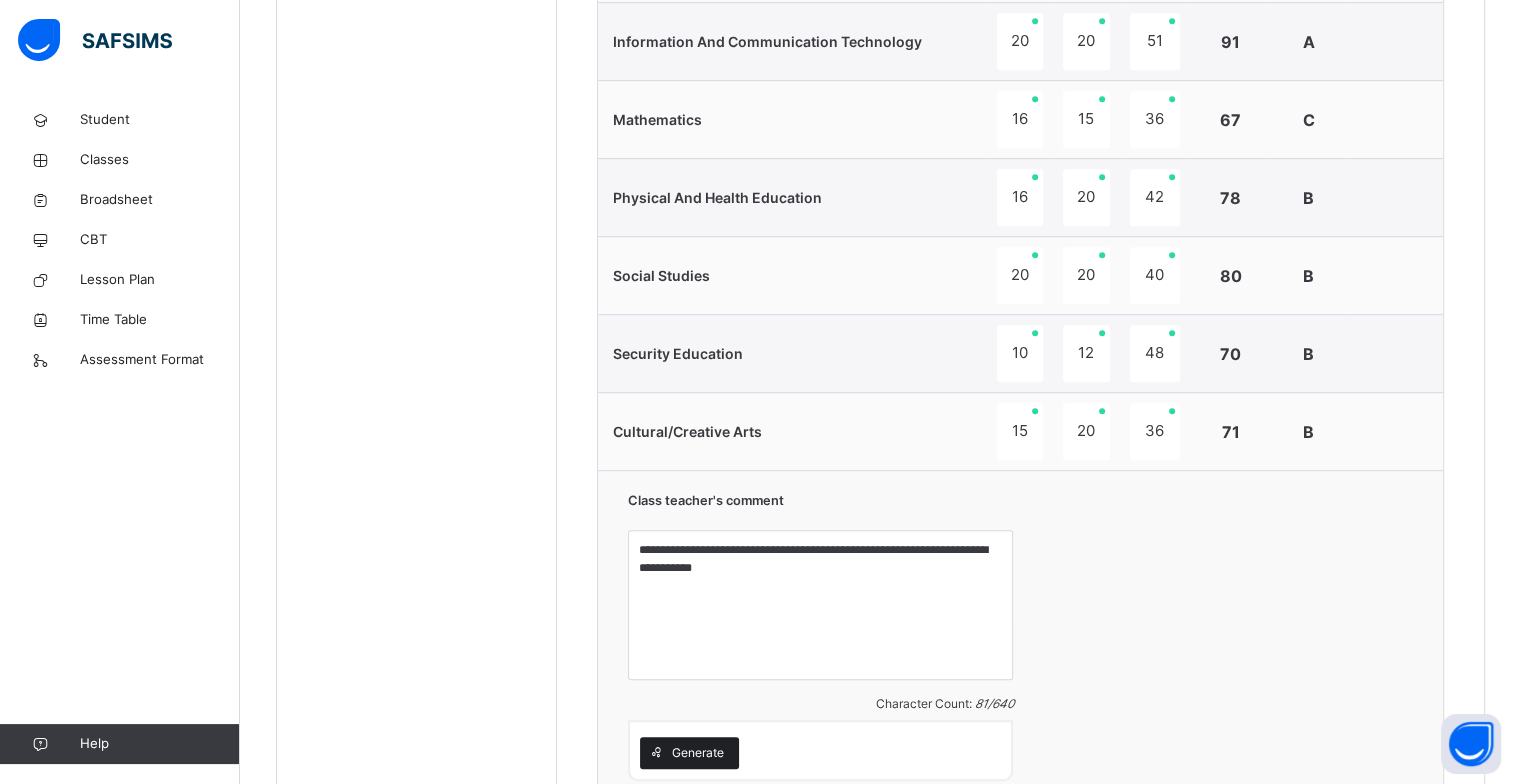 click at bounding box center [656, 753] 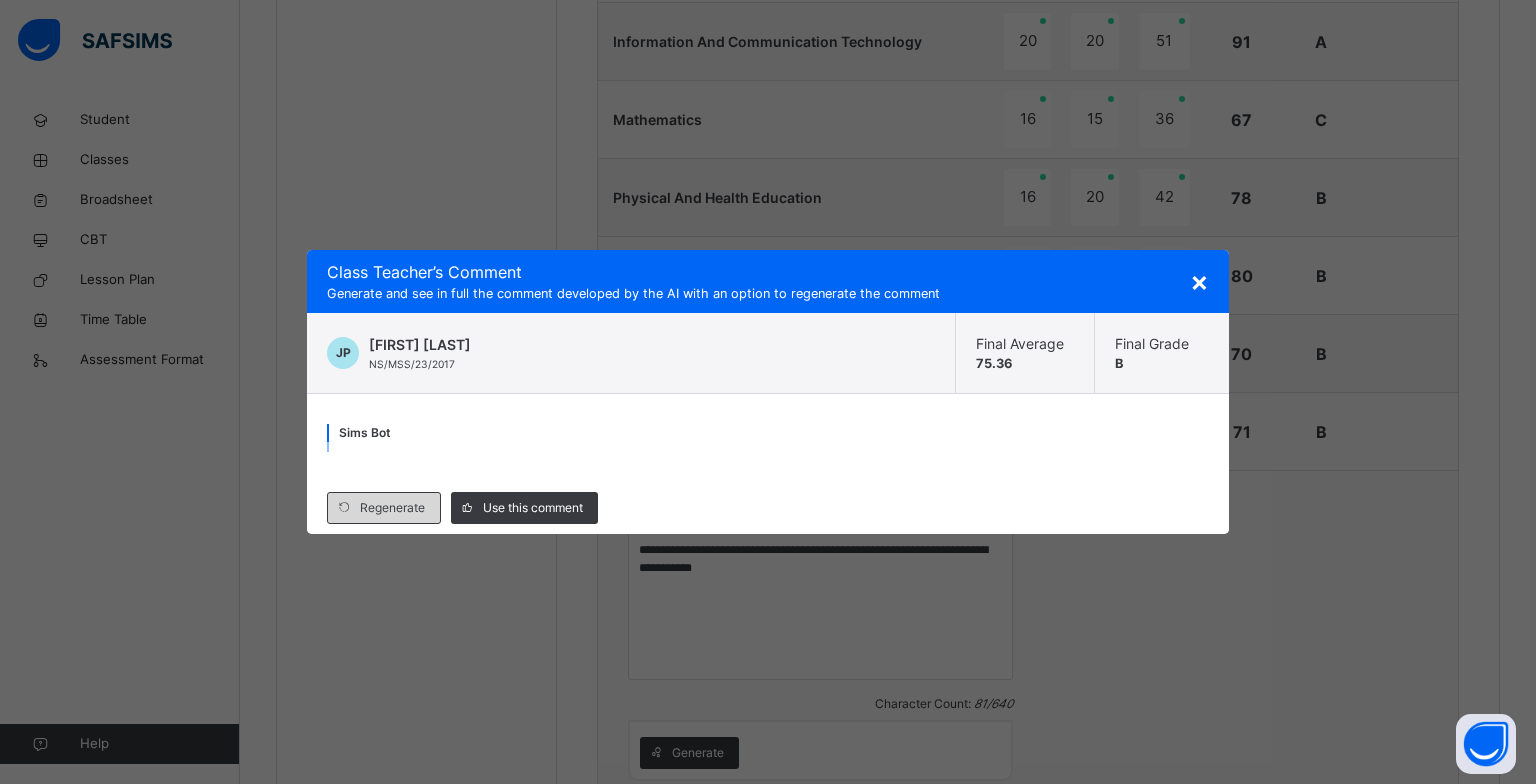 click on "Regenerate" at bounding box center [392, 508] 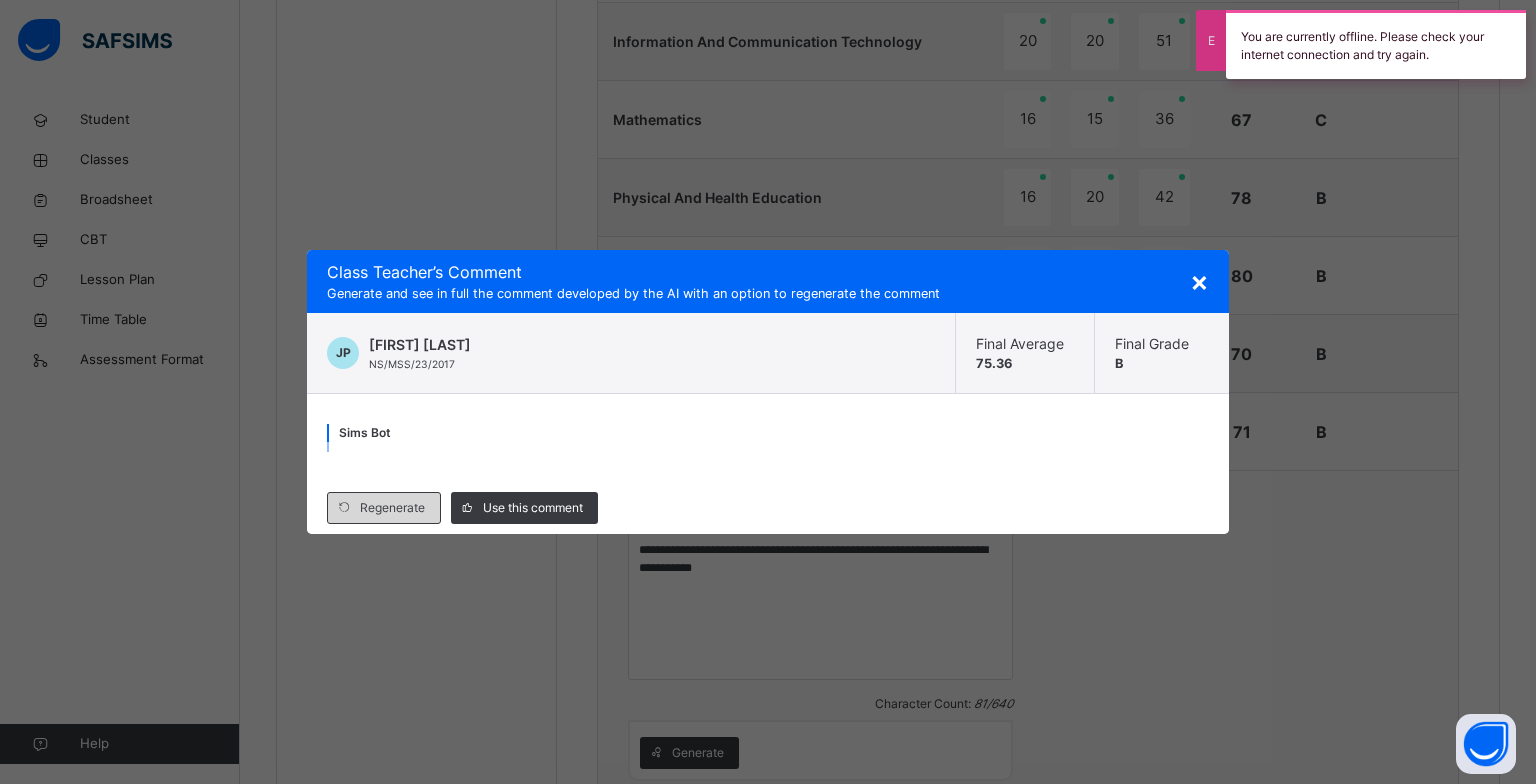 click on "Regenerate" at bounding box center (392, 508) 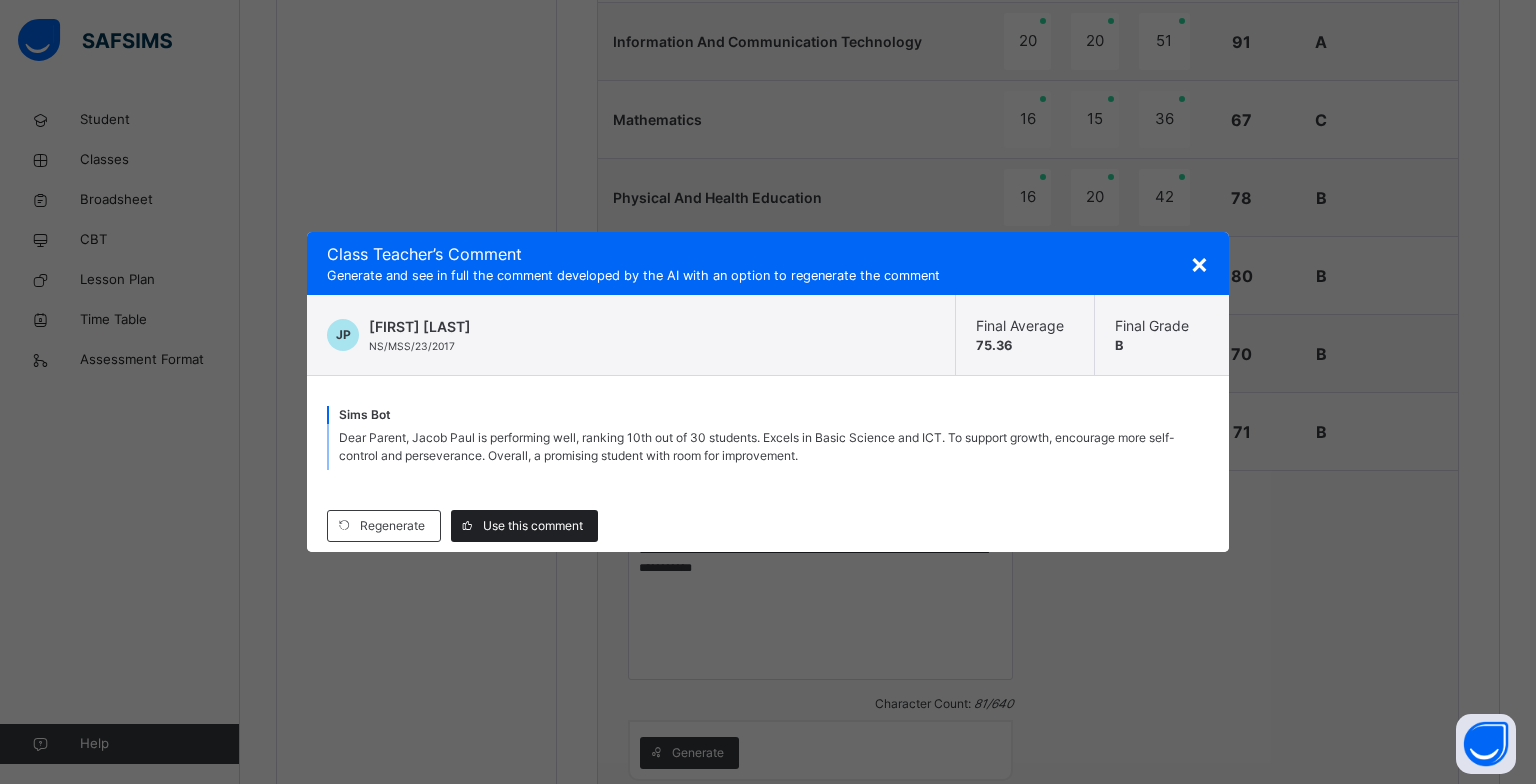 click on "Use this comment" at bounding box center (533, 526) 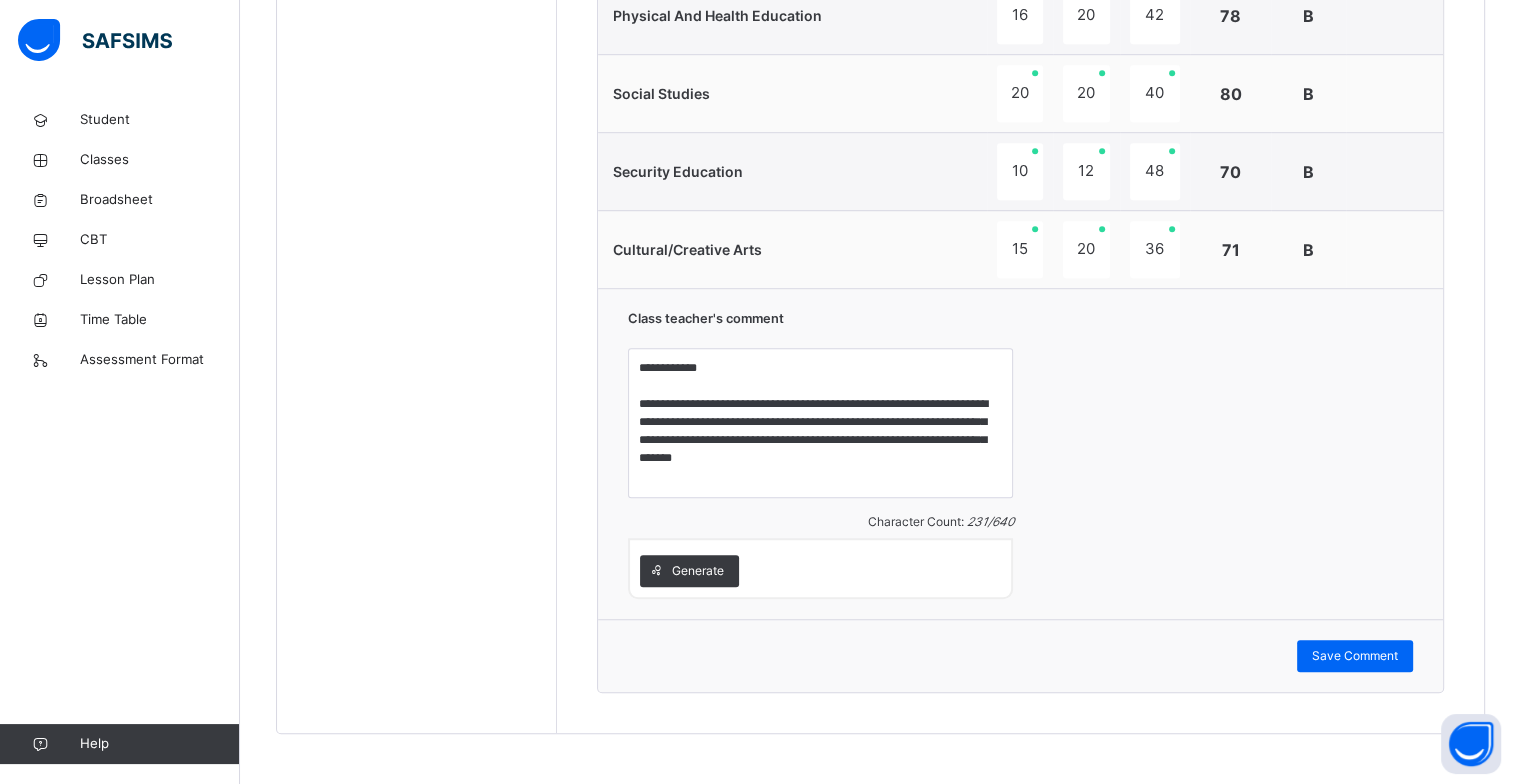 scroll, scrollTop: 1341, scrollLeft: 0, axis: vertical 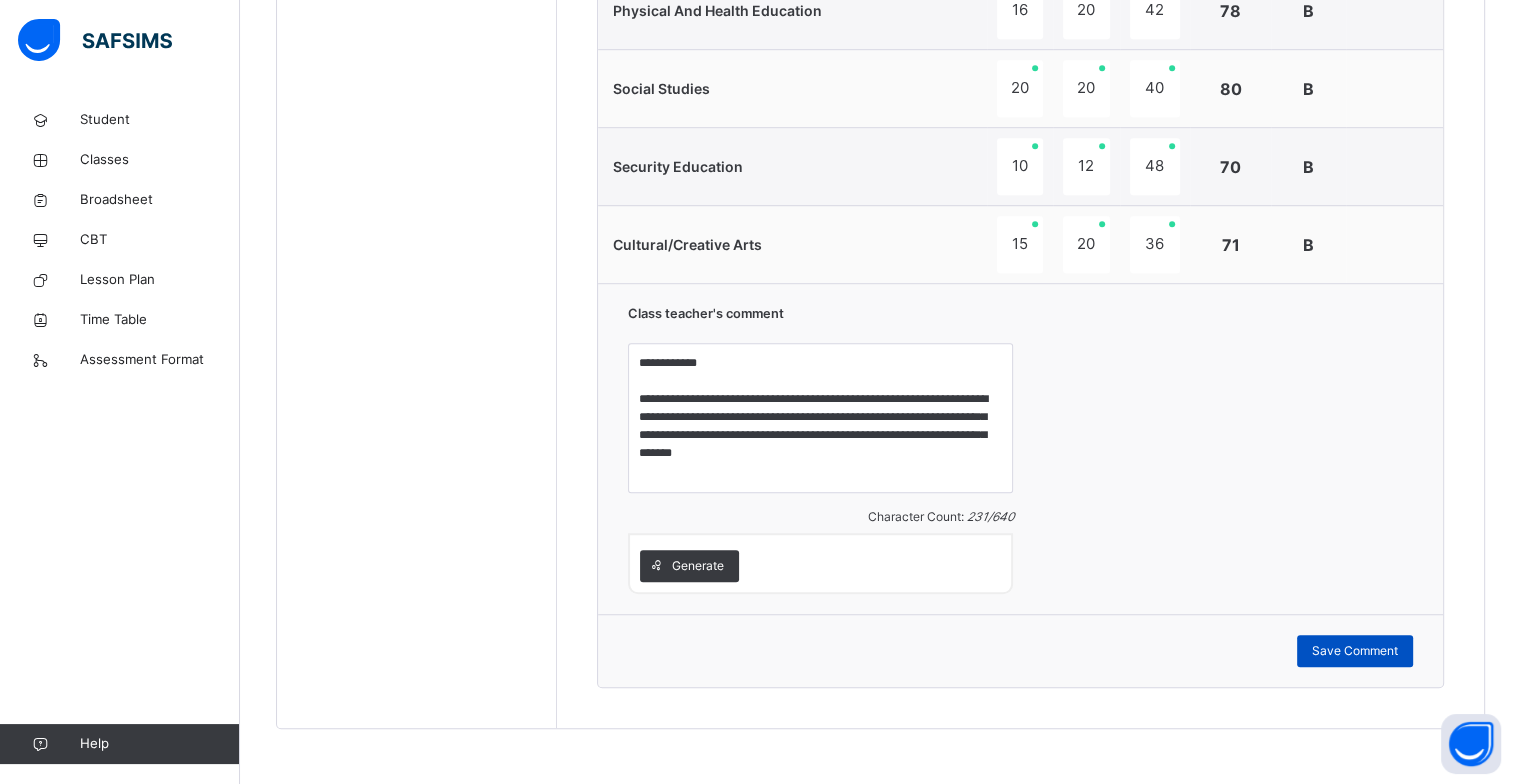 click on "Save Comment" at bounding box center [1355, 651] 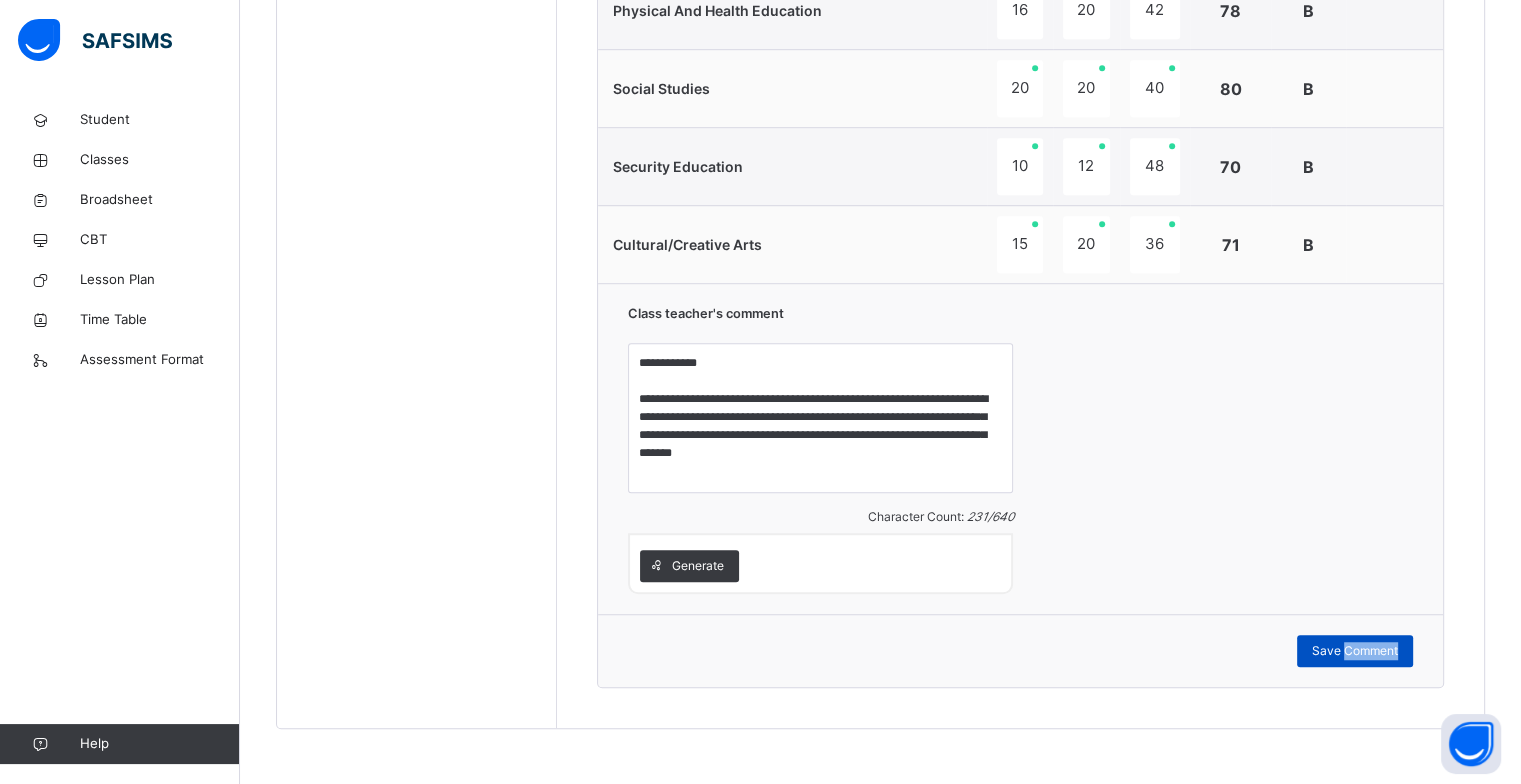 click on "Save Comment" at bounding box center (1355, 651) 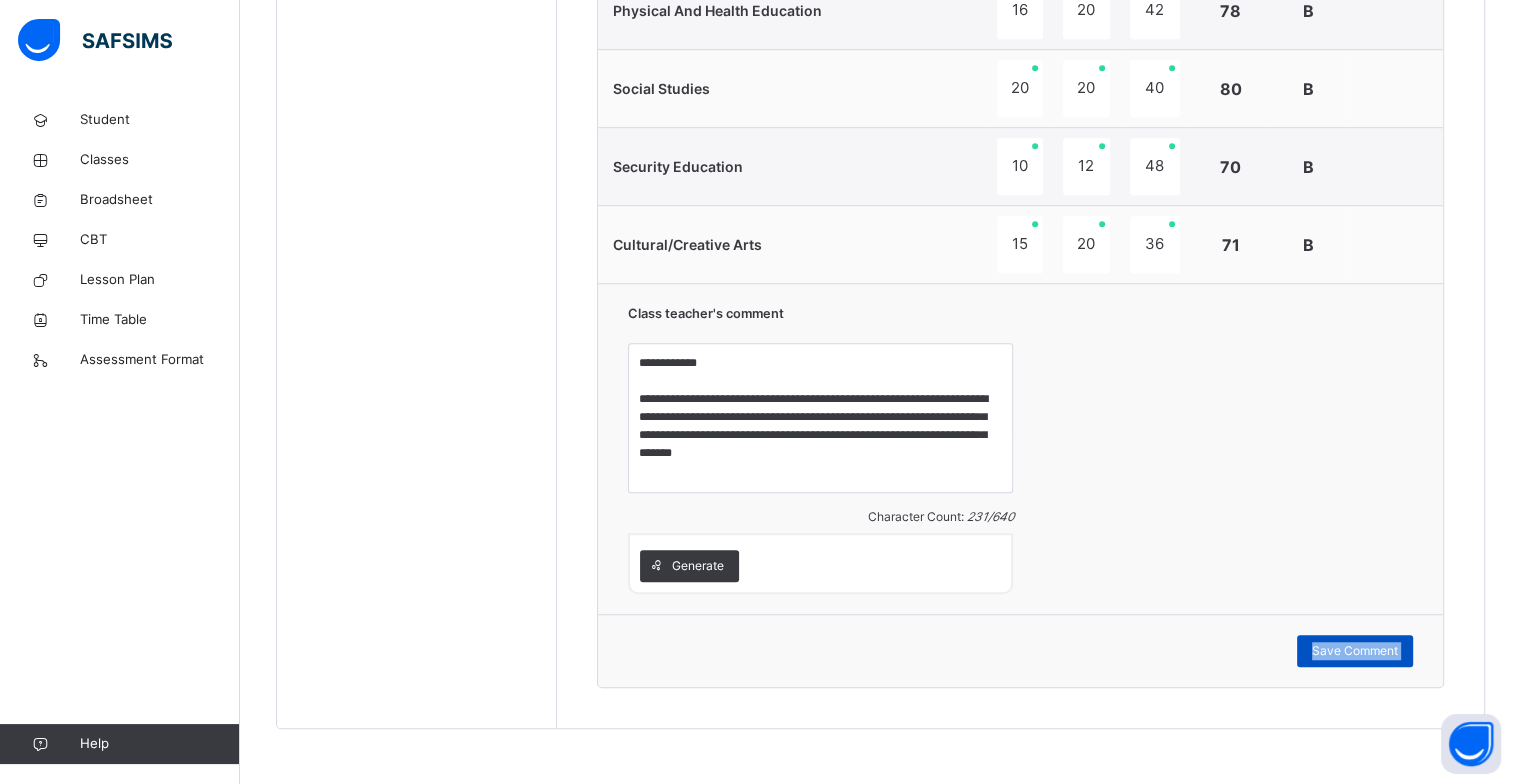 click on "Save Comment" at bounding box center [1355, 651] 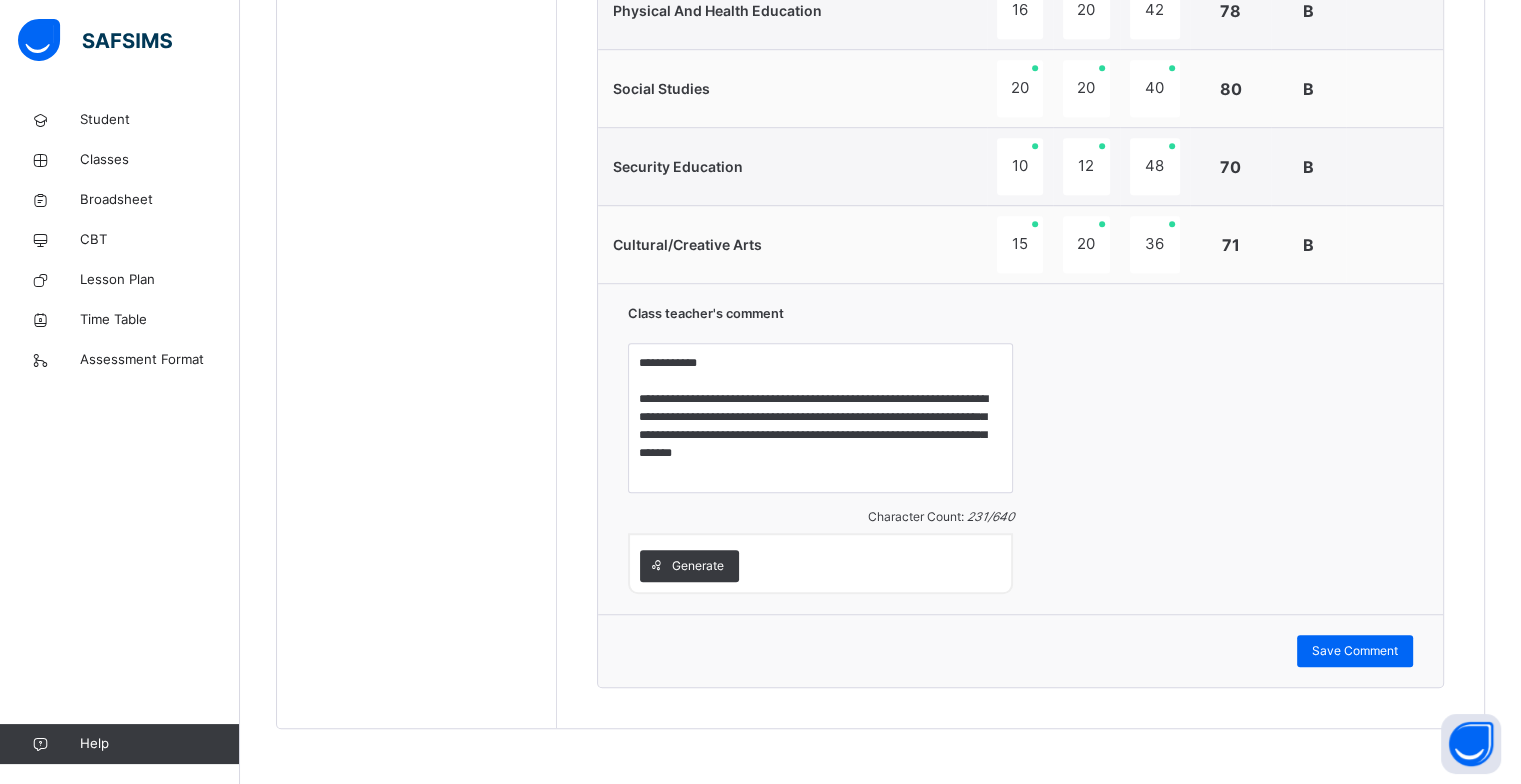click on "Save Comment" at bounding box center (1020, 651) 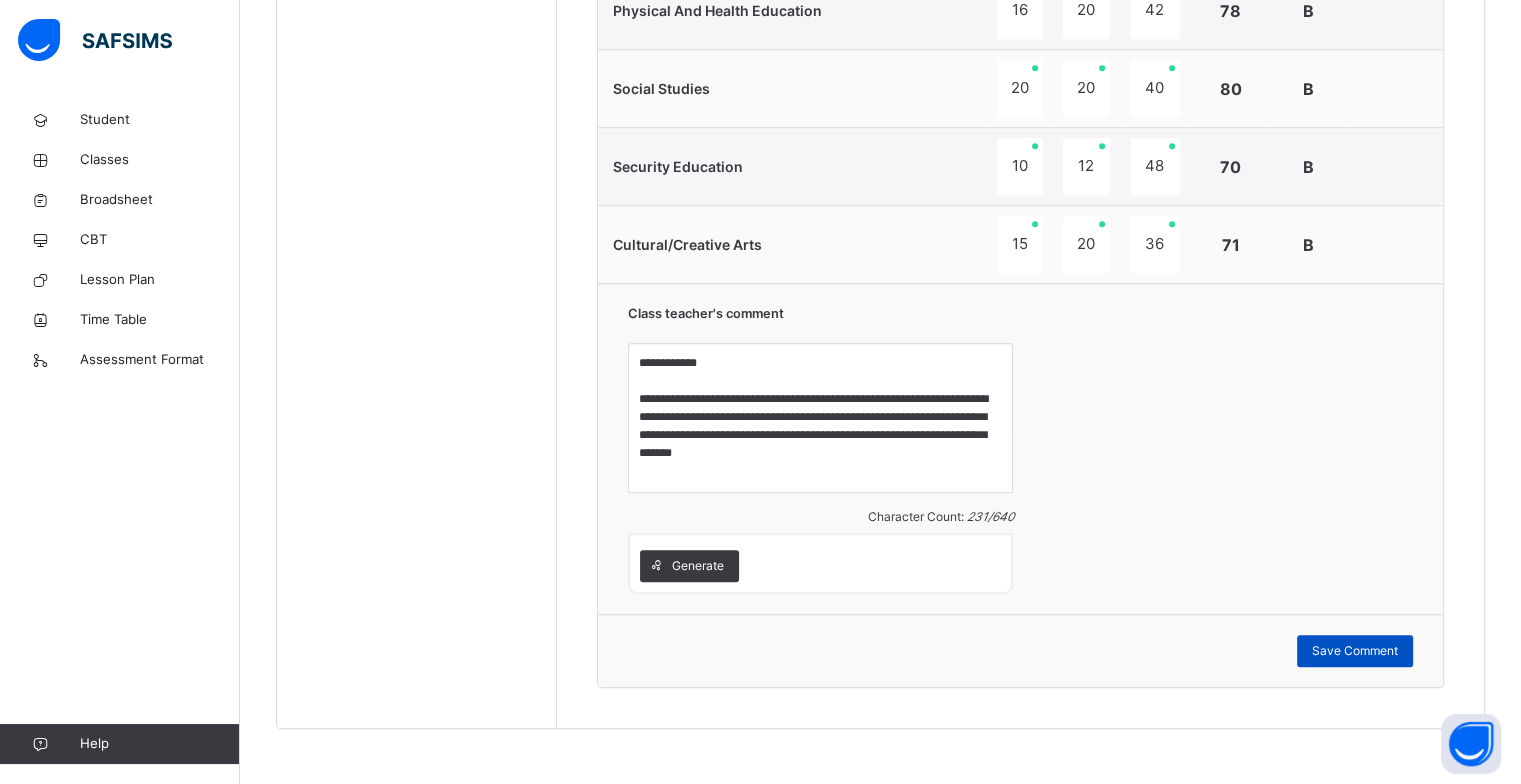click on "Save Comment" at bounding box center [1355, 651] 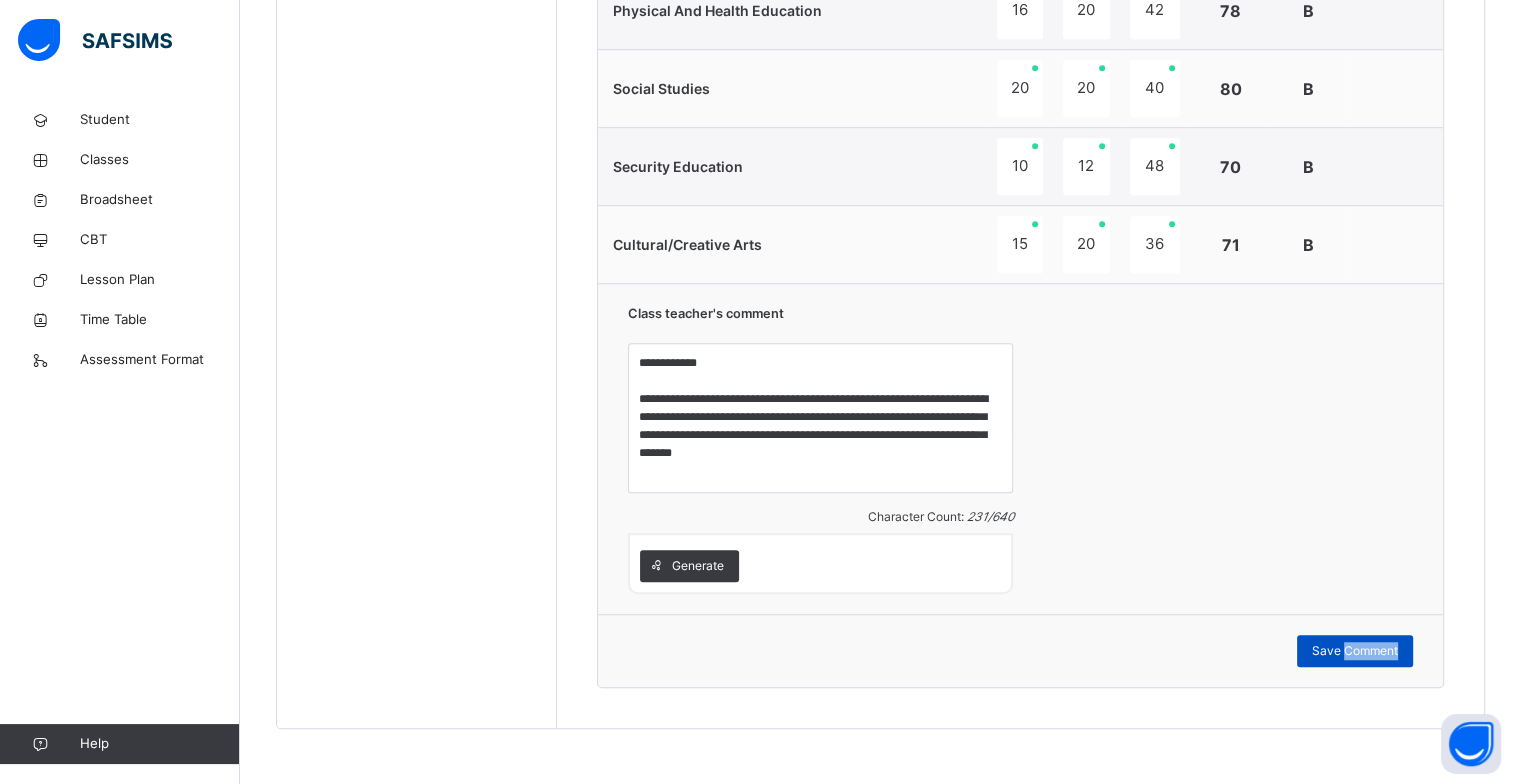 click on "Save Comment" at bounding box center (1355, 651) 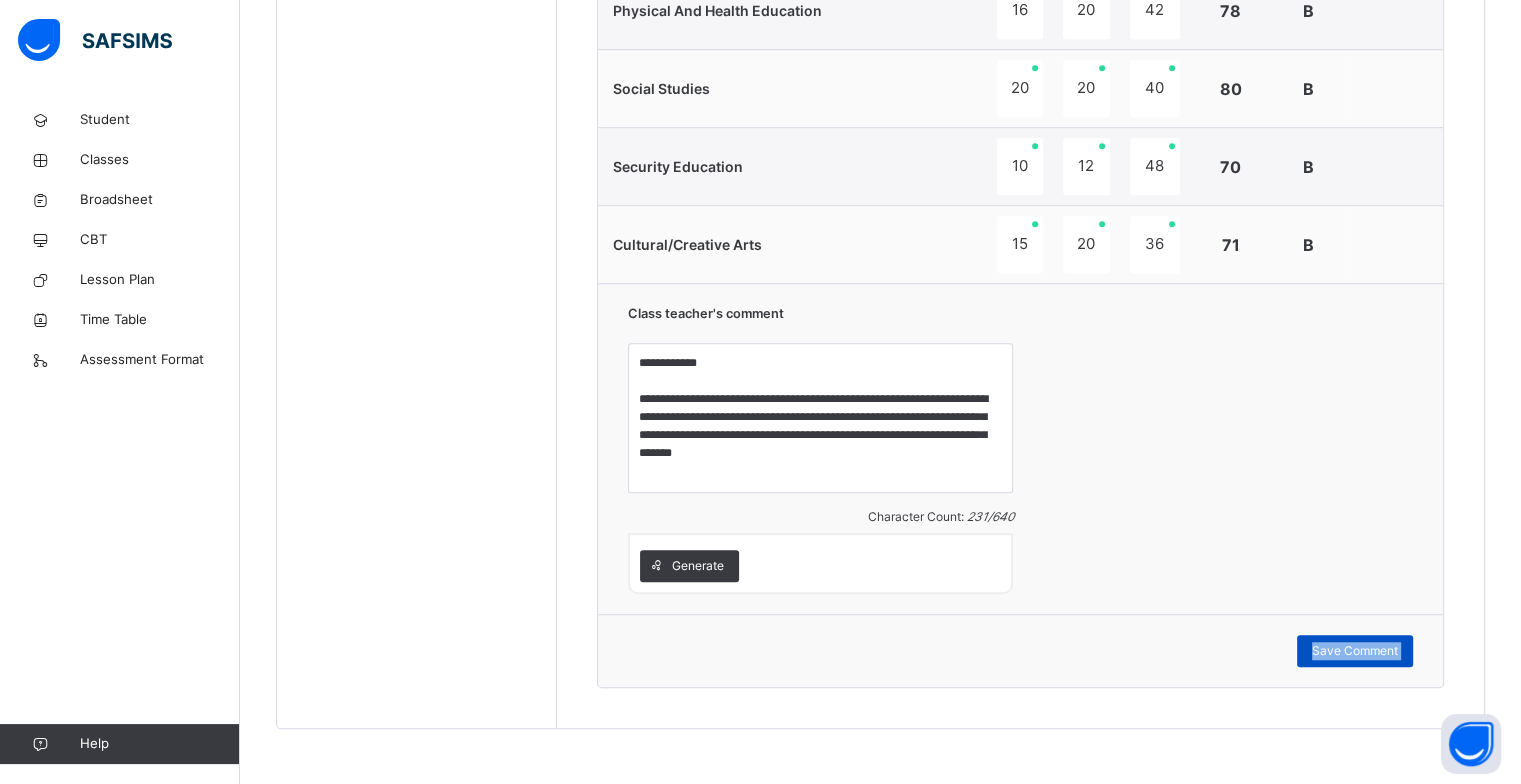 click on "Save Comment" at bounding box center (1355, 651) 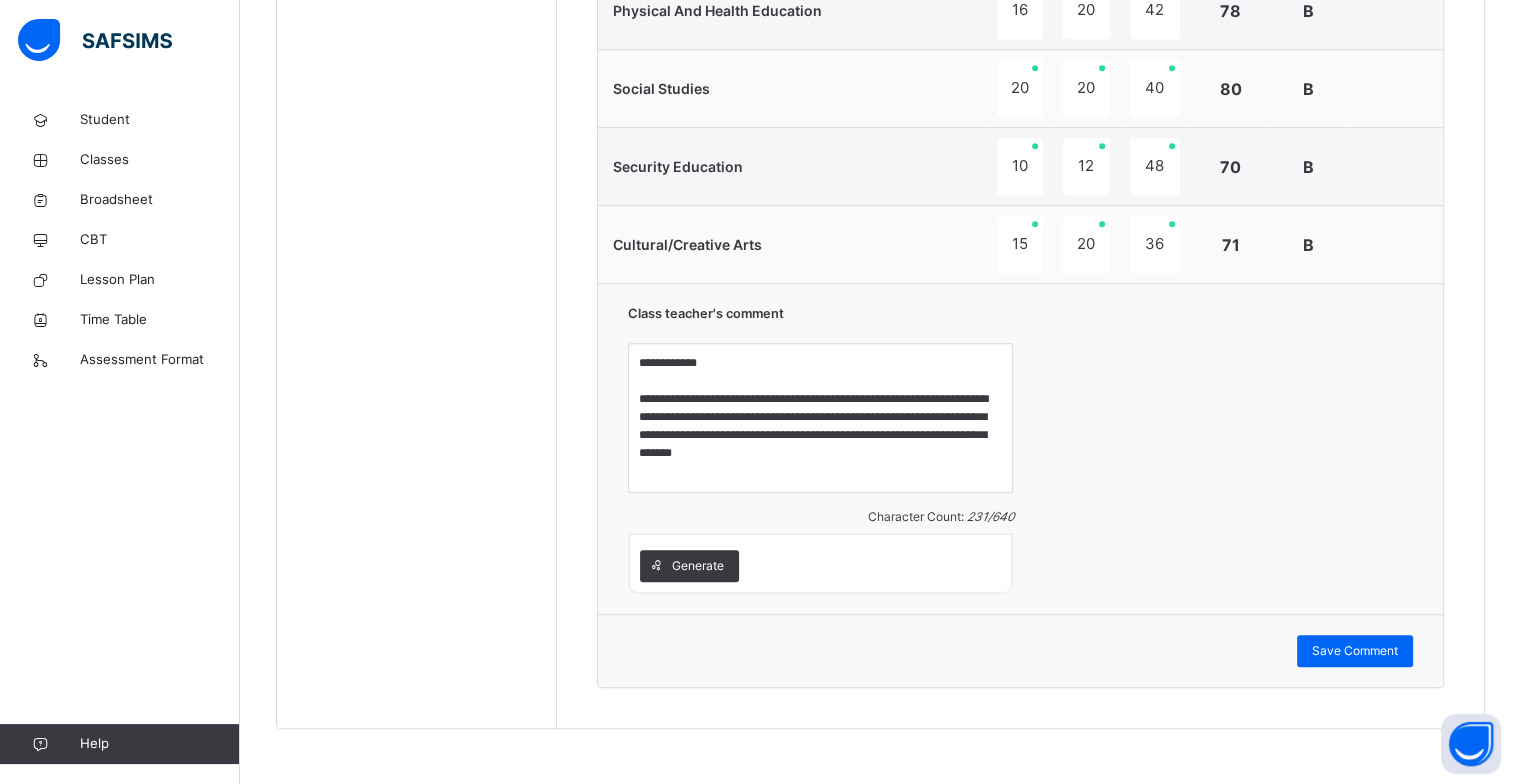 click on "Save Comment" at bounding box center (1020, 651) 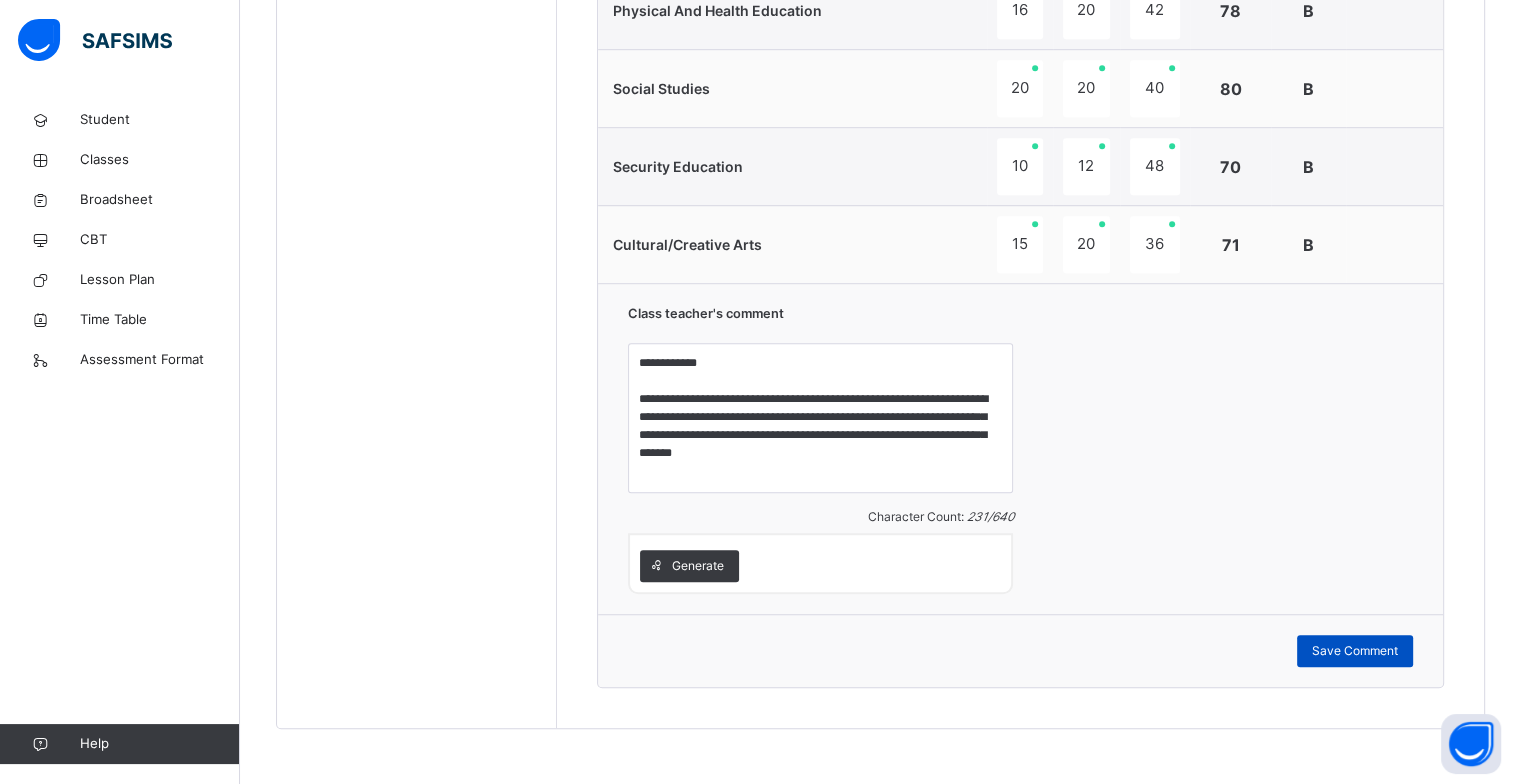 click on "Save Comment" at bounding box center [1355, 651] 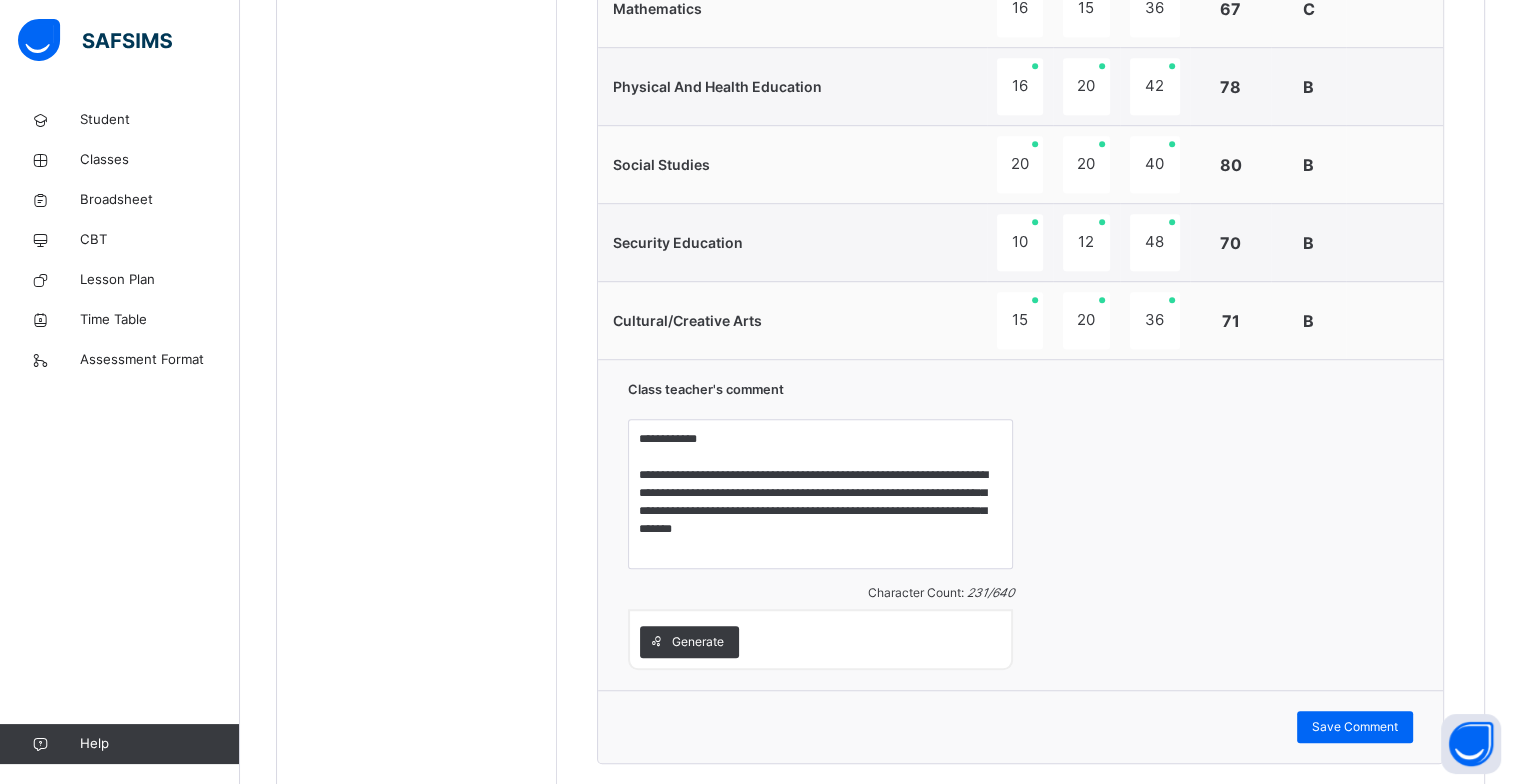 scroll, scrollTop: 1261, scrollLeft: 0, axis: vertical 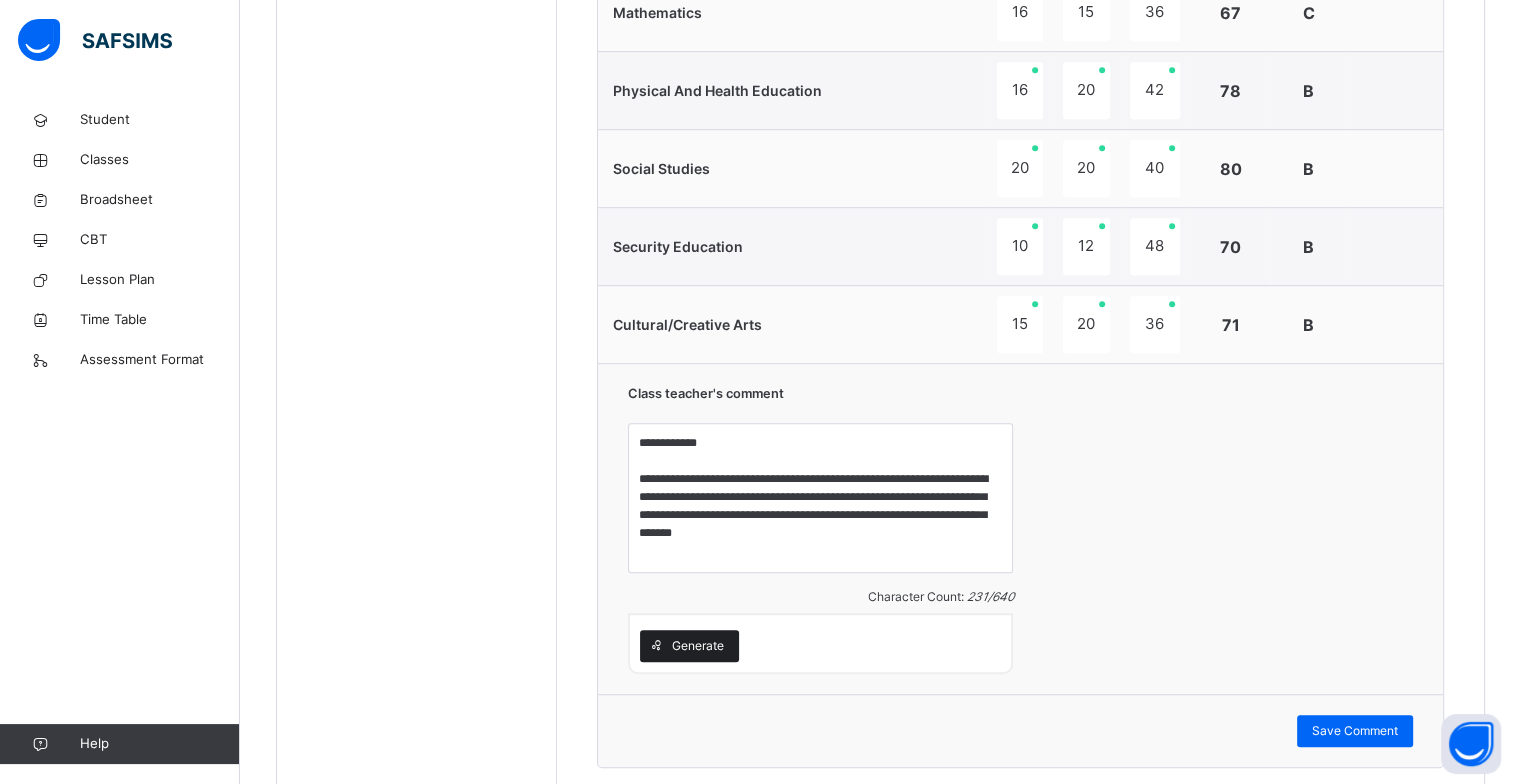 click on "Generate" at bounding box center [698, 646] 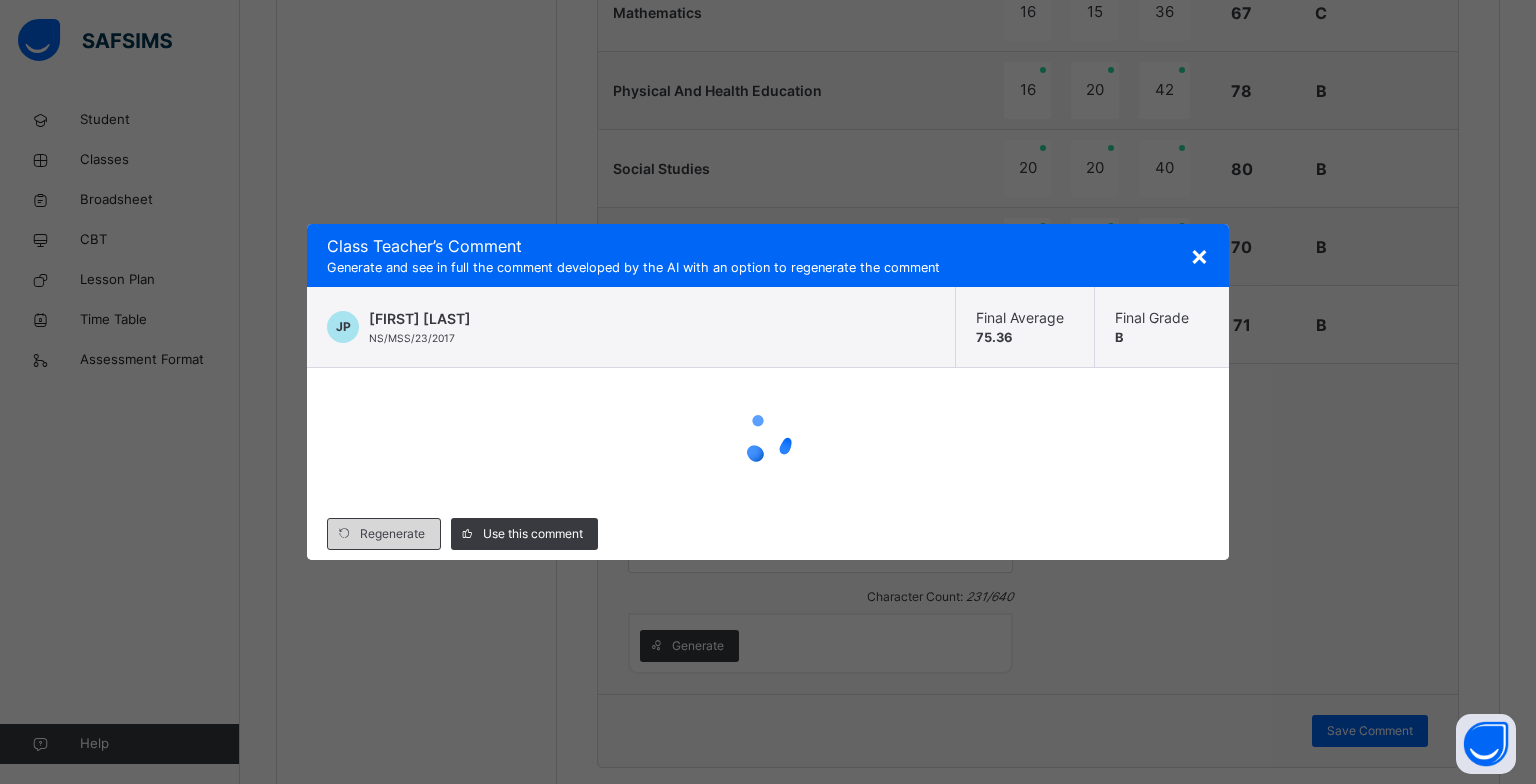 click on "Regenerate" at bounding box center [392, 534] 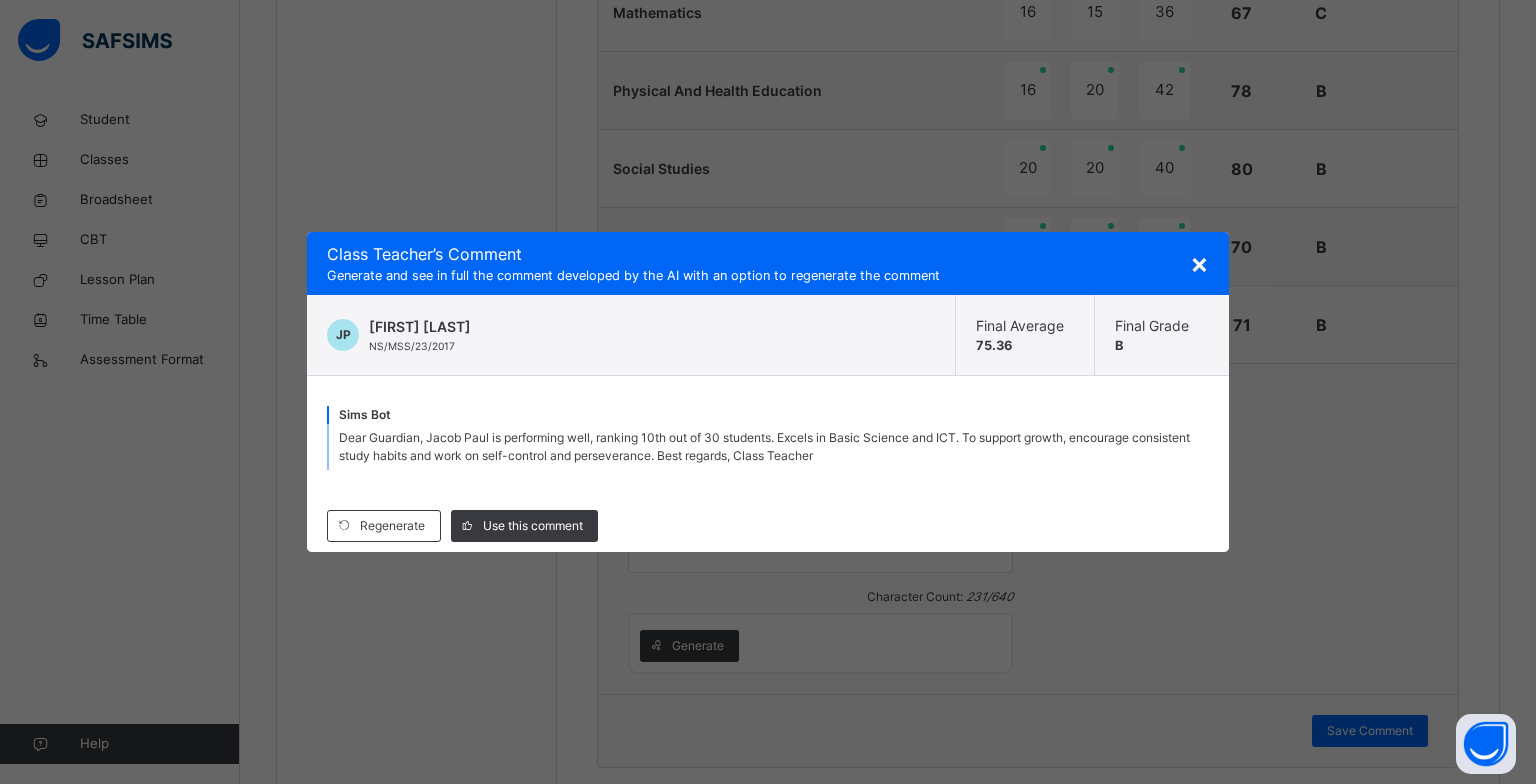 click on "×" at bounding box center [1199, 263] 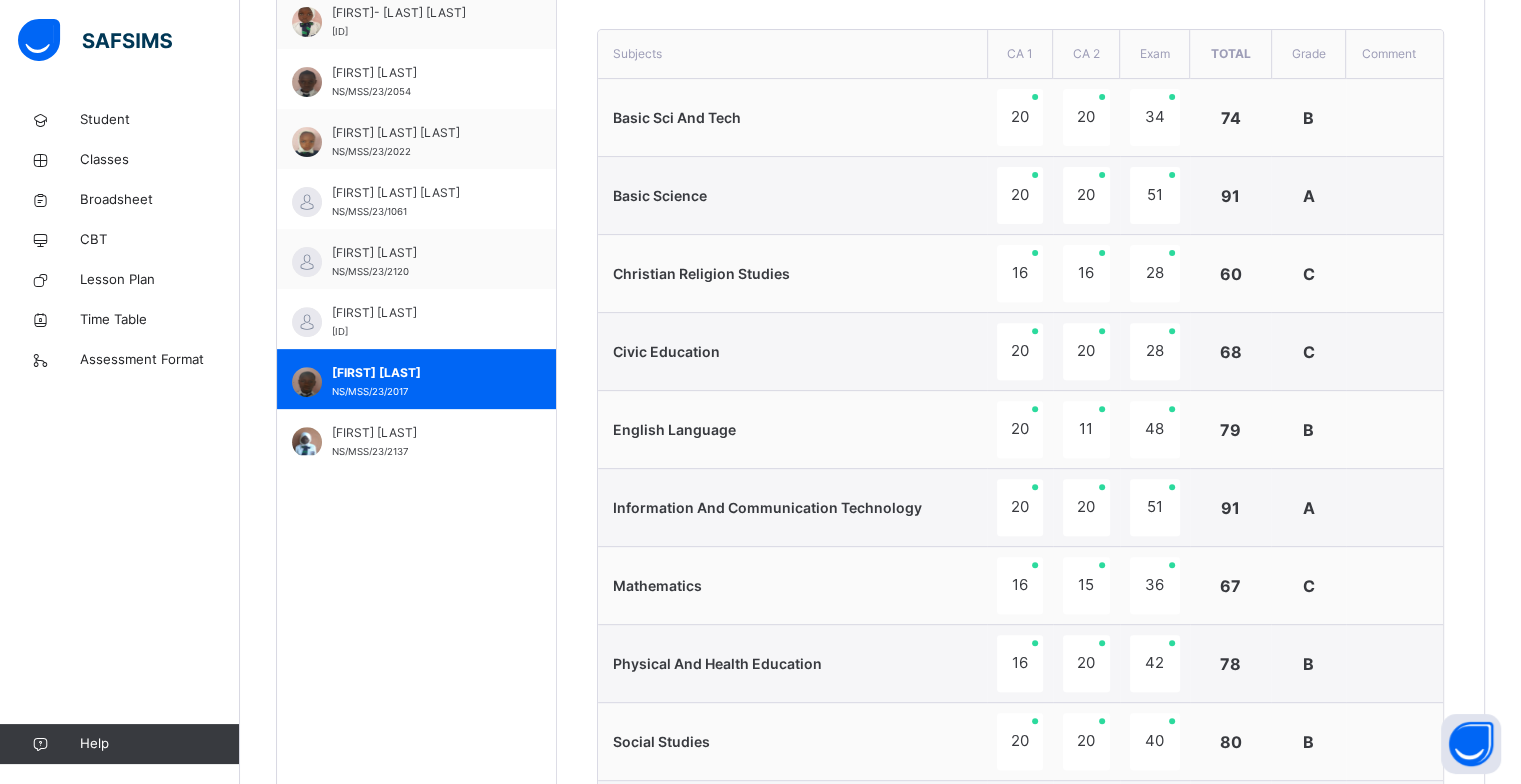 scroll, scrollTop: 675, scrollLeft: 0, axis: vertical 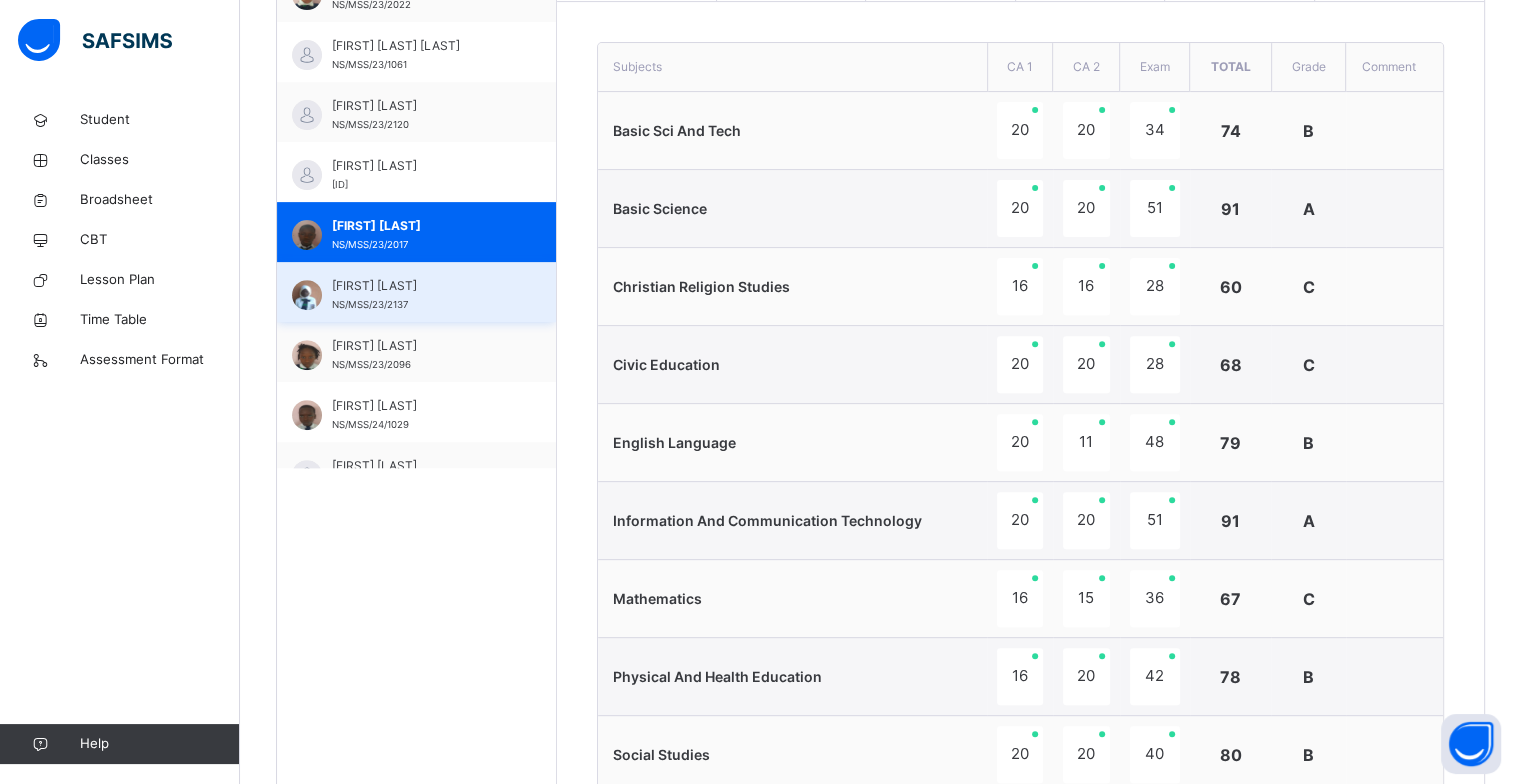 click on "[FIRST] [LAST]" at bounding box center [421, 286] 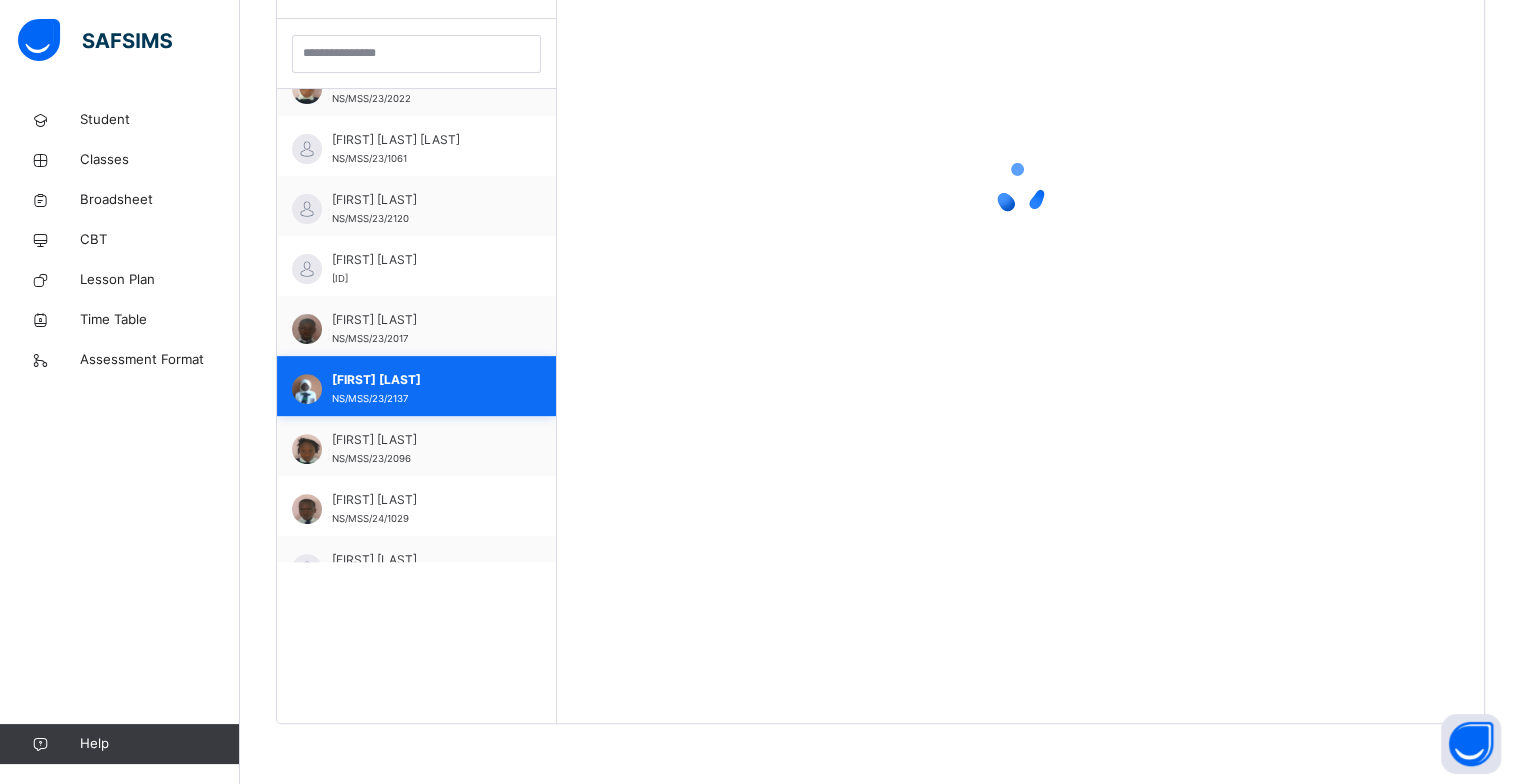 scroll, scrollTop: 580, scrollLeft: 0, axis: vertical 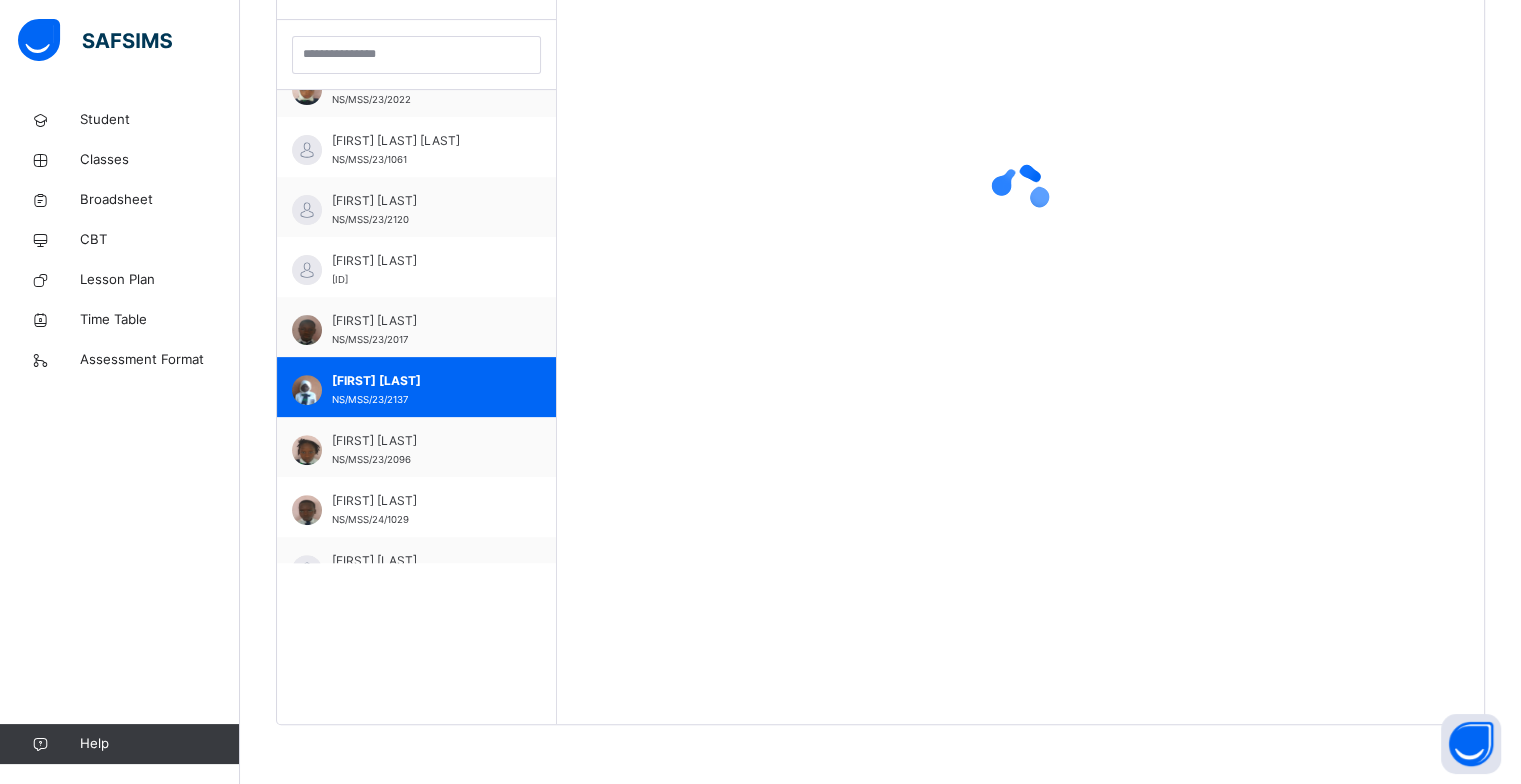 click at bounding box center [1020, 332] 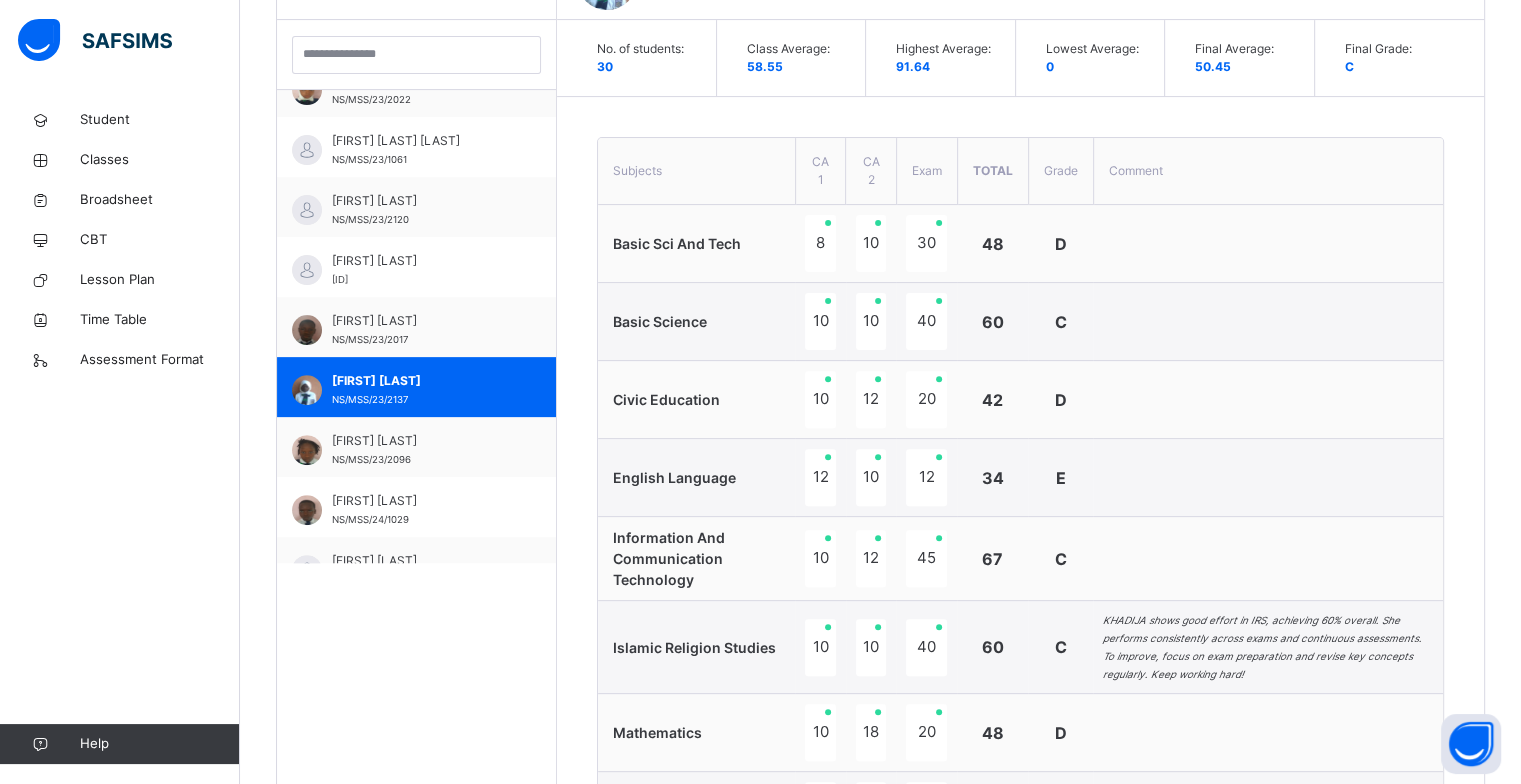 scroll, scrollTop: 675, scrollLeft: 0, axis: vertical 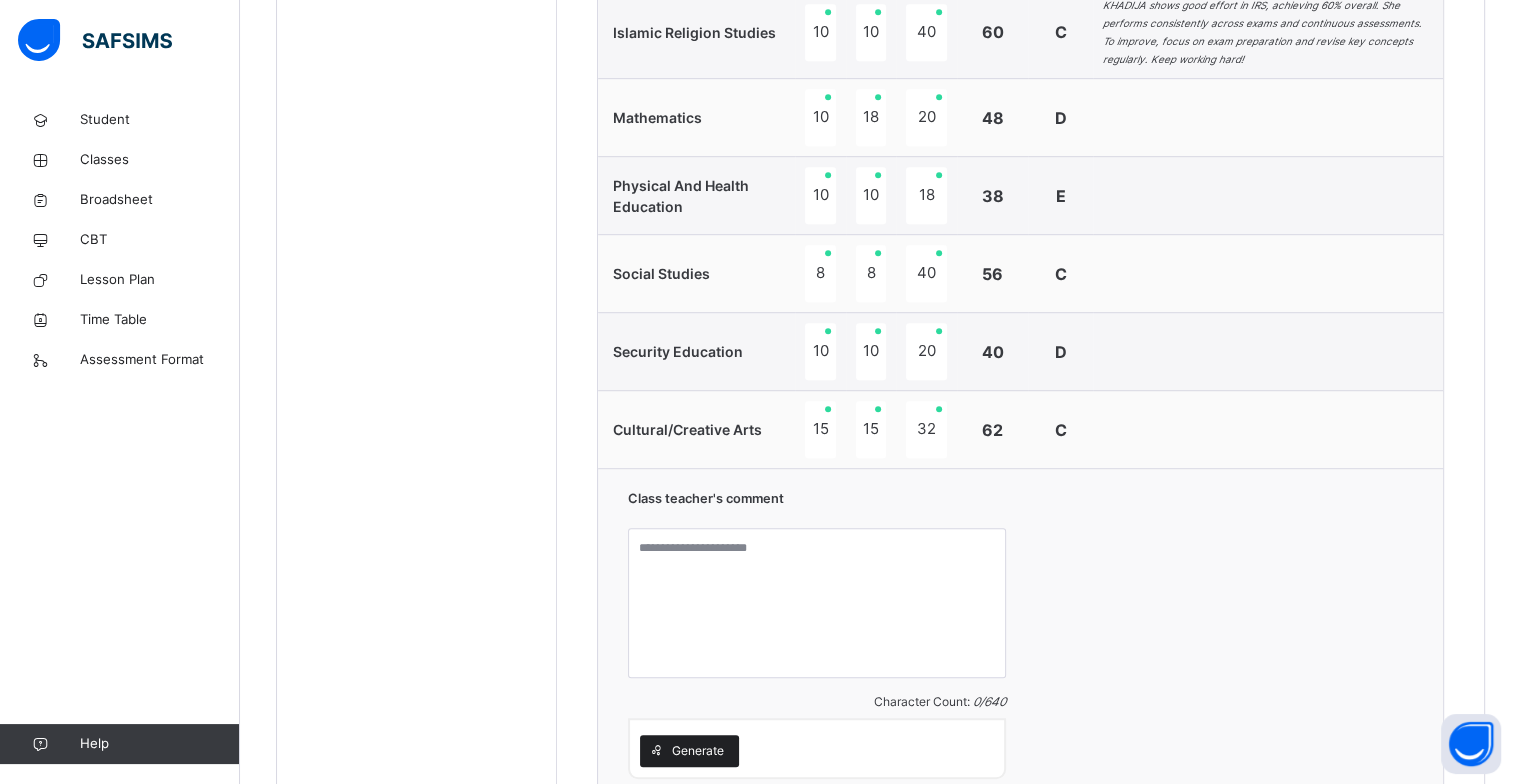 click on "Generate" at bounding box center [698, 751] 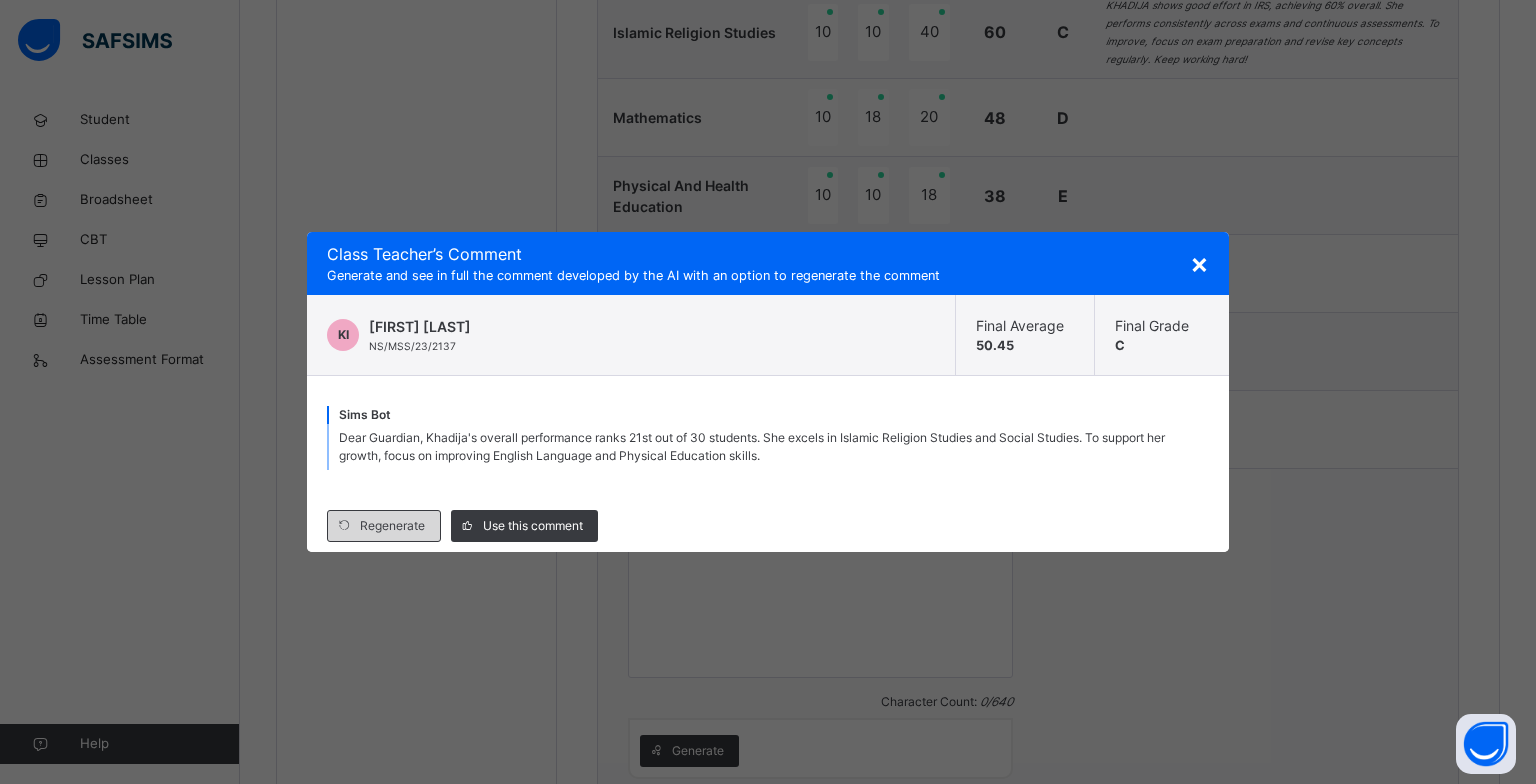 click on "Regenerate" at bounding box center [392, 526] 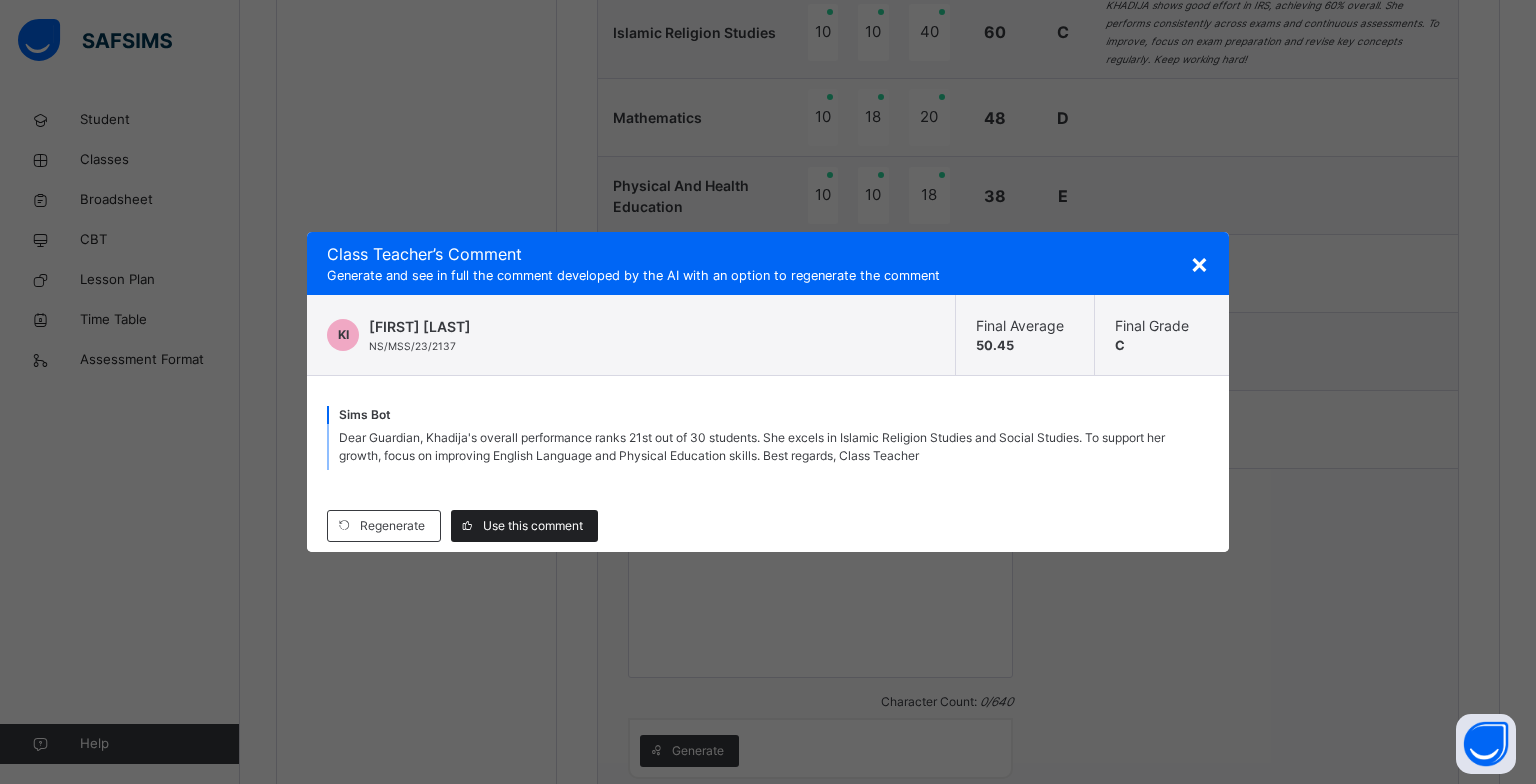 click on "Use this comment" at bounding box center (533, 526) 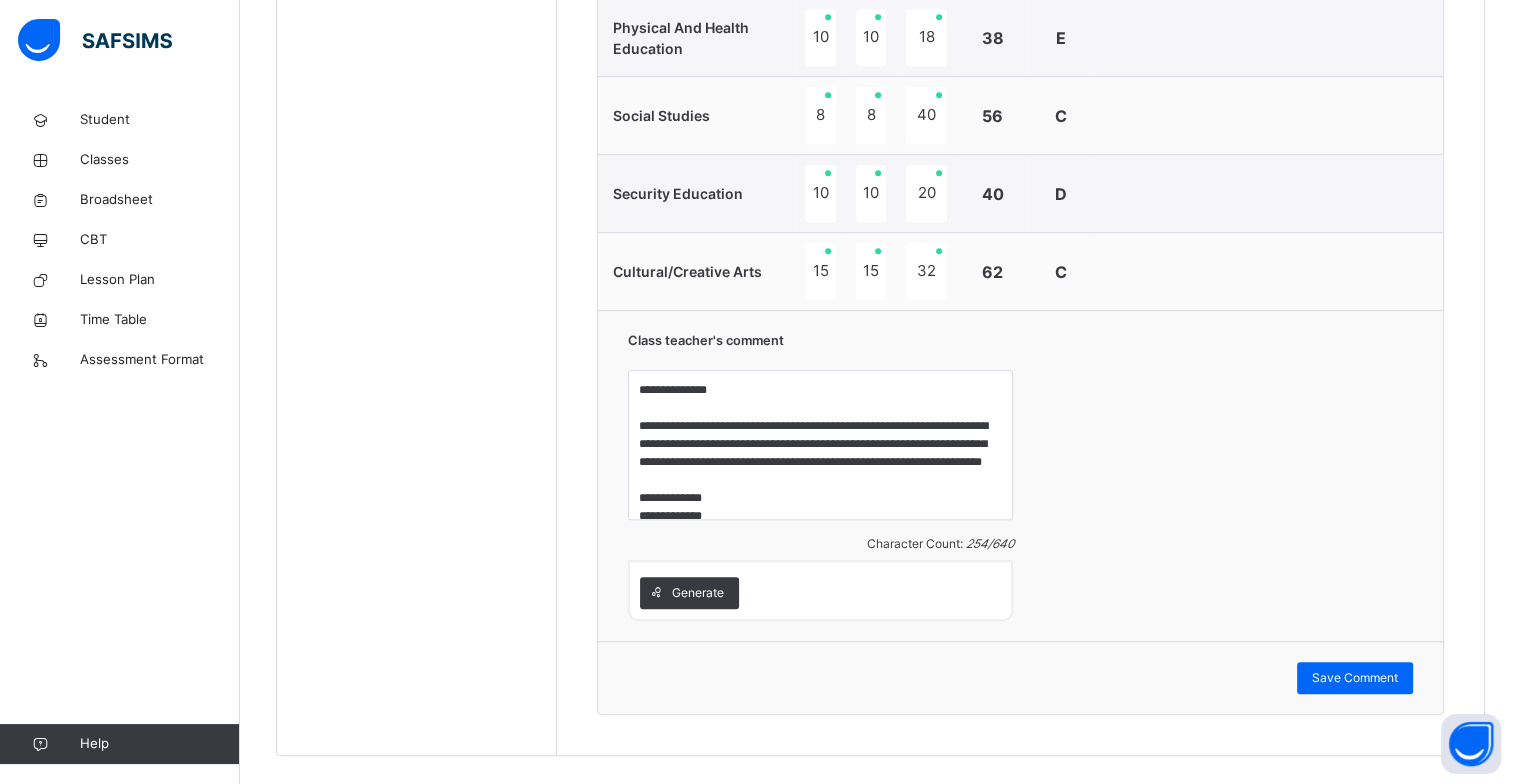 scroll, scrollTop: 1368, scrollLeft: 0, axis: vertical 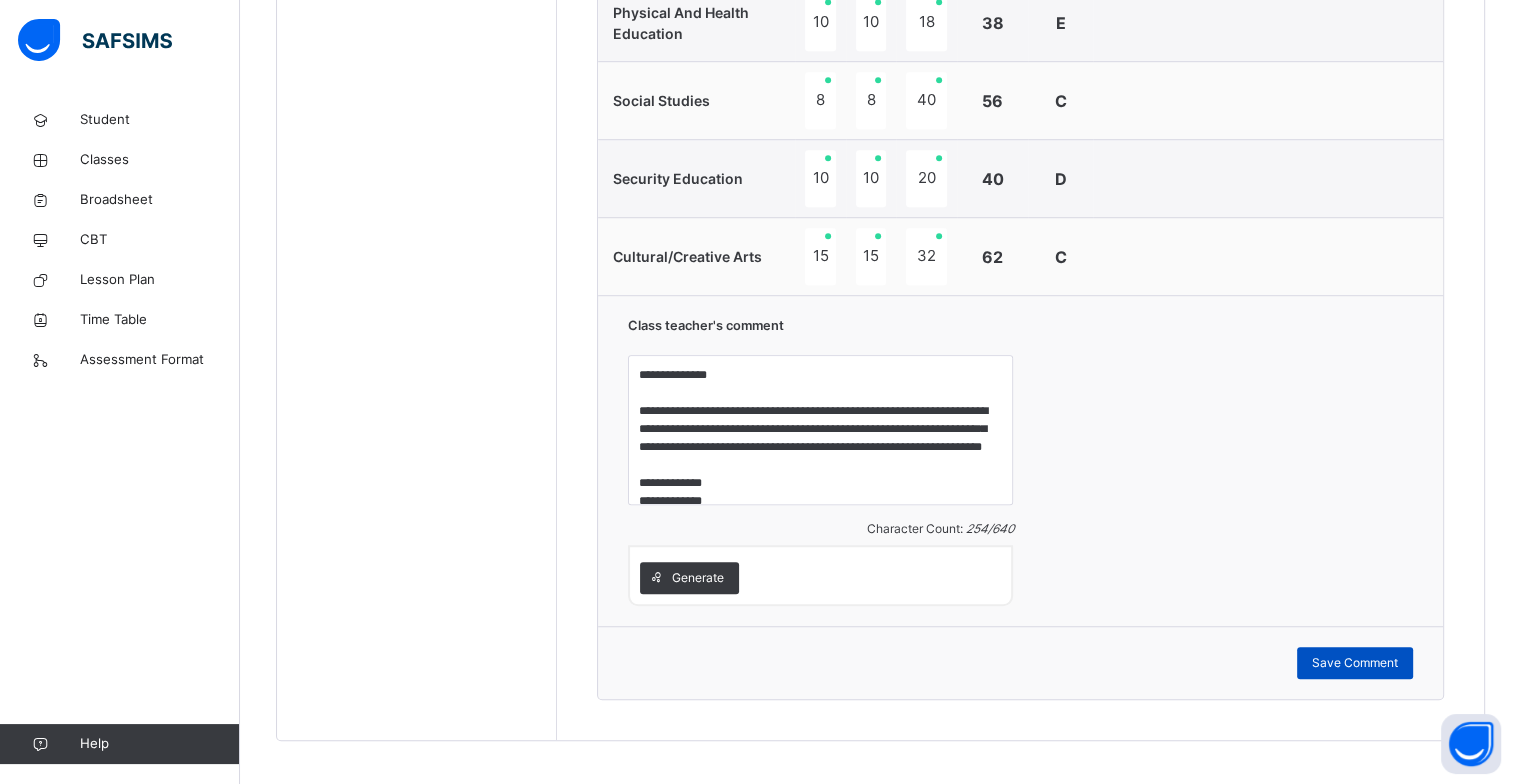 click on "Save Comment" at bounding box center (1355, 663) 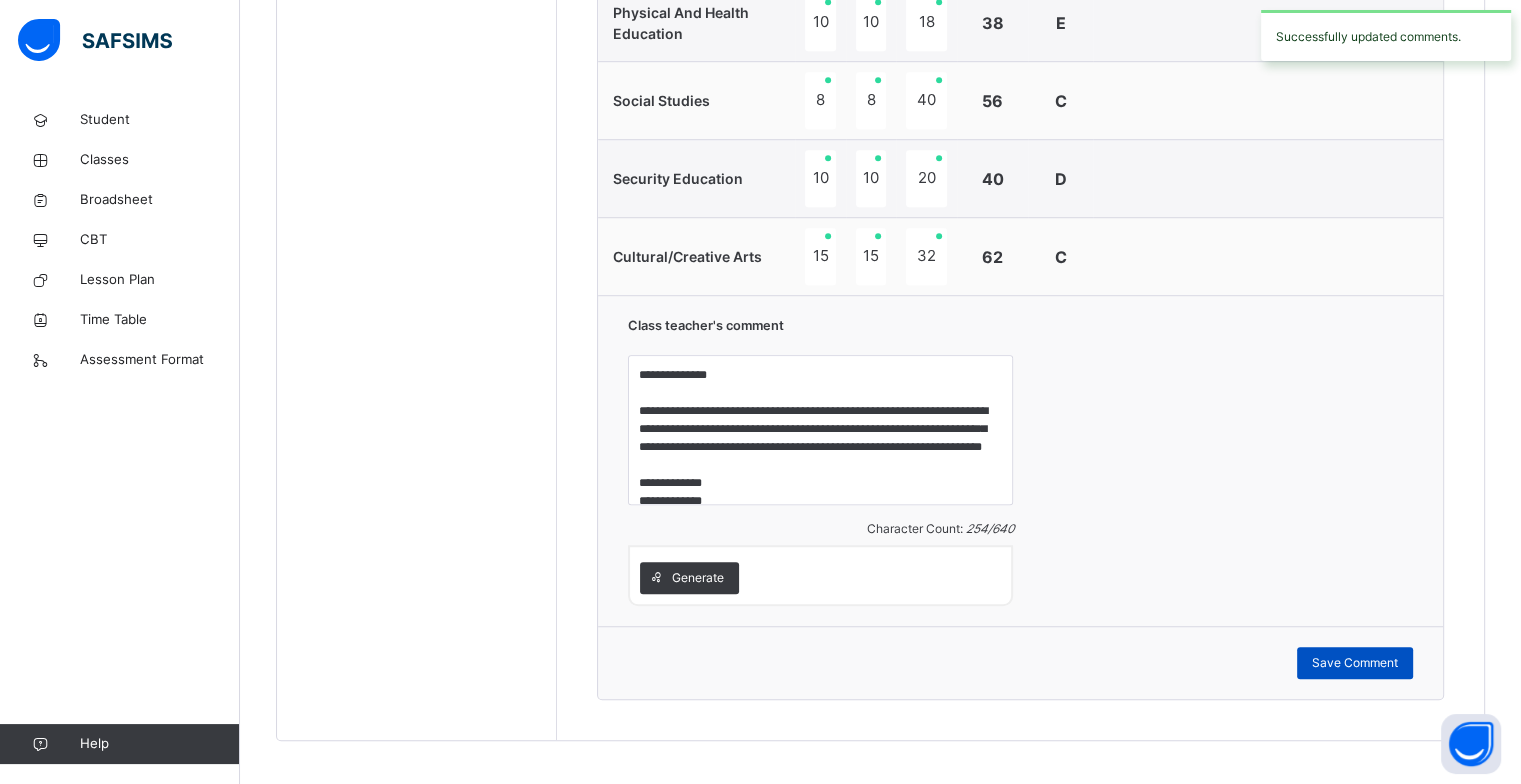 click on "Save Comment" at bounding box center (1355, 663) 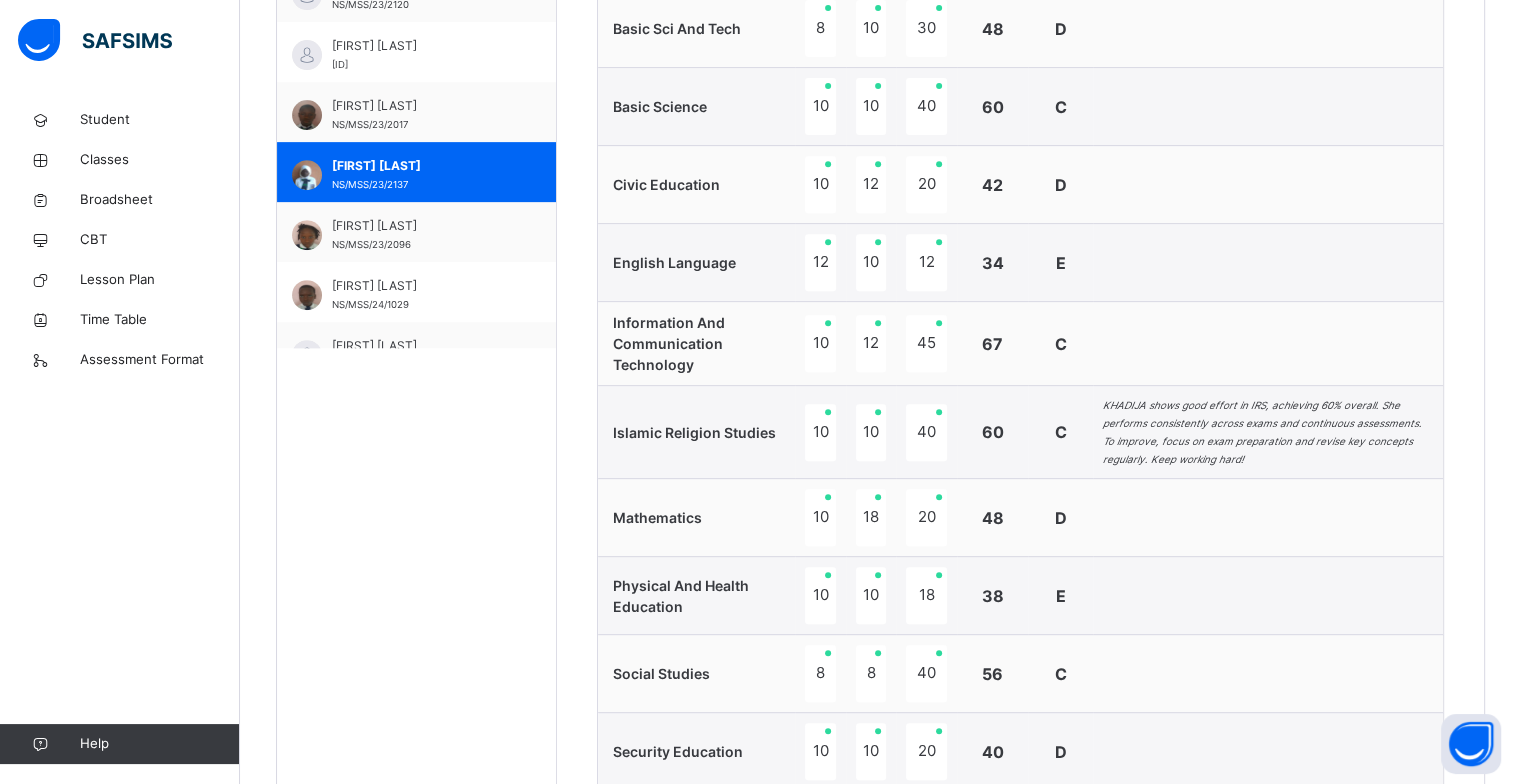 scroll, scrollTop: 781, scrollLeft: 0, axis: vertical 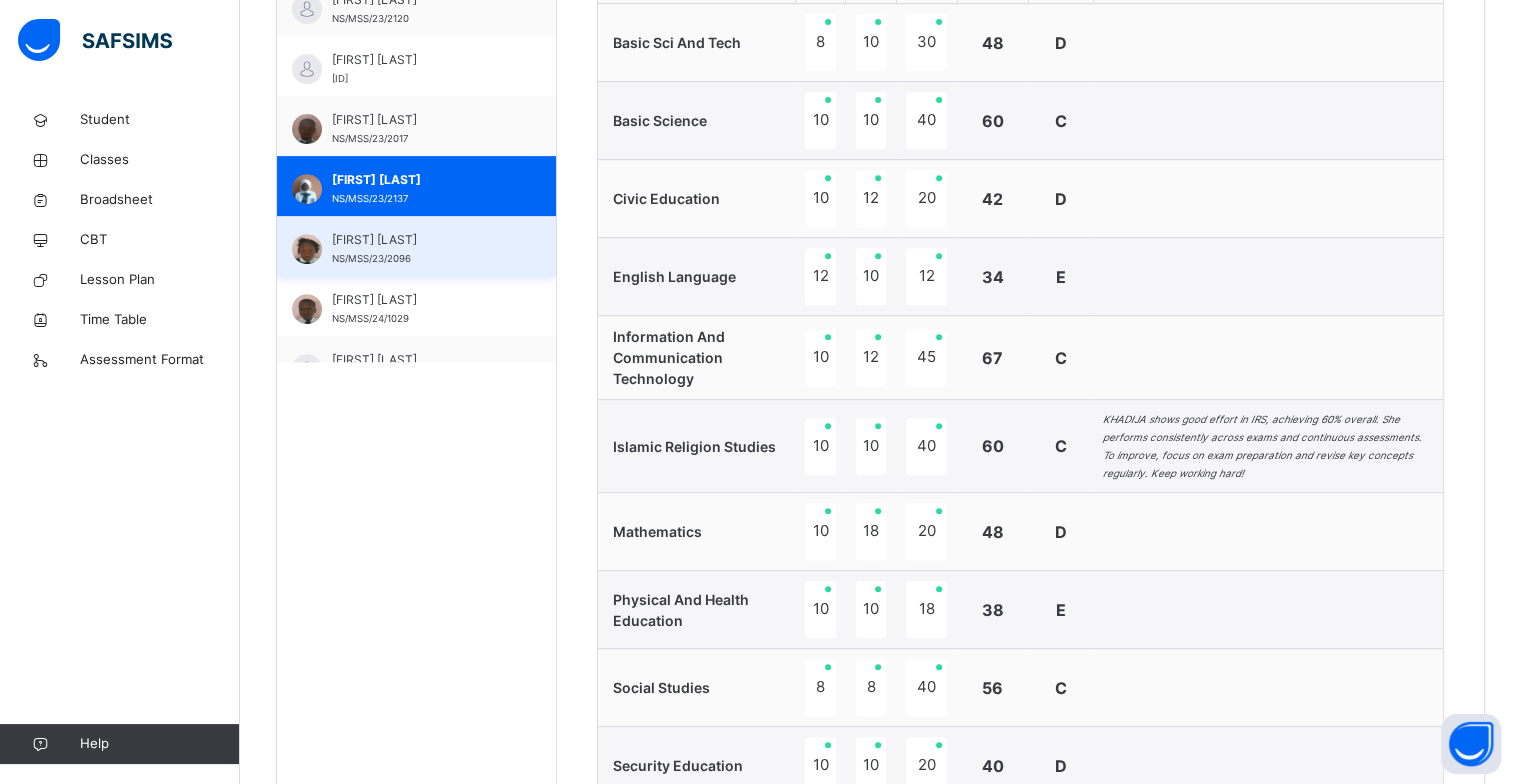 click on "NS/MSS/23/2096" at bounding box center [371, 258] 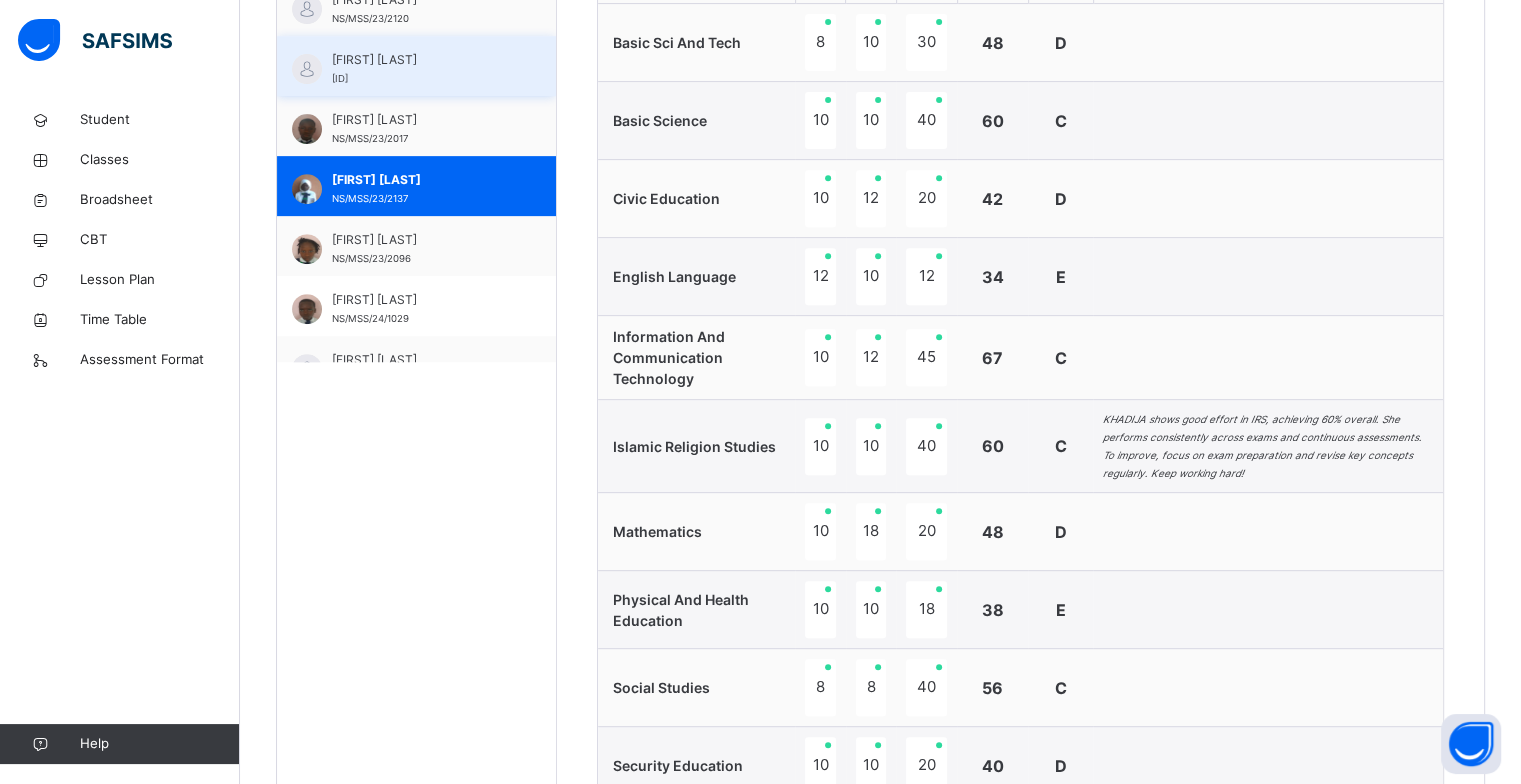 click on "[FIRST]  [LAST]" at bounding box center (421, 60) 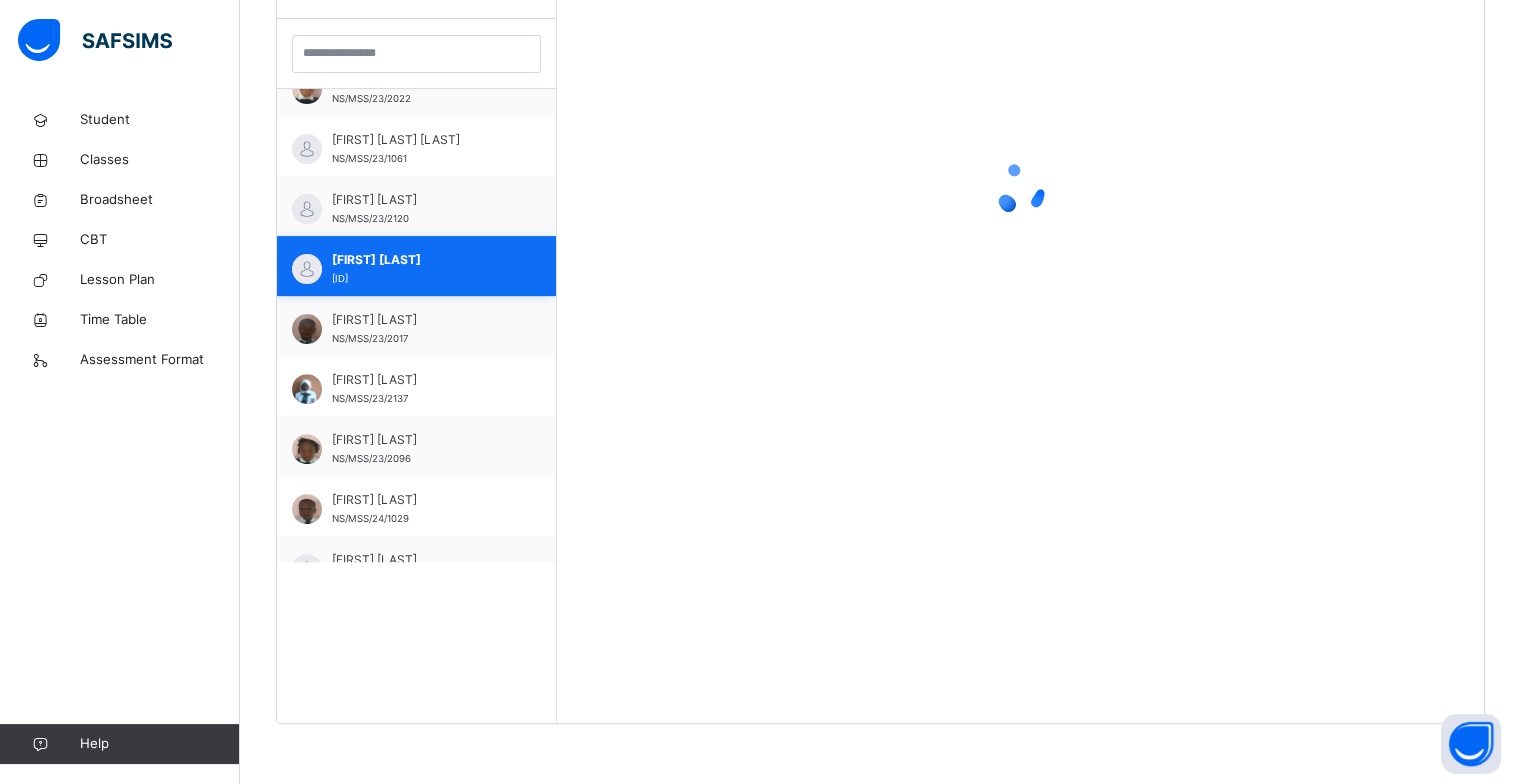 scroll, scrollTop: 580, scrollLeft: 0, axis: vertical 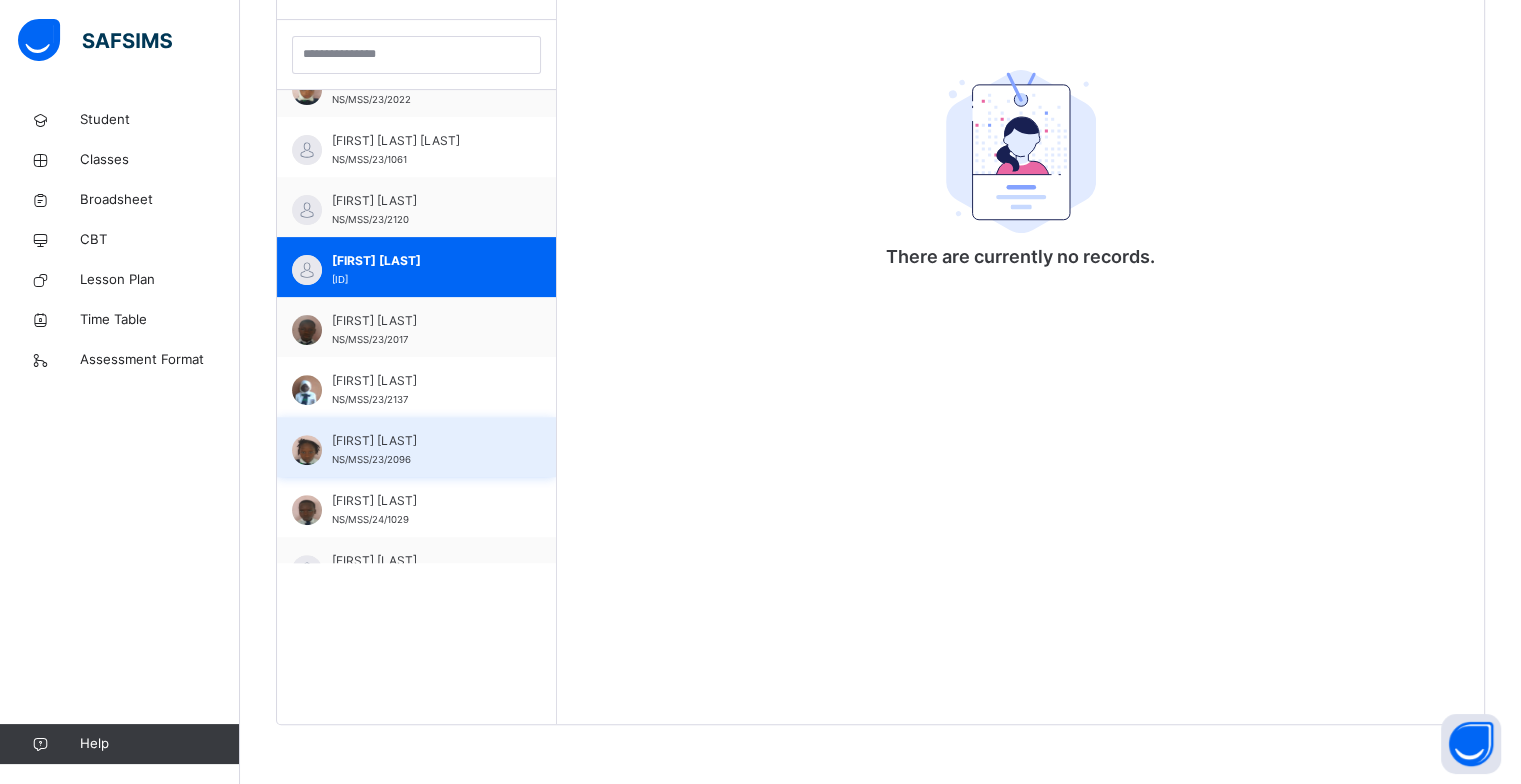 click on "NS/MSS/23/2096" at bounding box center (371, 459) 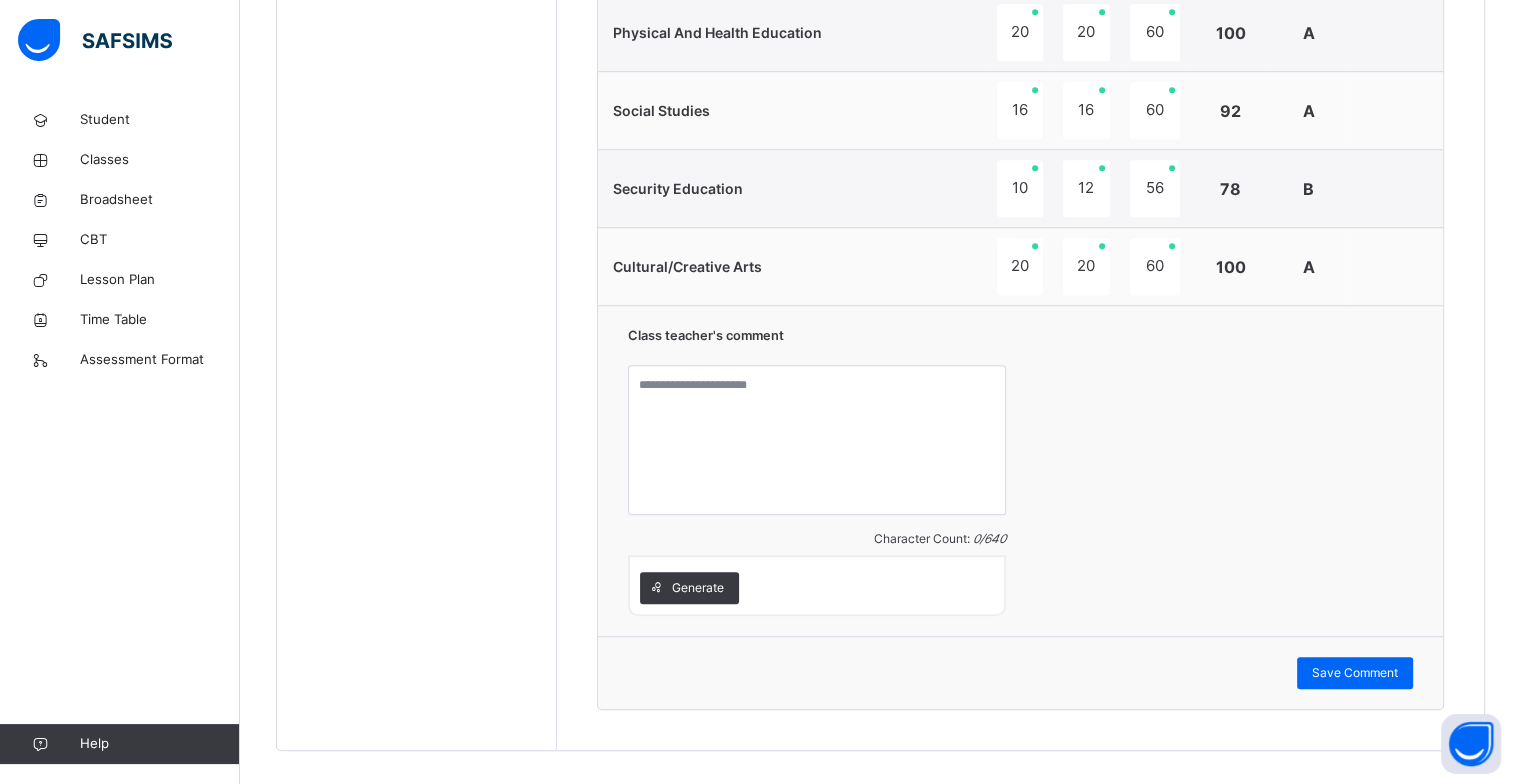 scroll, scrollTop: 1341, scrollLeft: 0, axis: vertical 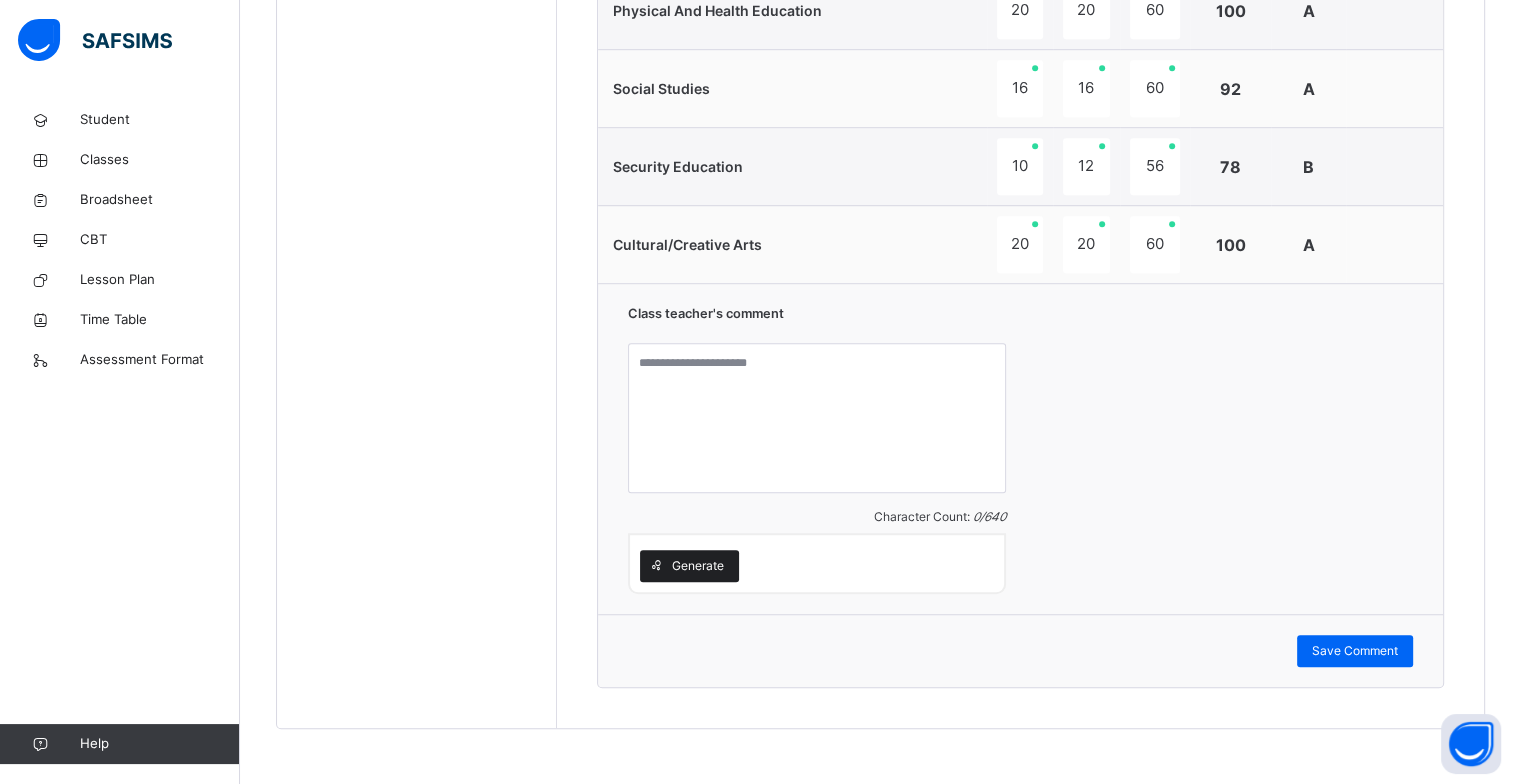 click on "Generate" at bounding box center (698, 566) 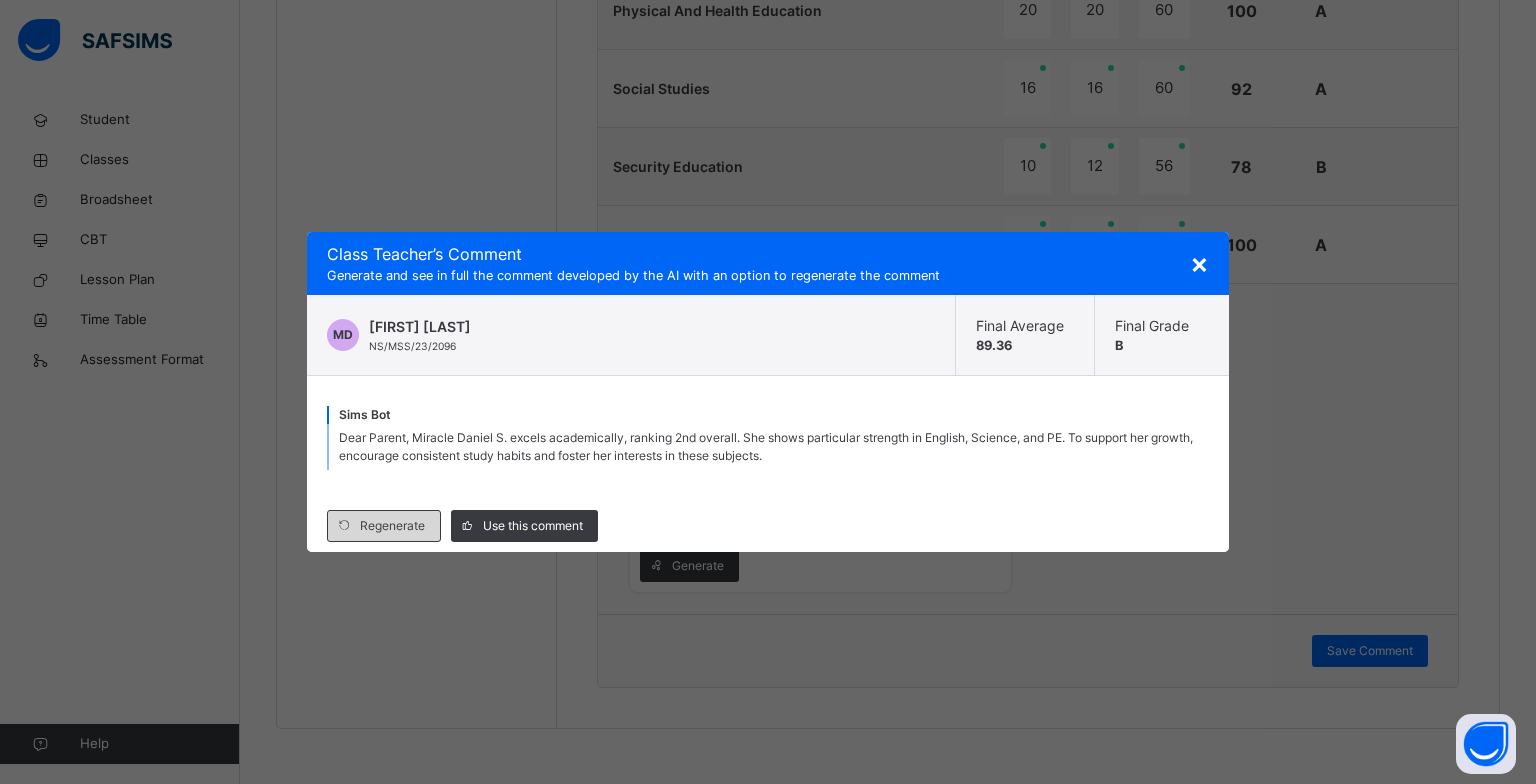 click on "Regenerate" at bounding box center (392, 526) 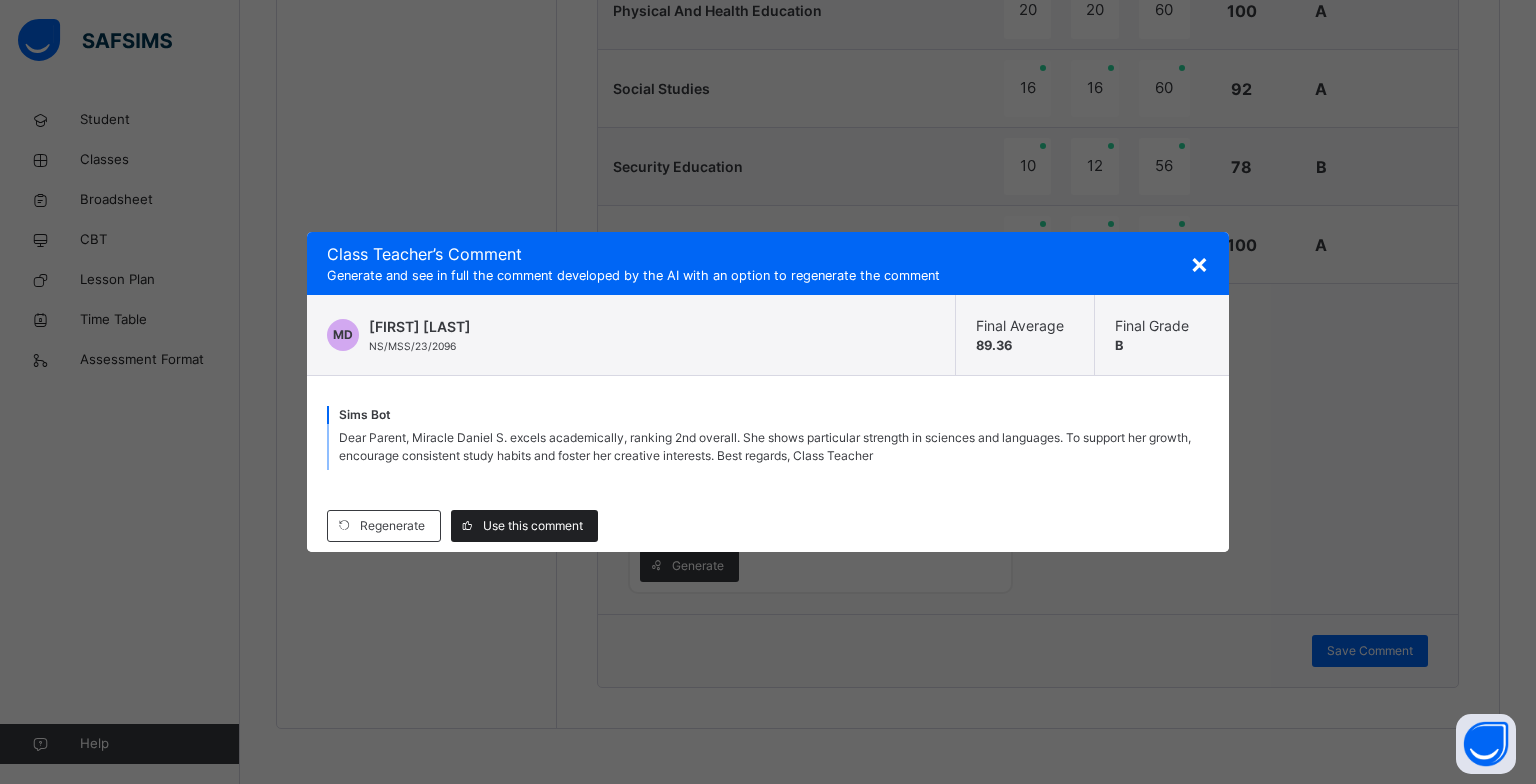 click on "Use this comment" at bounding box center [533, 526] 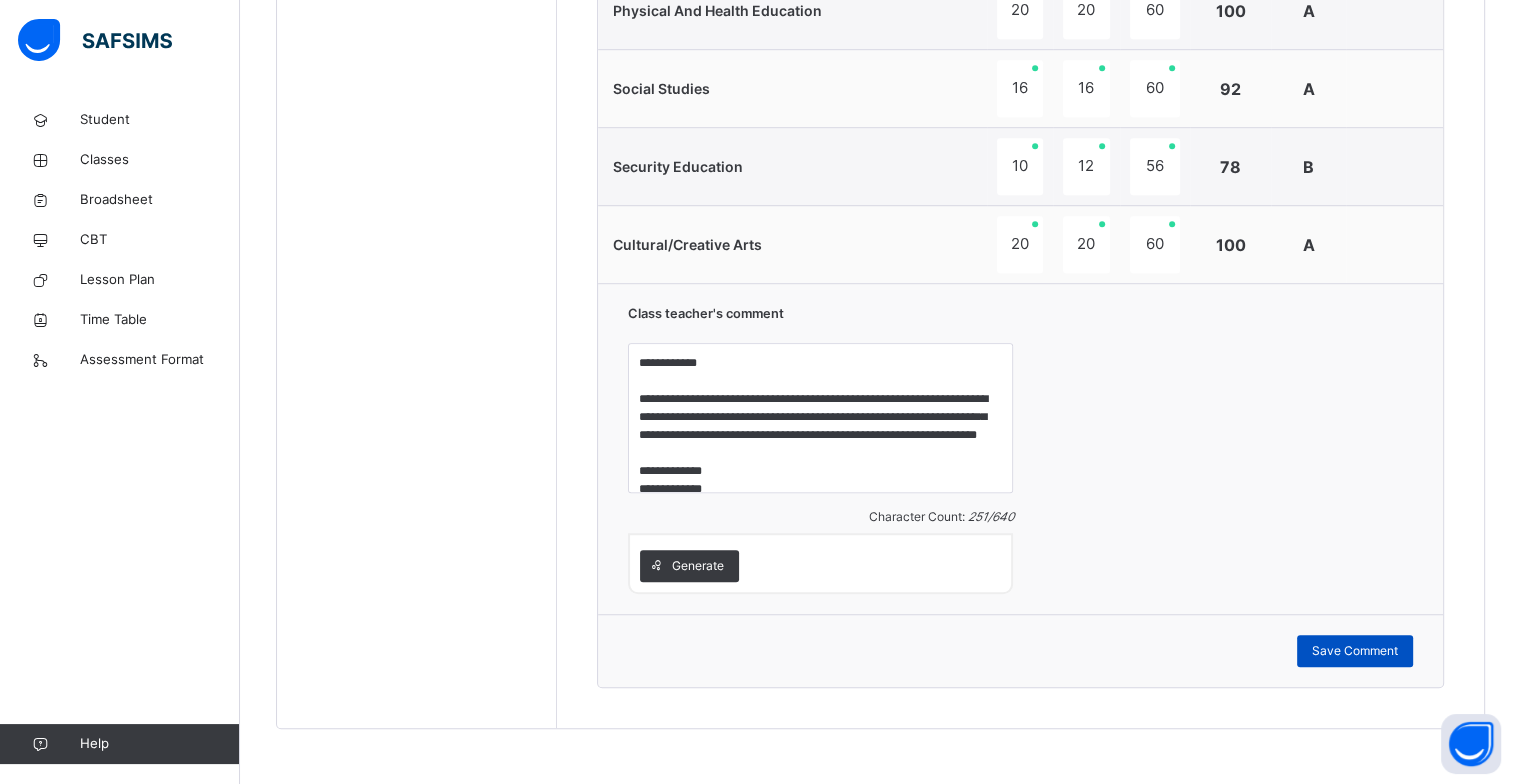 click on "Save Comment" at bounding box center [1355, 651] 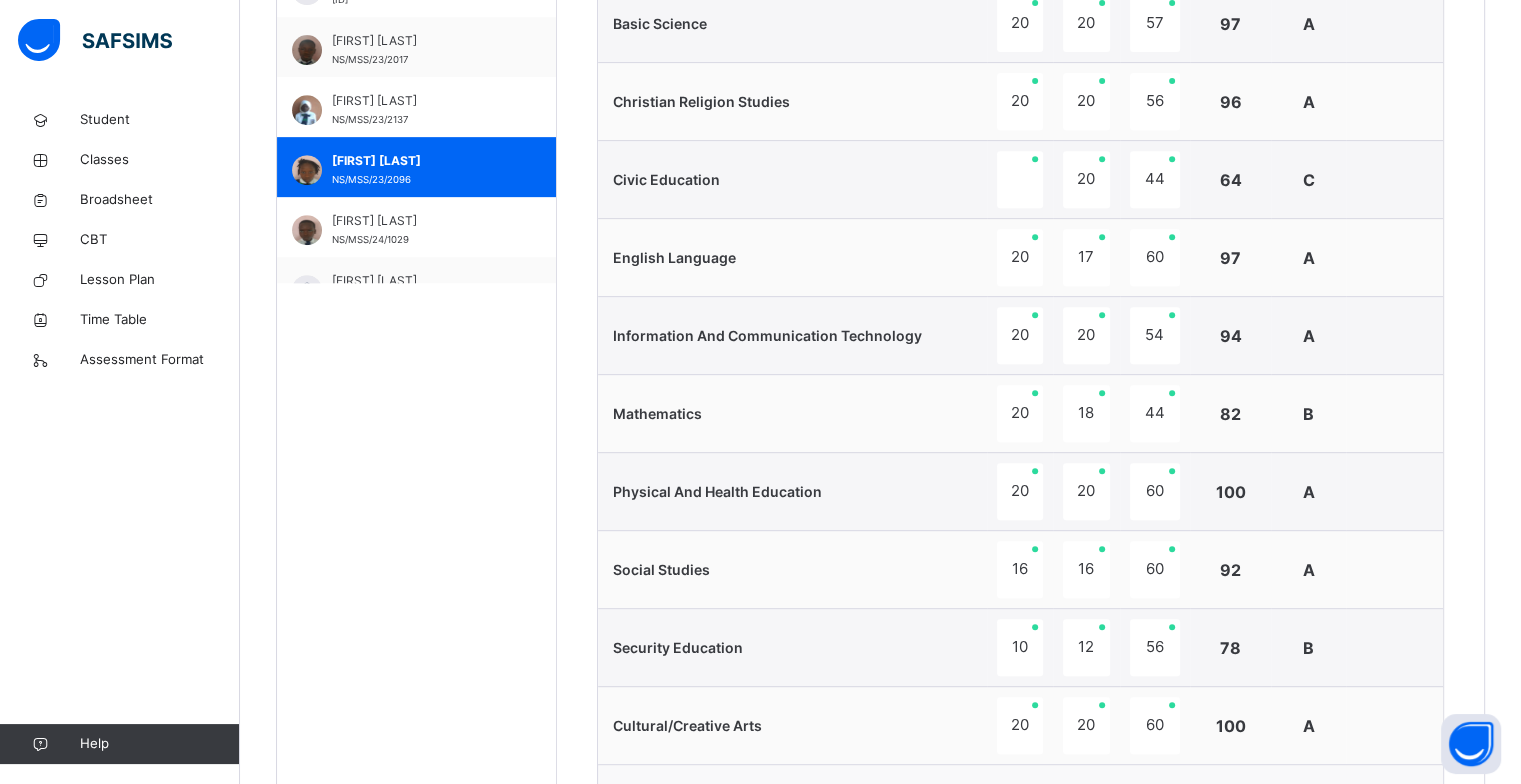 scroll, scrollTop: 821, scrollLeft: 0, axis: vertical 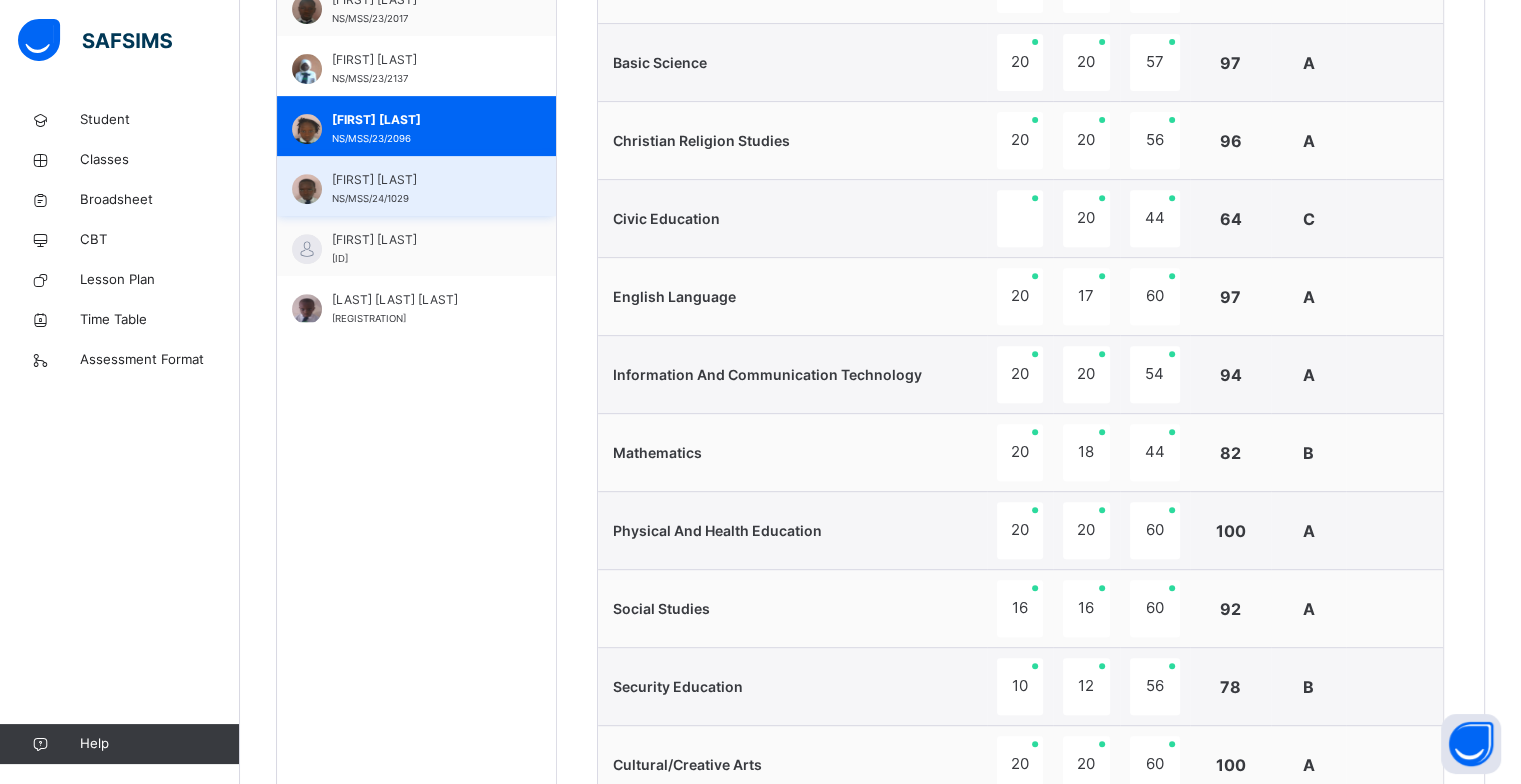 click on "[FIRST]   NS/MSS/24/1029" at bounding box center [421, 189] 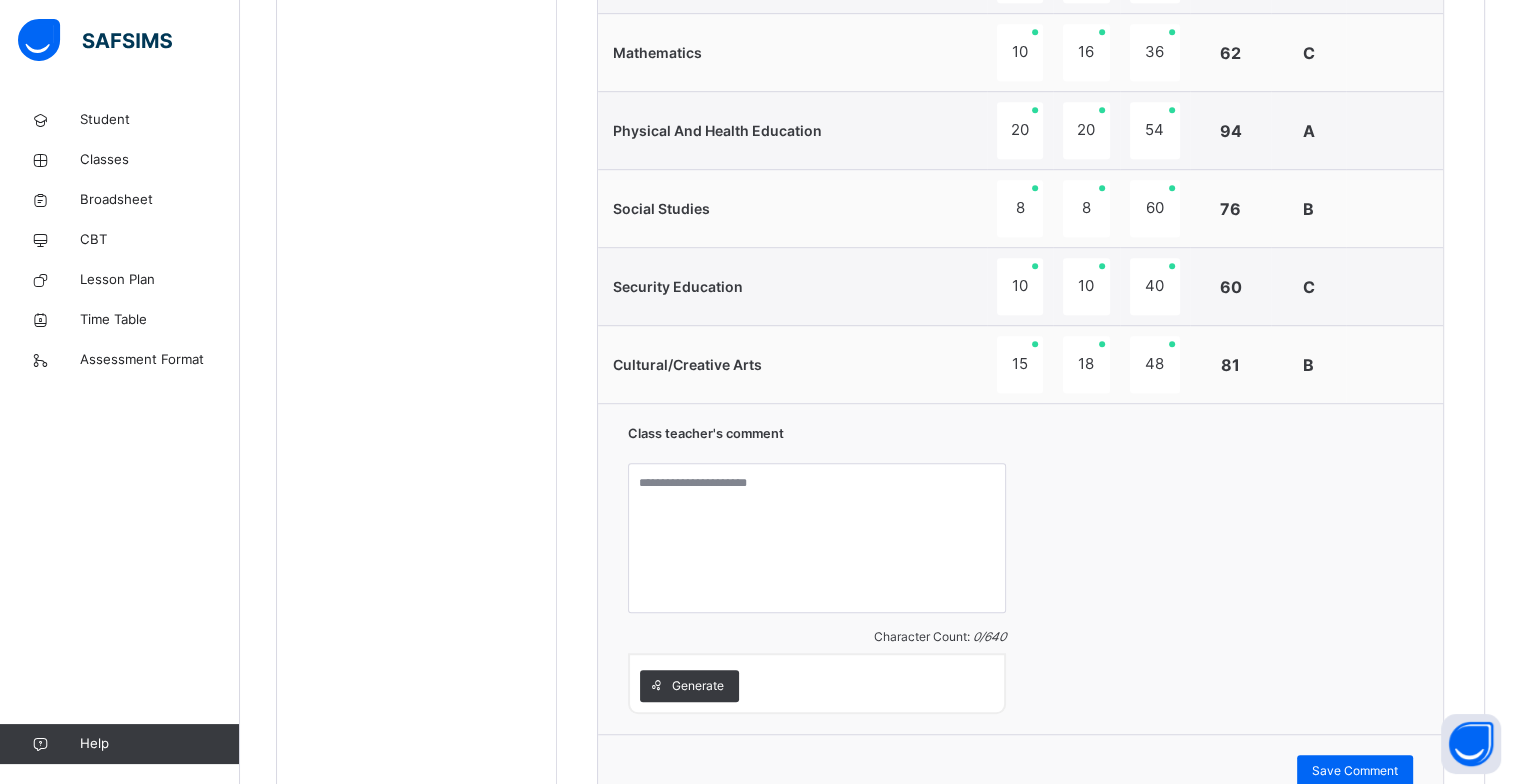 scroll, scrollTop: 1261, scrollLeft: 0, axis: vertical 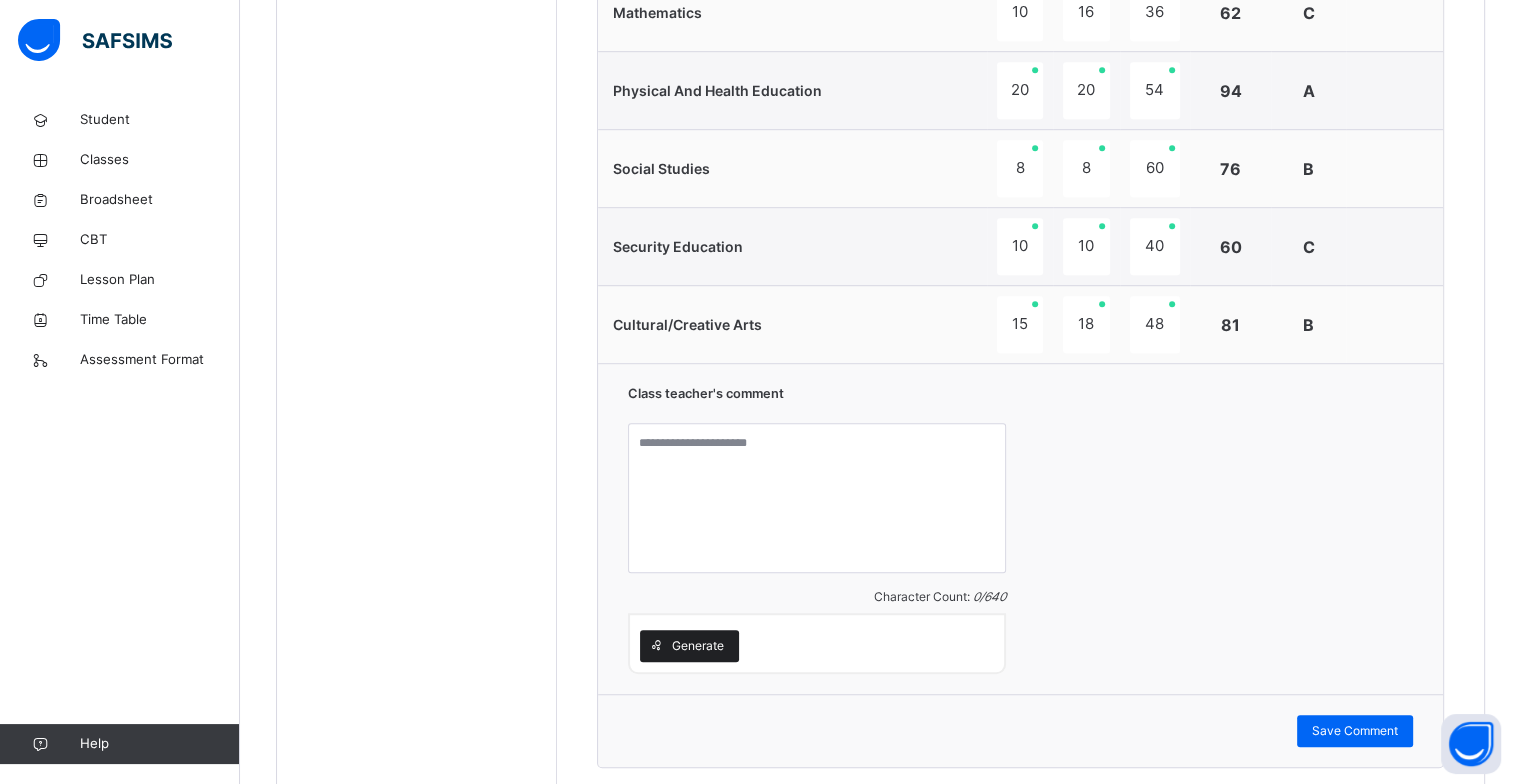 click on "Generate" at bounding box center [698, 646] 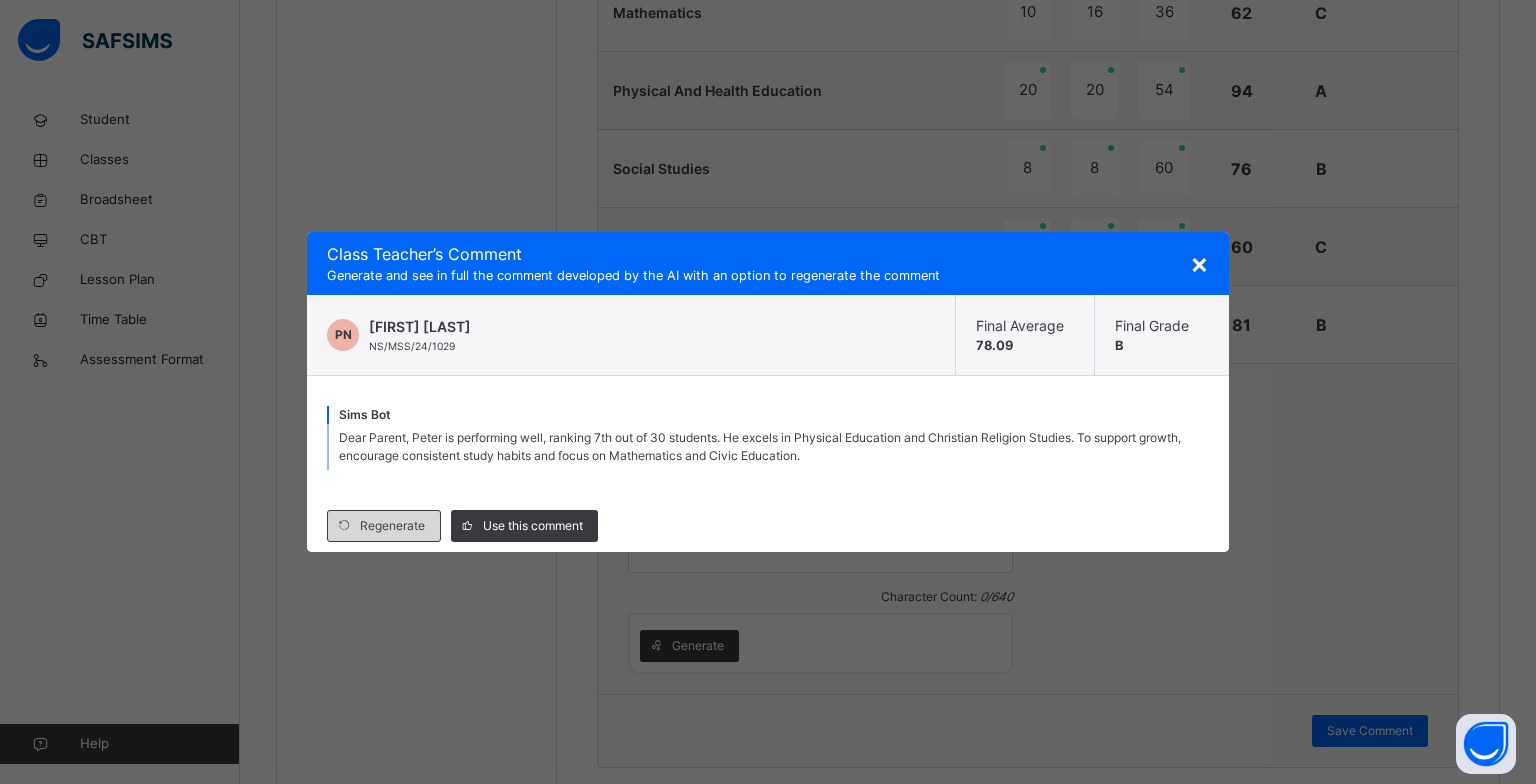 click on "Regenerate" at bounding box center (392, 526) 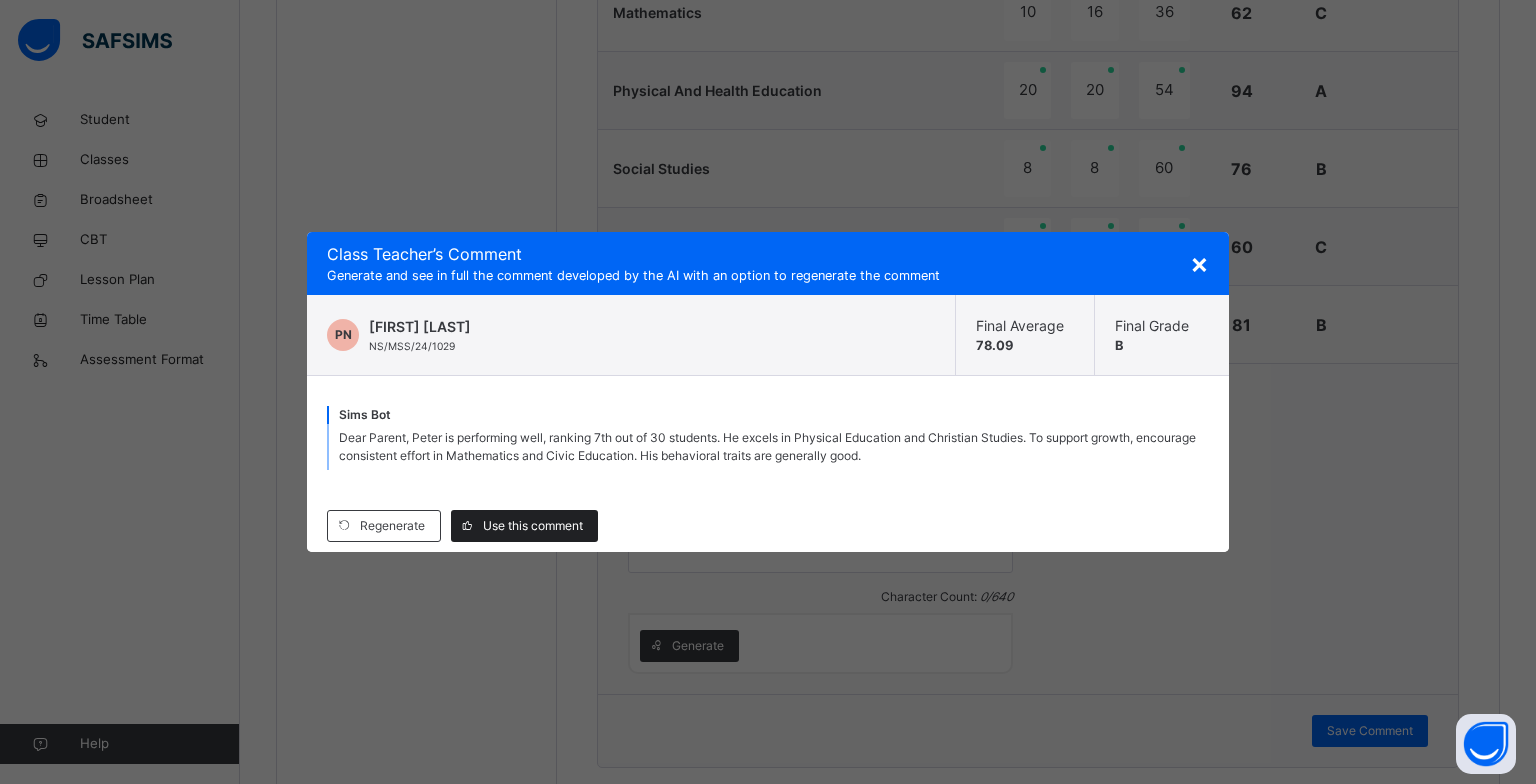 click on "Use this comment" at bounding box center [533, 526] 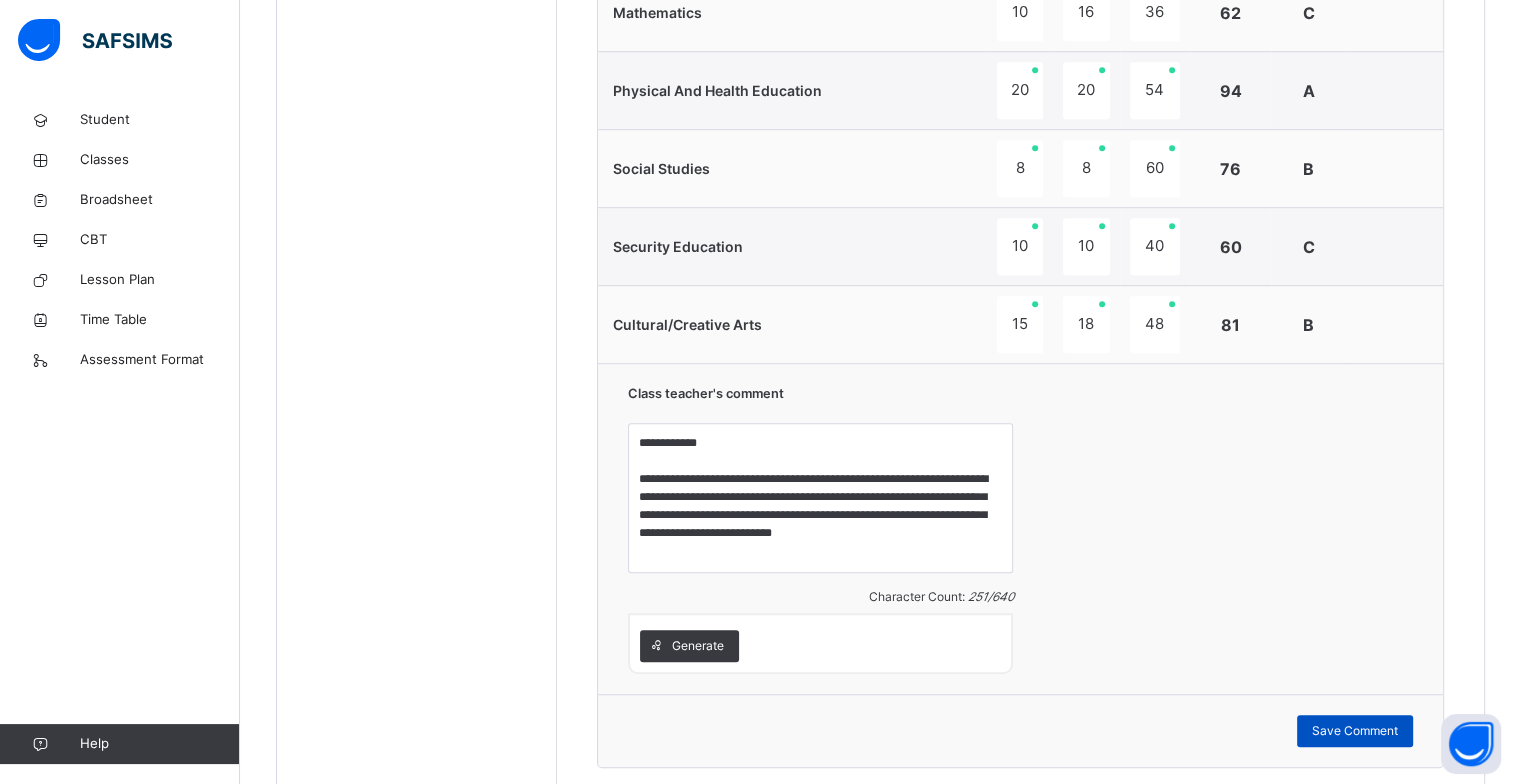 click on "Save Comment" at bounding box center [1355, 731] 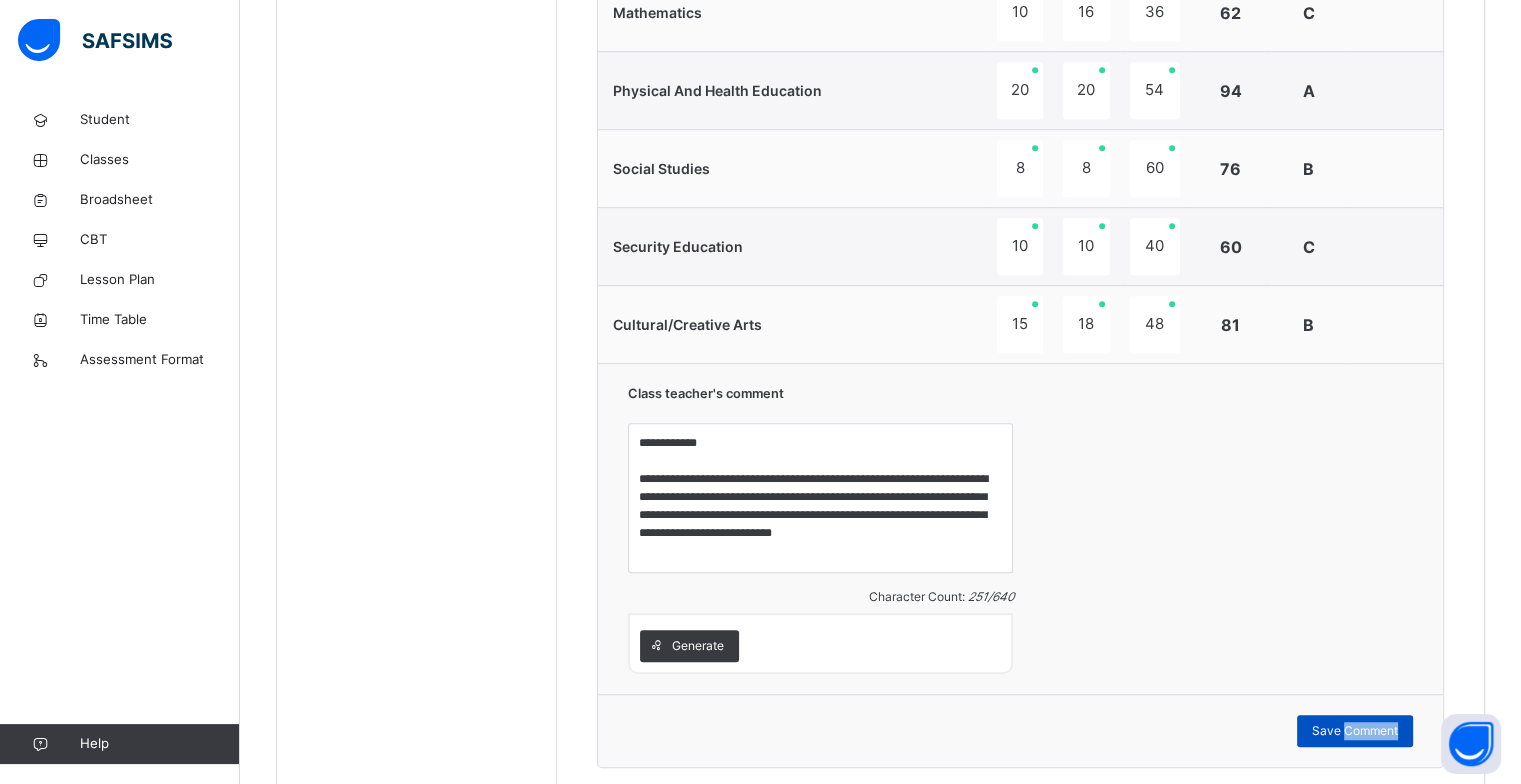 click on "Save Comment" at bounding box center [1355, 731] 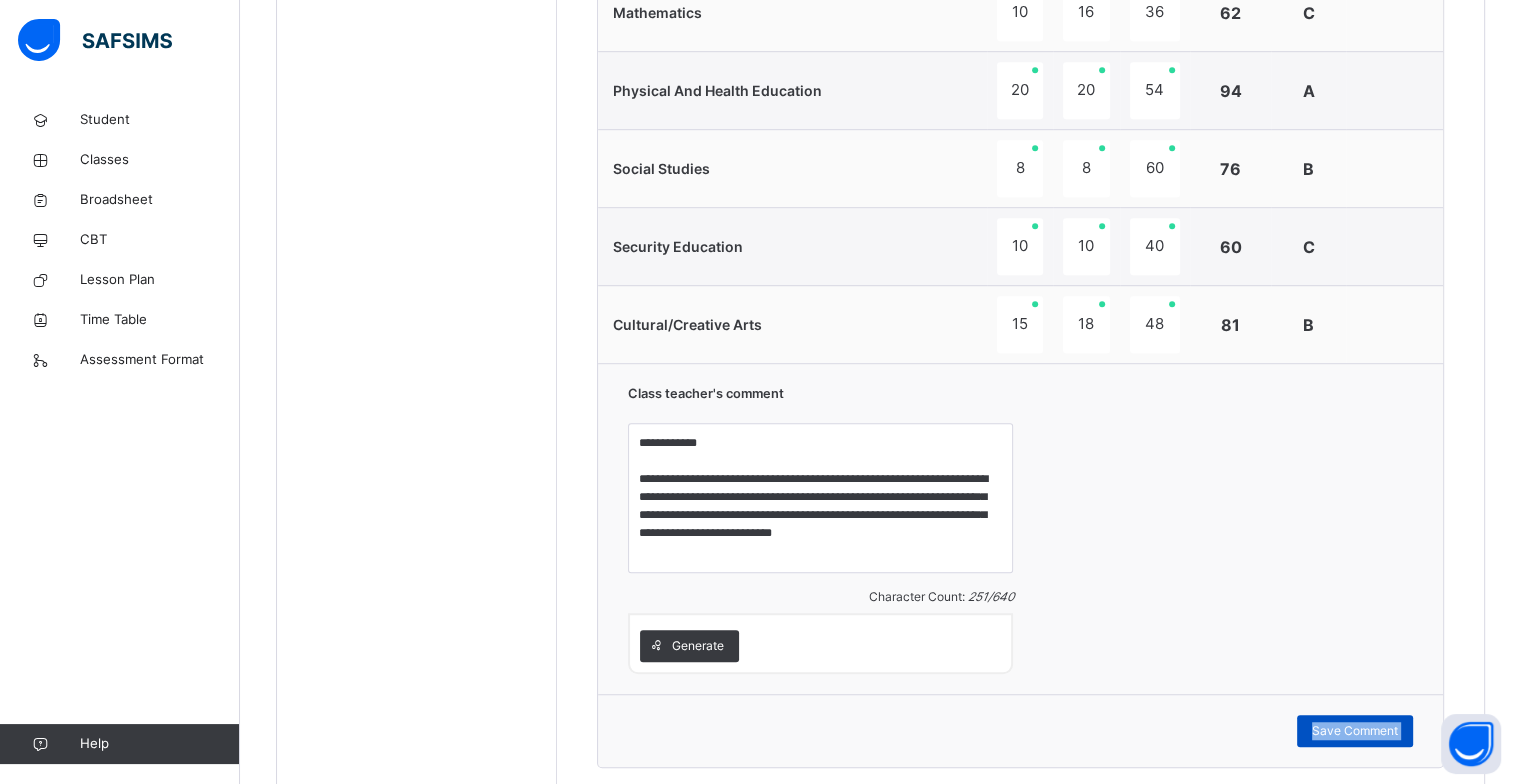 click on "Save Comment" at bounding box center (1355, 731) 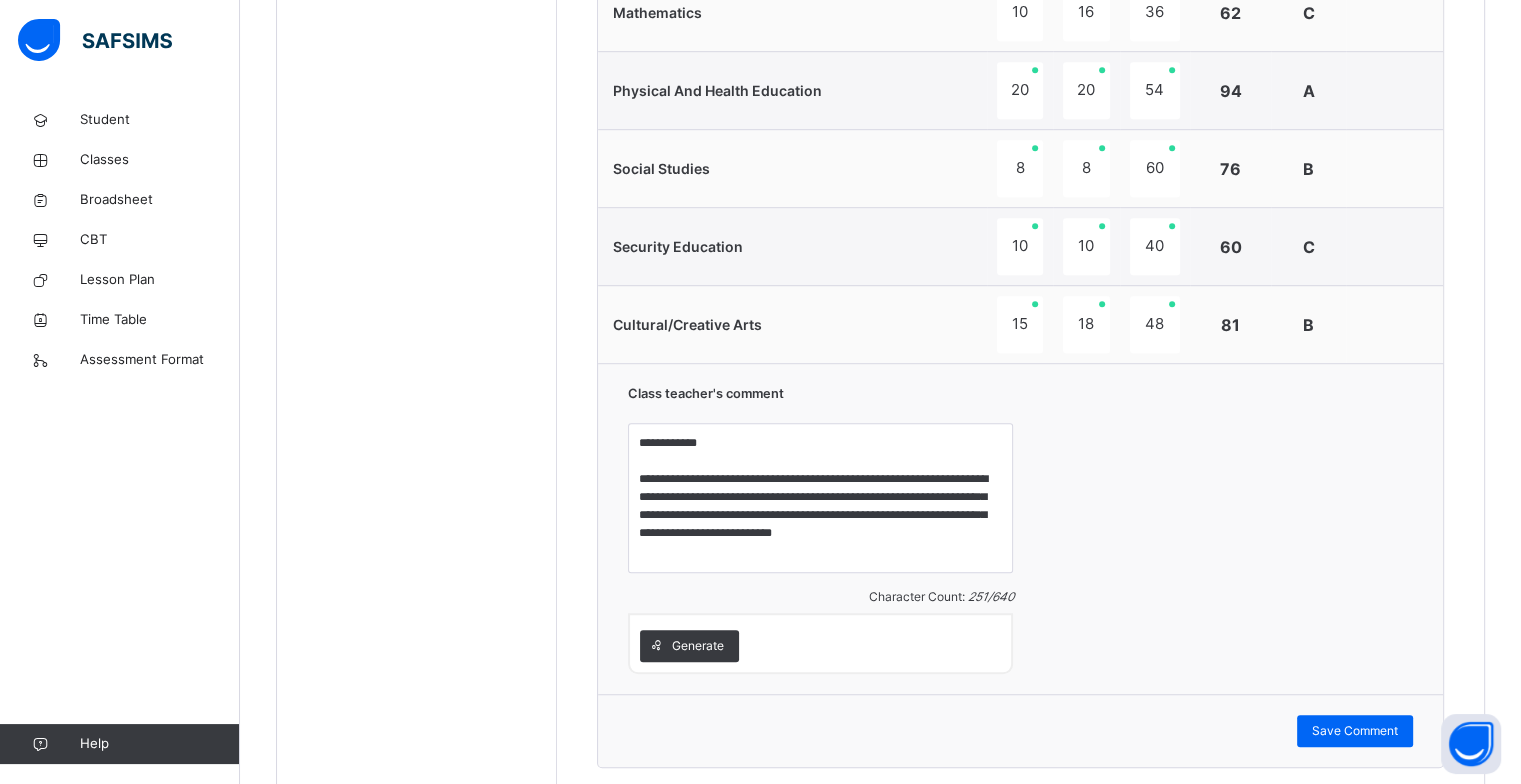 drag, startPoint x: 1364, startPoint y: 726, endPoint x: 1267, endPoint y: 696, distance: 101.53325 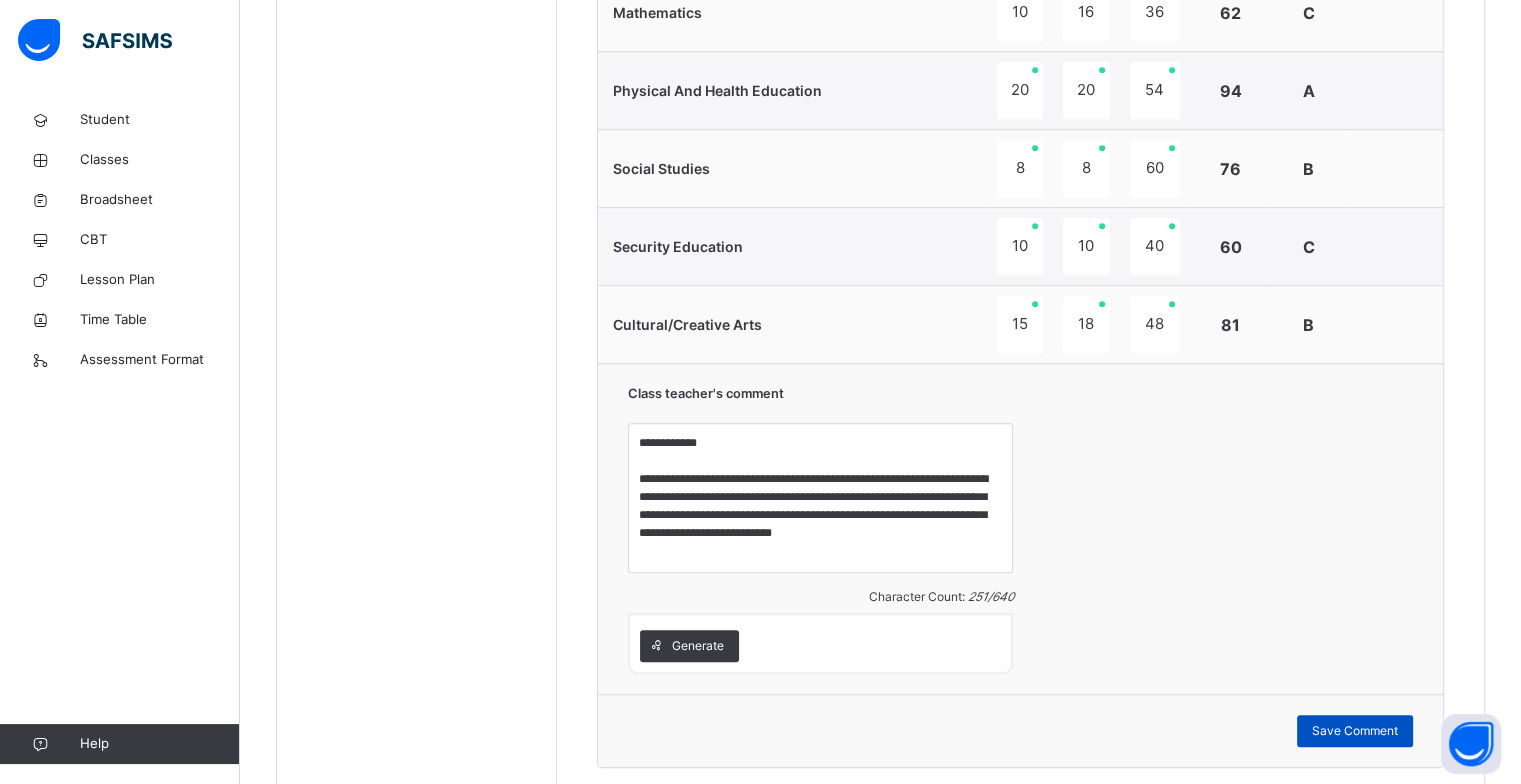 click on "Save Comment" at bounding box center (1355, 731) 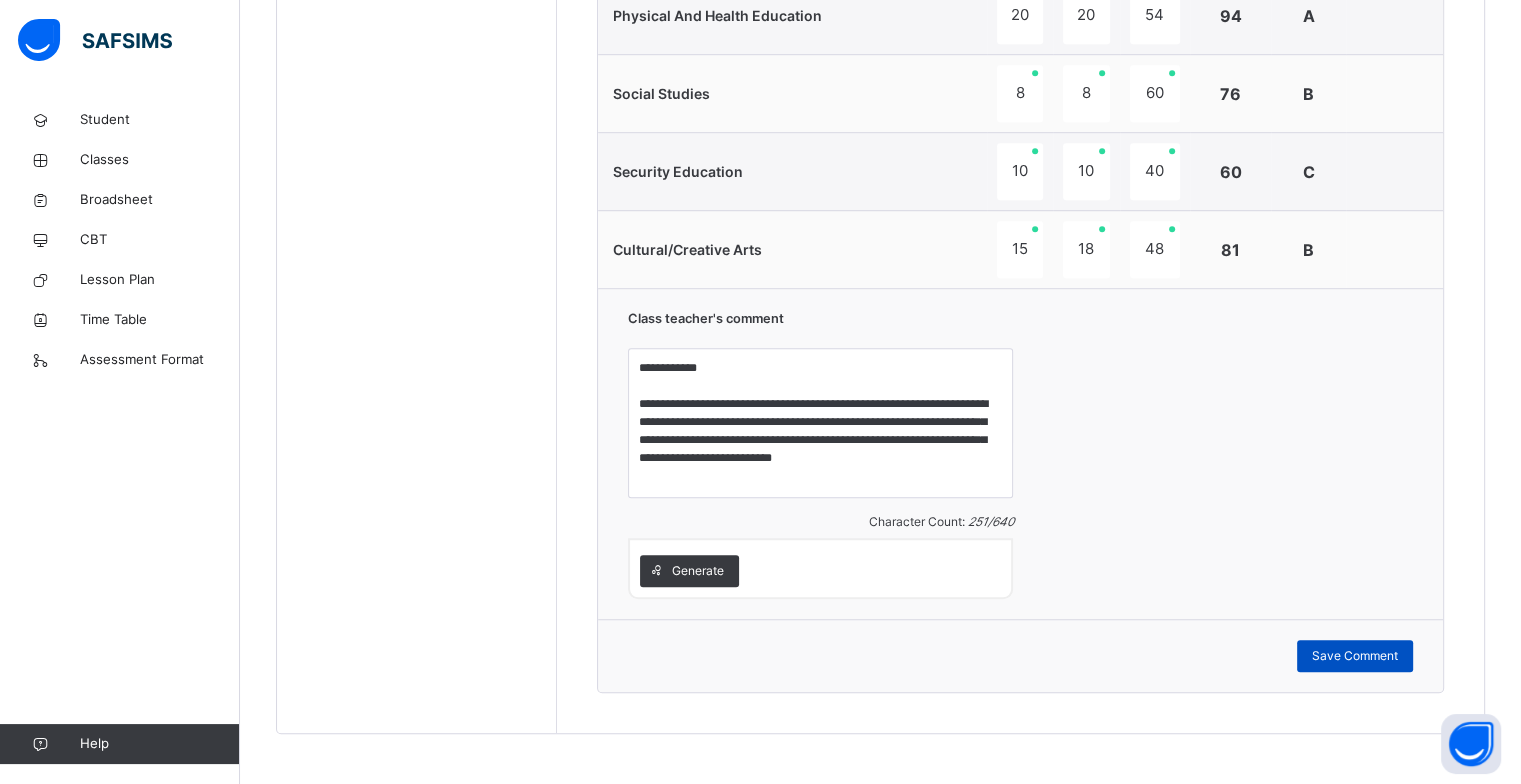 scroll, scrollTop: 1341, scrollLeft: 0, axis: vertical 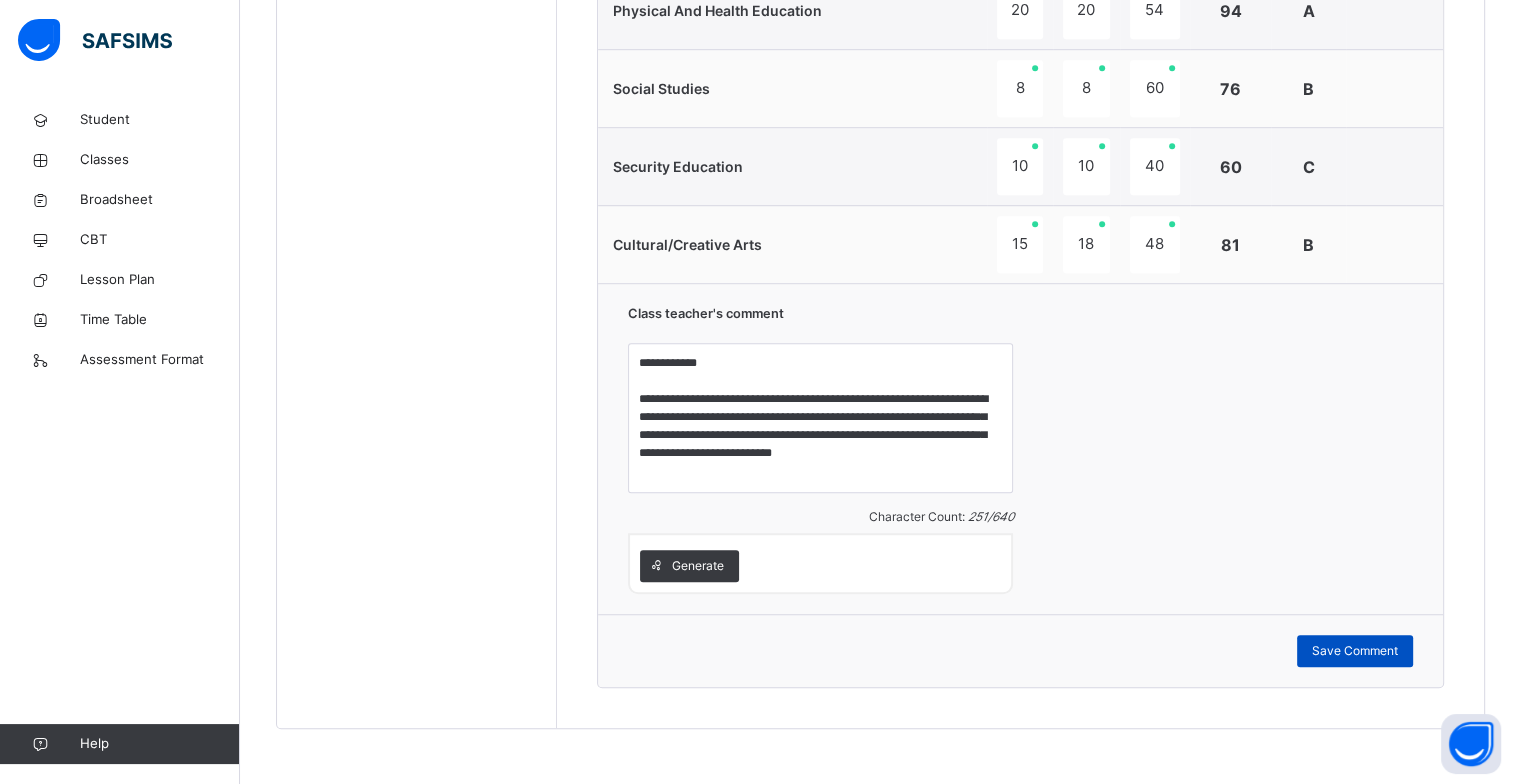 click on "Save Comment" at bounding box center (1355, 651) 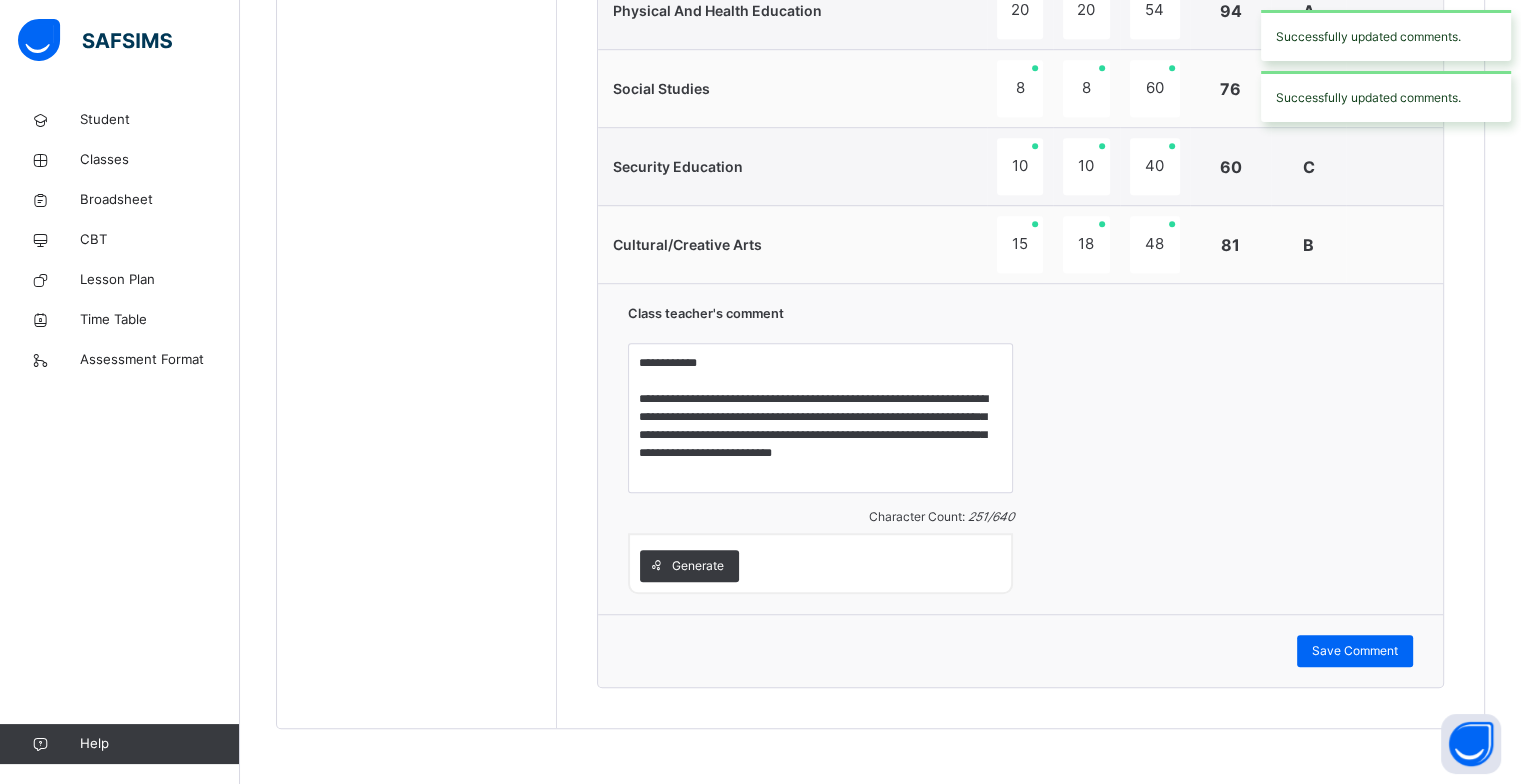 scroll, scrollTop: 1301, scrollLeft: 0, axis: vertical 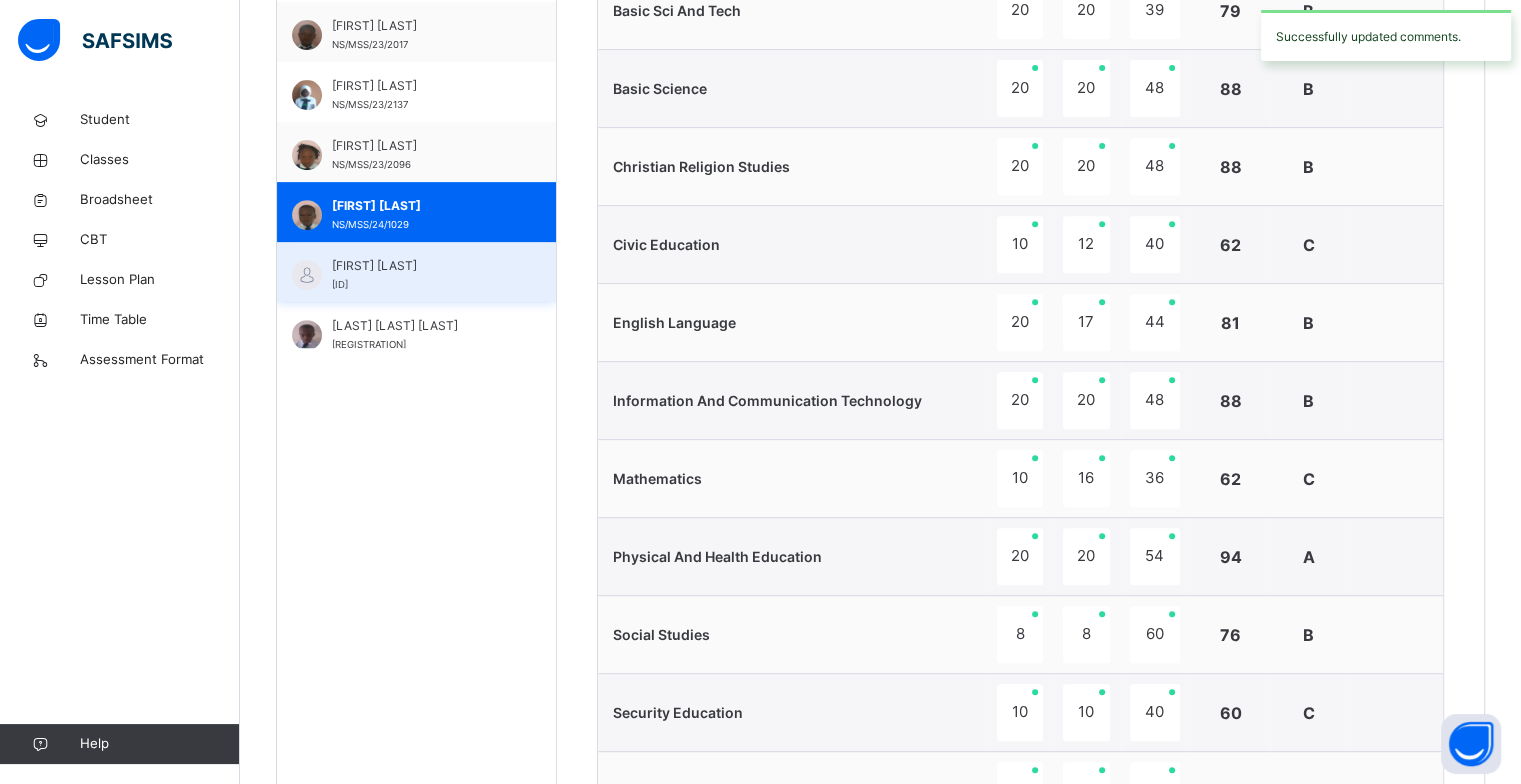 click on "[FIRST] [LAST]" at bounding box center (421, 266) 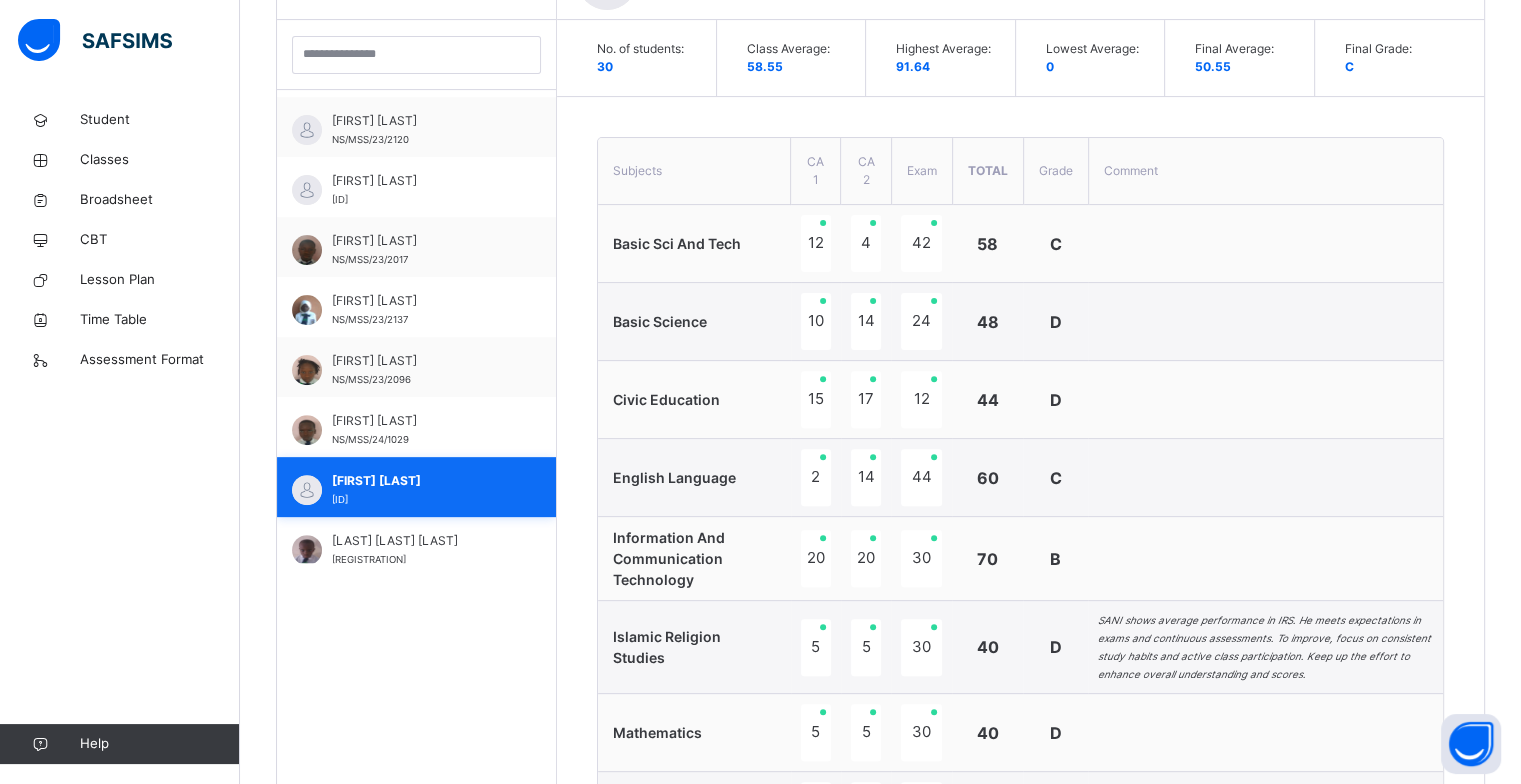 scroll, scrollTop: 795, scrollLeft: 0, axis: vertical 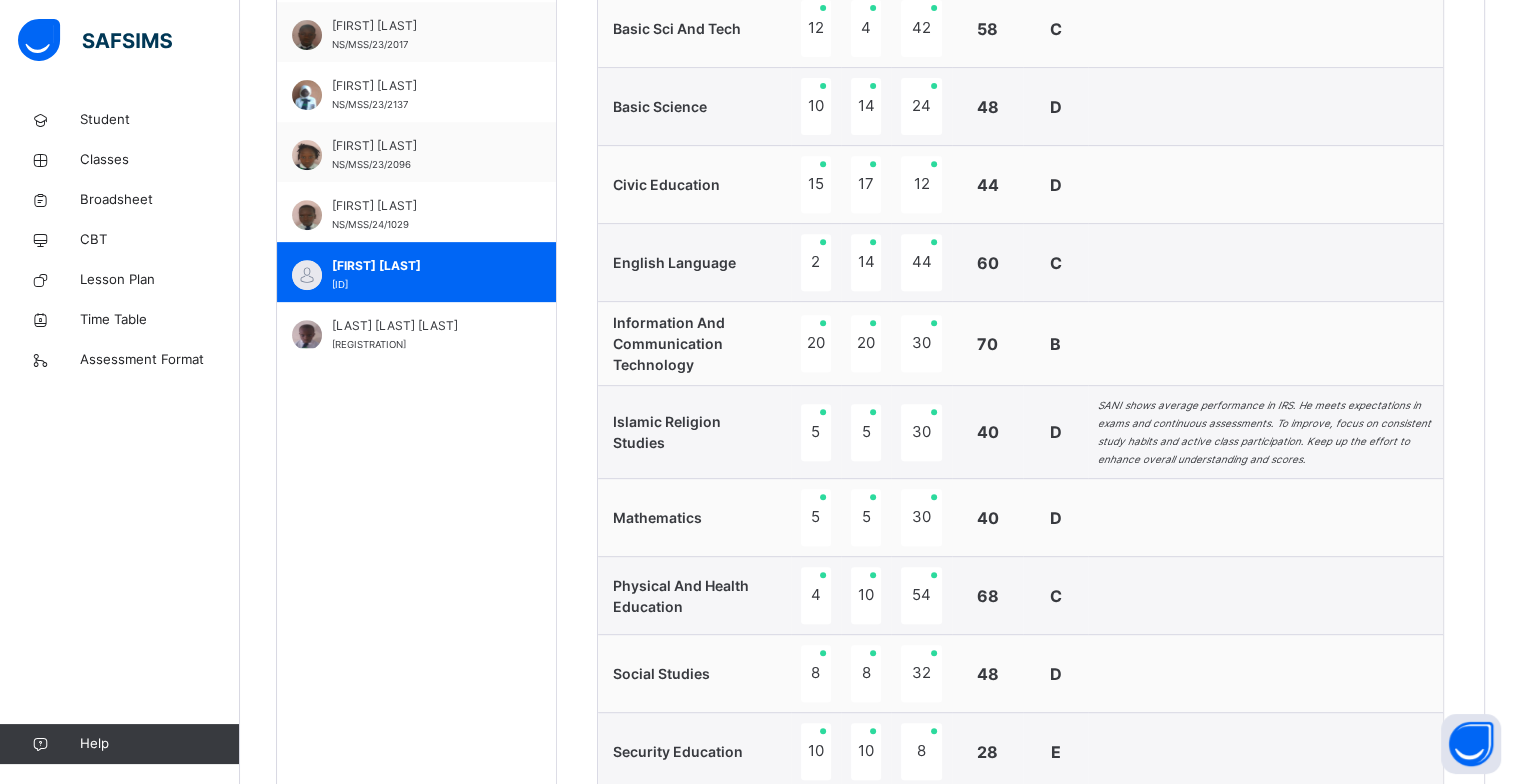 click at bounding box center [1265, 752] 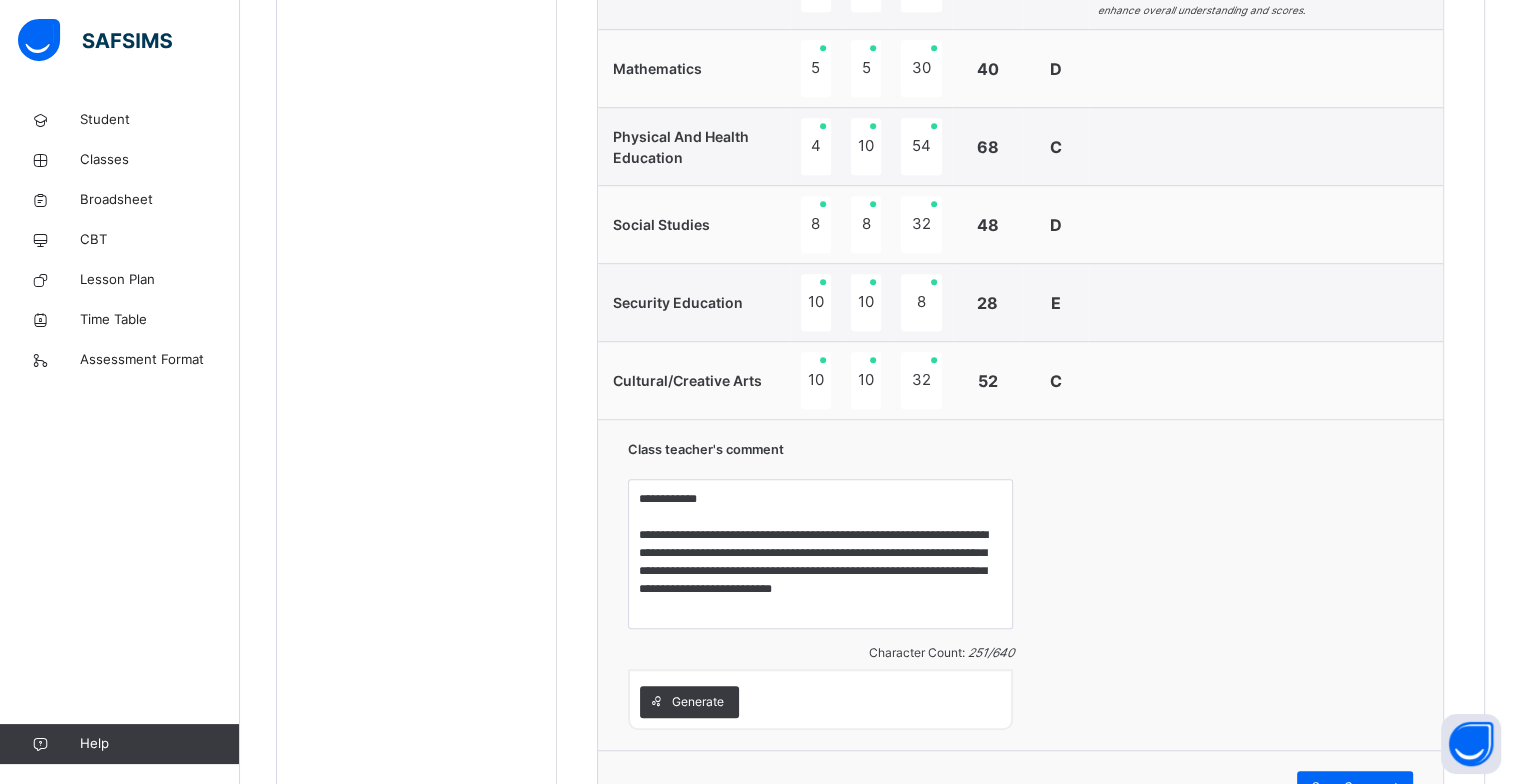 scroll, scrollTop: 1261, scrollLeft: 0, axis: vertical 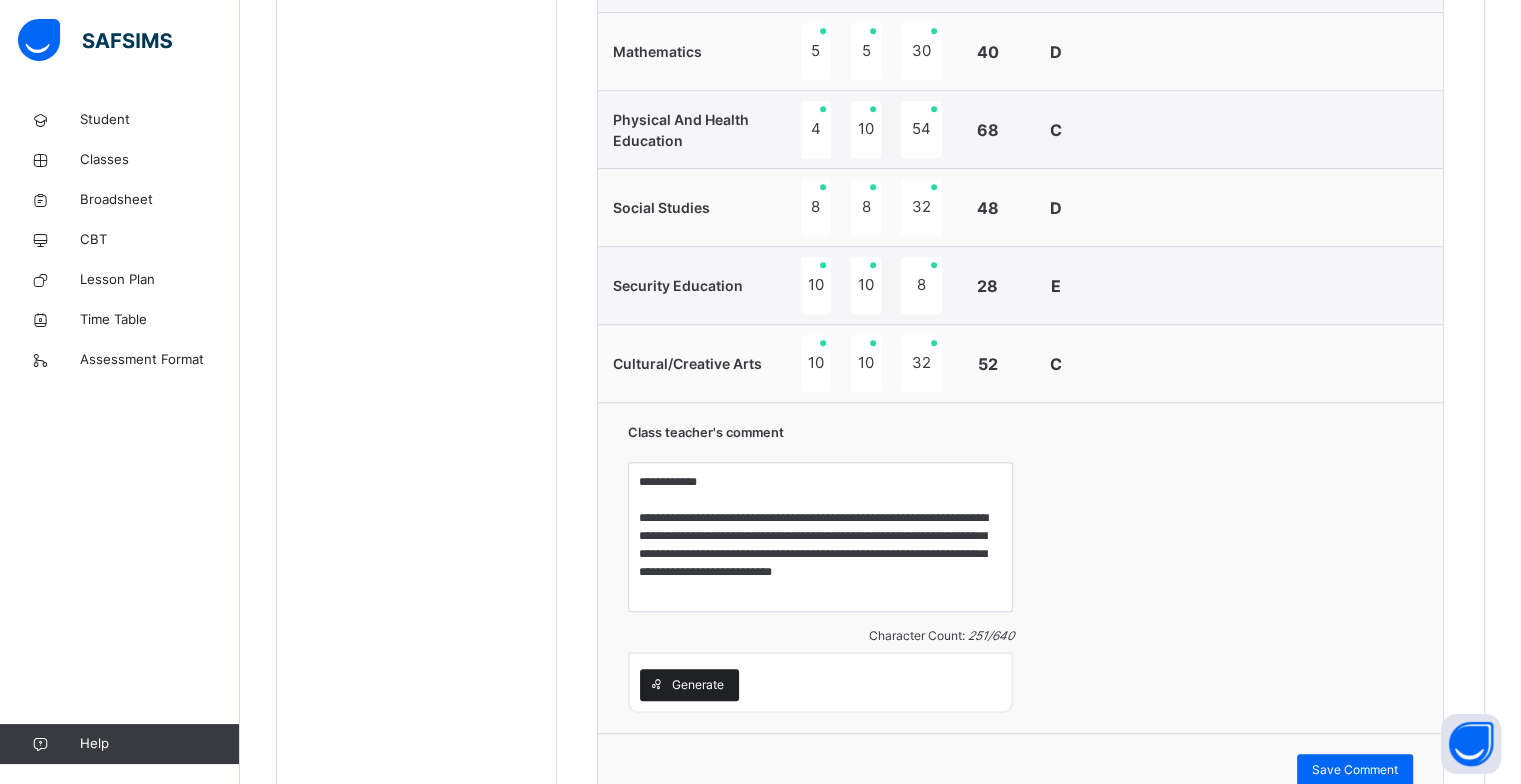 click on "Generate" at bounding box center (698, 685) 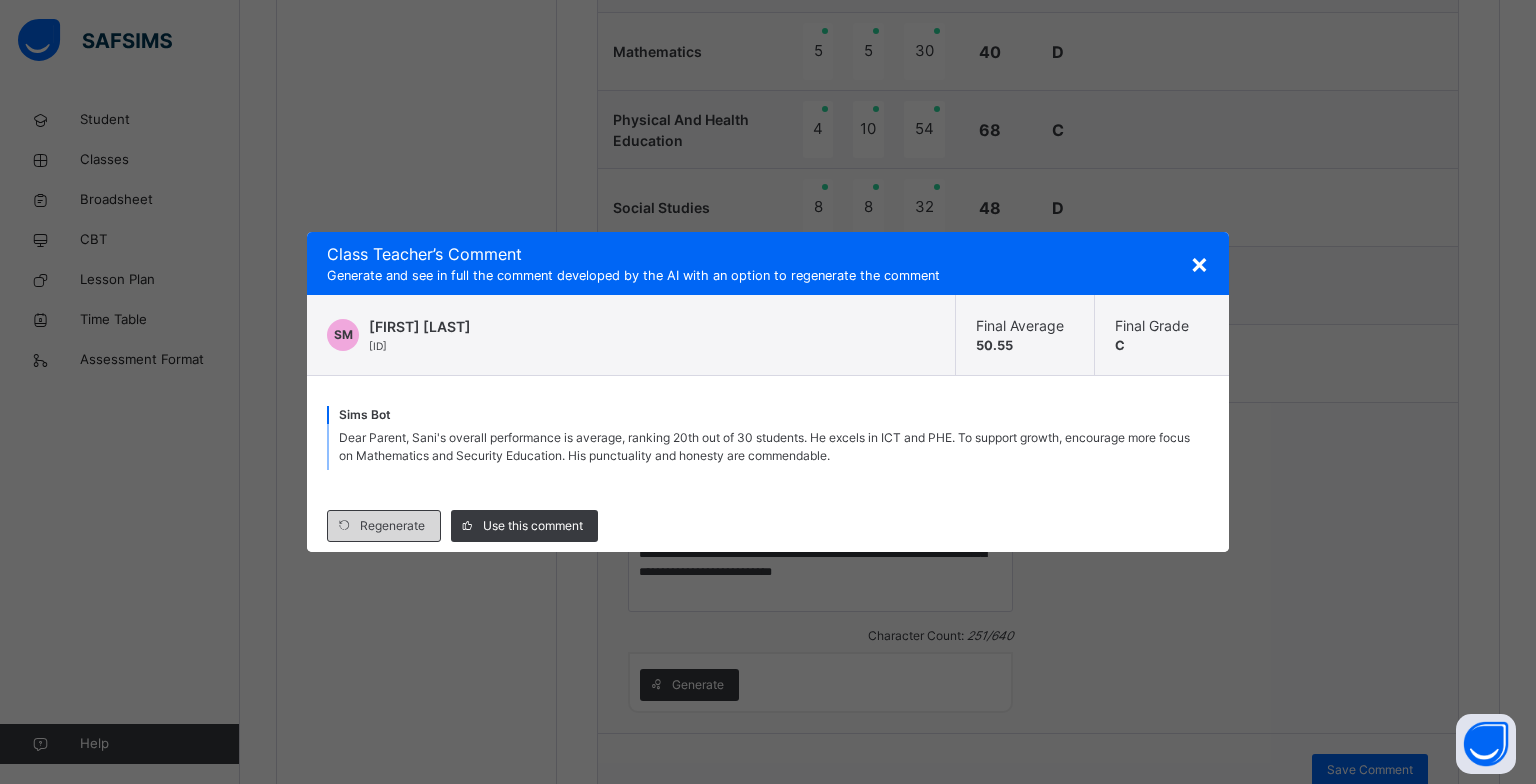 click on "Regenerate" at bounding box center [392, 526] 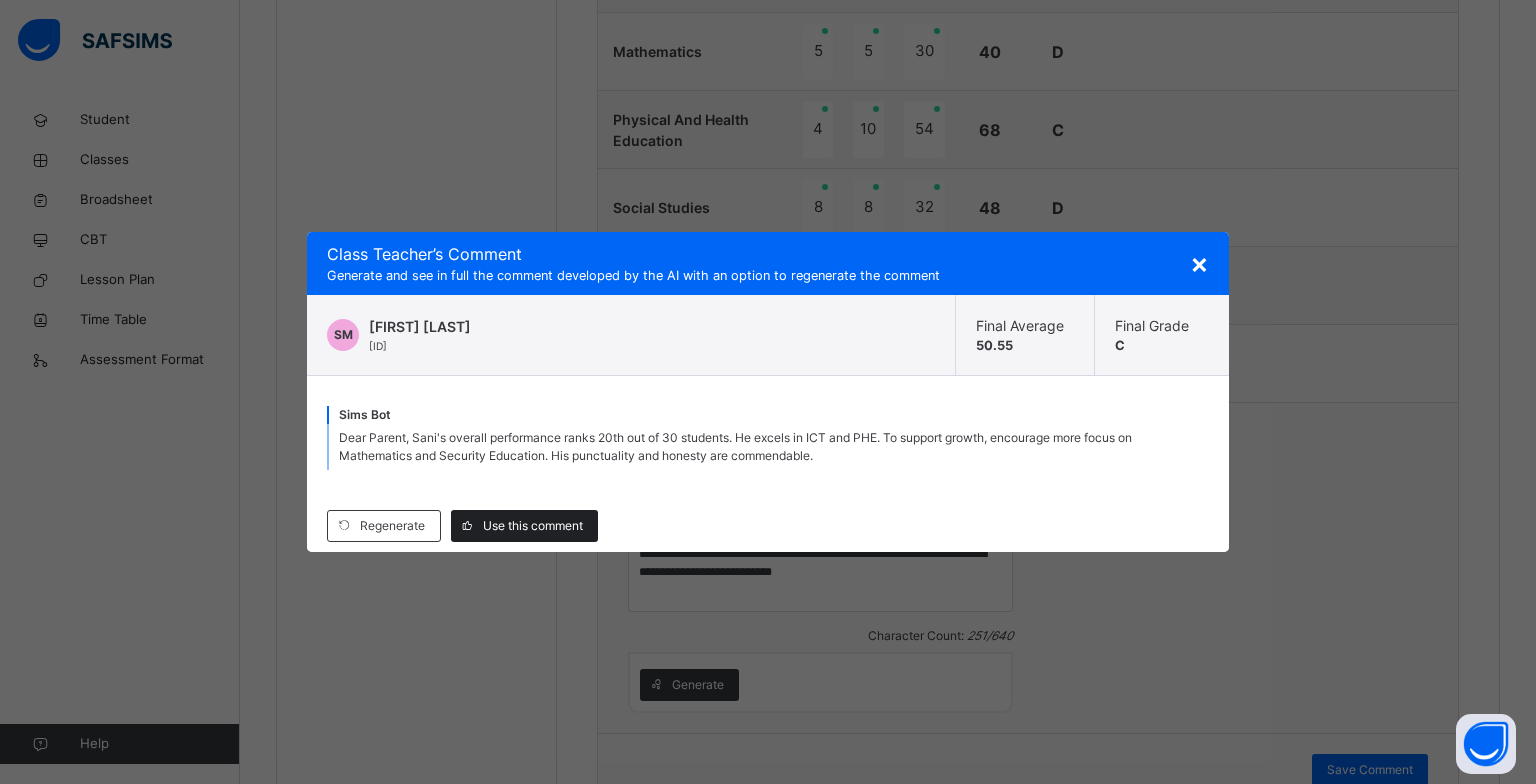 click on "Use this comment" at bounding box center [533, 526] 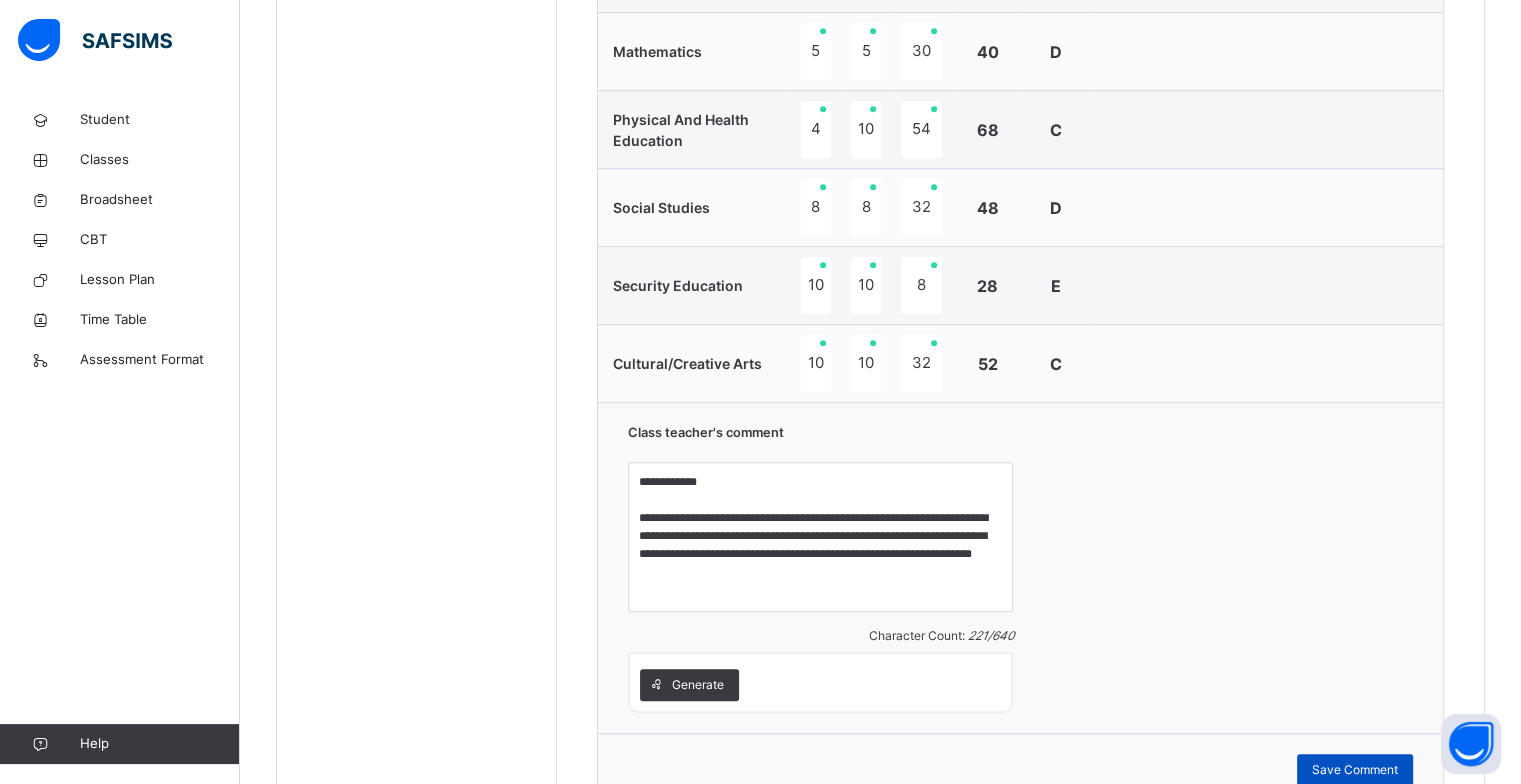 click on "Save Comment" at bounding box center (1355, 770) 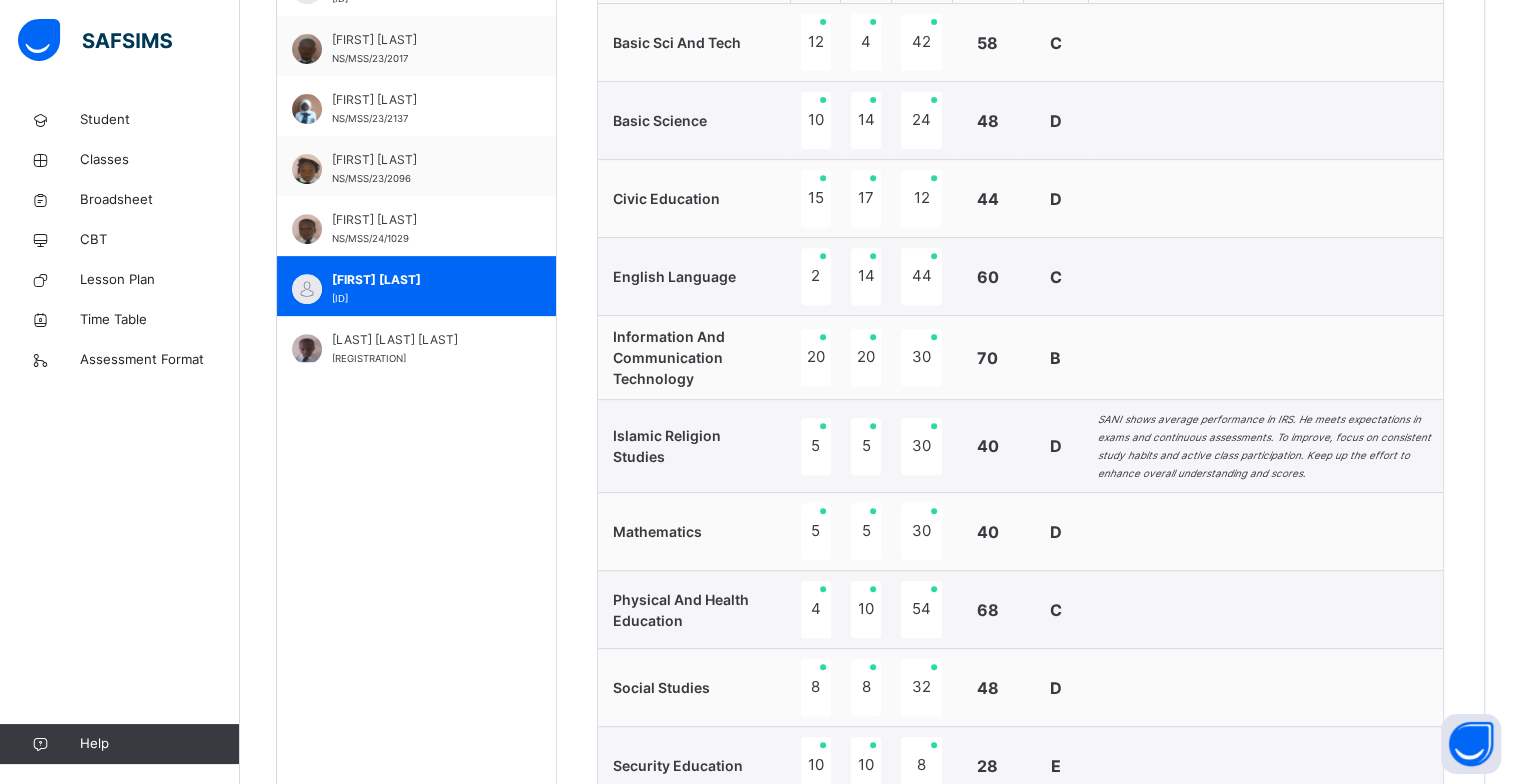 scroll, scrollTop: 715, scrollLeft: 0, axis: vertical 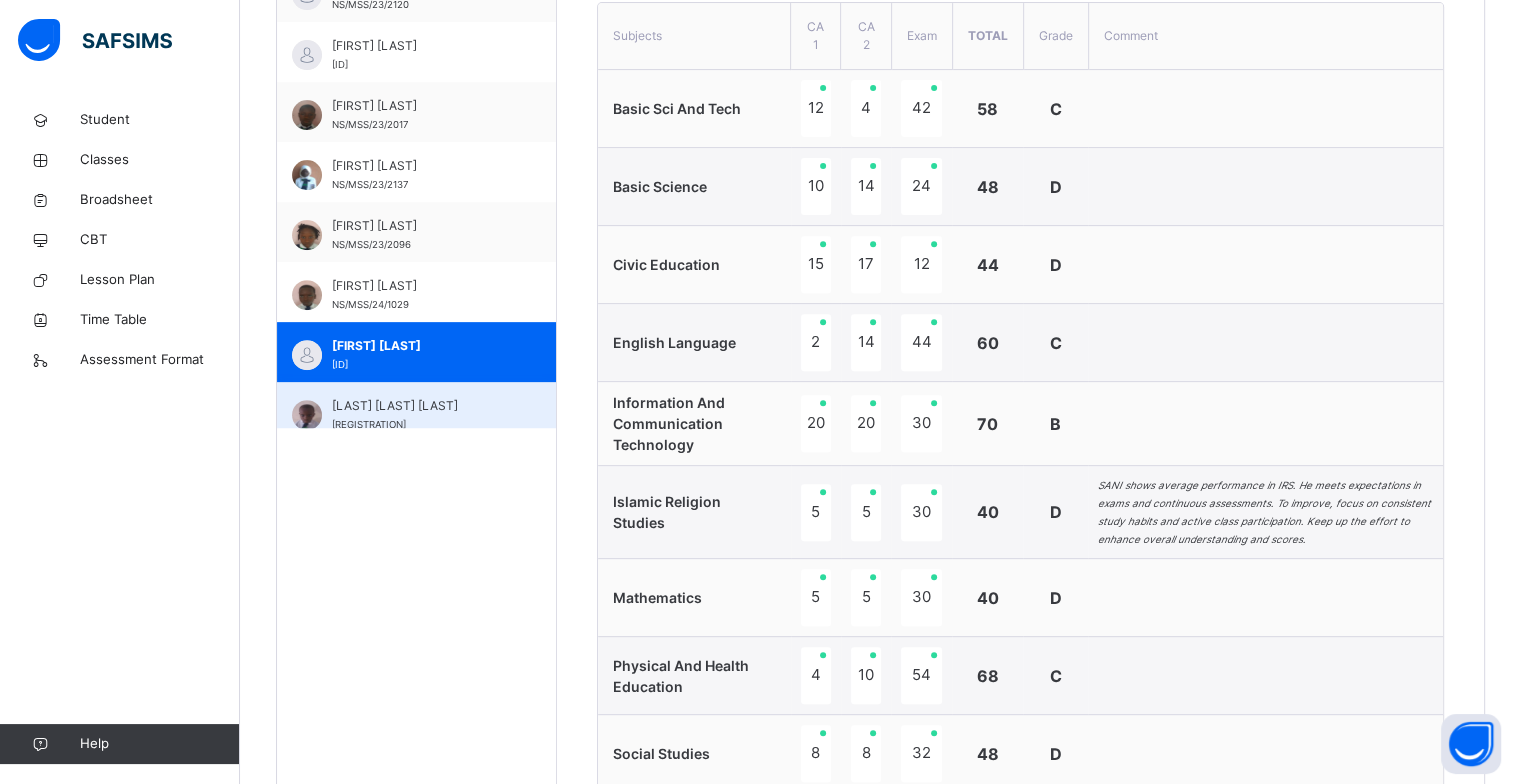 click on "[LAST] [LAST] [LAST]" at bounding box center (421, 406) 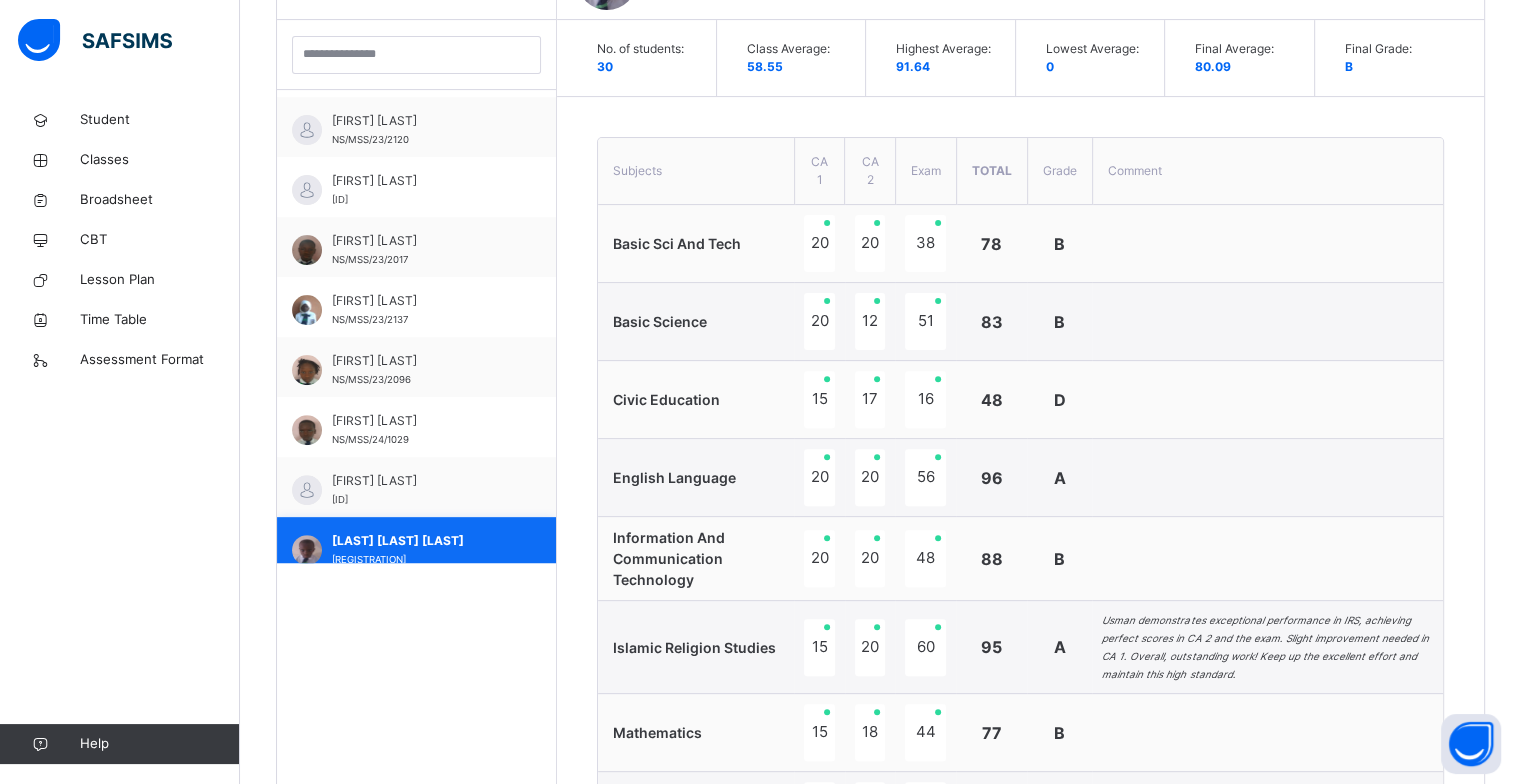 scroll, scrollTop: 715, scrollLeft: 0, axis: vertical 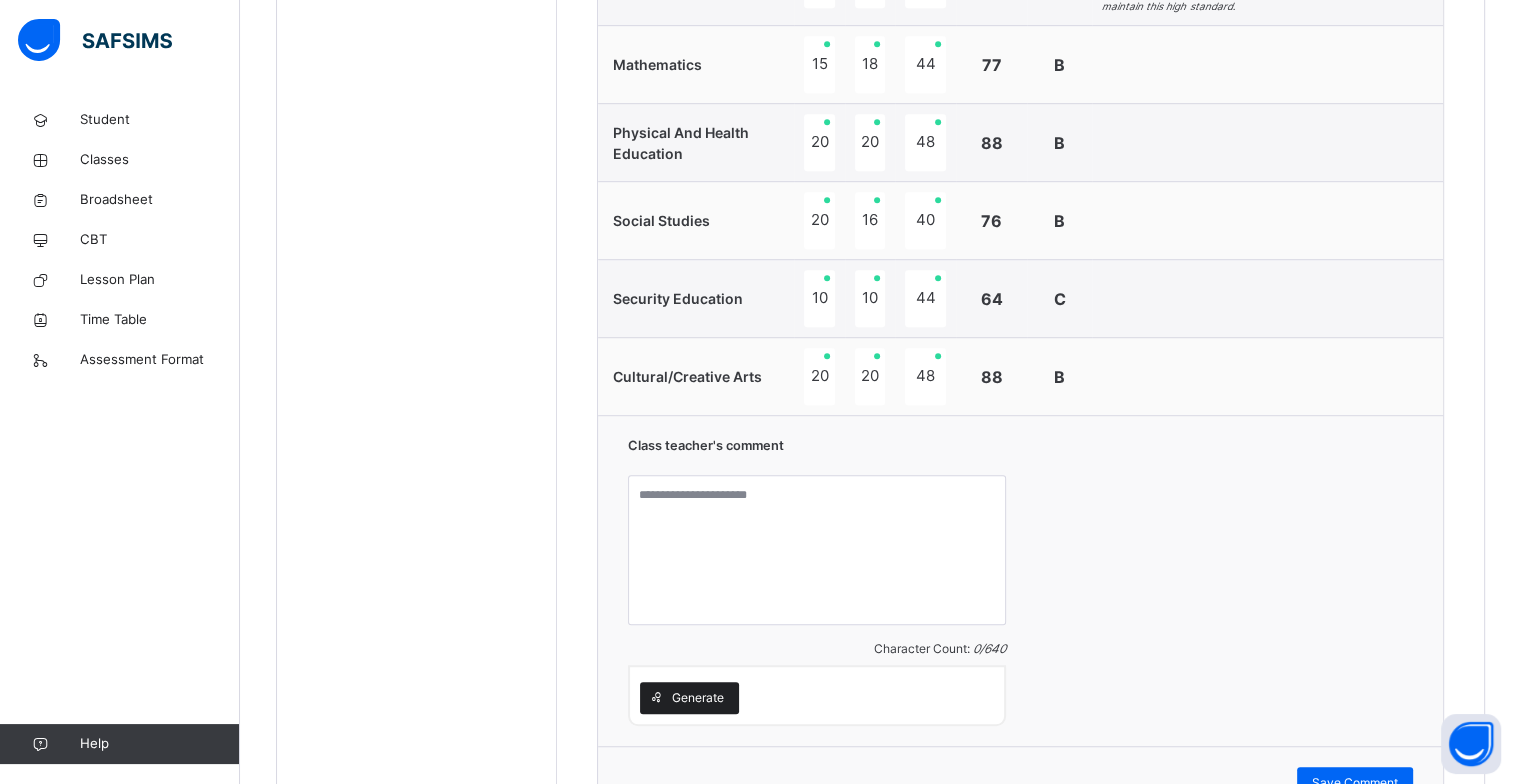 click on "Generate" at bounding box center (698, 698) 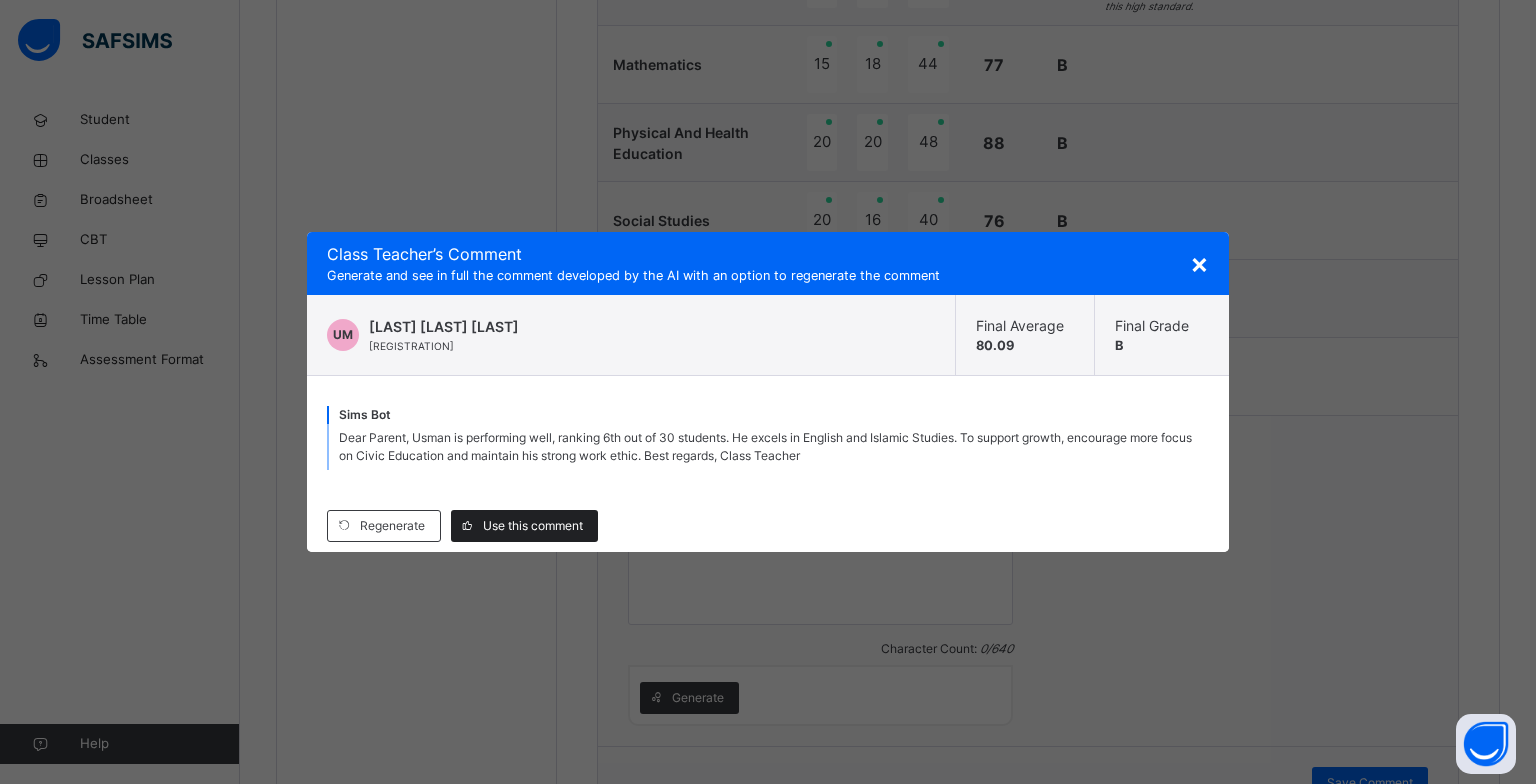 click on "Use this comment" at bounding box center [533, 526] 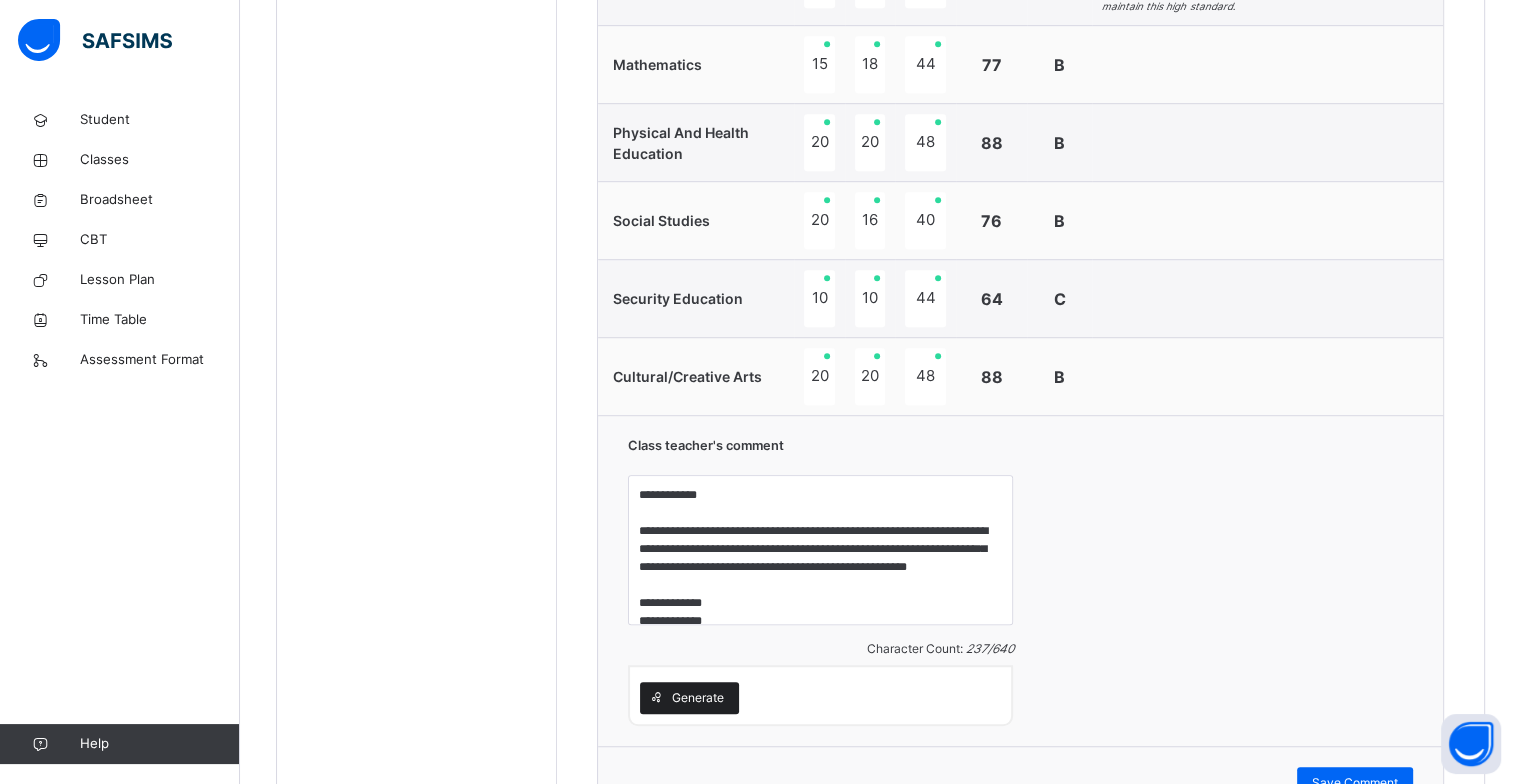 click on "Generate" at bounding box center (698, 698) 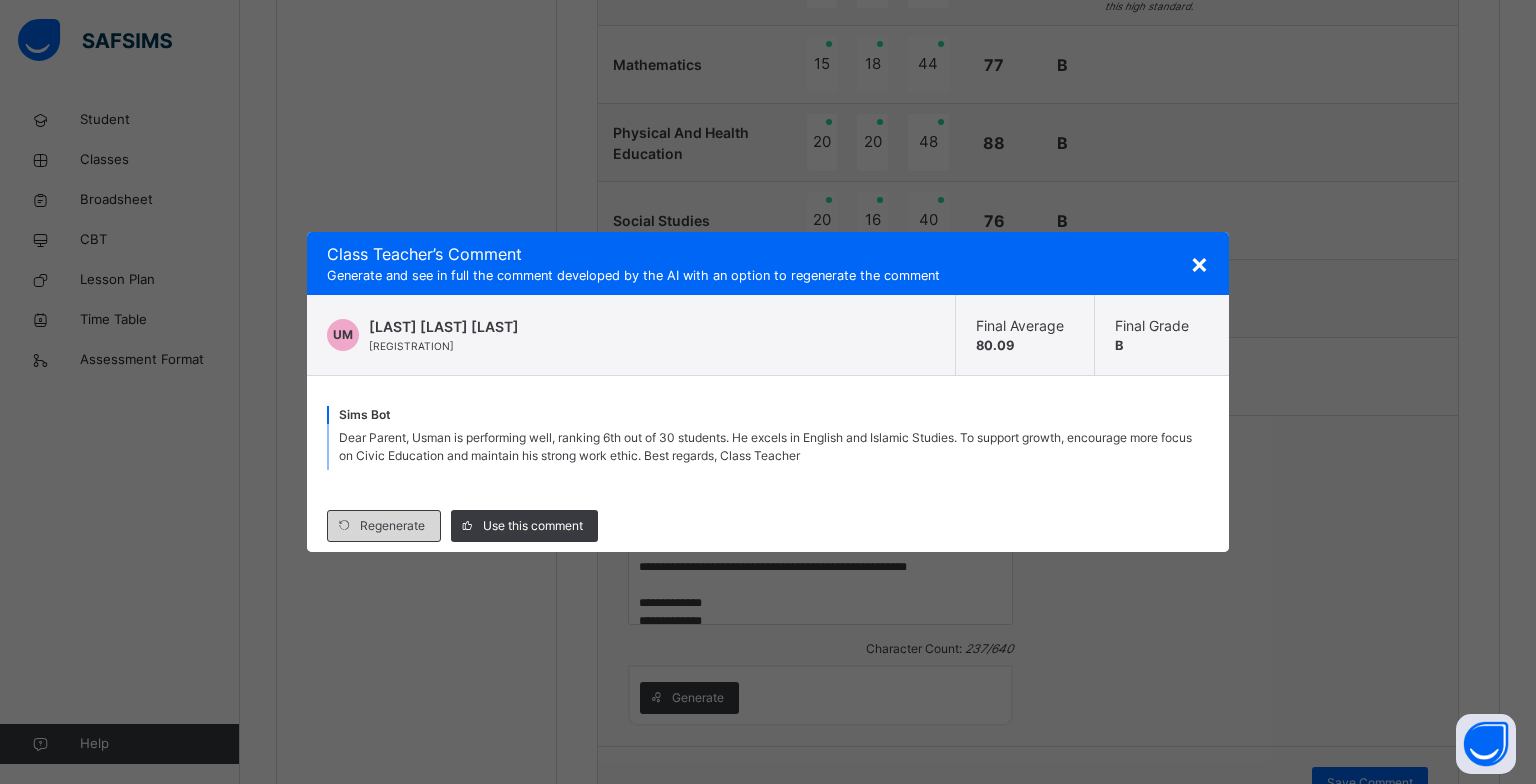 click on "Regenerate" at bounding box center [392, 526] 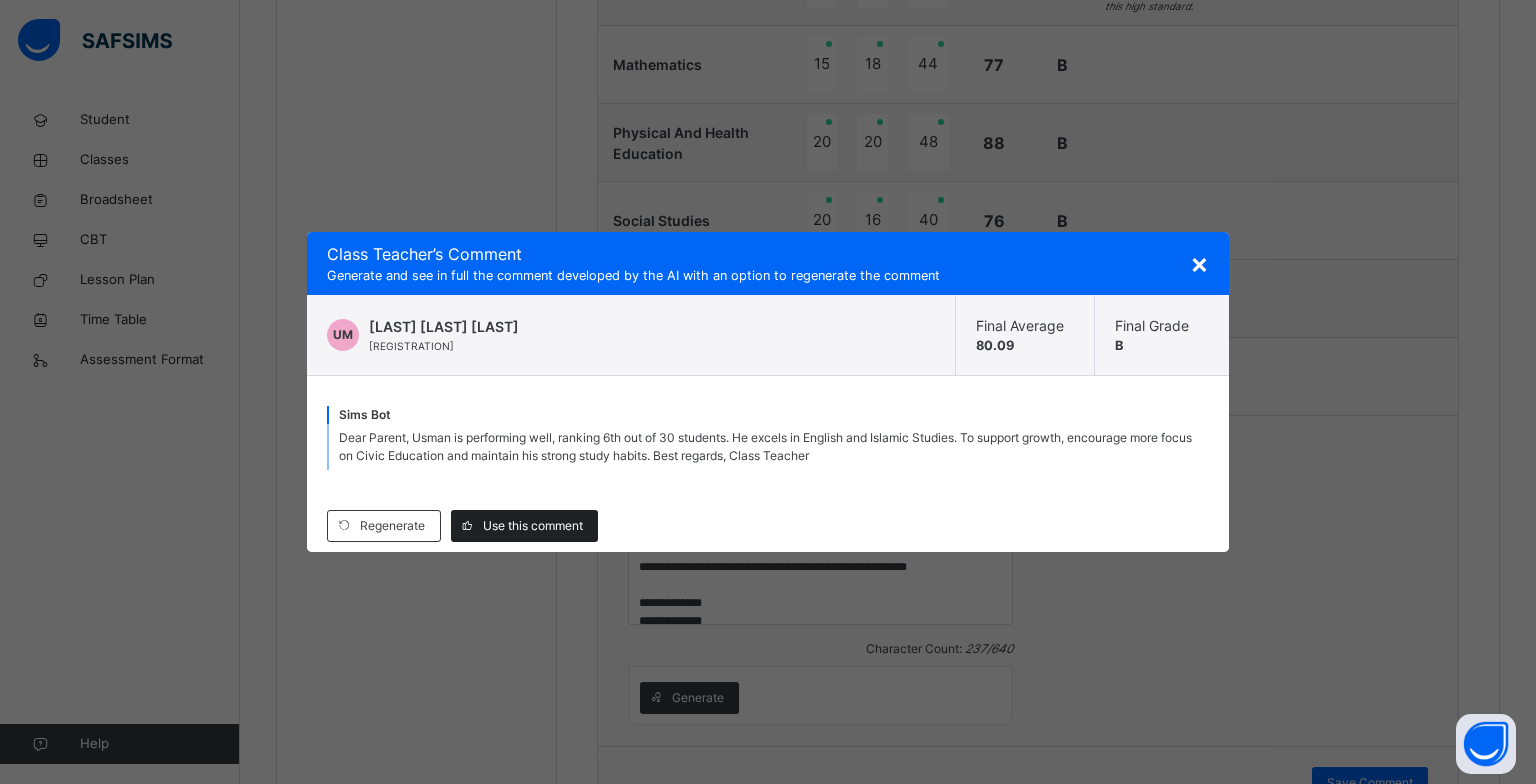 click on "Use this comment" at bounding box center (533, 526) 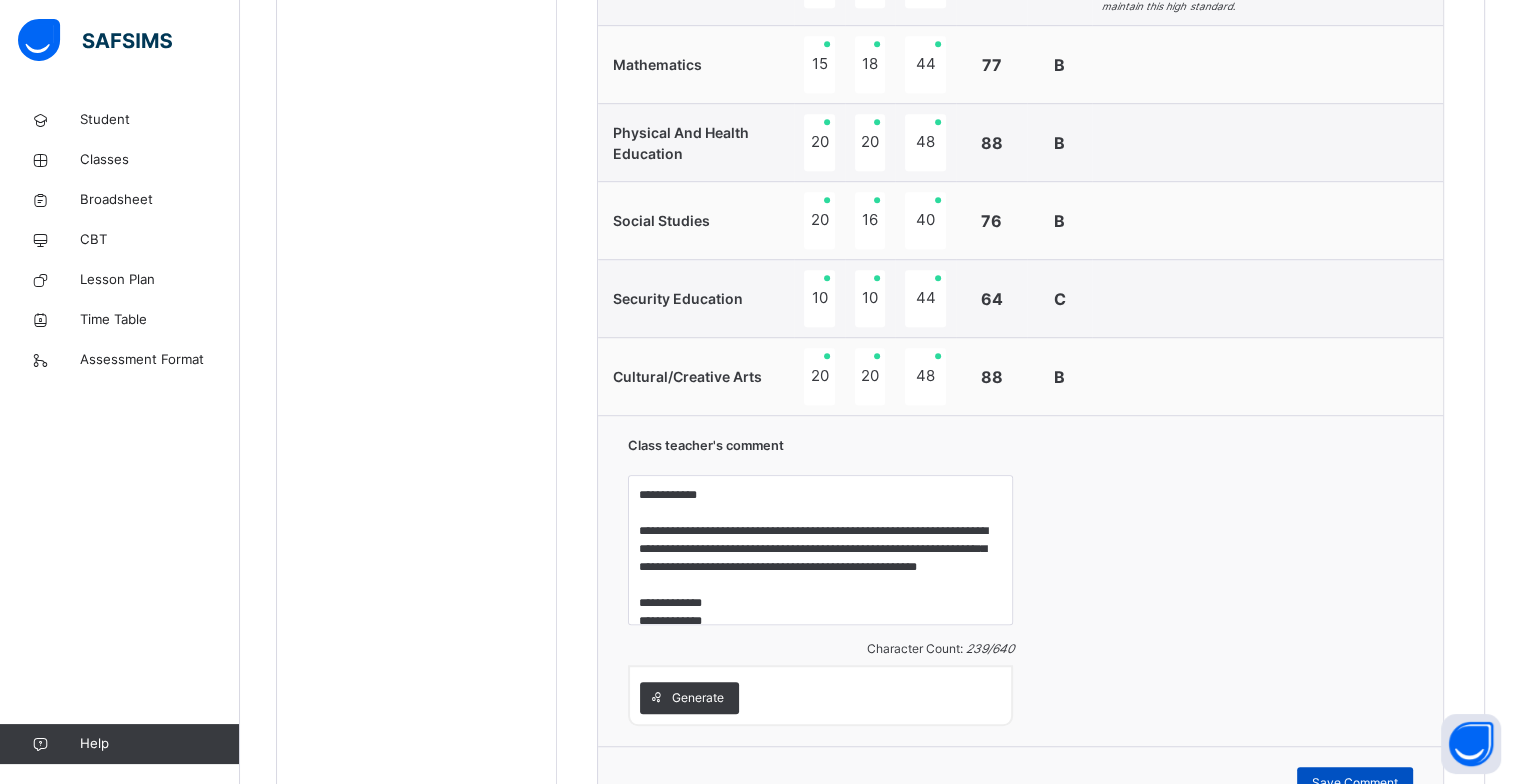 click on "Save Comment" at bounding box center [1355, 783] 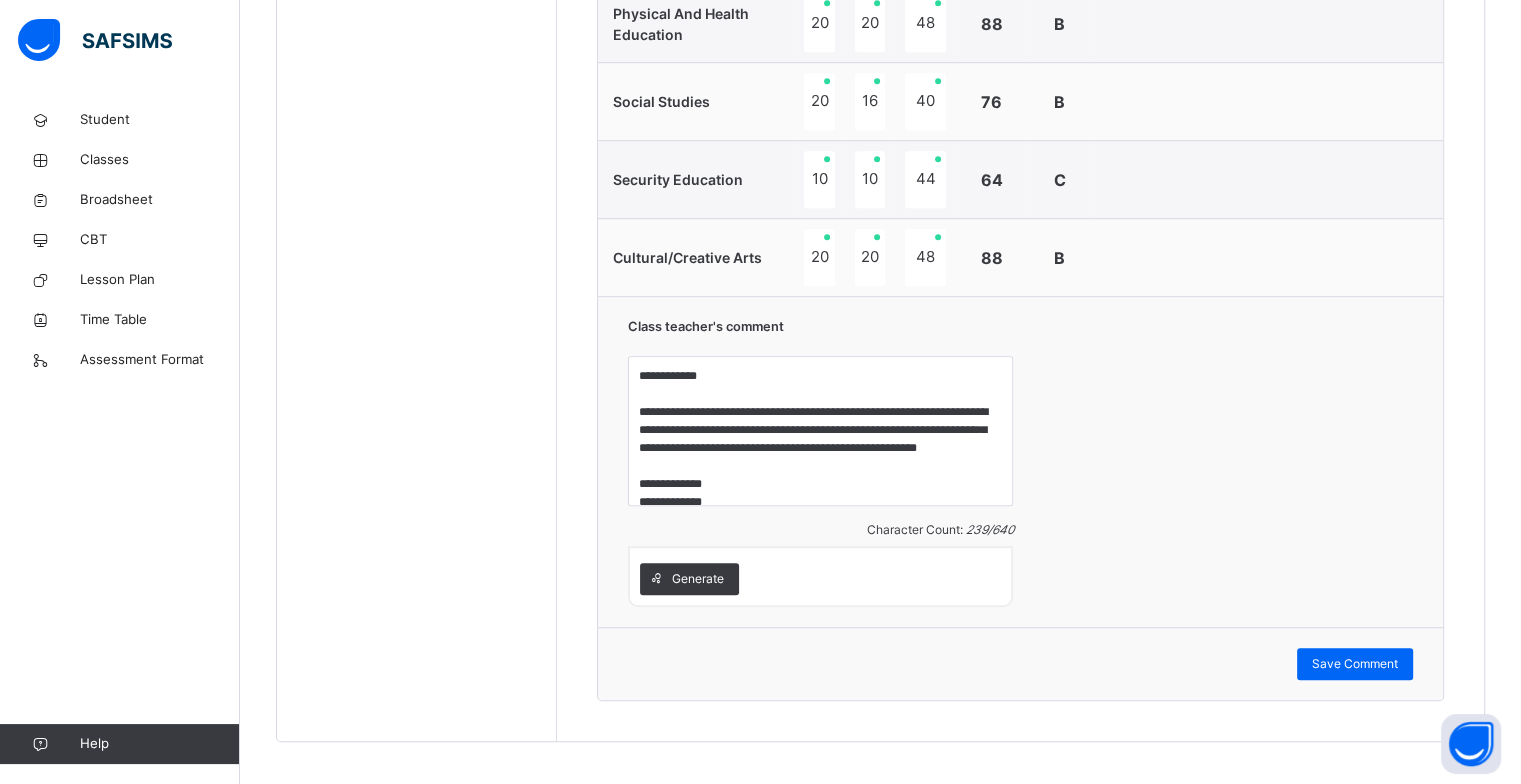 scroll, scrollTop: 1368, scrollLeft: 0, axis: vertical 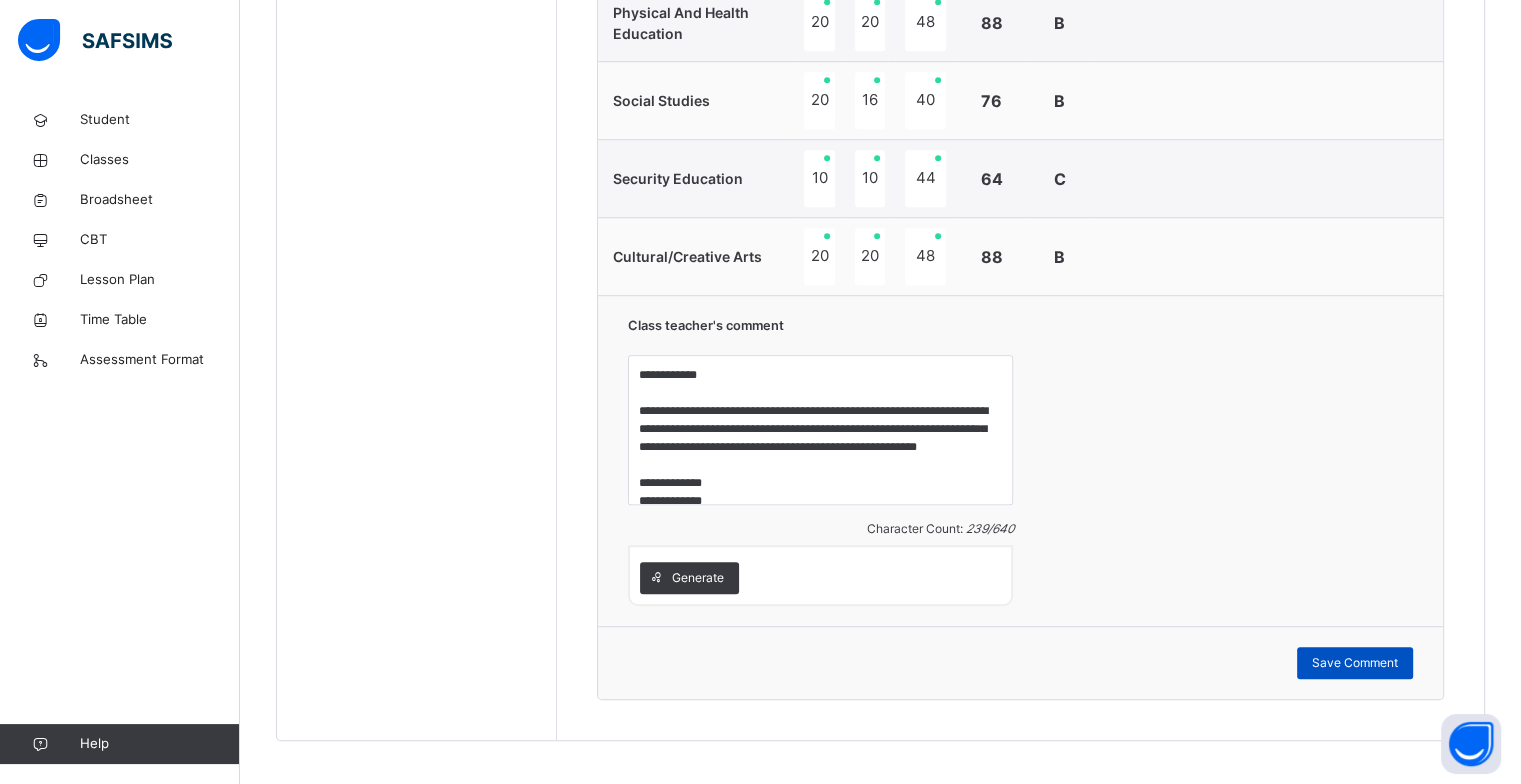 click on "Save Comment" at bounding box center (1355, 663) 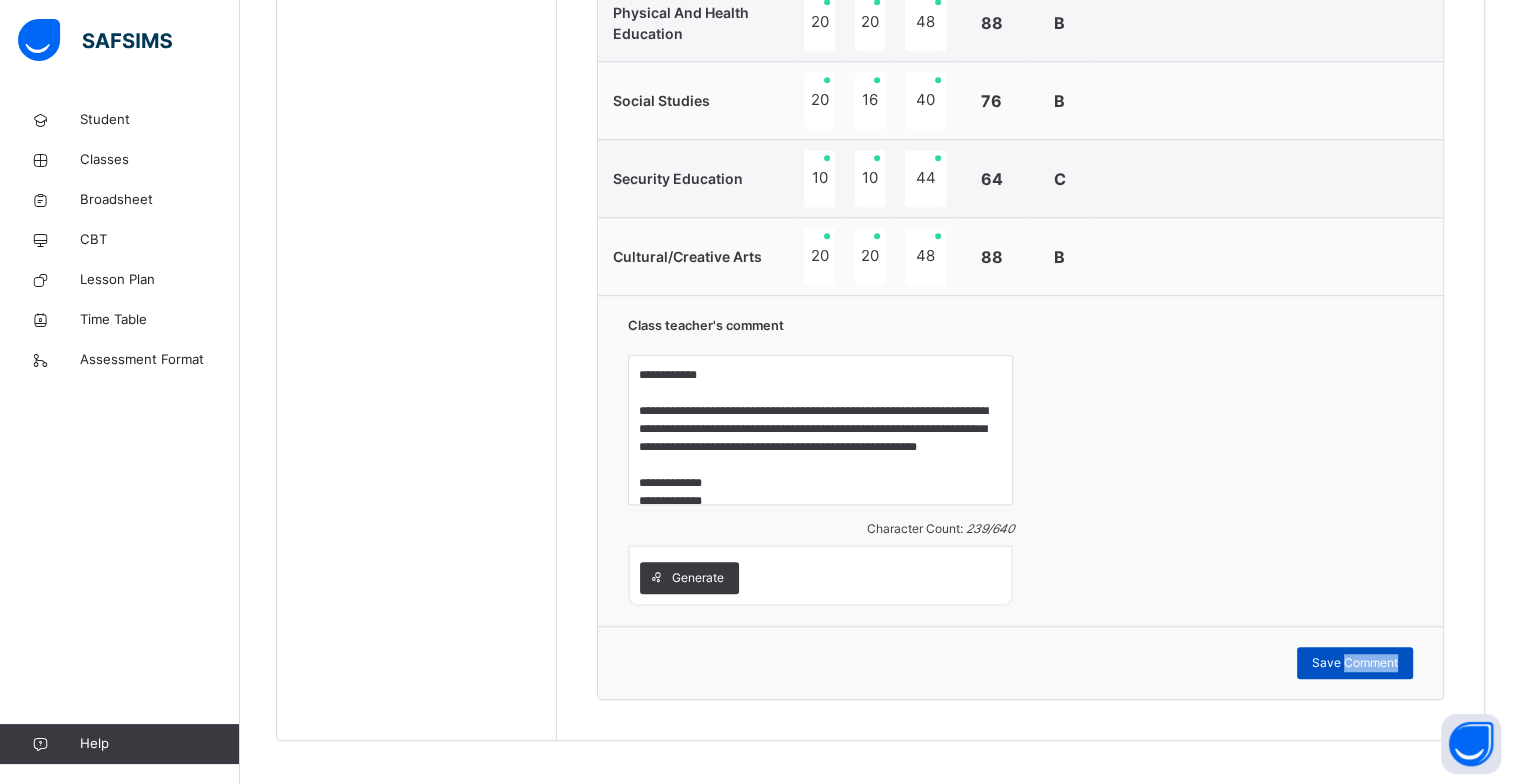 click on "Save Comment" at bounding box center (1355, 663) 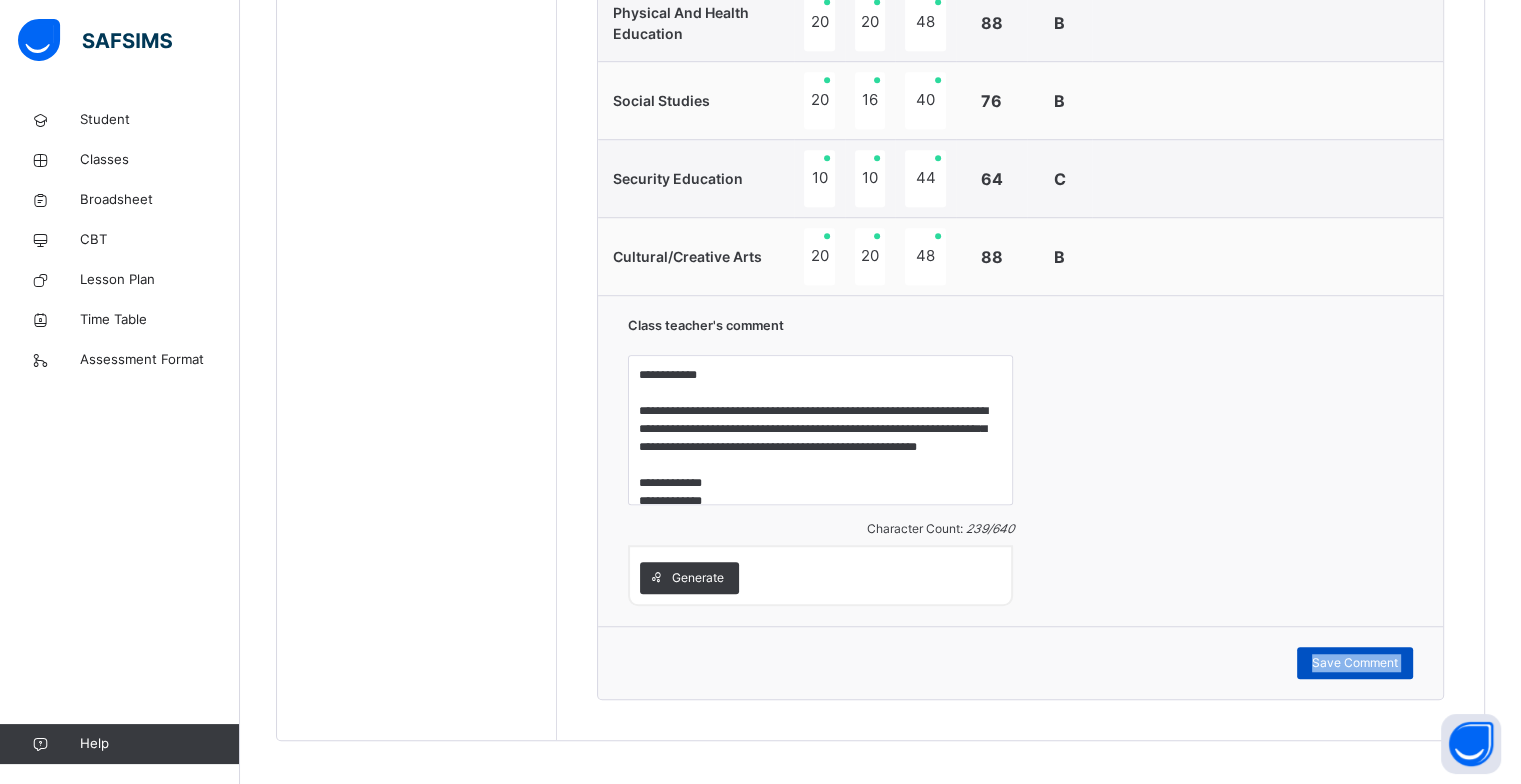 click on "Save Comment" at bounding box center [1355, 663] 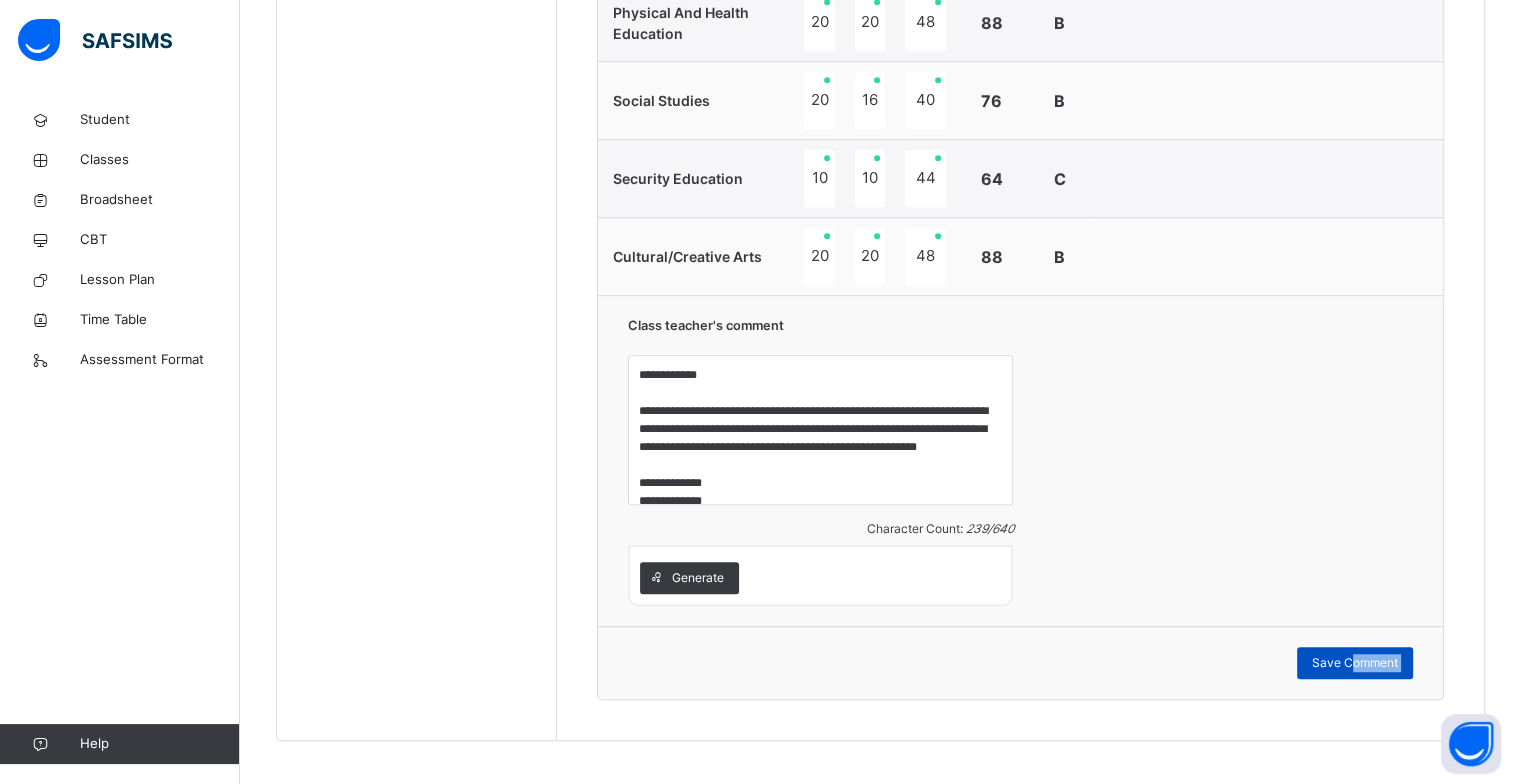 click on "Save Comment" at bounding box center [1355, 663] 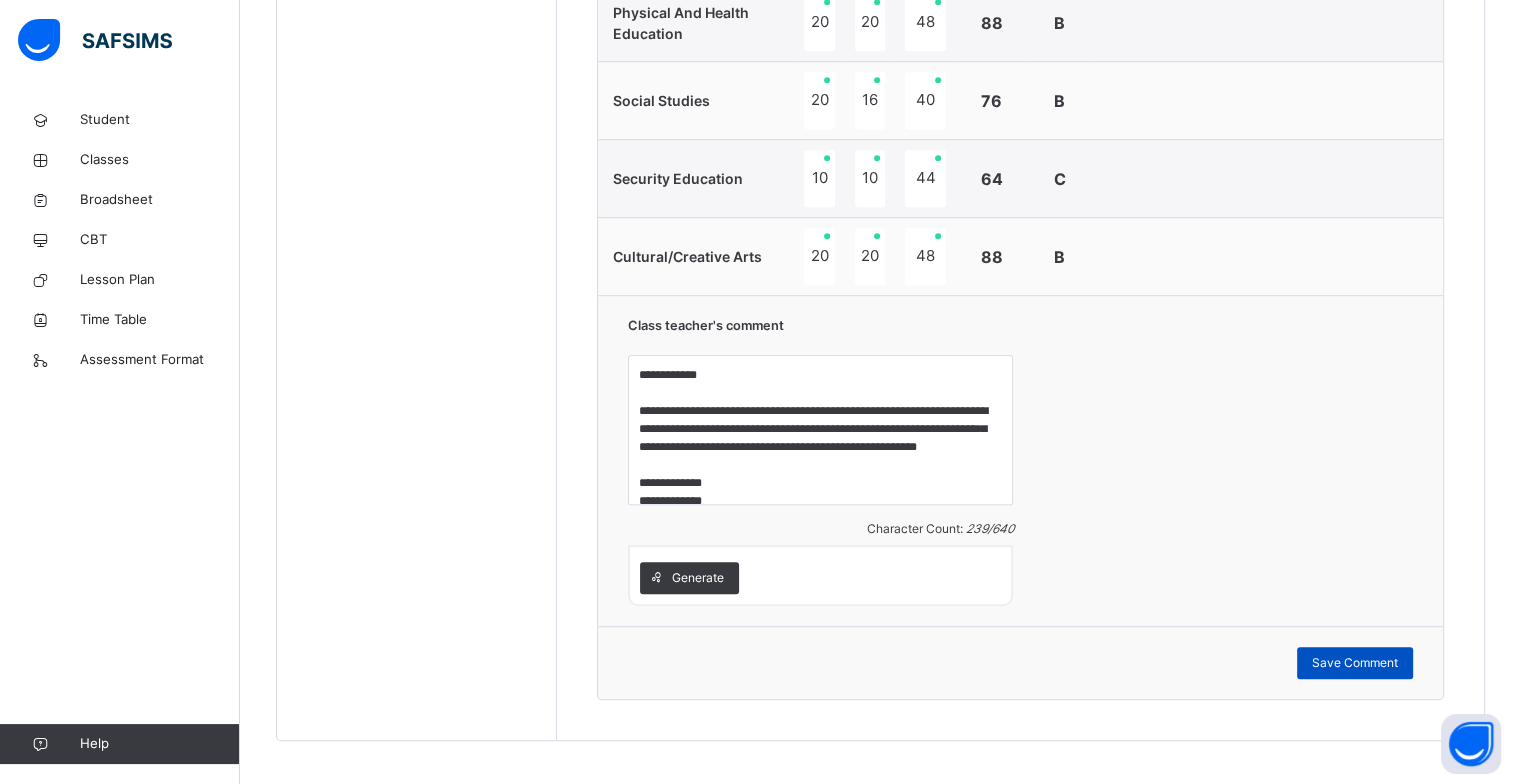 click on "Save Comment" at bounding box center [1355, 663] 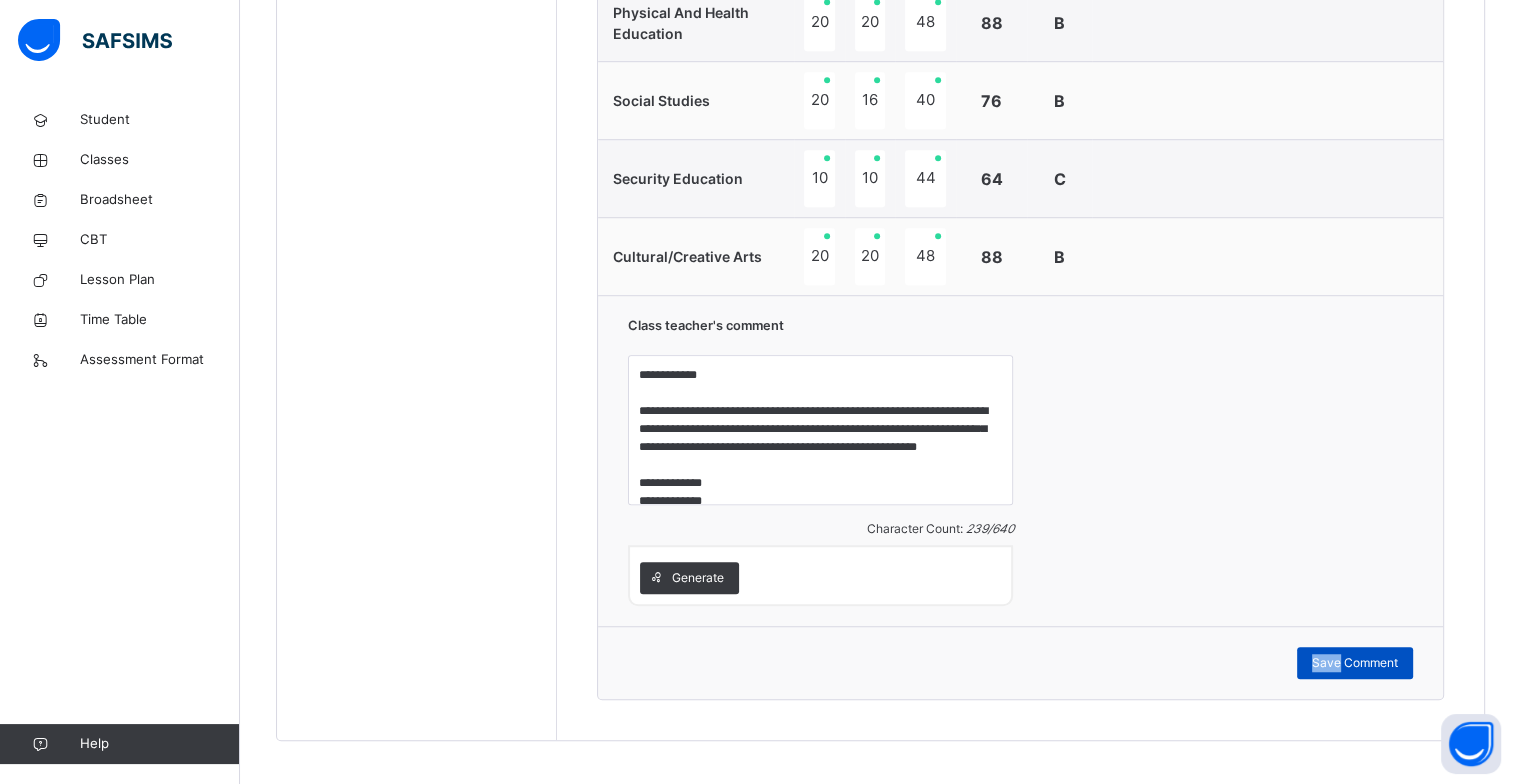 click on "Save Comment" at bounding box center [1355, 663] 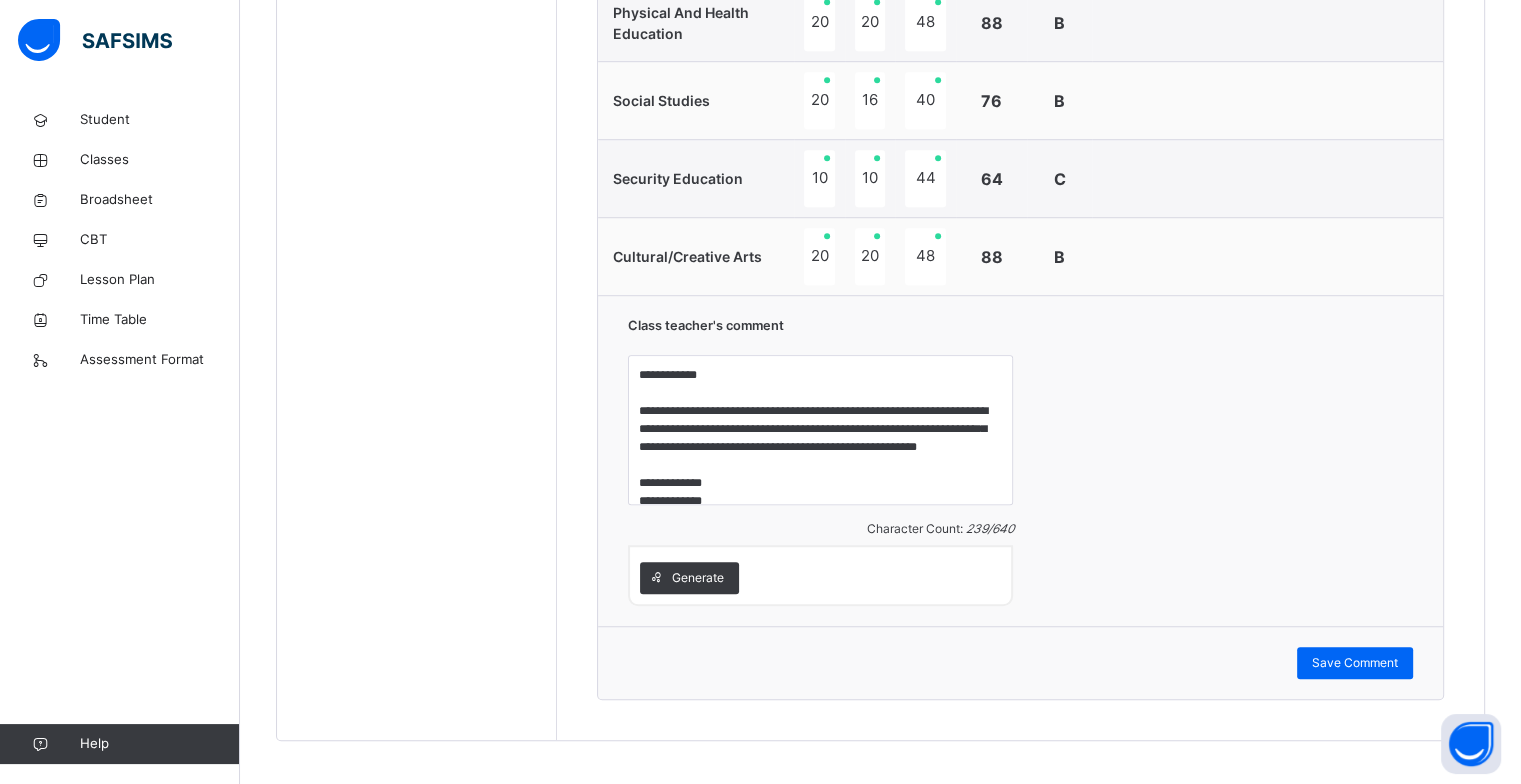 drag, startPoint x: 1337, startPoint y: 658, endPoint x: 1248, endPoint y: 617, distance: 97.98979 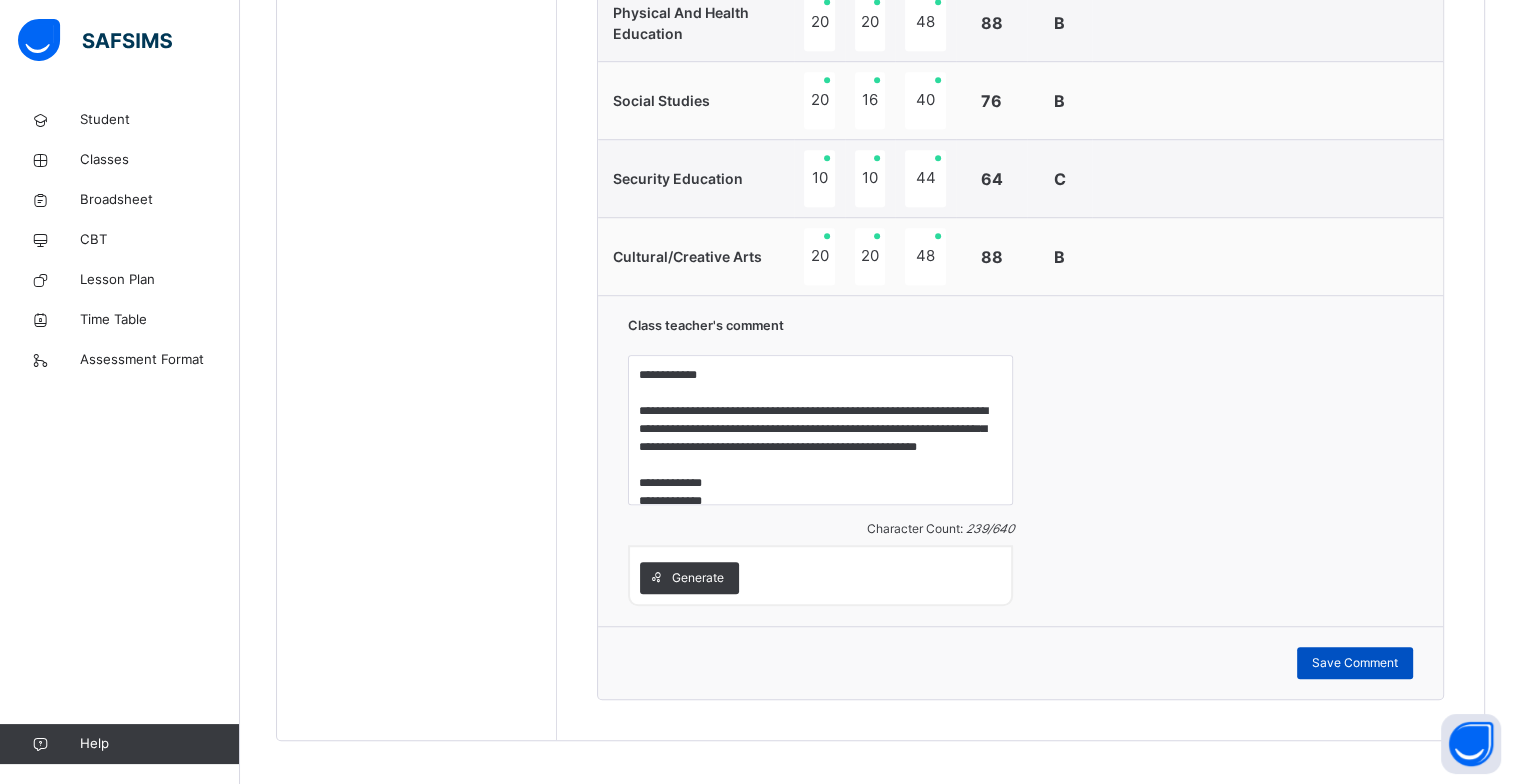 click on "Save Comment" at bounding box center [1355, 663] 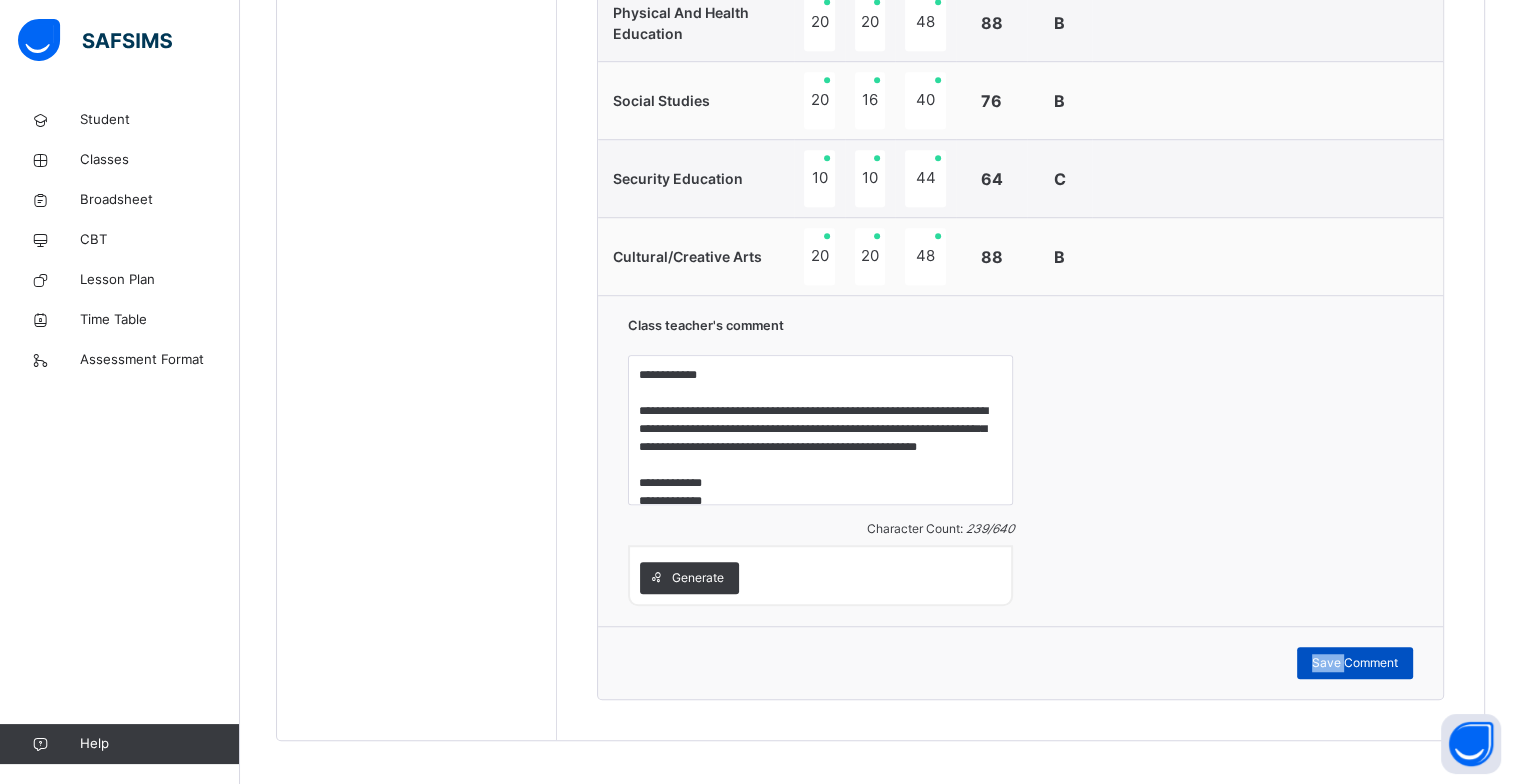 click on "Save Comment" at bounding box center (1355, 663) 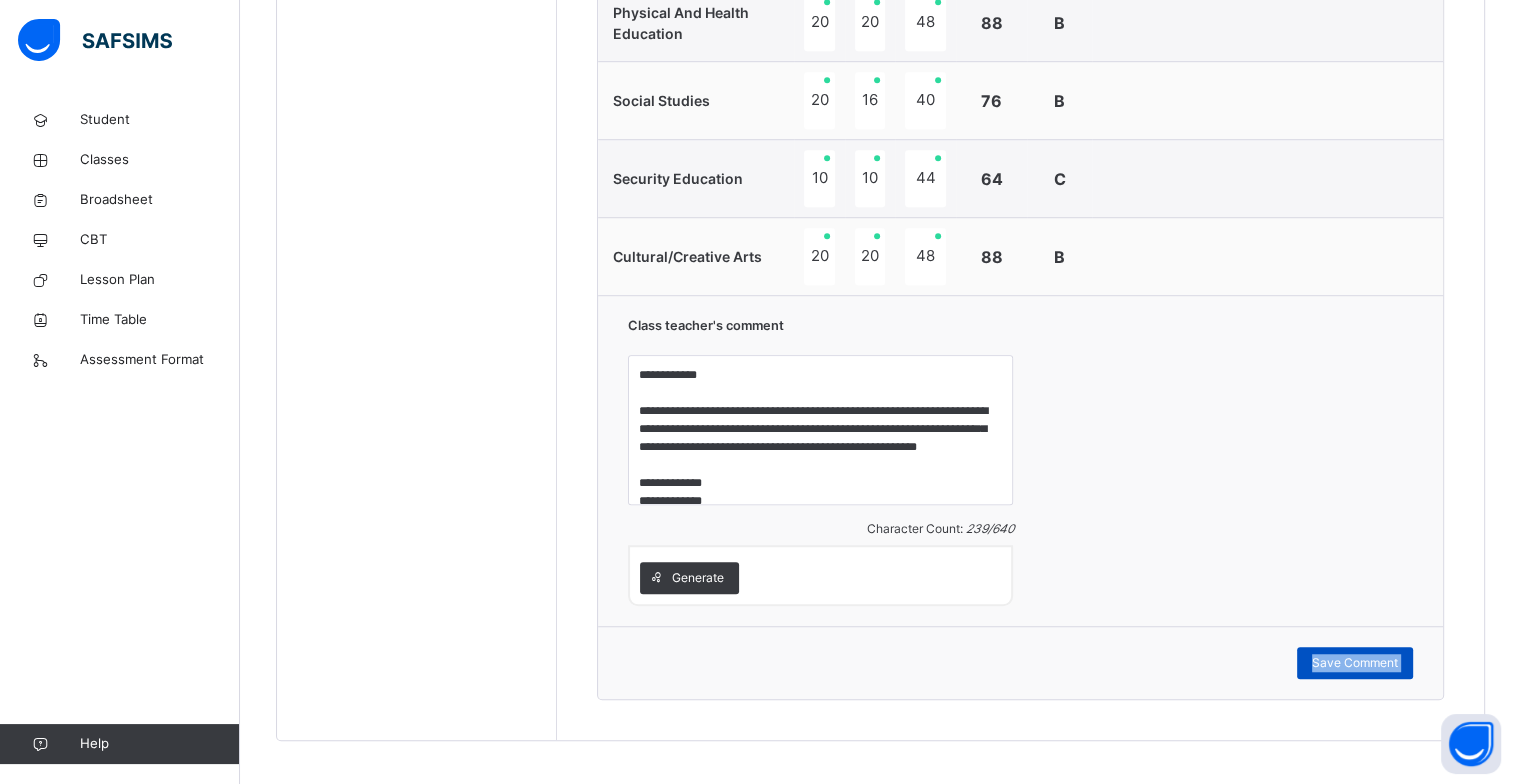 click on "Save Comment" at bounding box center [1355, 663] 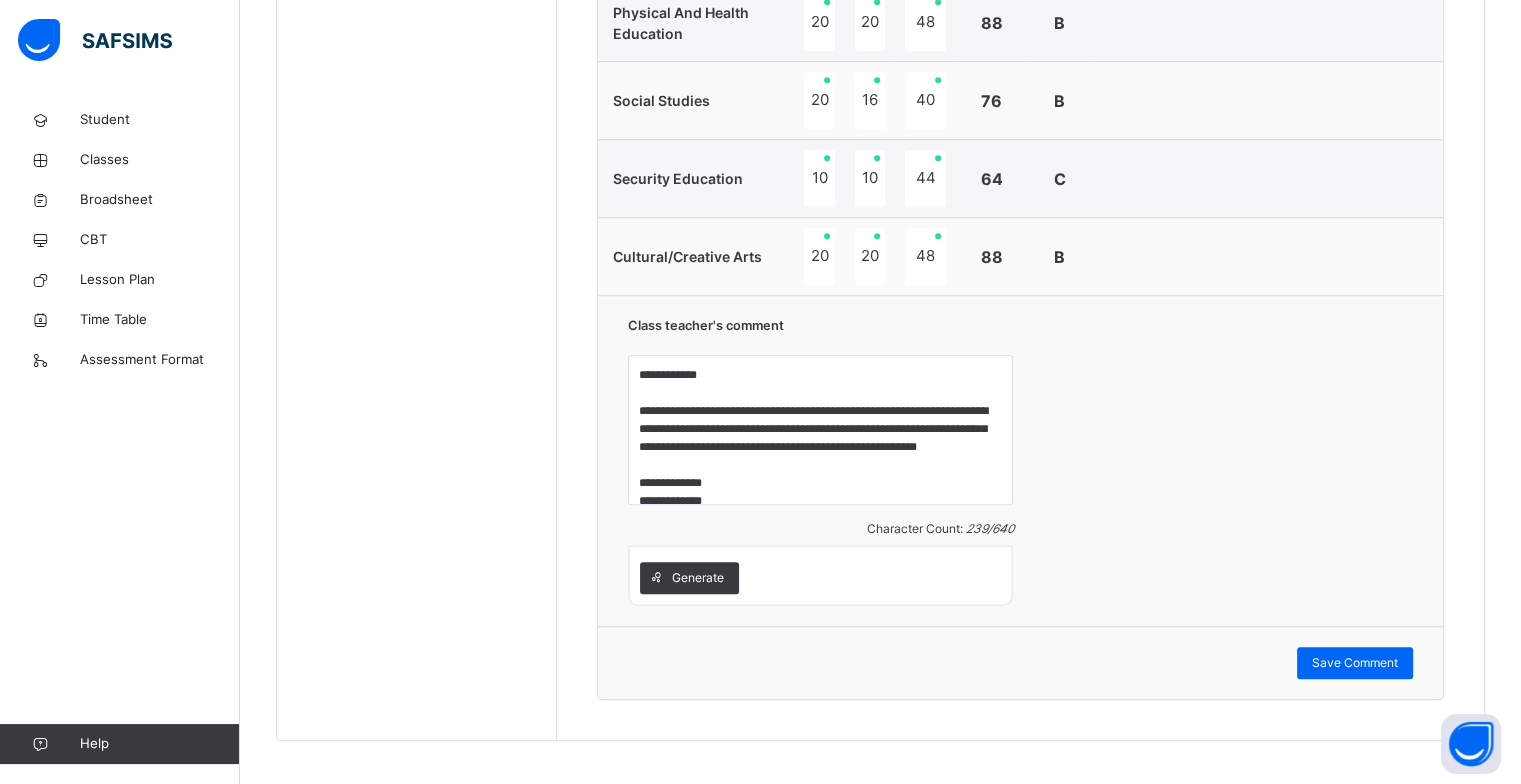 drag, startPoint x: 1335, startPoint y: 660, endPoint x: 1271, endPoint y: 679, distance: 66.760765 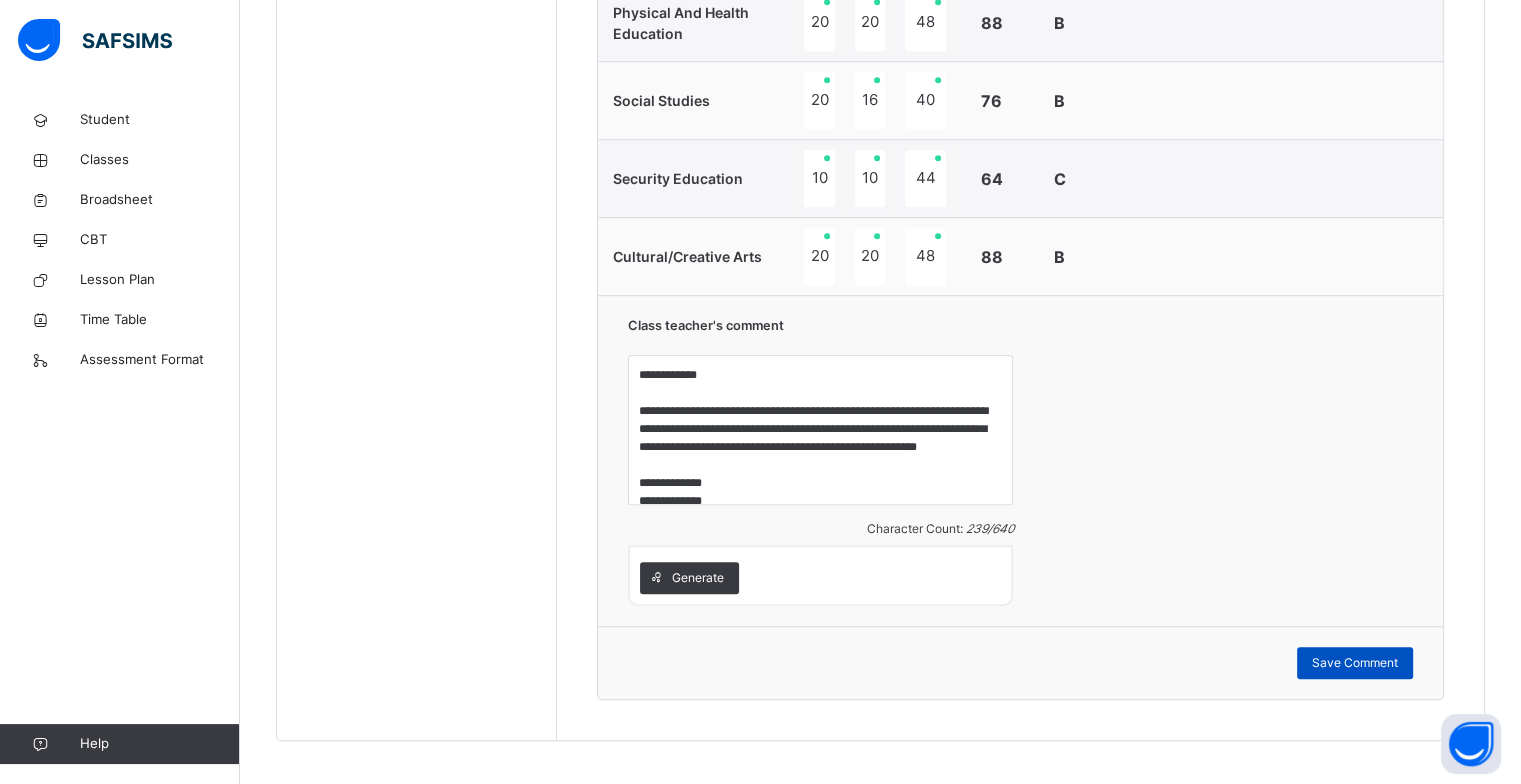 click on "Save Comment" at bounding box center [1355, 663] 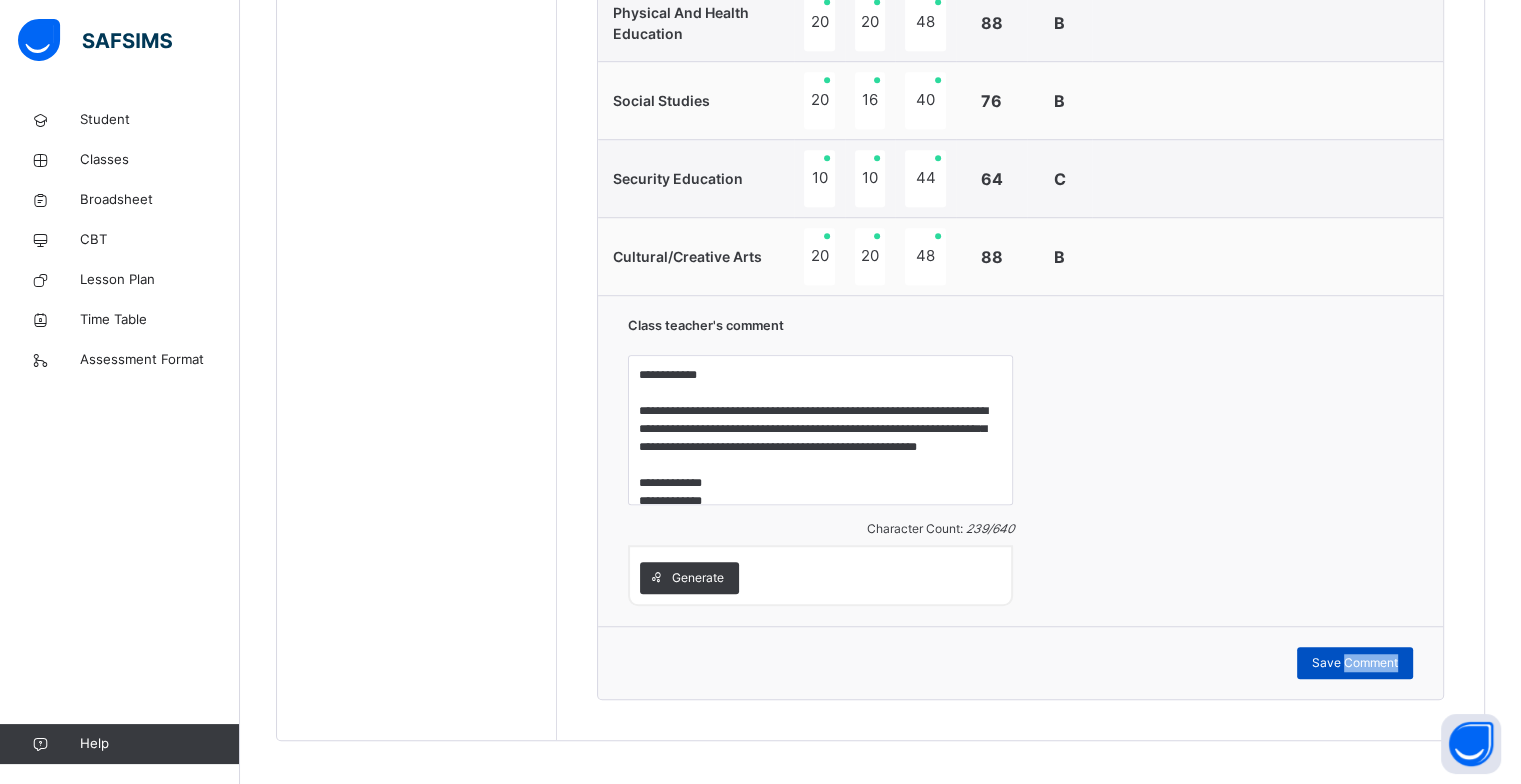 click on "Save Comment" at bounding box center [1355, 663] 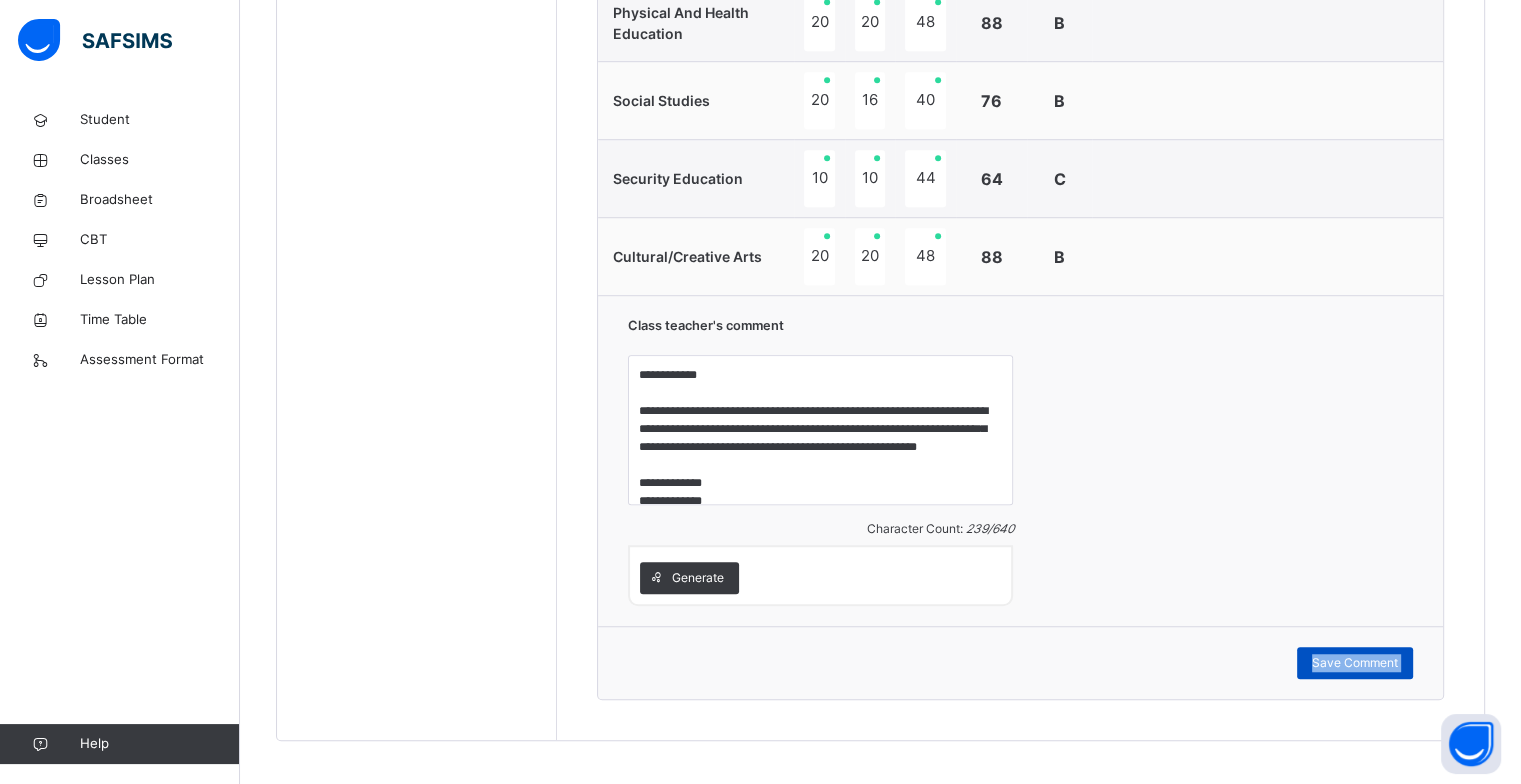 click on "Save Comment" at bounding box center [1355, 663] 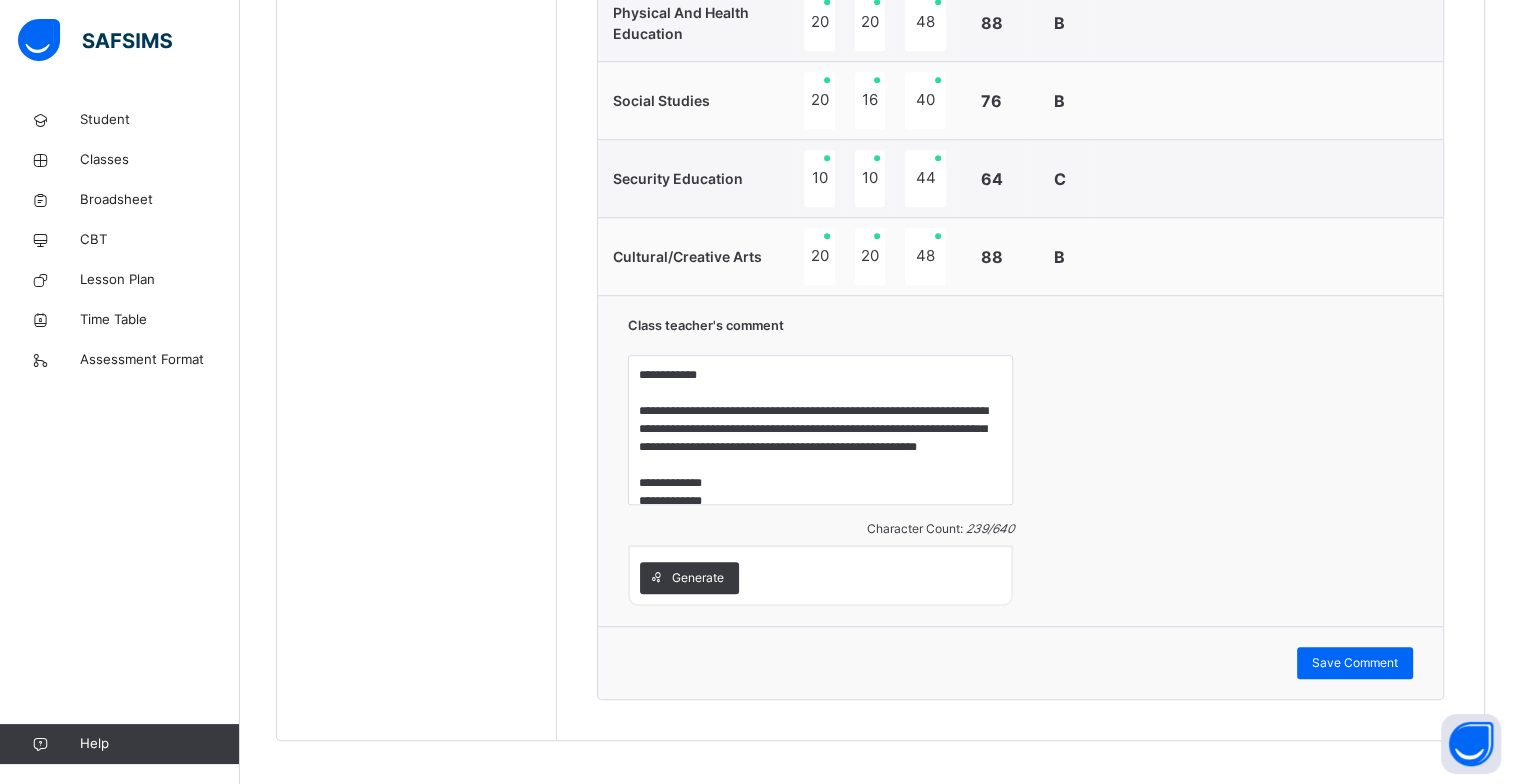 drag, startPoint x: 1376, startPoint y: 660, endPoint x: 1285, endPoint y: 562, distance: 133.73482 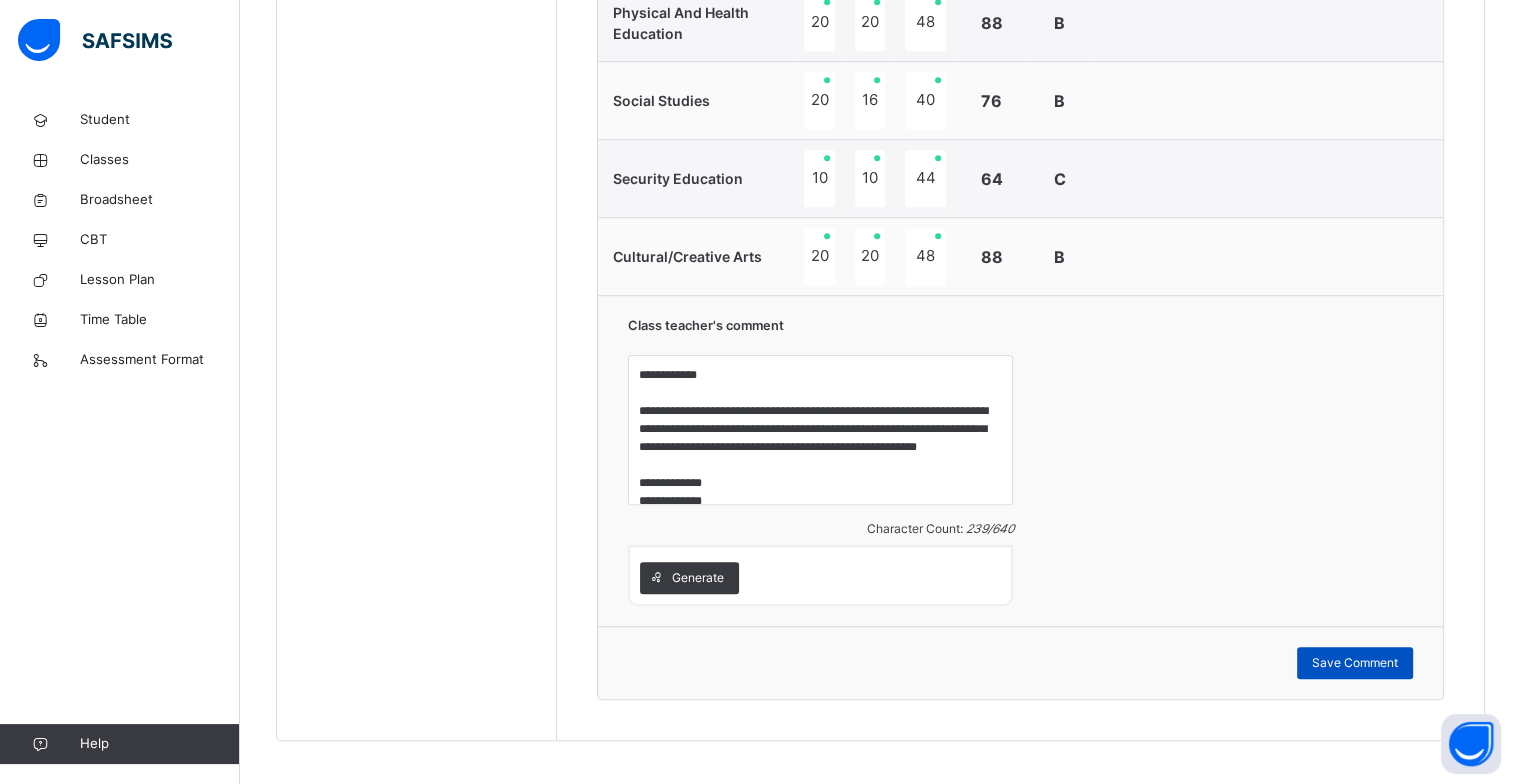 click on "Save Comment" at bounding box center (1355, 663) 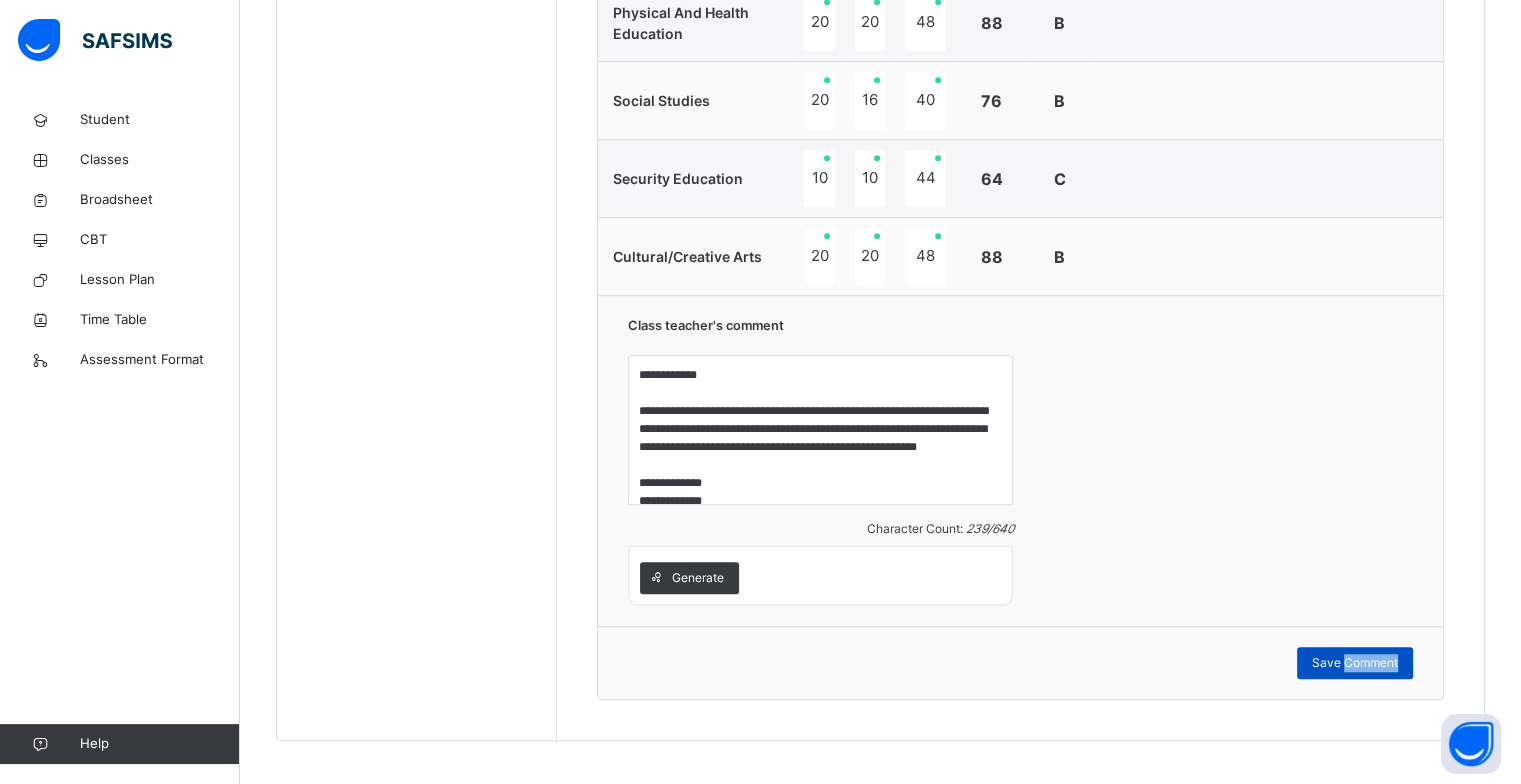 click on "Save Comment" at bounding box center [1355, 663] 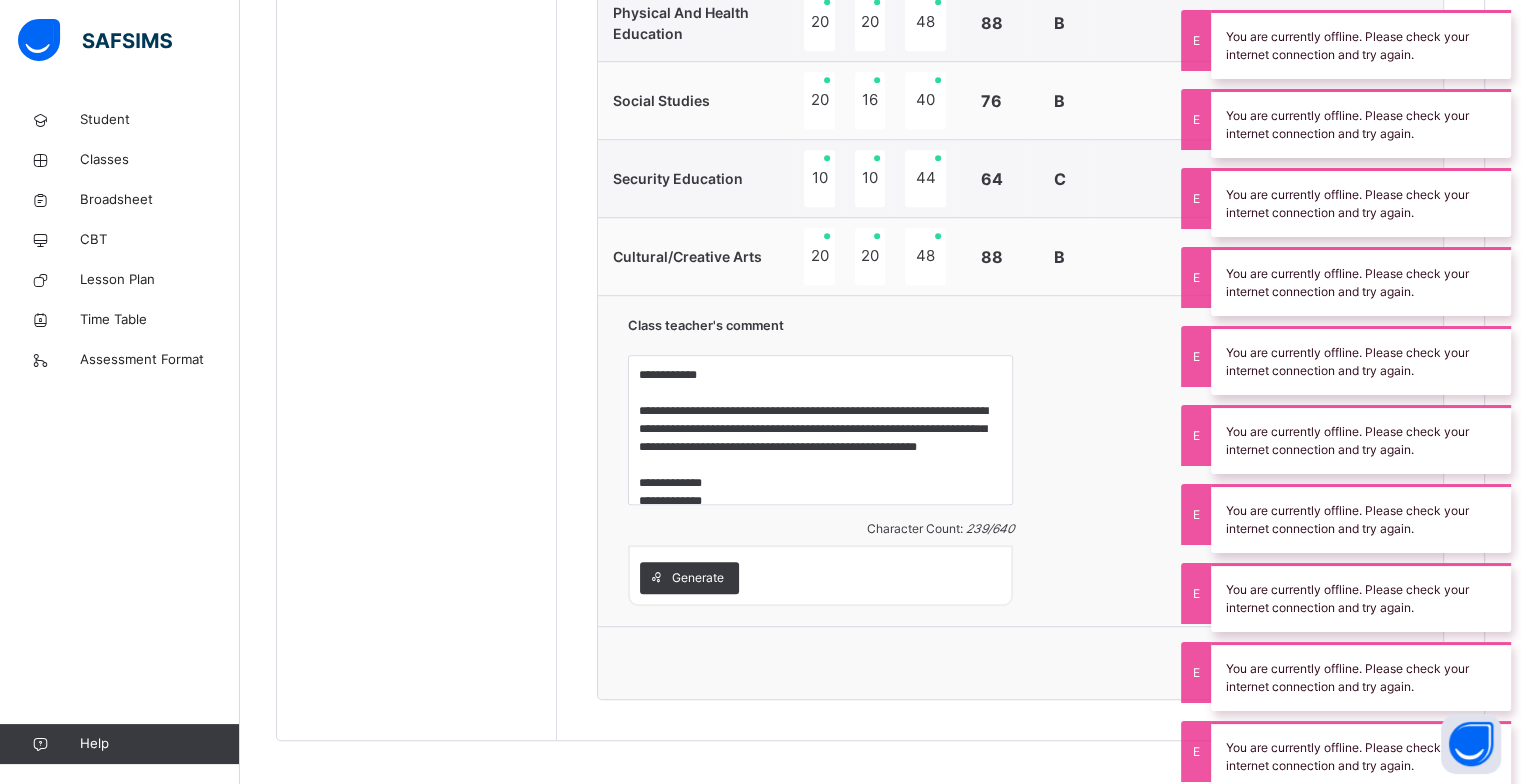 click on "**********" at bounding box center [1020, 460] 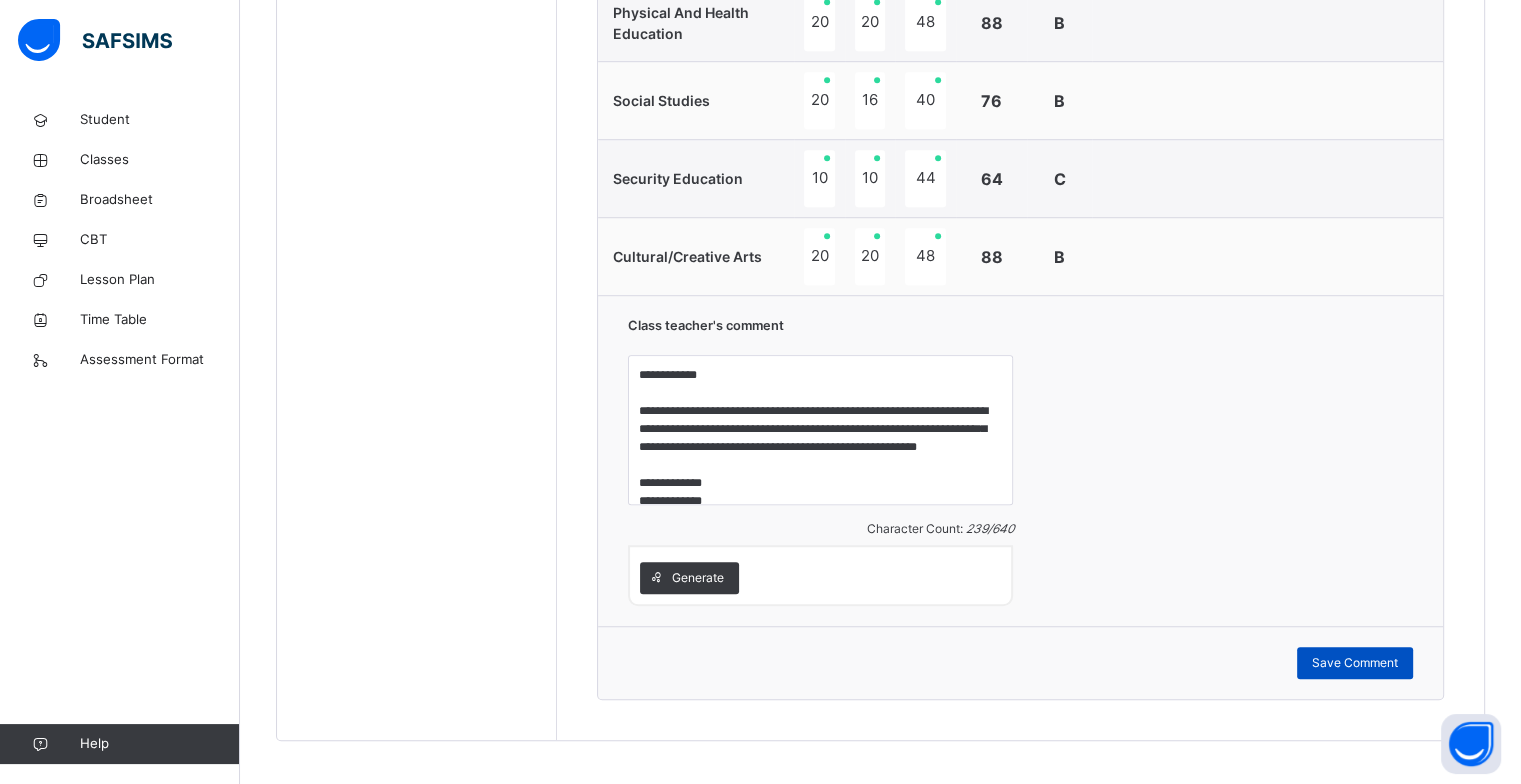 click on "Save Comment" at bounding box center [1355, 663] 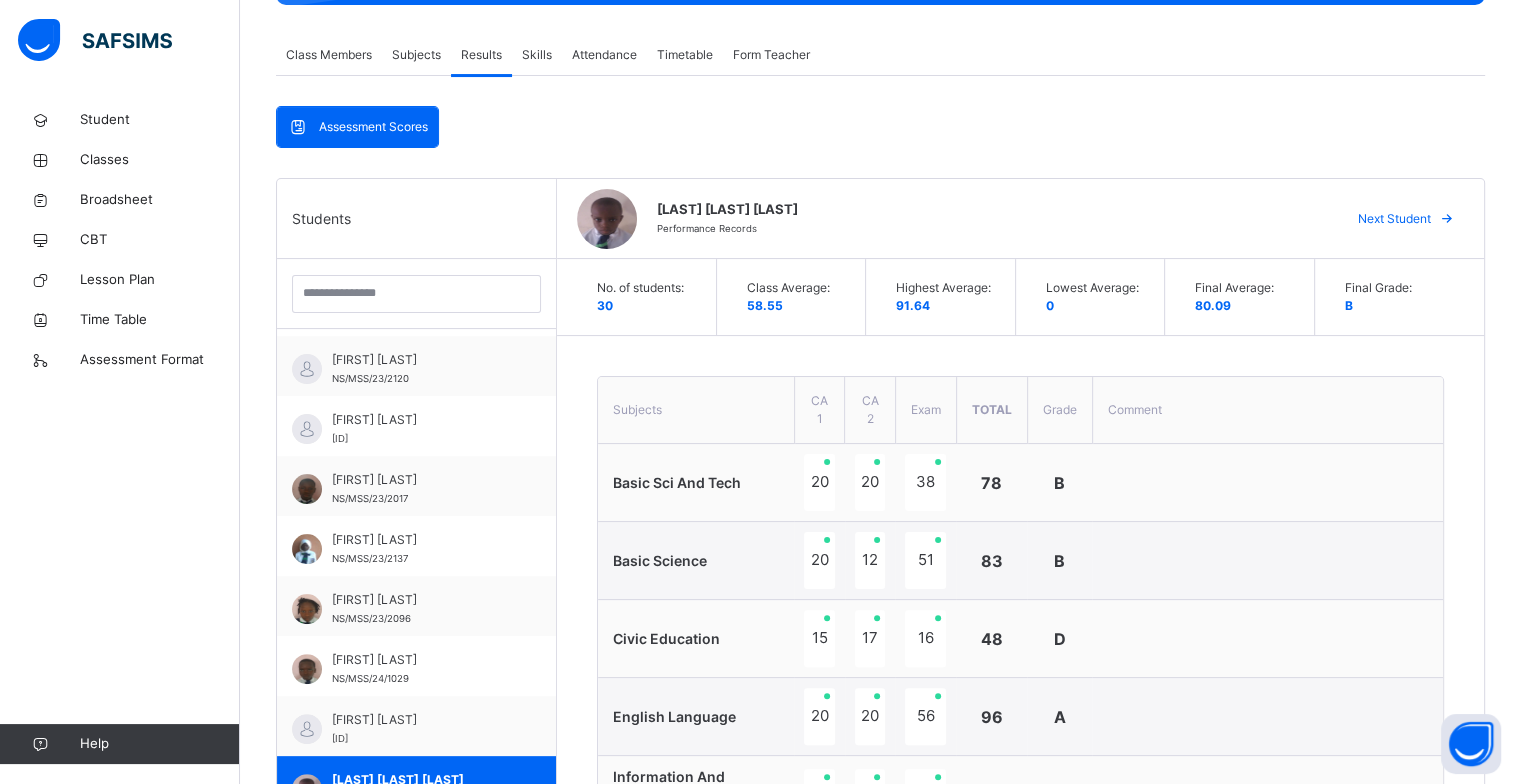 scroll, scrollTop: 288, scrollLeft: 0, axis: vertical 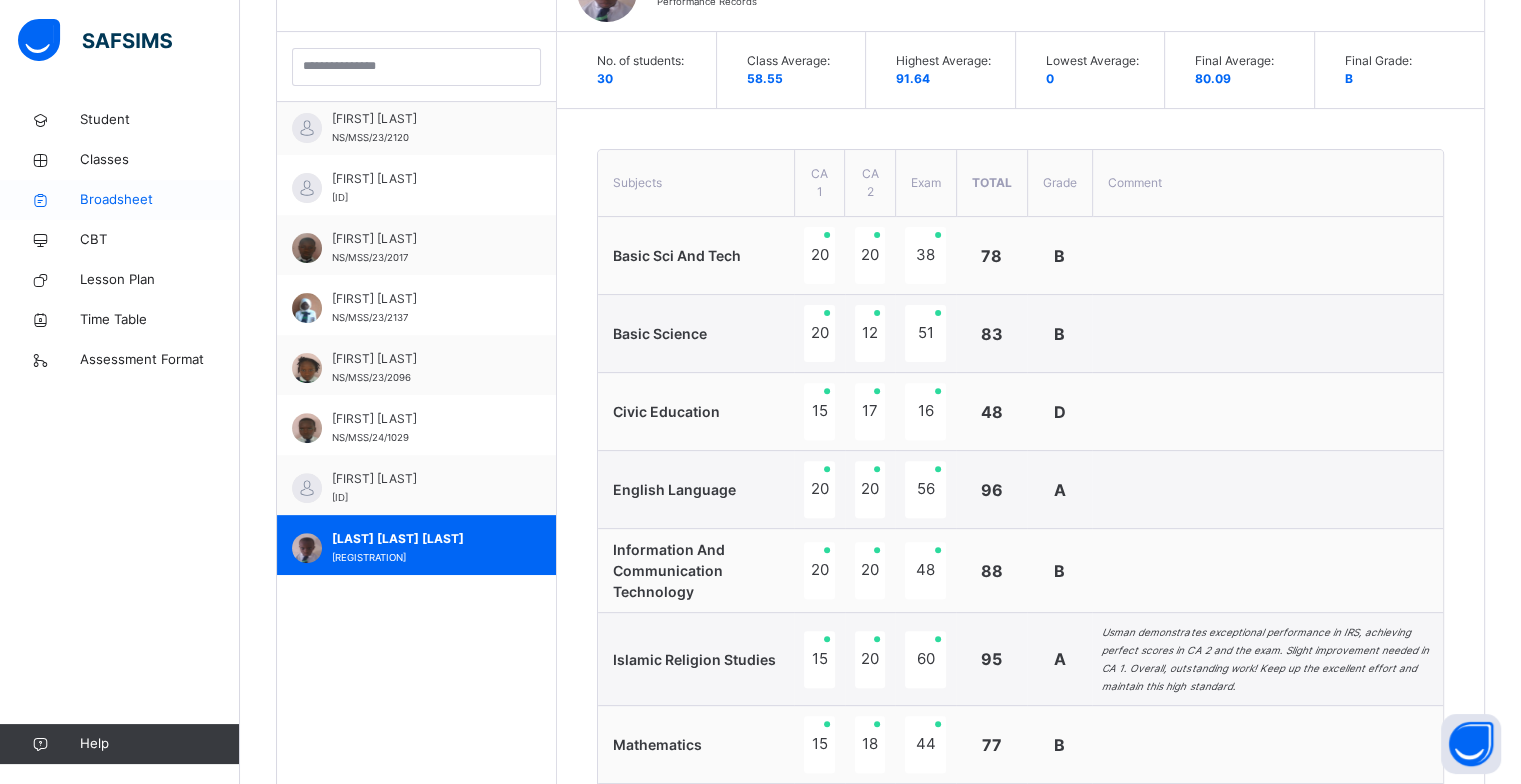 click on "Broadsheet" at bounding box center (160, 200) 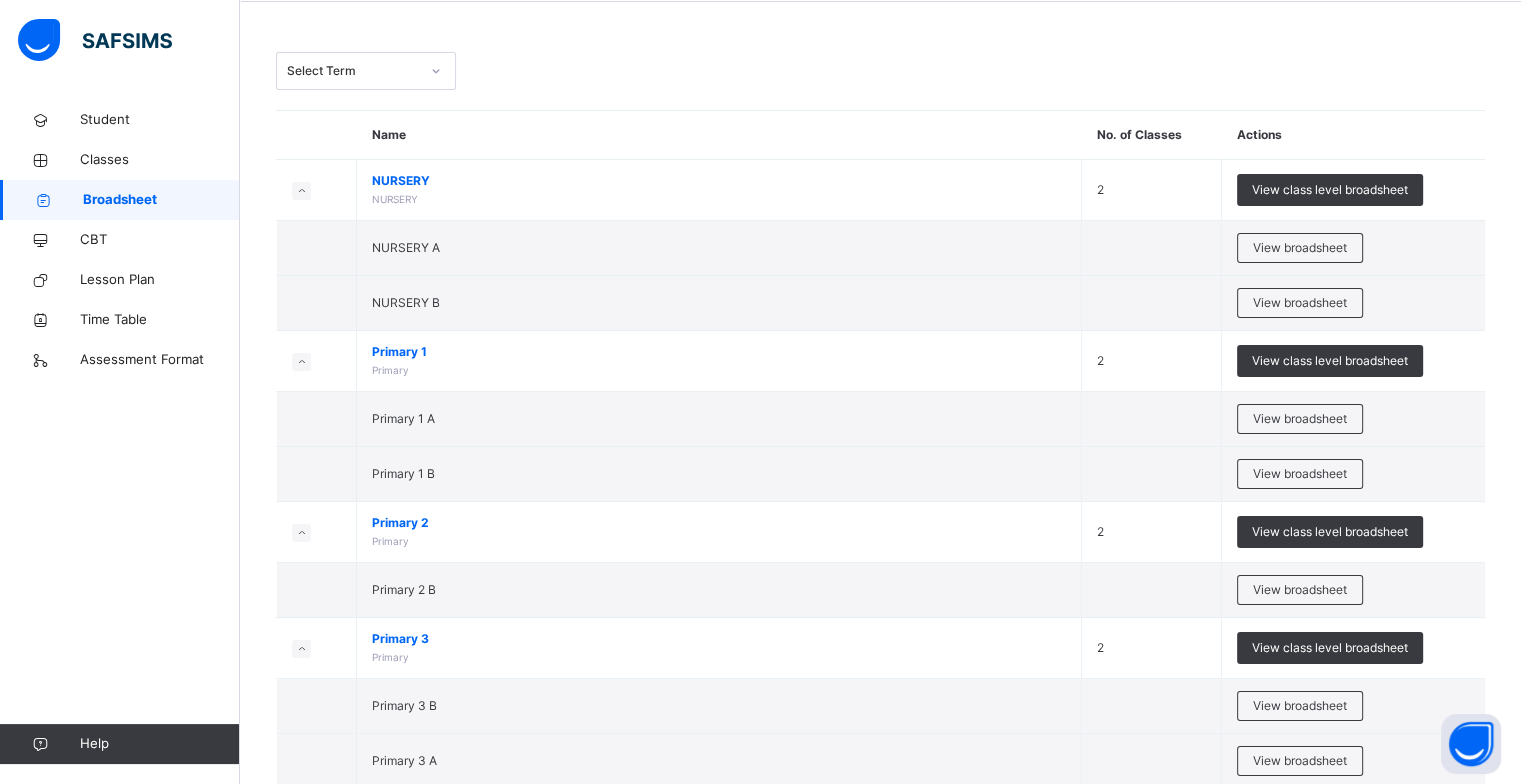 scroll, scrollTop: 120, scrollLeft: 0, axis: vertical 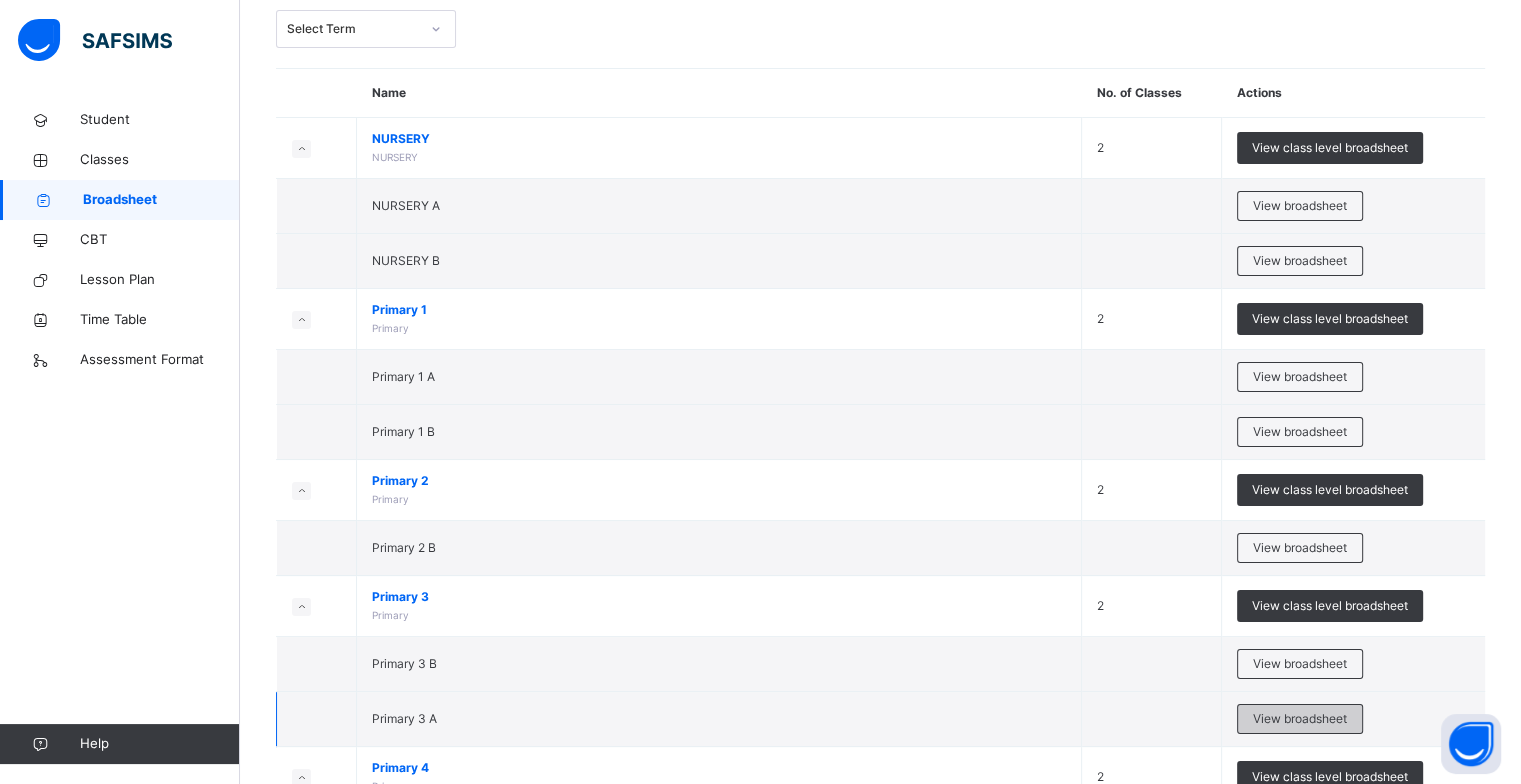 click on "View broadsheet" at bounding box center [1300, 719] 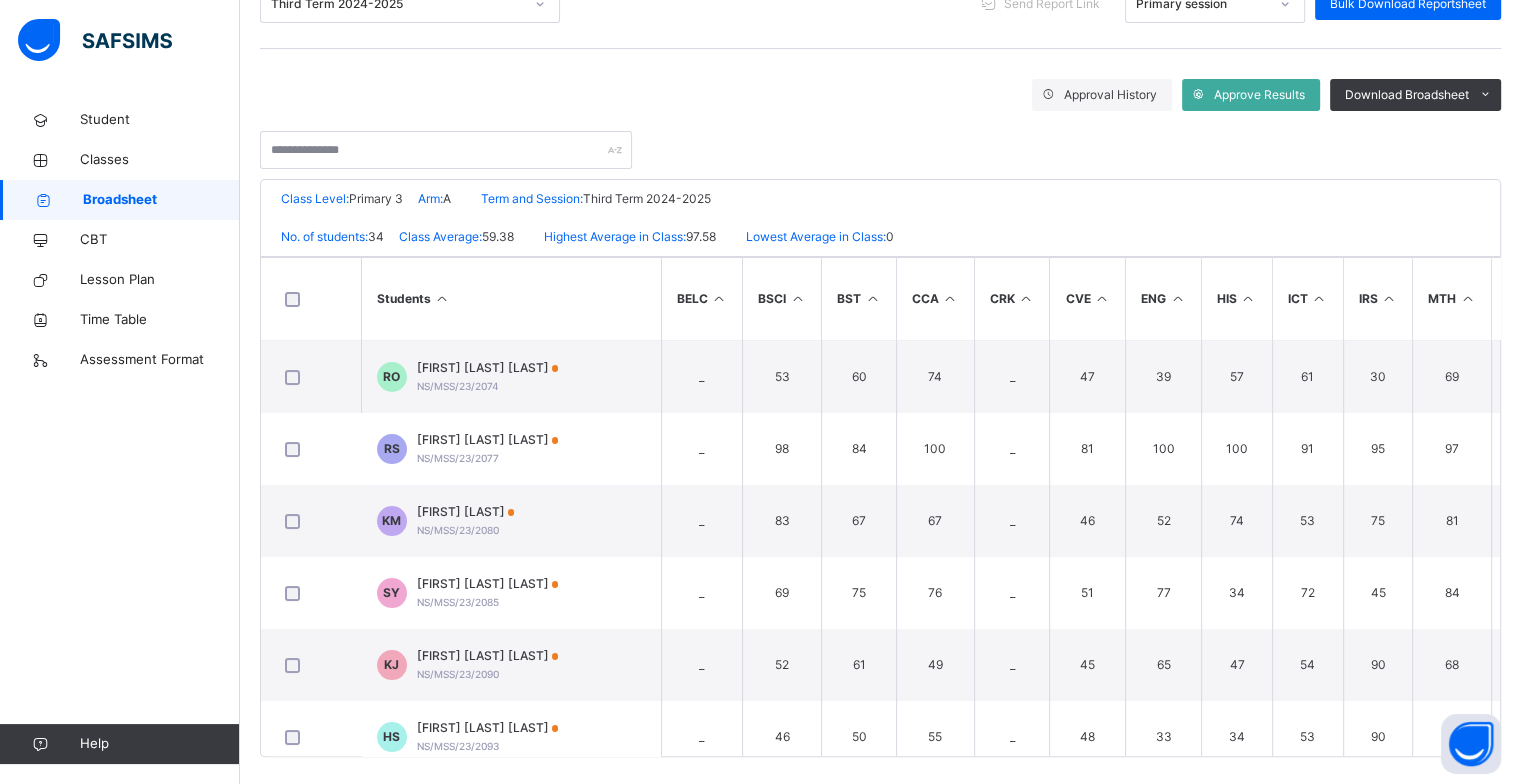 scroll, scrollTop: 308, scrollLeft: 0, axis: vertical 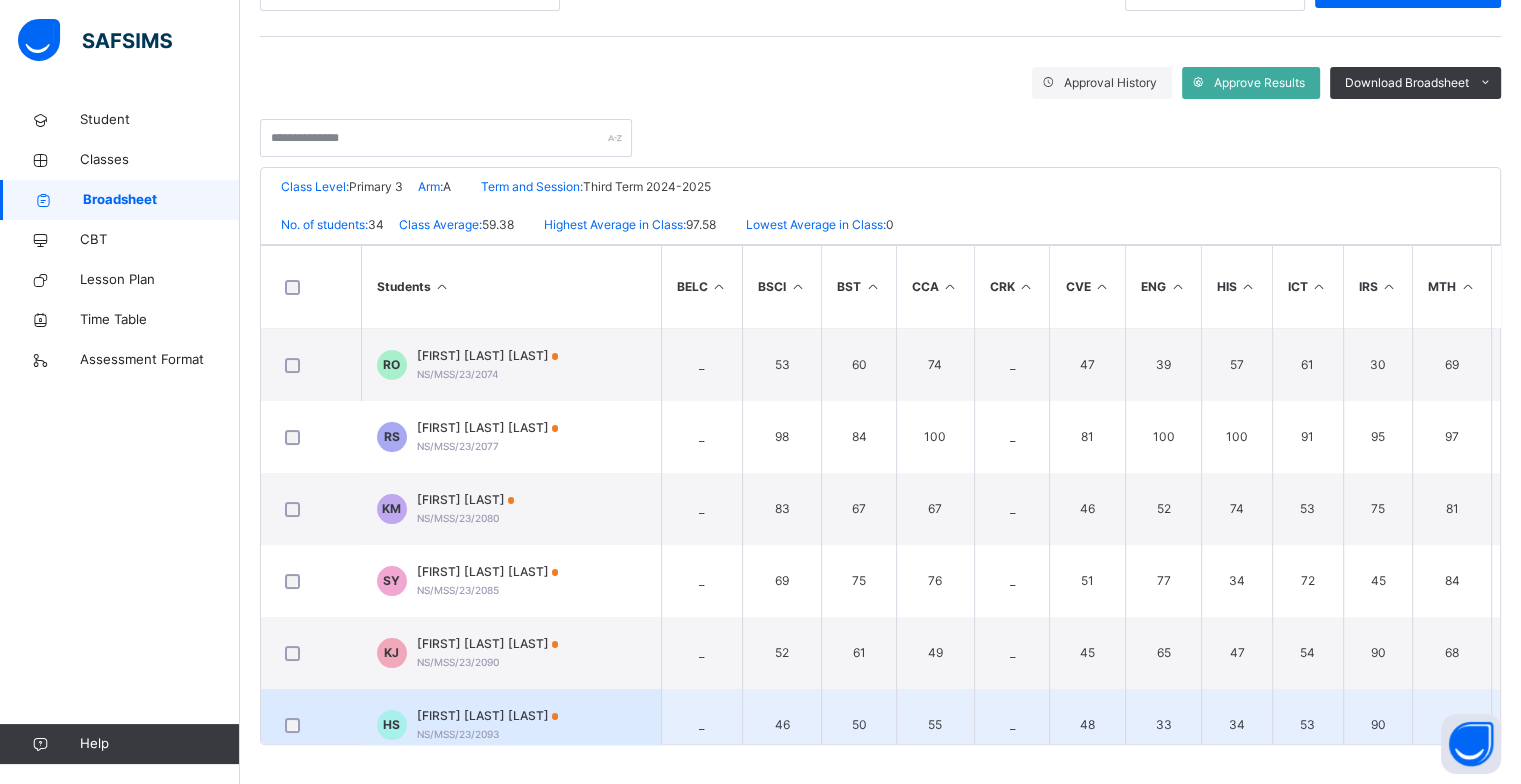 click on "HS [FIRST] [LAST]     NS/MSS/23/2093" at bounding box center [511, 725] 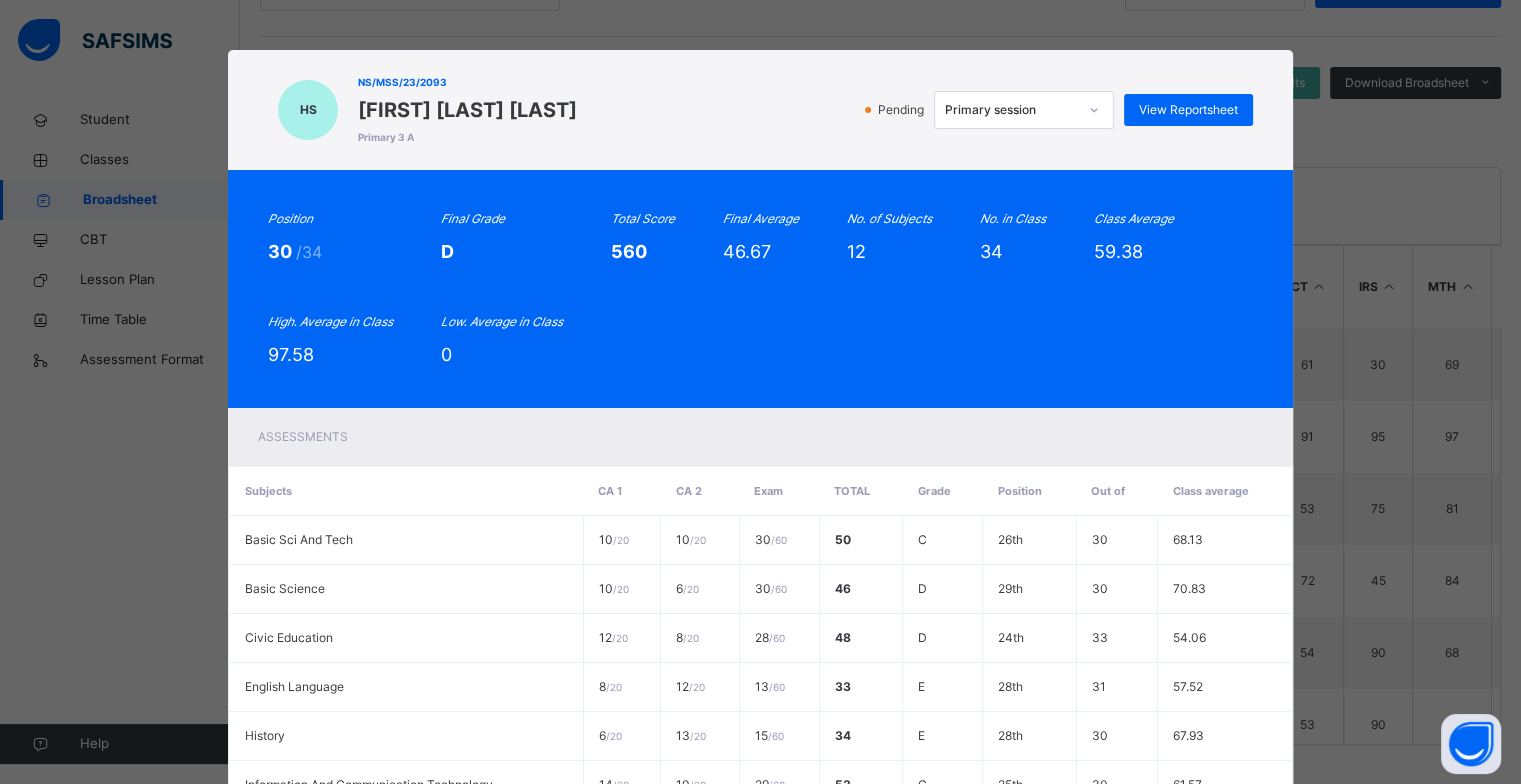 click on "HS [ID]     [FIRST] [LAST]     Primary 3 A   Pending Primary session View Reportsheet" at bounding box center (760, 110) 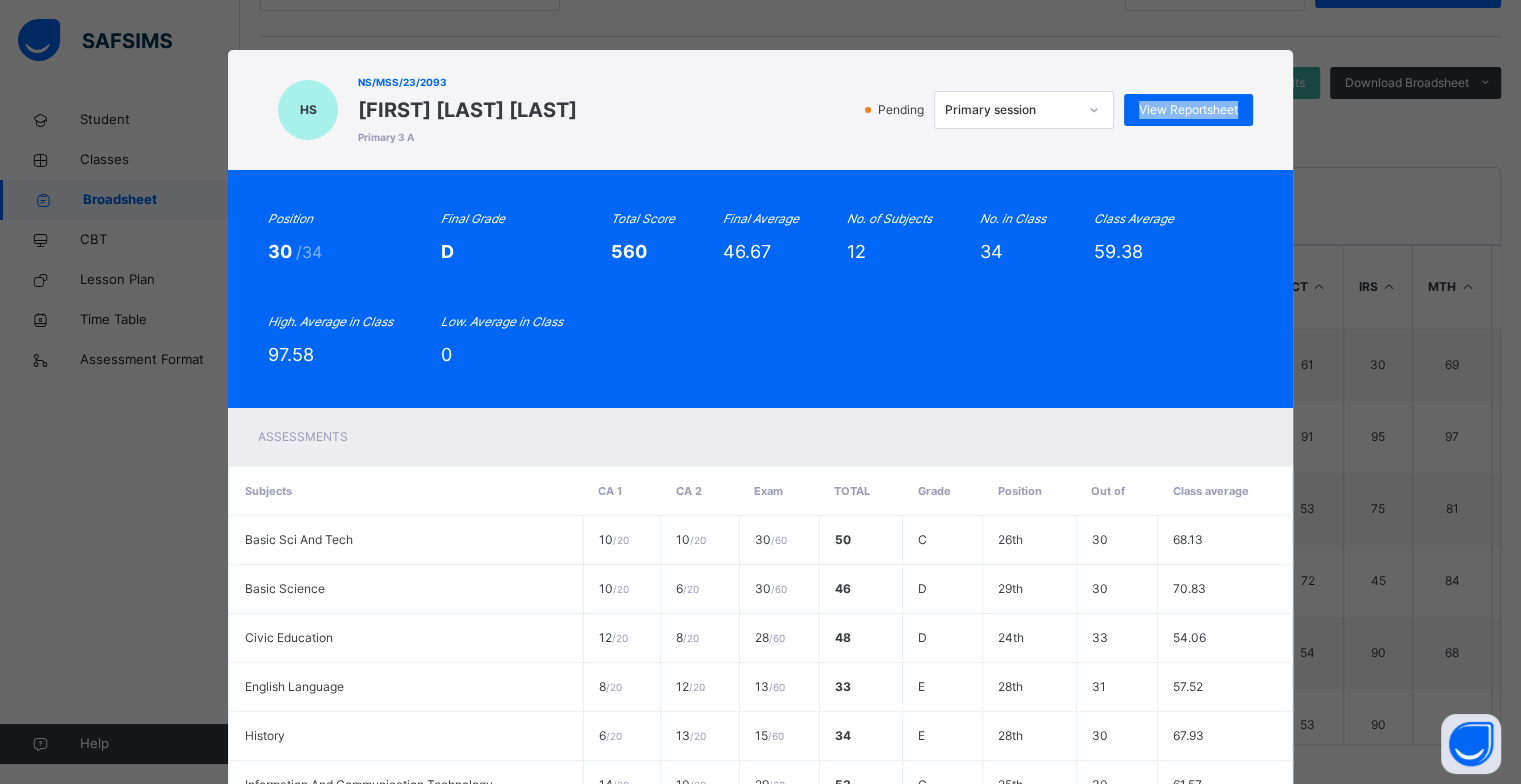click on "NS/MSS/23/2093     [LAST] [LAST]     Primary 3 A   Pending Primary session View Reportsheet     Position         30       /34         Final Grade         D         Total Score         560         Final Average         46.67         No. of Subjects         12         No. in Class         34         Class Average         59.38         High. Average in Class         97.58         Low. Average in Class         0     Assessments     Subjects       CA 1     CA 2     Exam       Total         Grade         Position         Out of         Class average       Basic Sci And Tech     10 / 20     10 / 20     30 / 60     50     C     26th     30     68.13     Basic Science     10 / 20     6 / 20     30 / 60     46     D     29th     30     70.83     Civic Education     12 / 20     8 / 20     28 / 60     48     D     24th     33     54.06     English Language     8 / 20     12 / 20     13 / 60     33     E     28th     31     57.52     History     6 / 20     13 / 20     15 / 60     34     E     28th     30" at bounding box center [760, 392] 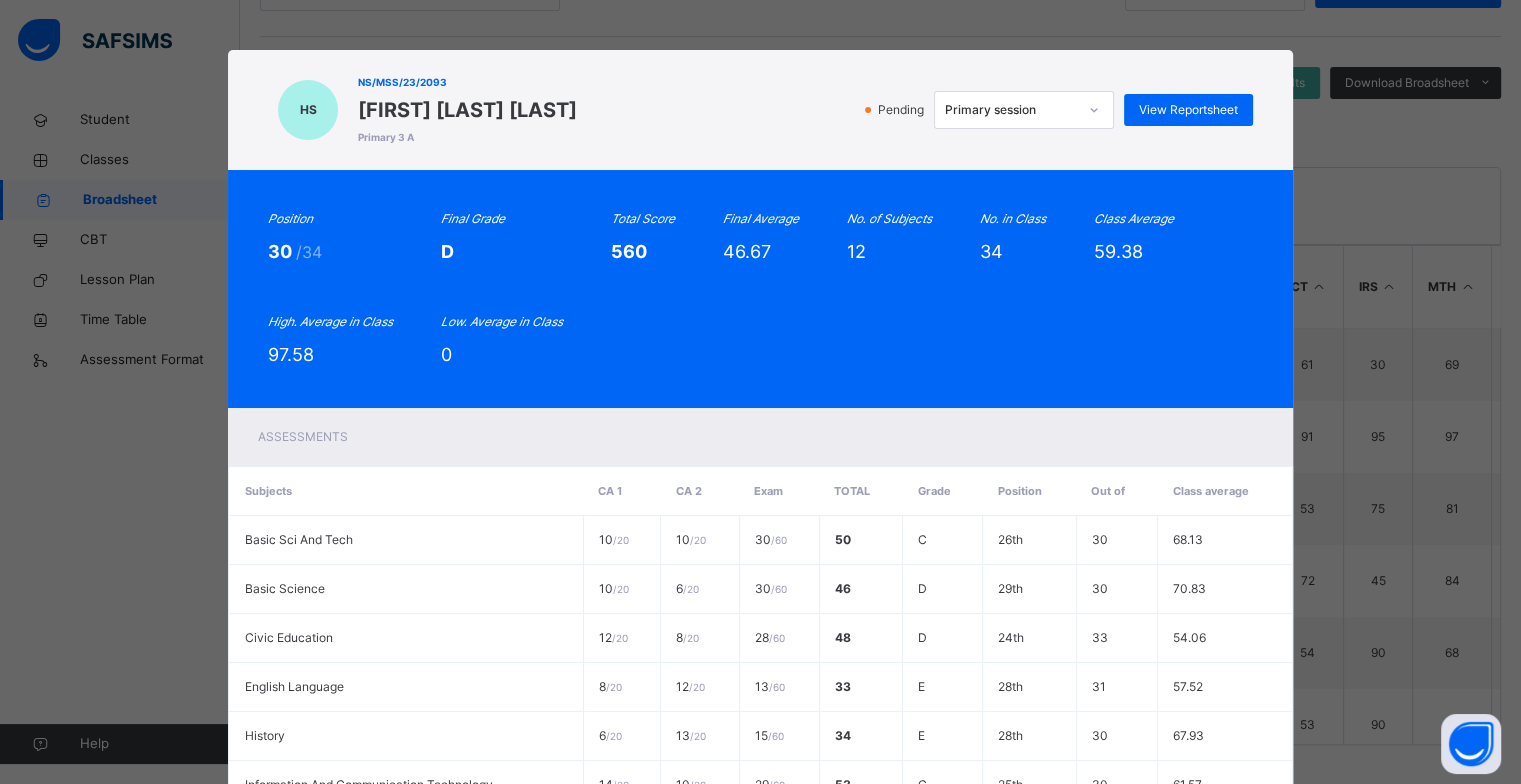 click on "NS/MSS/23/2093     [LAST] [LAST]     Primary 3 A   Pending Primary session View Reportsheet     Position         30       /34         Final Grade         D         Total Score         560         Final Average         46.67         No. of Subjects         12         No. in Class         34         Class Average         59.38         High. Average in Class         97.58         Low. Average in Class         0     Assessments     Subjects       CA 1     CA 2     Exam       Total         Grade         Position         Out of         Class average       Basic Sci And Tech     10 / 20     10 / 20     30 / 60     50     C     26th     30     68.13     Basic Science     10 / 20     6 / 20     30 / 60     46     D     29th     30     70.83     Civic Education     12 / 20     8 / 20     28 / 60     48     D     24th     33     54.06     English Language     8 / 20     12 / 20     13 / 60     33     E     28th     31     57.52     History     6 / 20     13 / 20     15 / 60     34     E     28th     30" at bounding box center [760, 392] 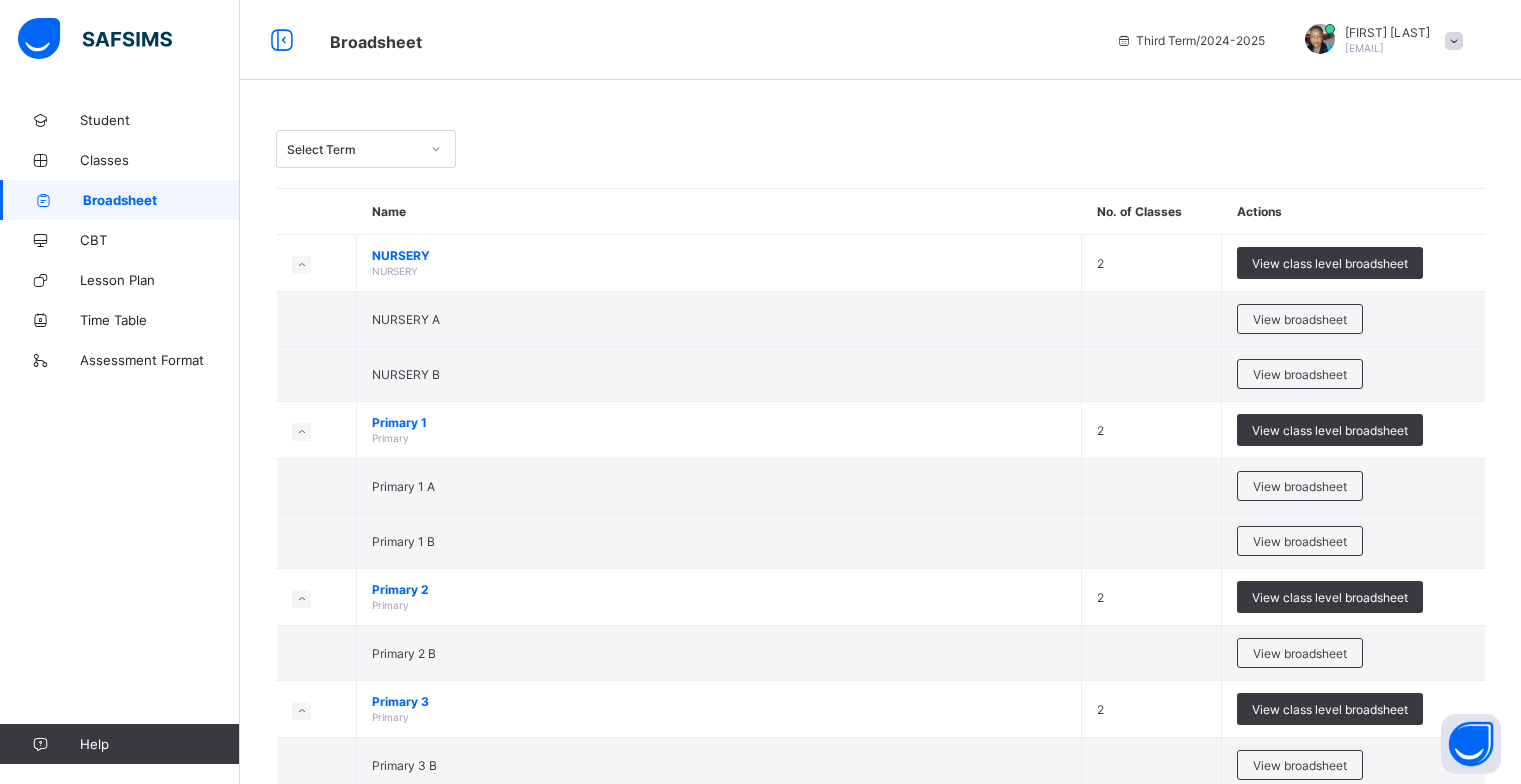 scroll, scrollTop: 0, scrollLeft: 0, axis: both 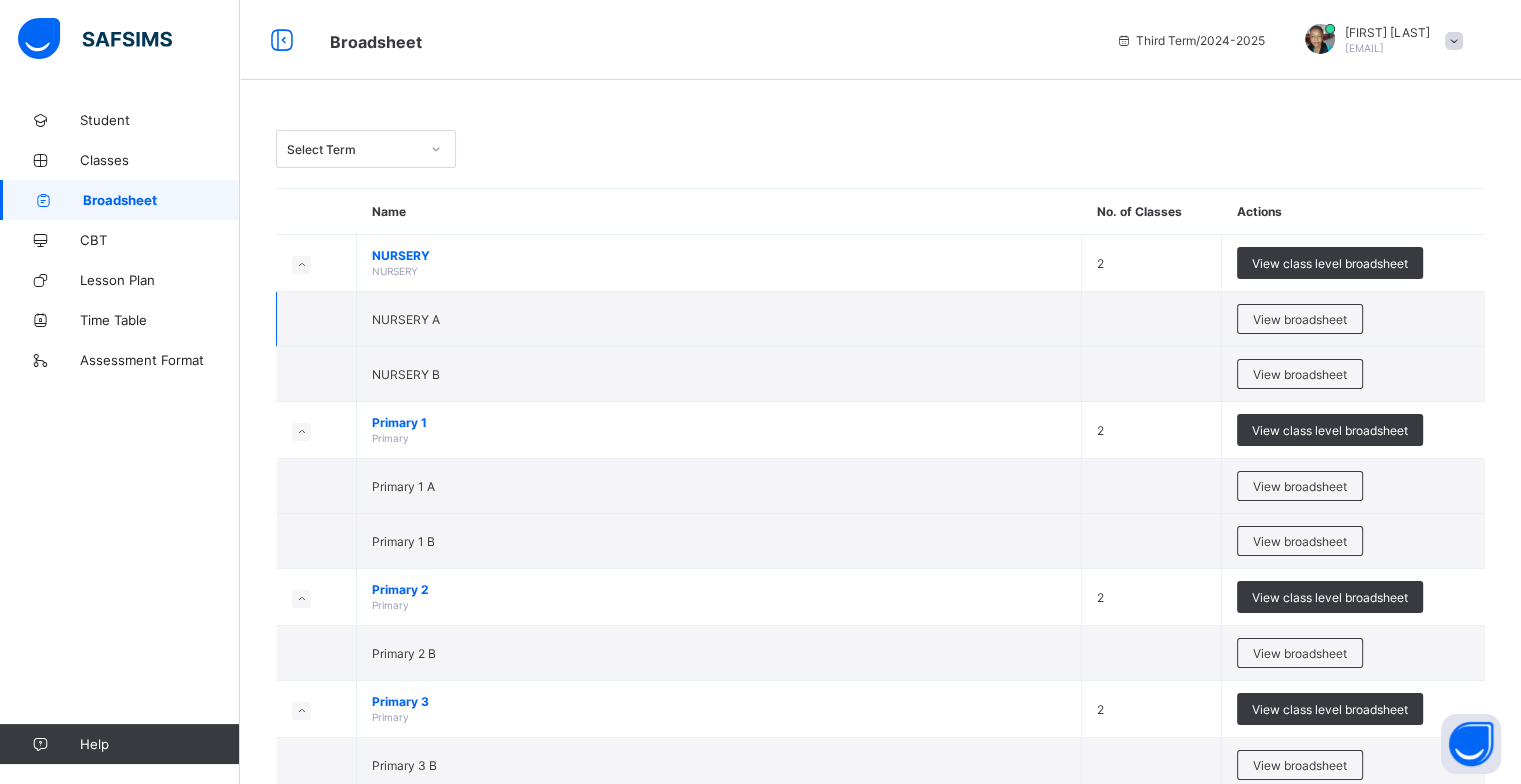 click on "NURSERY A" at bounding box center (719, 319) 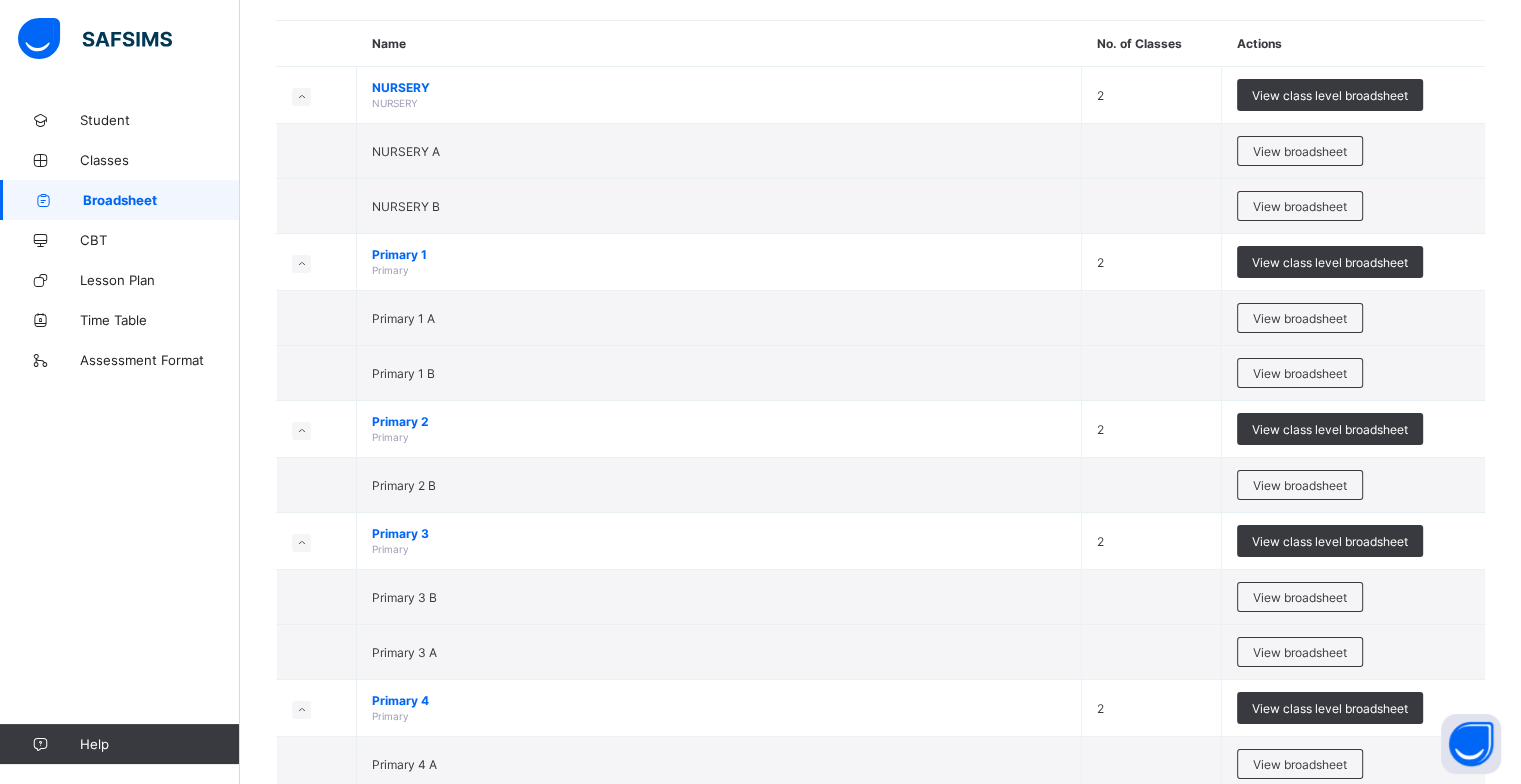 scroll, scrollTop: 186, scrollLeft: 0, axis: vertical 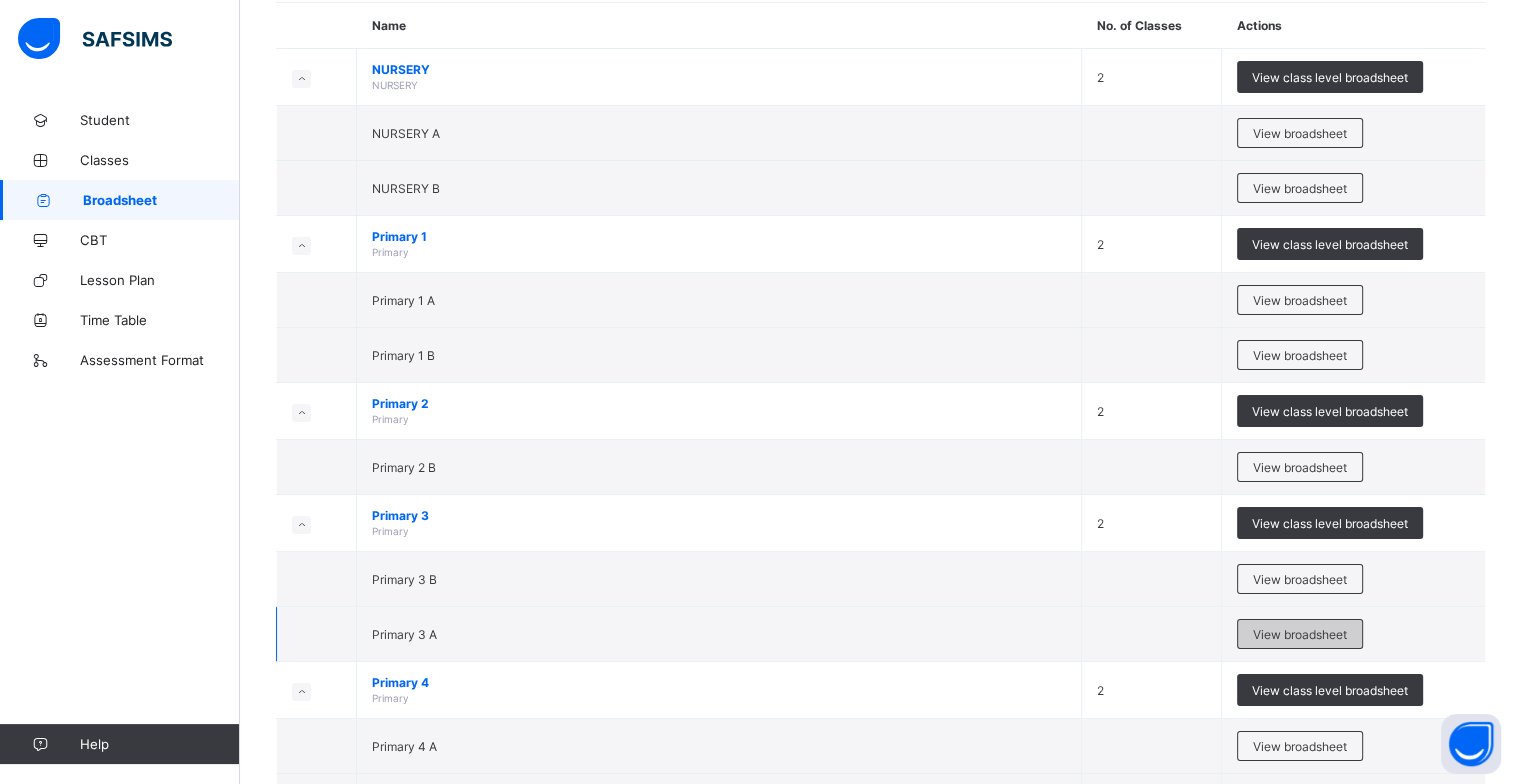 click on "View broadsheet" at bounding box center (1300, 634) 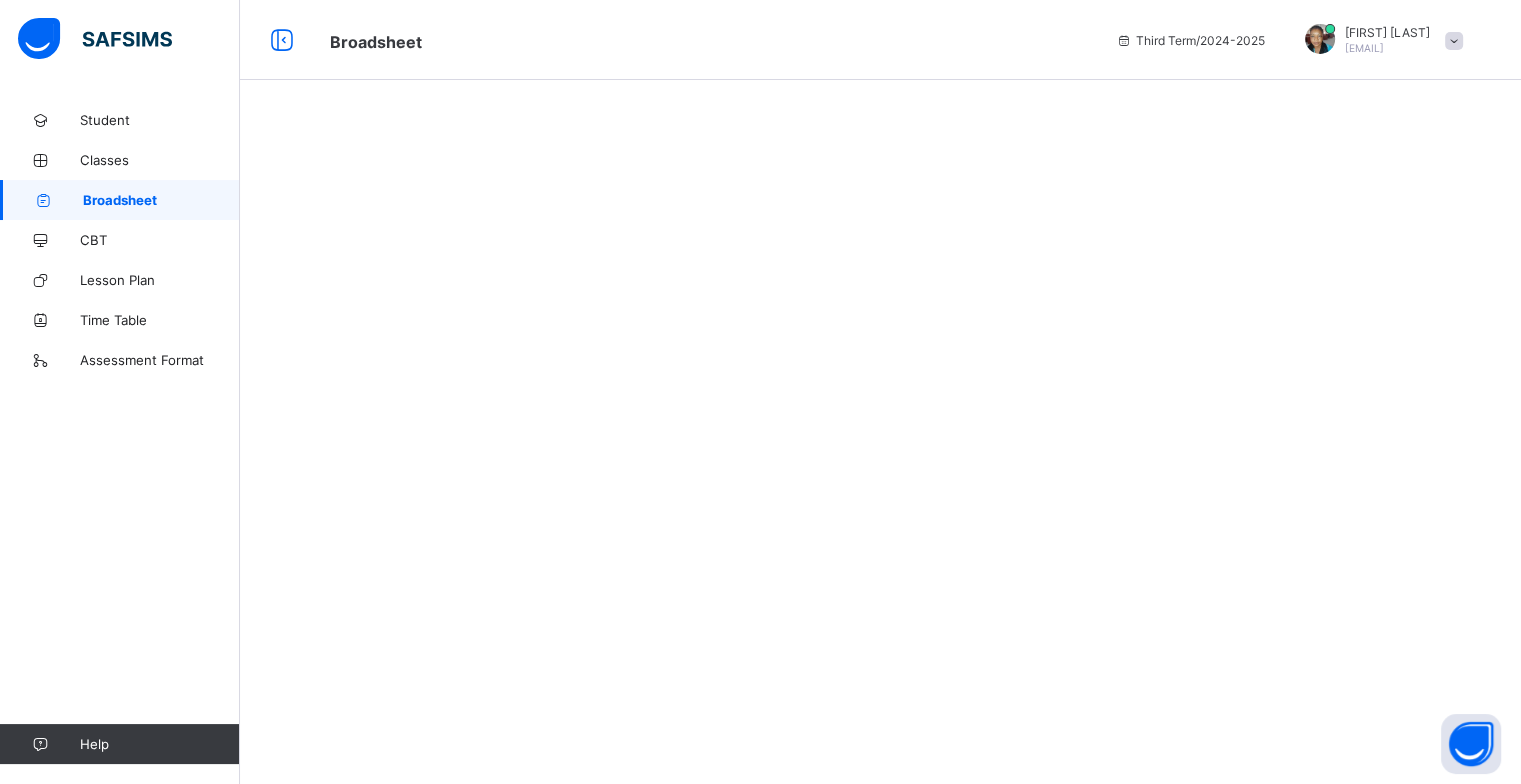 scroll, scrollTop: 0, scrollLeft: 0, axis: both 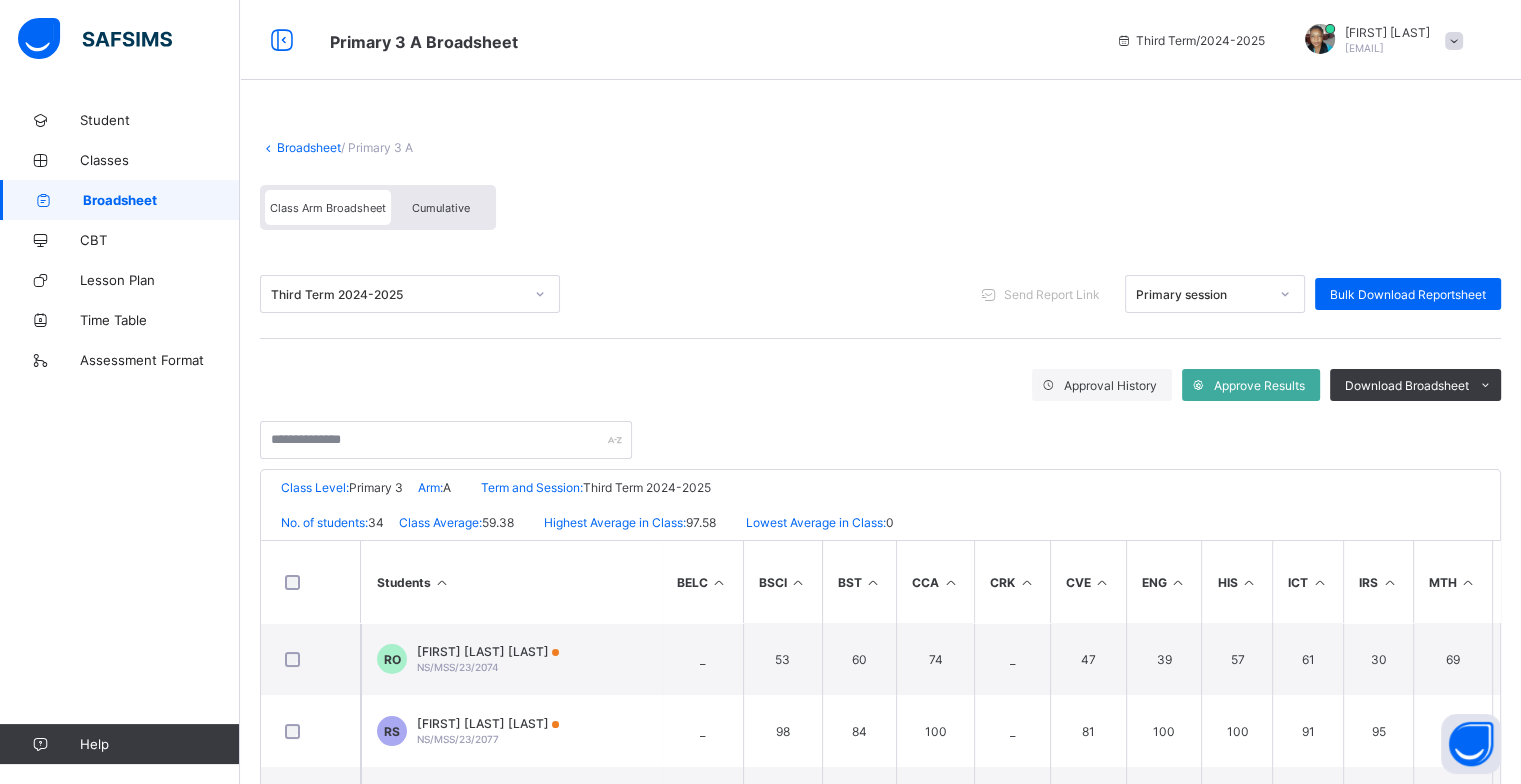 click at bounding box center (442, 582) 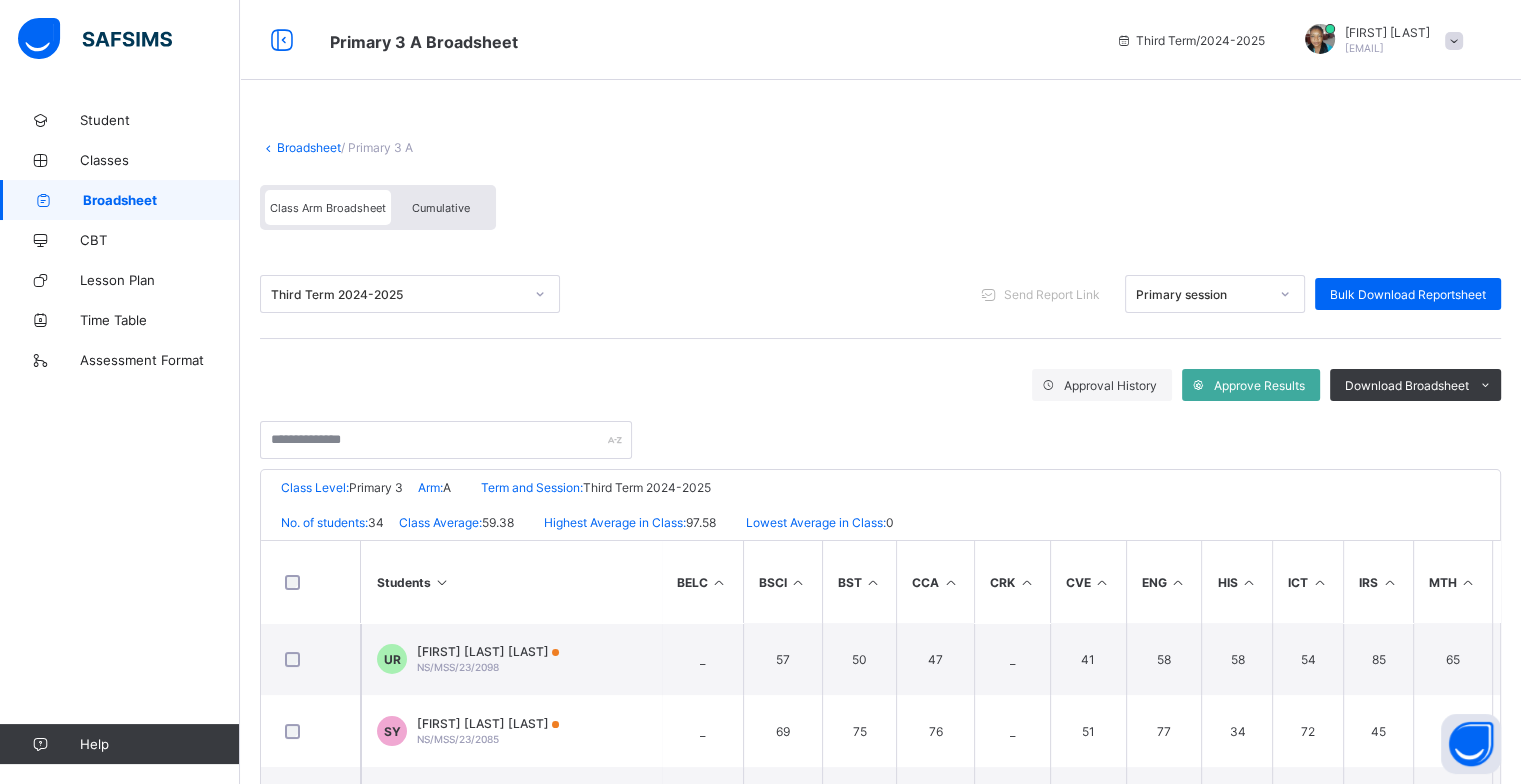 click at bounding box center [442, 582] 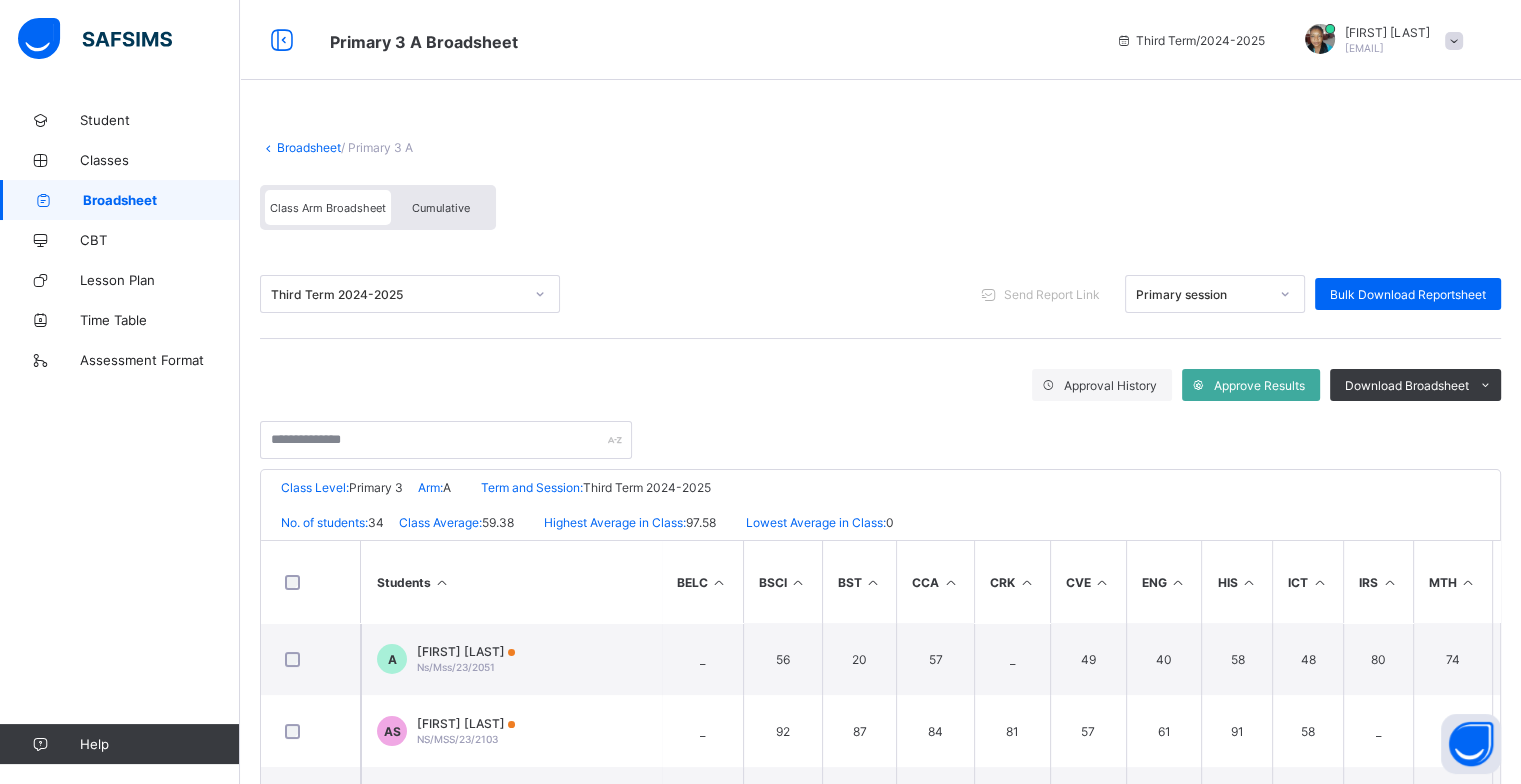 click at bounding box center [442, 582] 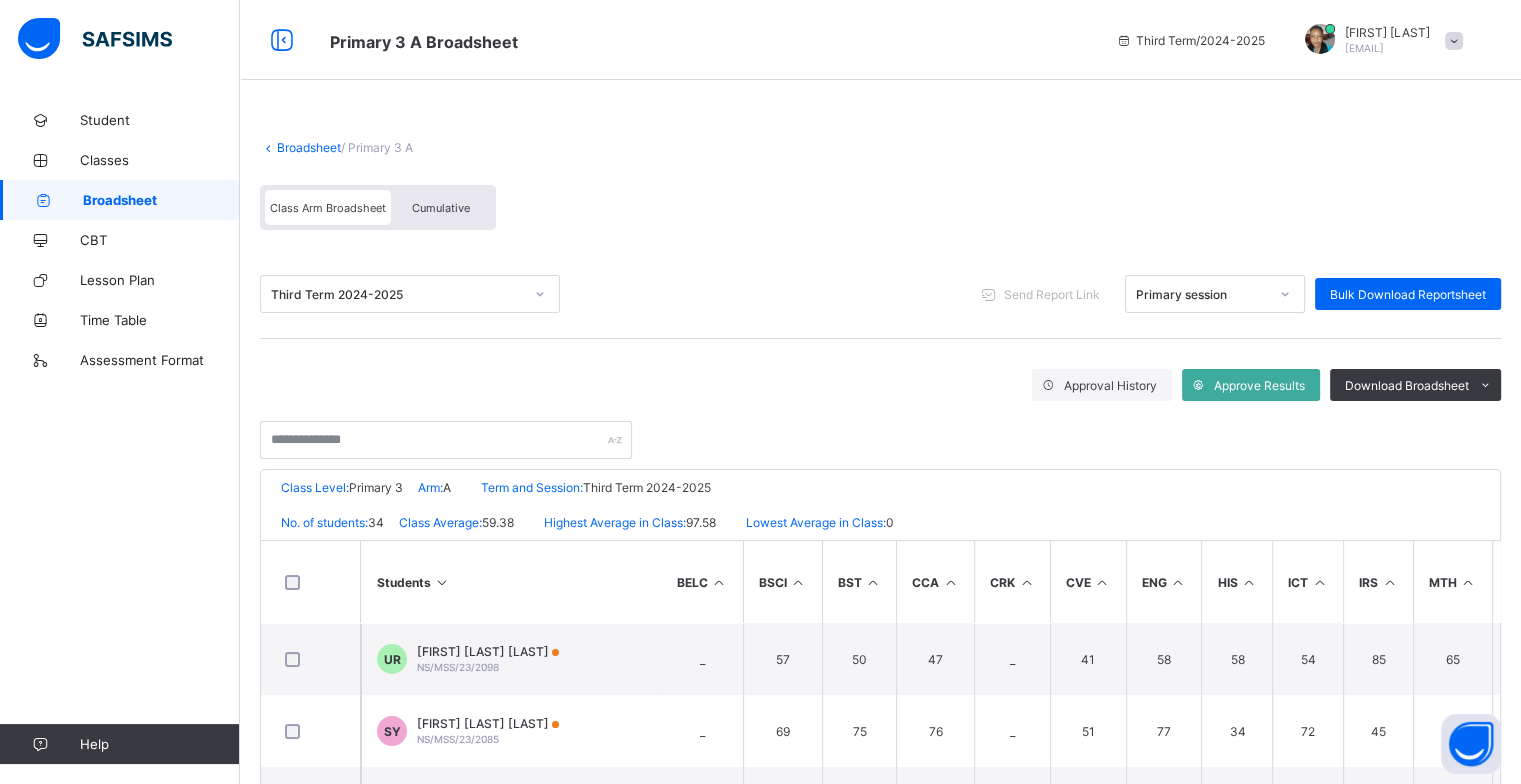 click at bounding box center (442, 582) 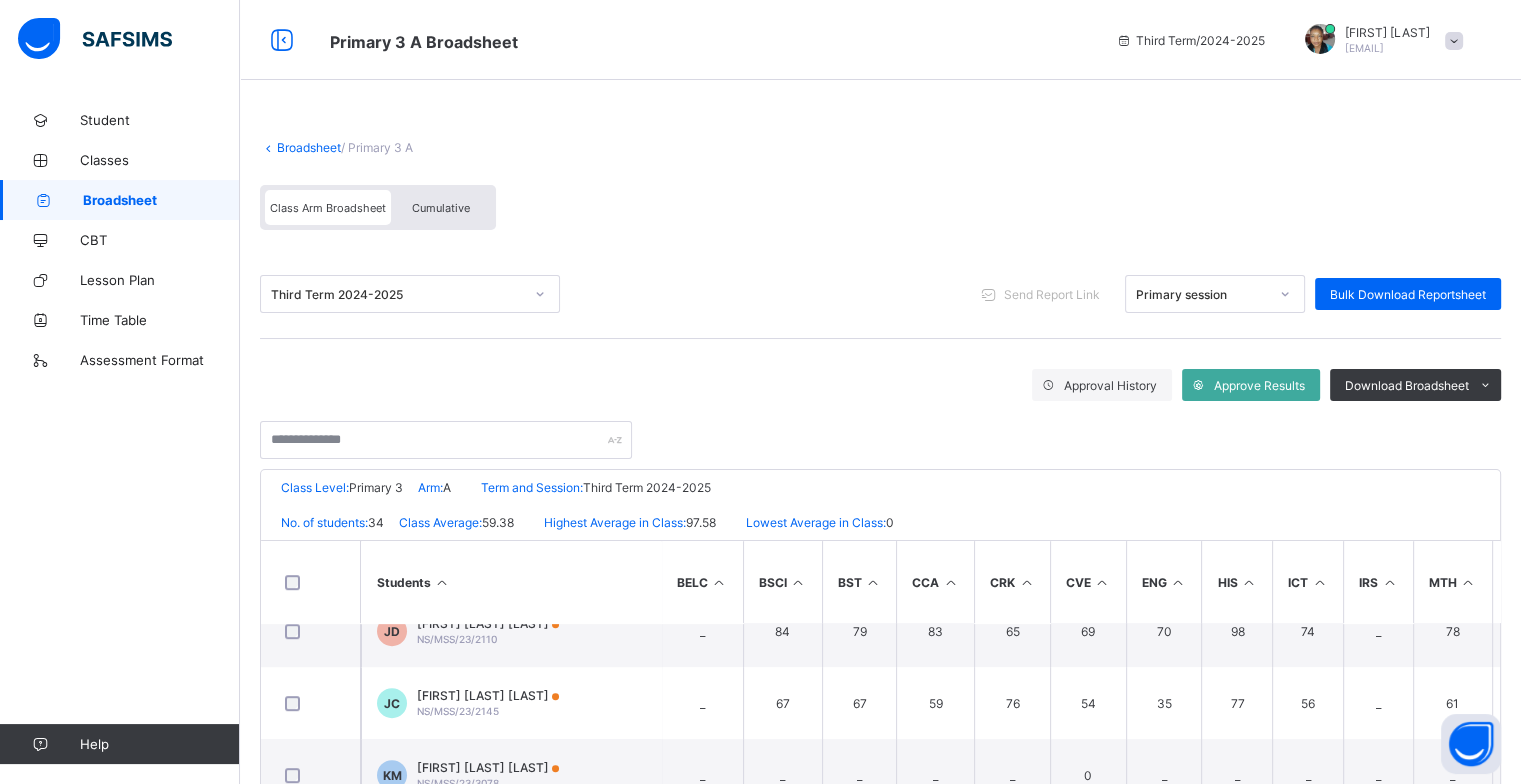 scroll, scrollTop: 1040, scrollLeft: 0, axis: vertical 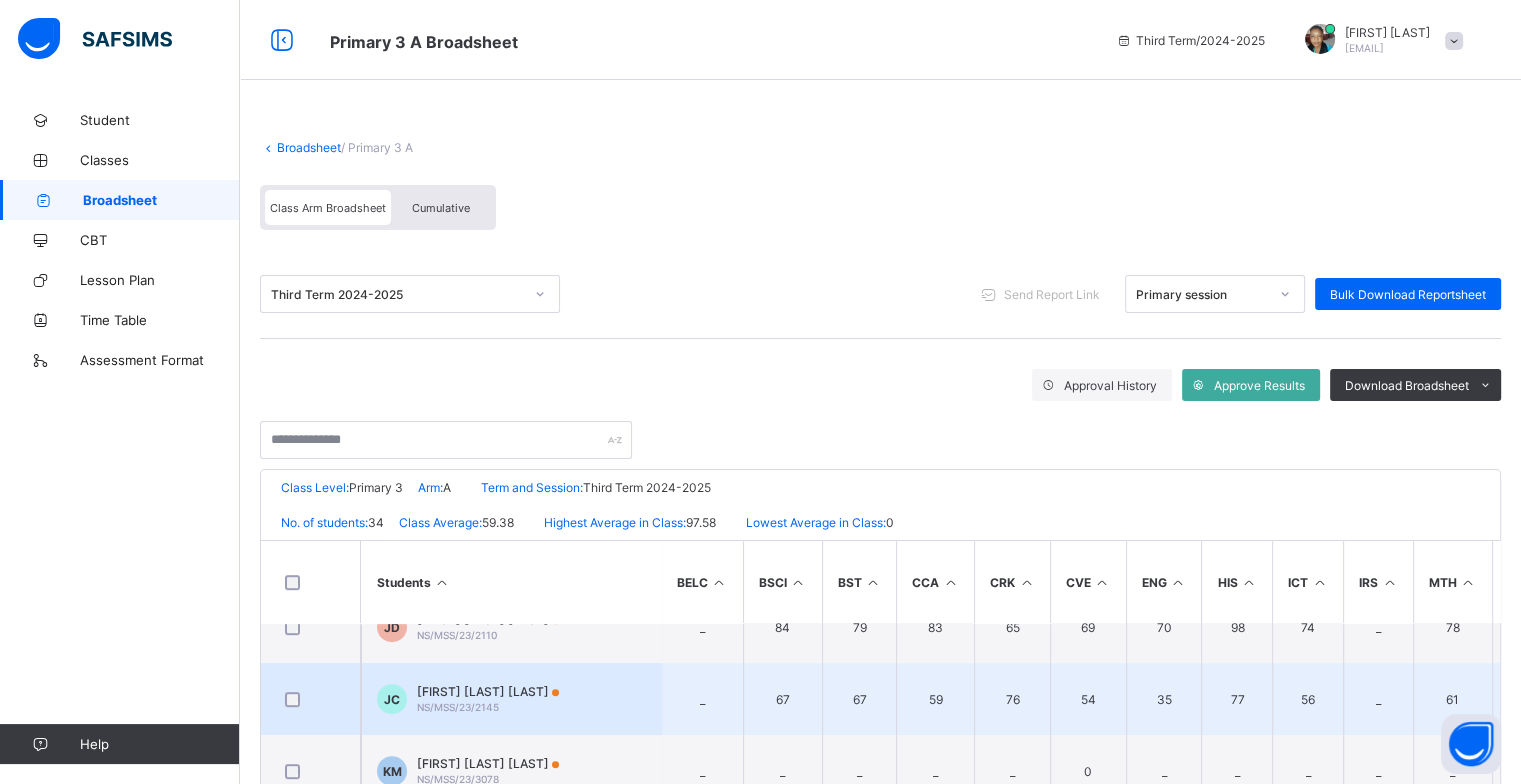 click on "JC JOY DOOCHVIR CHRIS   NS/MSS/23/2145" at bounding box center (511, 699) 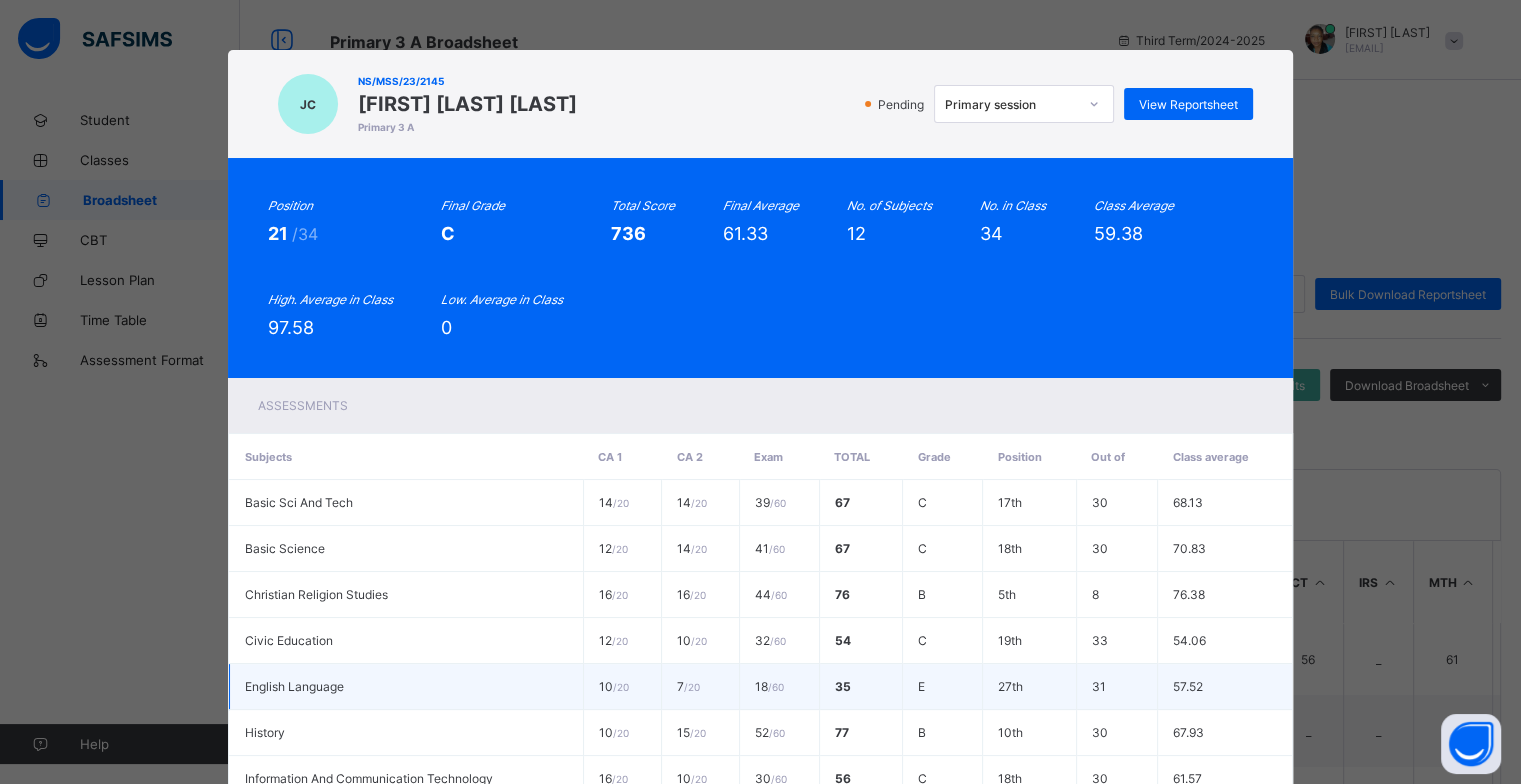 scroll, scrollTop: 1120, scrollLeft: 0, axis: vertical 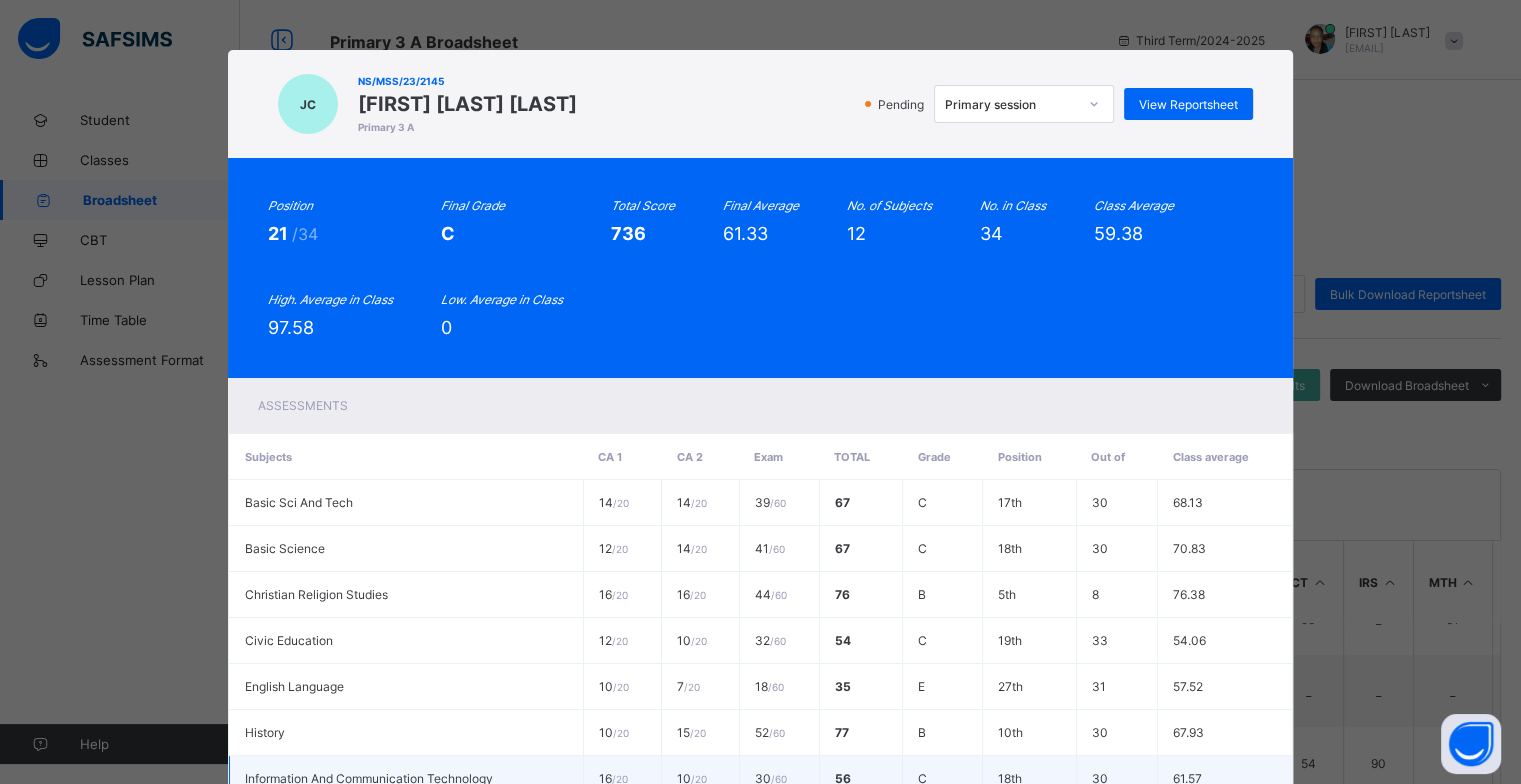 click on "61.57" at bounding box center (1224, 779) 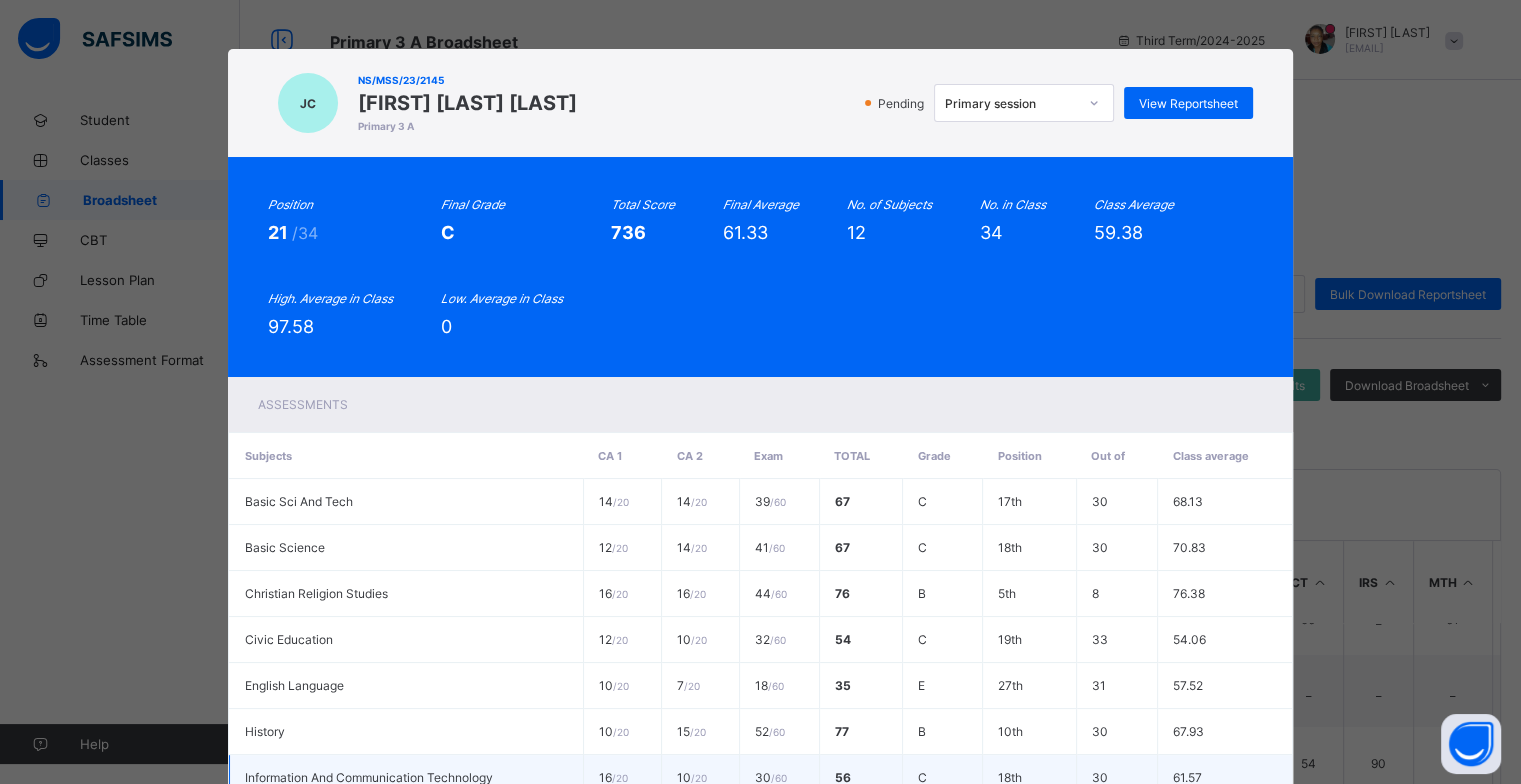 scroll, scrollTop: 0, scrollLeft: 0, axis: both 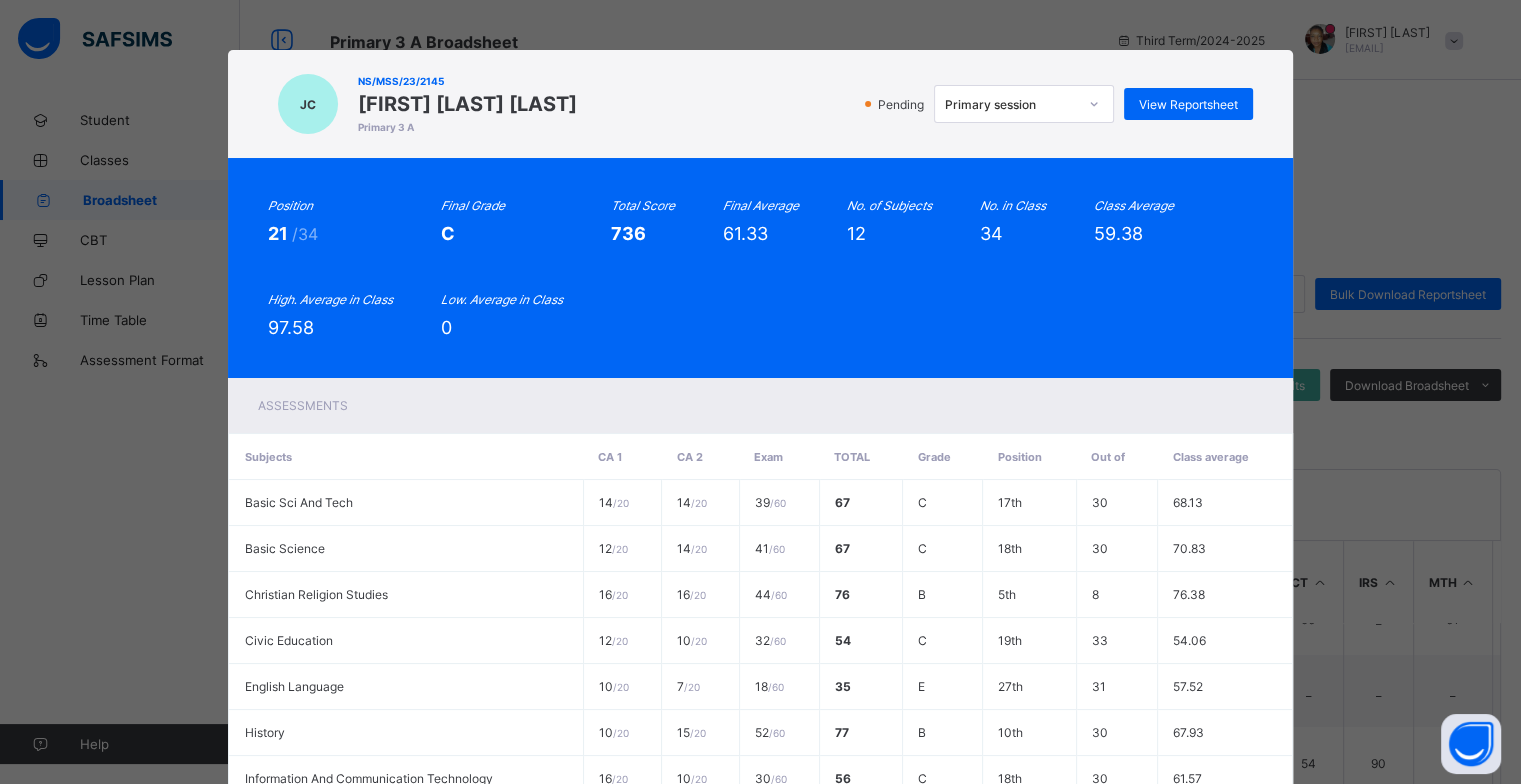 click on "JC   NS/MSS/23/2145     JOY DOOCHVIR CHRIS     Primary 3 A   Pending Primary session View Reportsheet     Position         21       /34         Final Grade         C         Total Score         736         Final Average         61.33         No. of Subjects         12         No. in Class         34         Class Average         59.38         High. Average in Class         97.58         Low. Average in Class         0     Assessments     Subjects       CA 1     CA 2     Exam       Total         Grade         Position         Out of         Class average       Basic Sci And Tech     14 / 20     14 / 20     39 / 60     67     C     17th     30     68.13     Basic Science     12 / 20     14 / 20     41 / 60     67     C     18th     30     70.83     Christian Religion Studies     16 / 20     16 / 20     44 / 60     76     B     5th     8     76.38     Civic Education     12 / 20     10 / 20     32 / 60     54     C     19th     33     54.06     English Language     10 / 20     7 / 20     18 / 60     35     E" at bounding box center (760, 392) 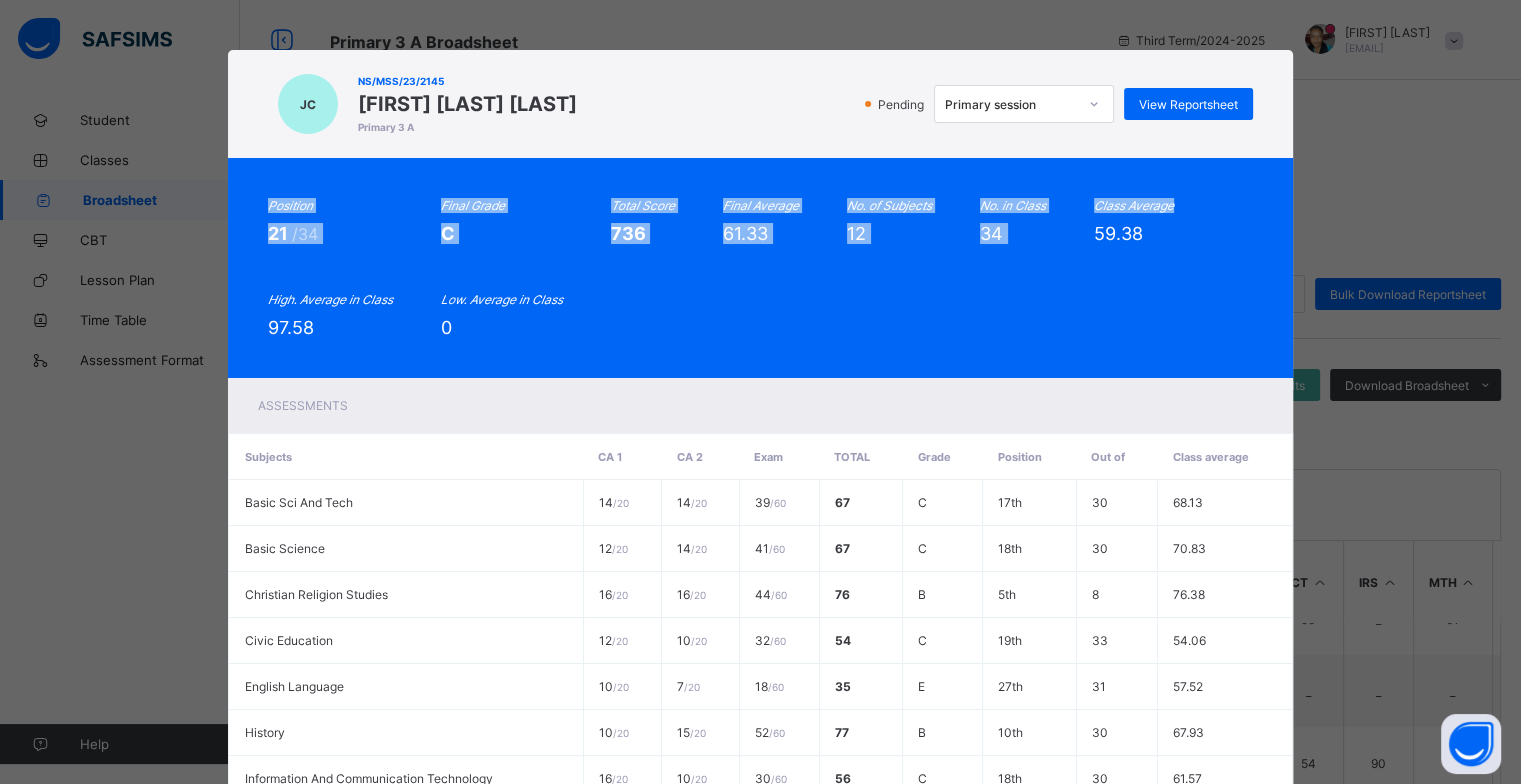 drag, startPoint x: 1412, startPoint y: 207, endPoint x: 1315, endPoint y: 66, distance: 171.14322 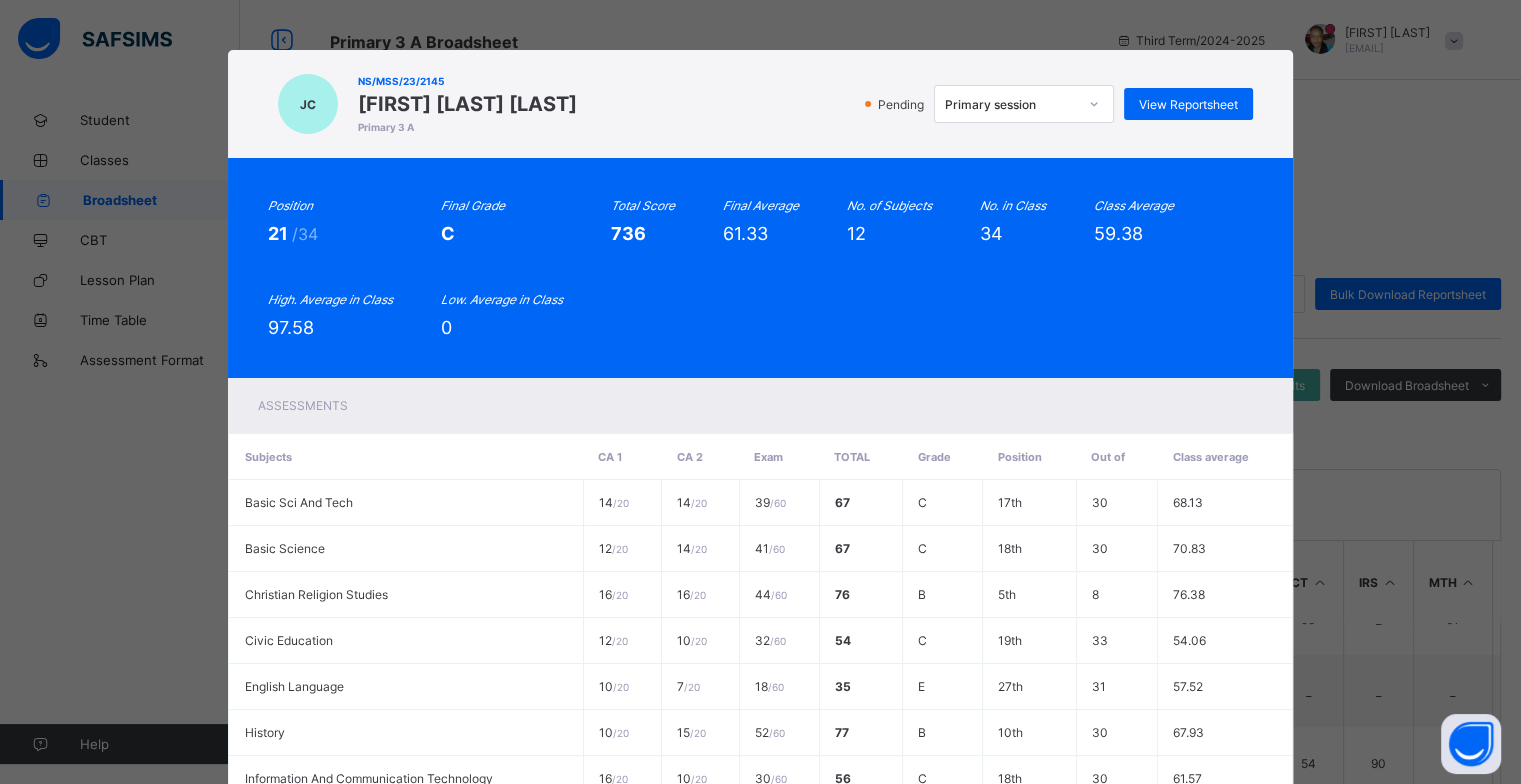 click on "JC   NS/MSS/23/2145     JOY DOOCHVIR CHRIS     Primary 3 A   Pending Primary session View Reportsheet     Position         21       /34         Final Grade         C         Total Score         736         Final Average         61.33         No. of Subjects         12         No. in Class         34         Class Average         59.38         High. Average in Class         97.58         Low. Average in Class         0     Assessments     Subjects       CA 1     CA 2     Exam       Total         Grade         Position         Out of         Class average       Basic Sci And Tech     14 / 20     14 / 20     39 / 60     67     C     17th     30     68.13     Basic Science     12 / 20     14 / 20     41 / 60     67     C     18th     30     70.83     Christian Religion Studies     16 / 20     16 / 20     44 / 60     76     B     5th     8     76.38     Civic Education     12 / 20     10 / 20     32 / 60     54     C     19th     33     54.06     English Language     10 / 20     7 / 20     18 / 60     35     E" at bounding box center (760, 392) 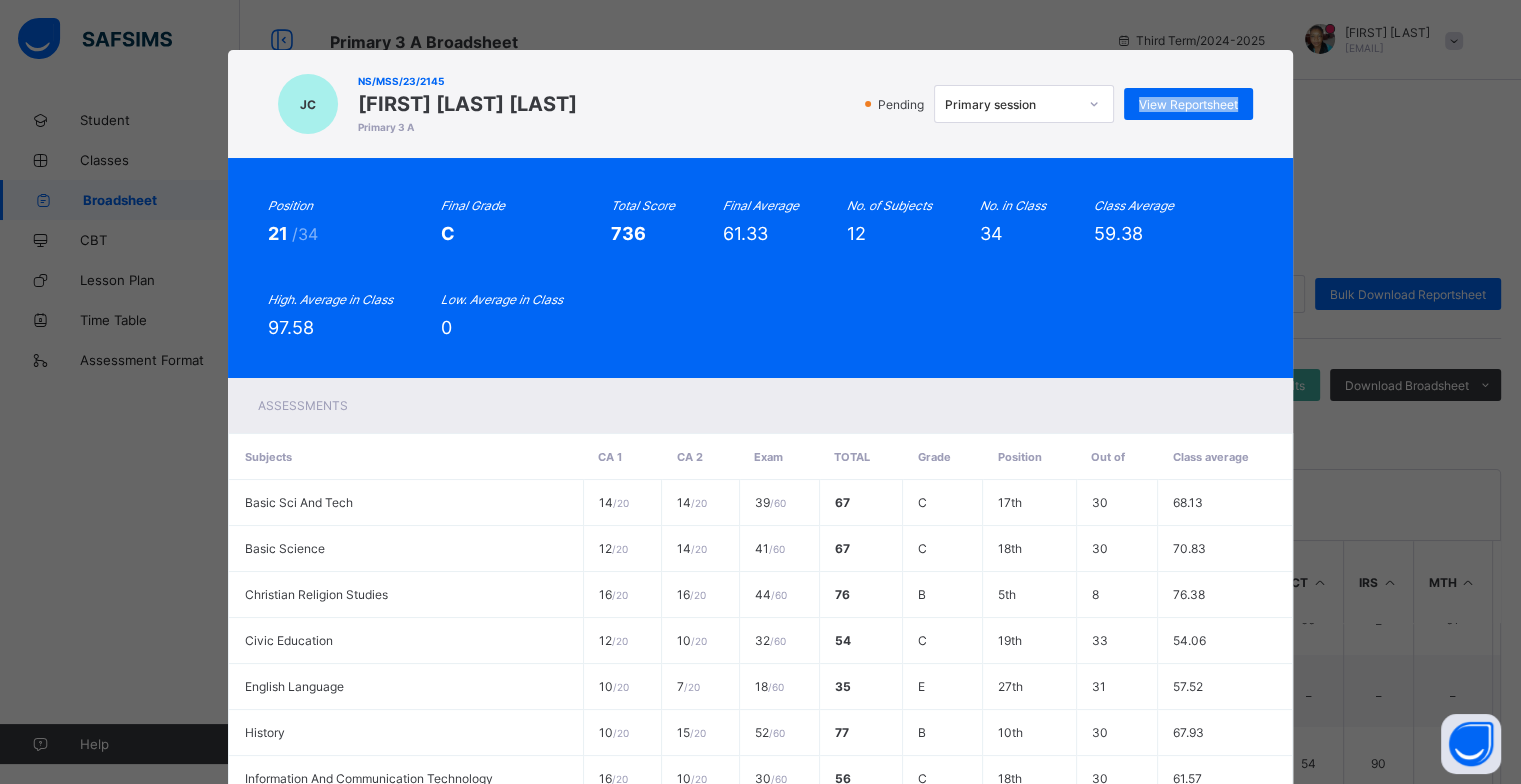 click on "JC   NS/MSS/23/2145     JOY DOOCHVIR CHRIS     Primary 3 A   Pending Primary session View Reportsheet     Position         21       /34         Final Grade         C         Total Score         736         Final Average         61.33         No. of Subjects         12         No. in Class         34         Class Average         59.38         High. Average in Class         97.58         Low. Average in Class         0     Assessments     Subjects       CA 1     CA 2     Exam       Total         Grade         Position         Out of         Class average       Basic Sci And Tech     14 / 20     14 / 20     39 / 60     67     C     17th     30     68.13     Basic Science     12 / 20     14 / 20     41 / 60     67     C     18th     30     70.83     Christian Religion Studies     16 / 20     16 / 20     44 / 60     76     B     5th     8     76.38     Civic Education     12 / 20     10 / 20     32 / 60     54     C     19th     33     54.06     English Language     10 / 20     7 / 20     18 / 60     35     E" at bounding box center [760, 392] 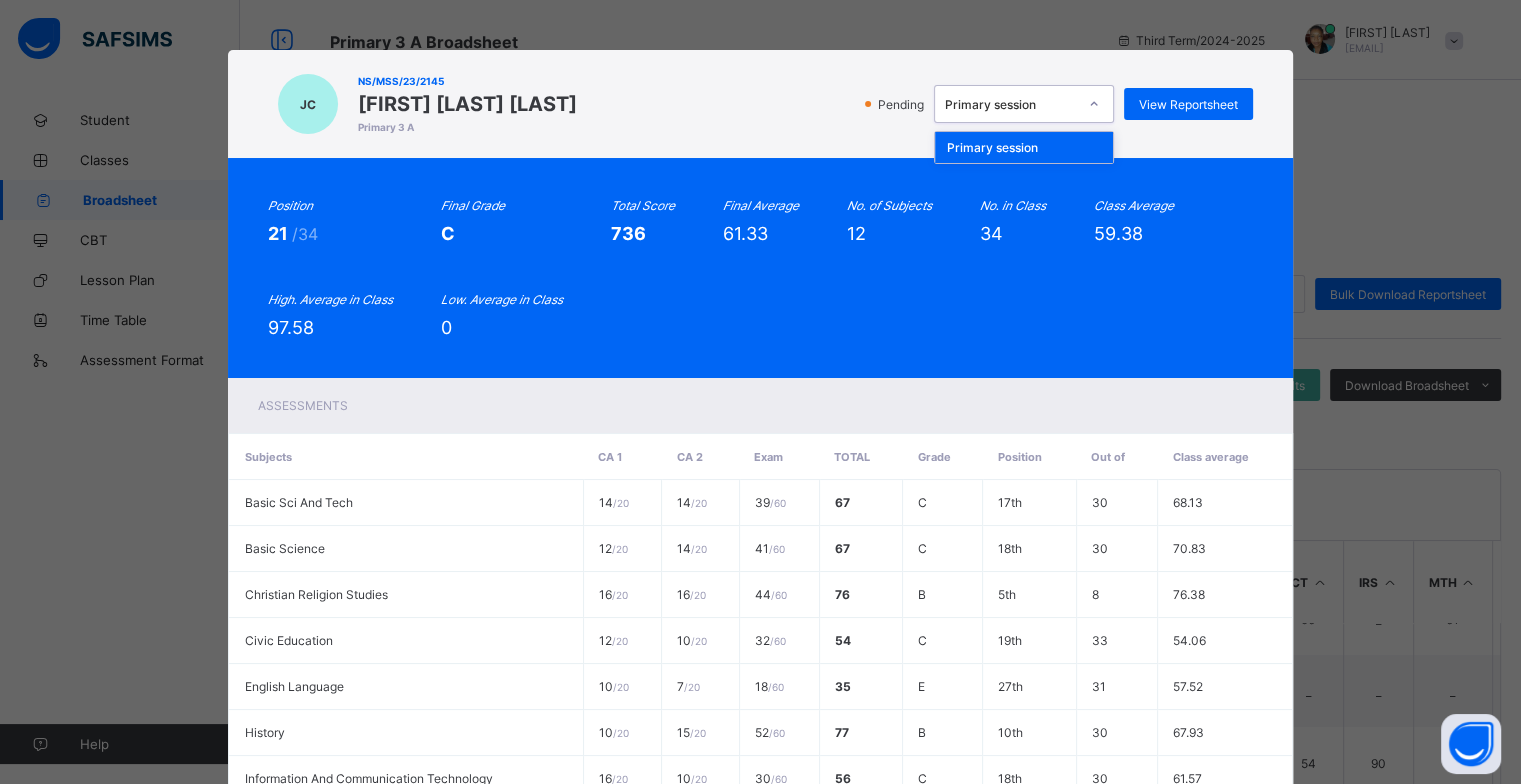 click 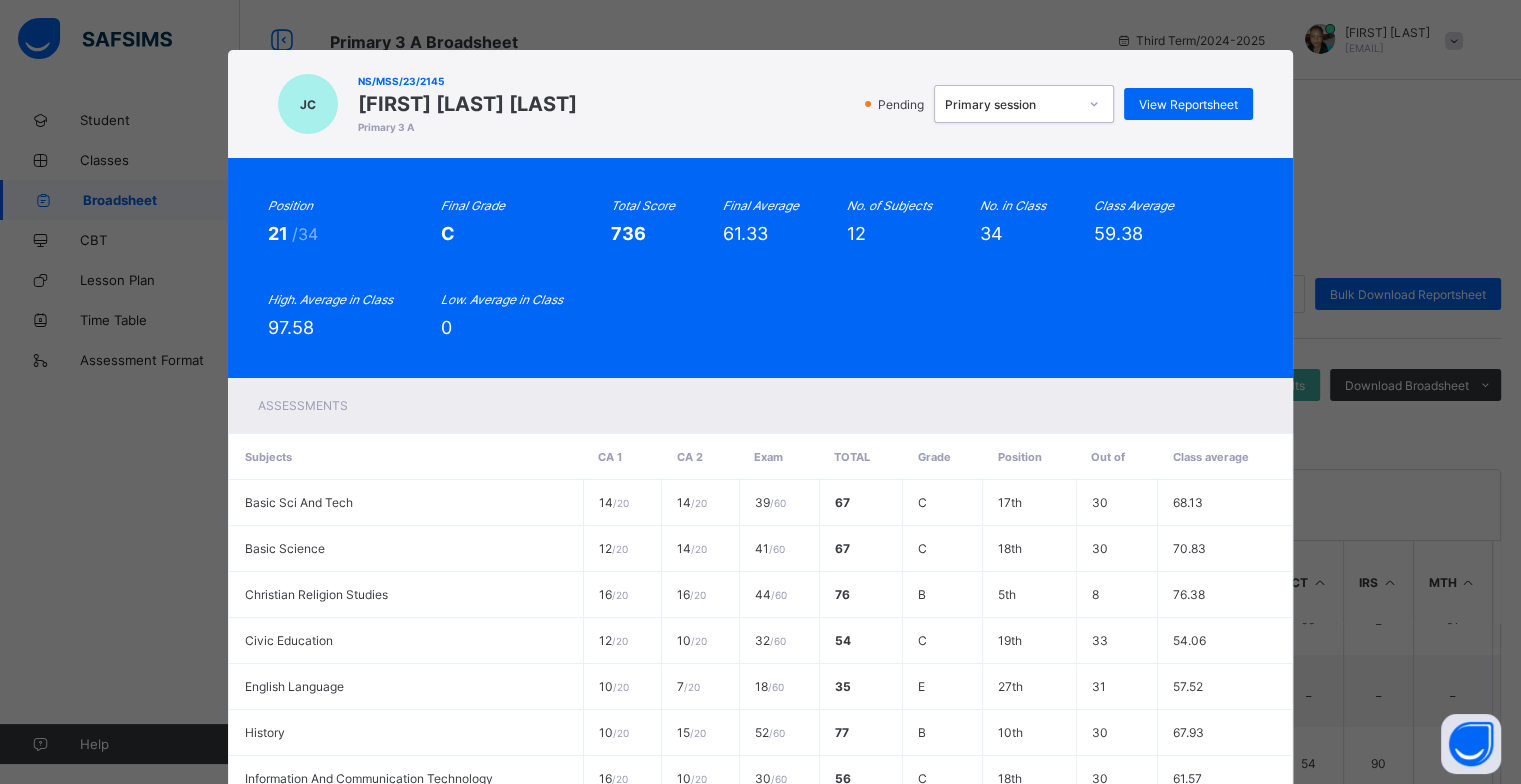 click 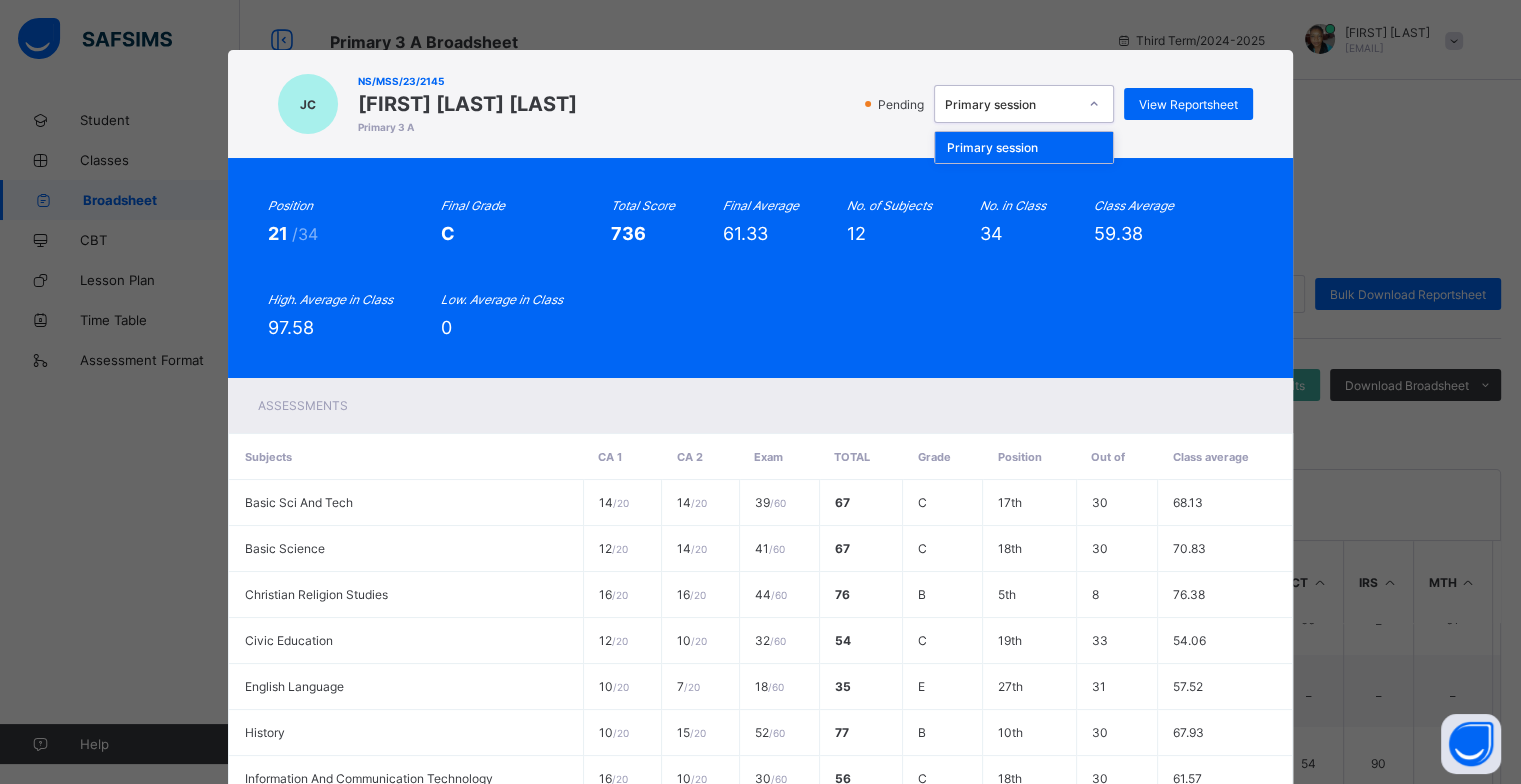 click 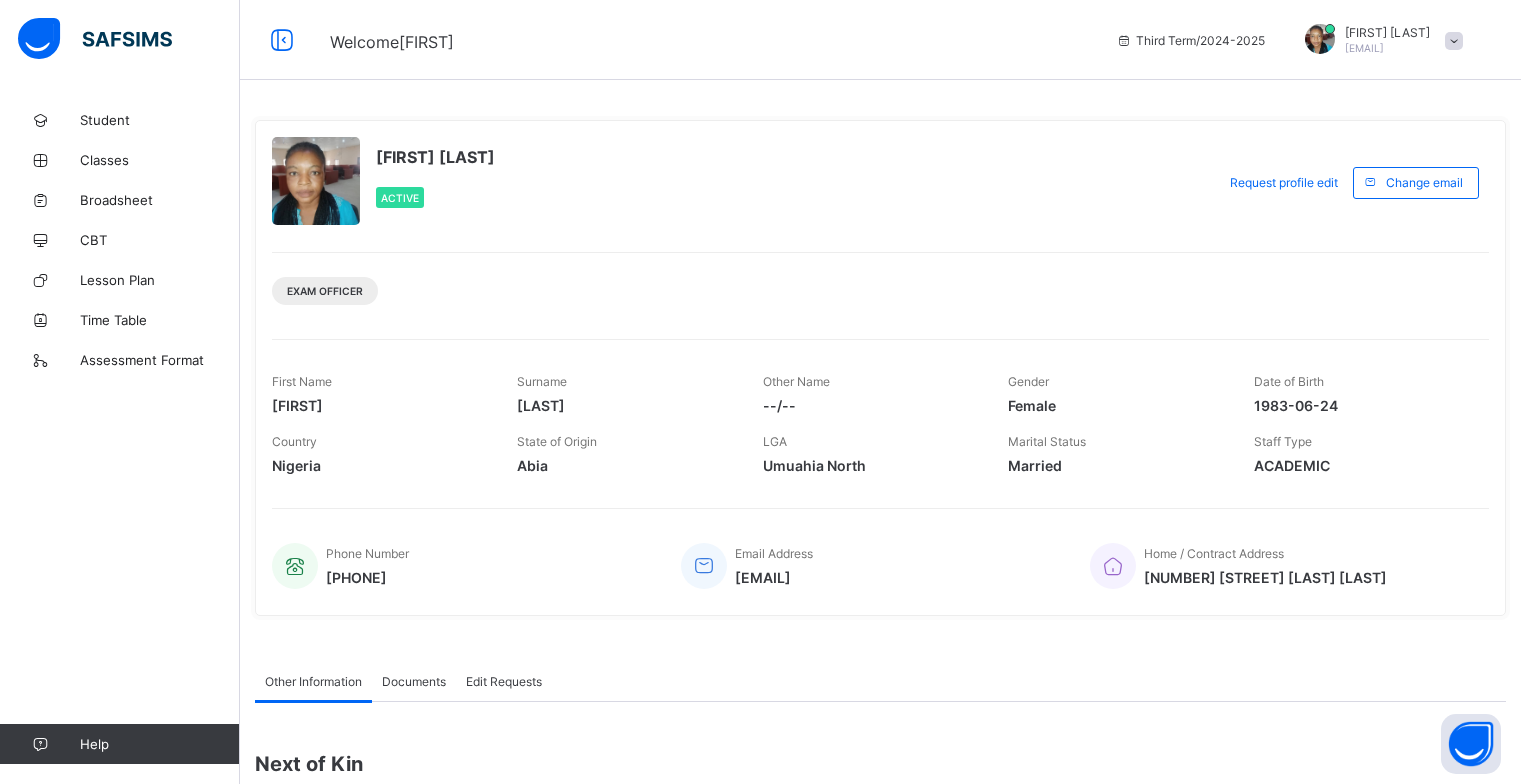 scroll, scrollTop: 0, scrollLeft: 0, axis: both 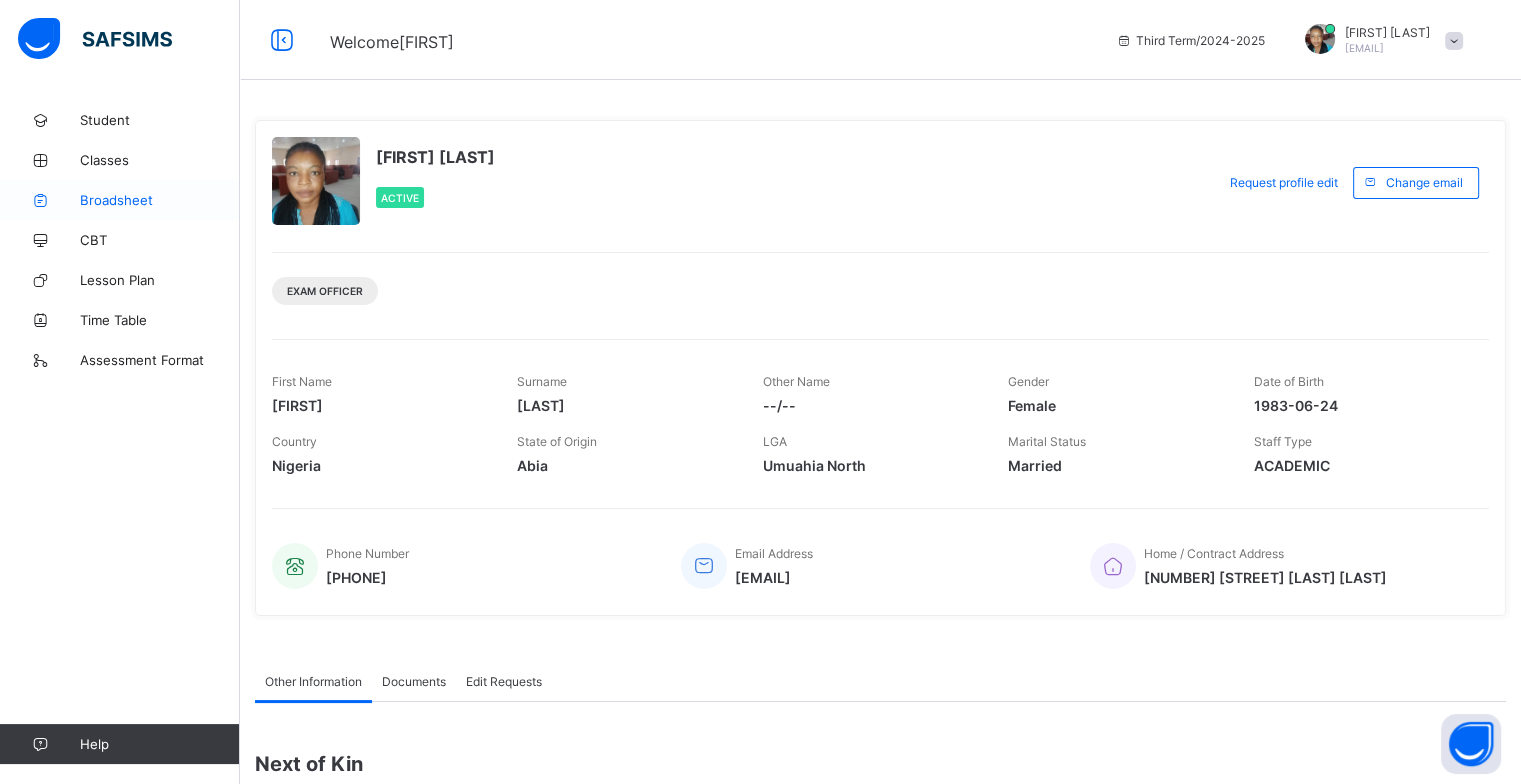 click on "Broadsheet" at bounding box center (160, 200) 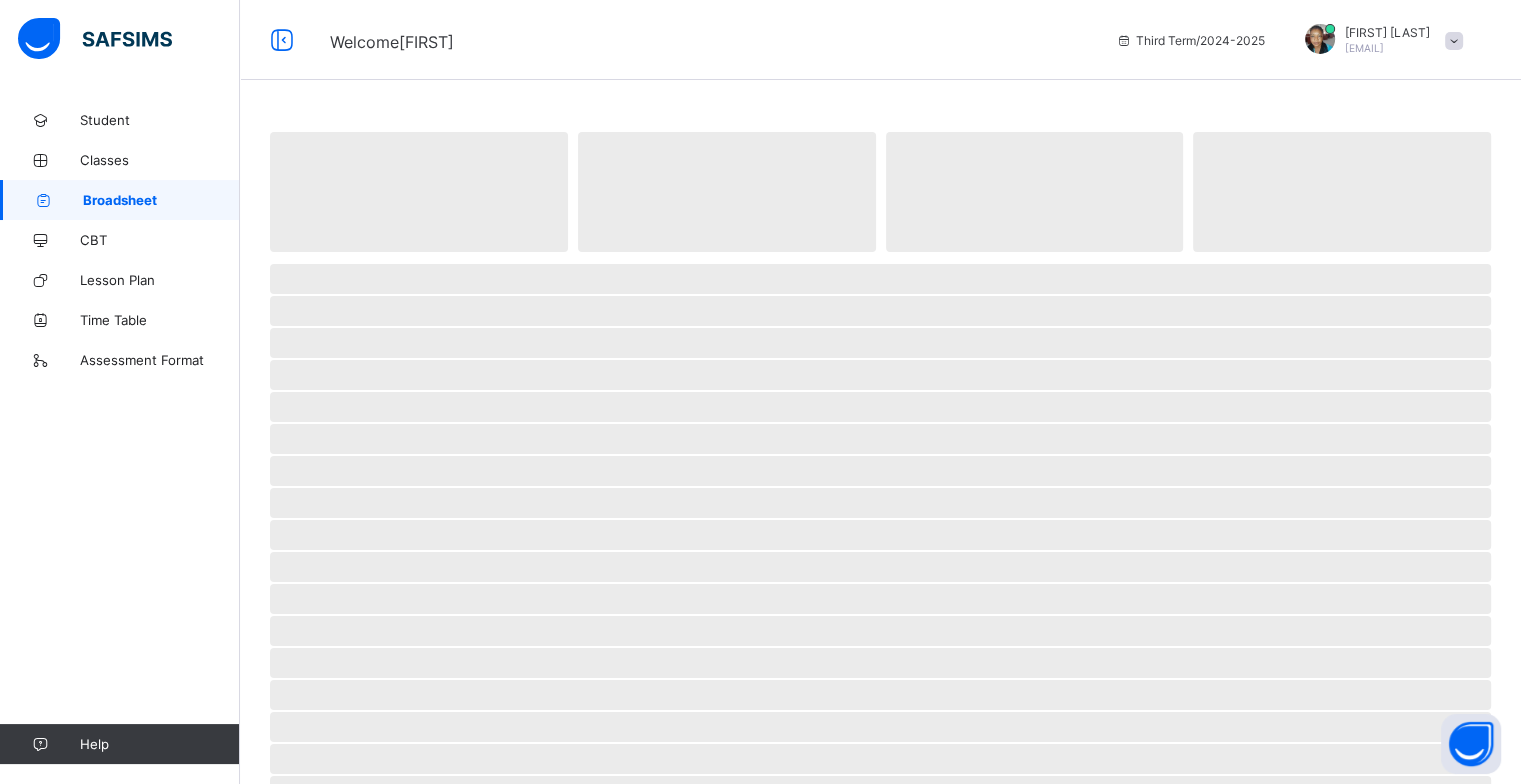 click on "Broadsheet" at bounding box center (161, 200) 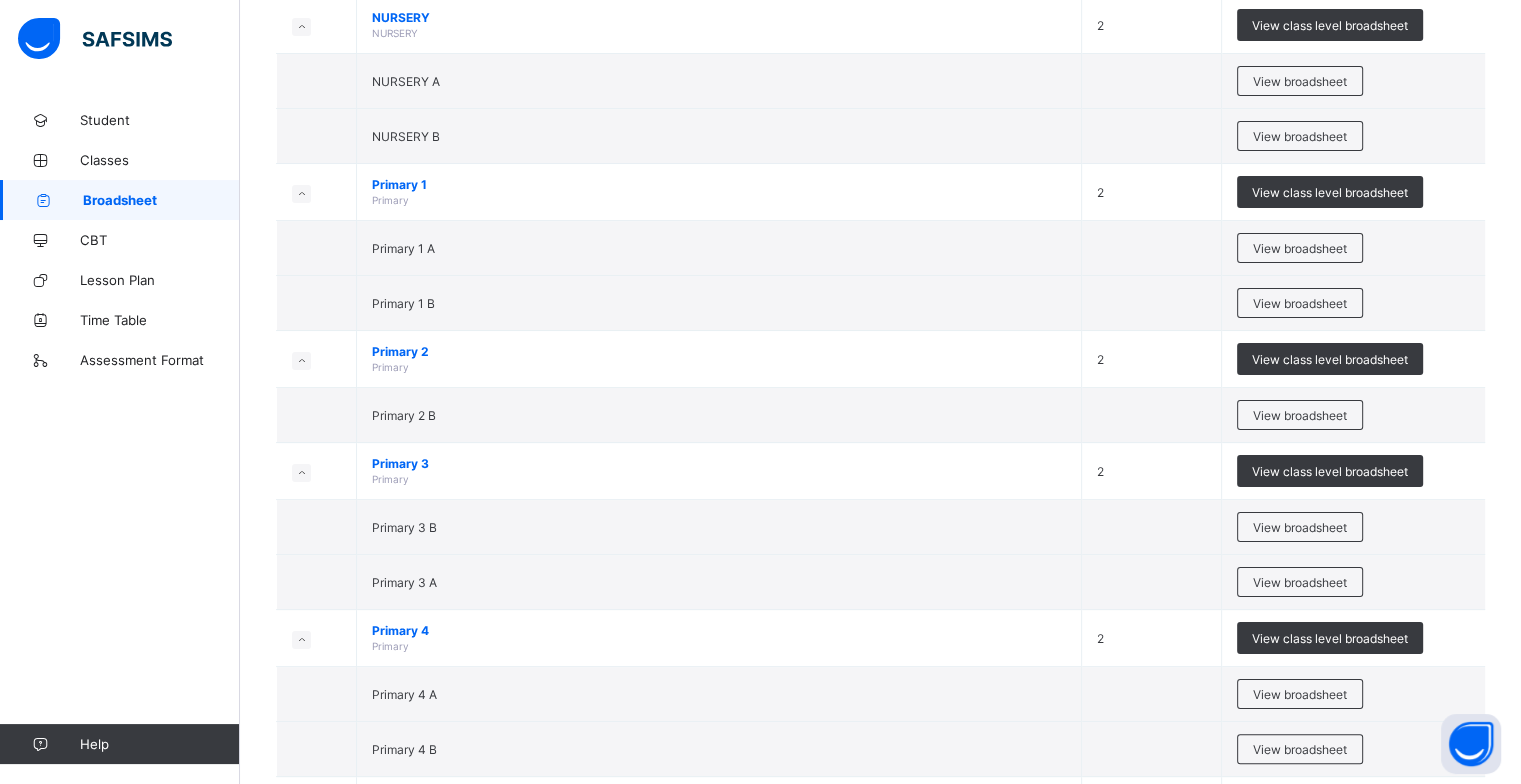 scroll, scrollTop: 240, scrollLeft: 0, axis: vertical 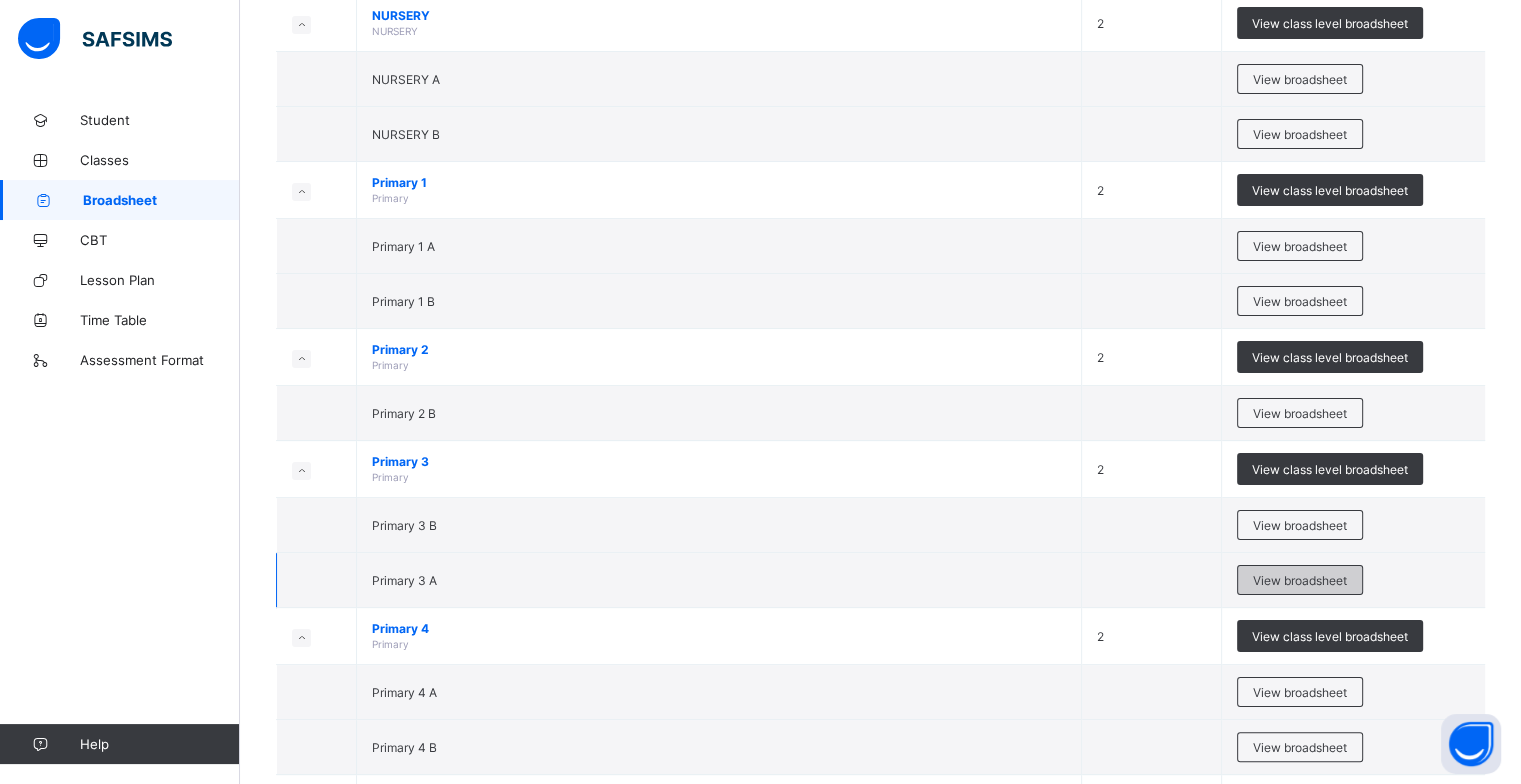 click on "View broadsheet" at bounding box center (1300, 580) 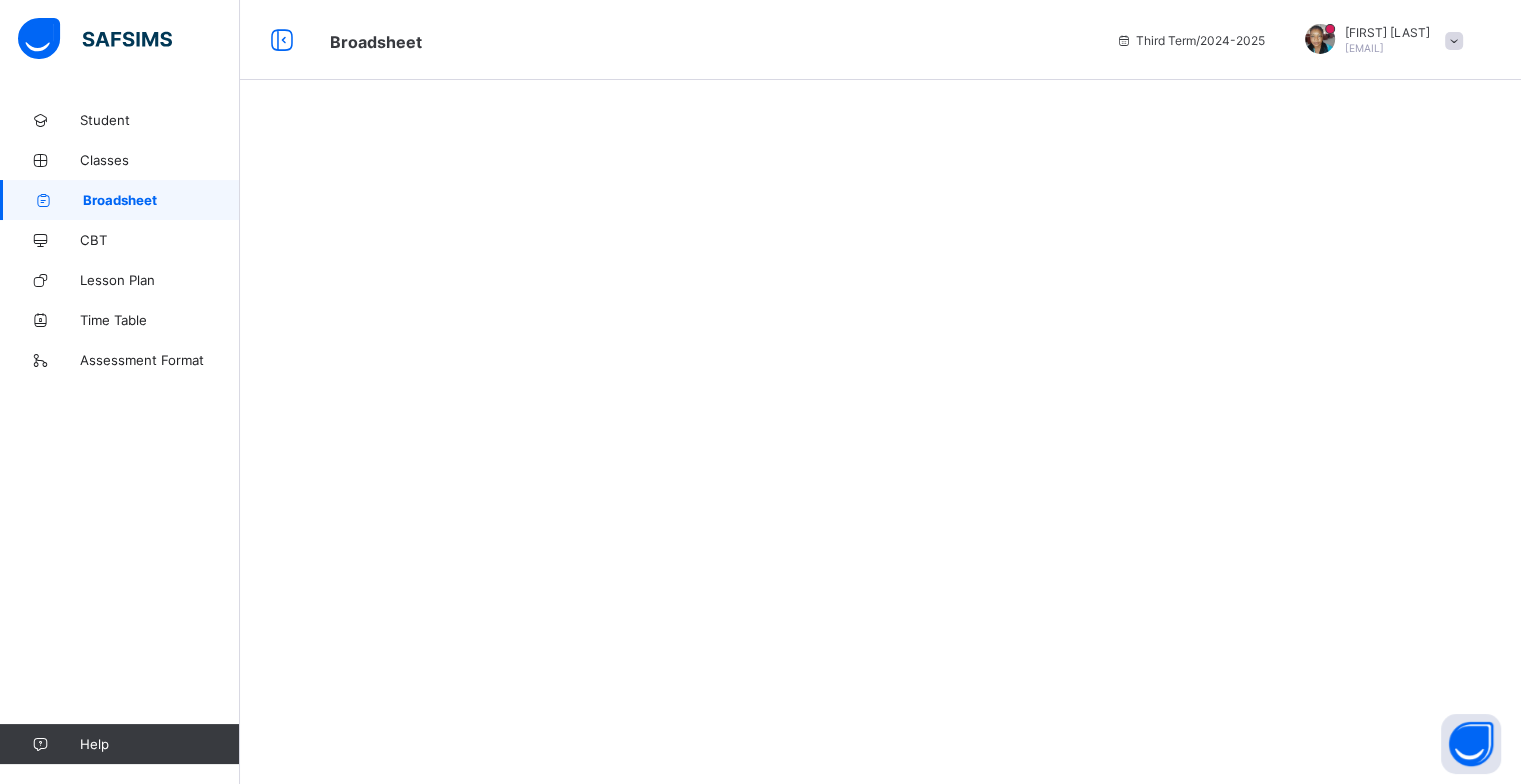 scroll, scrollTop: 0, scrollLeft: 0, axis: both 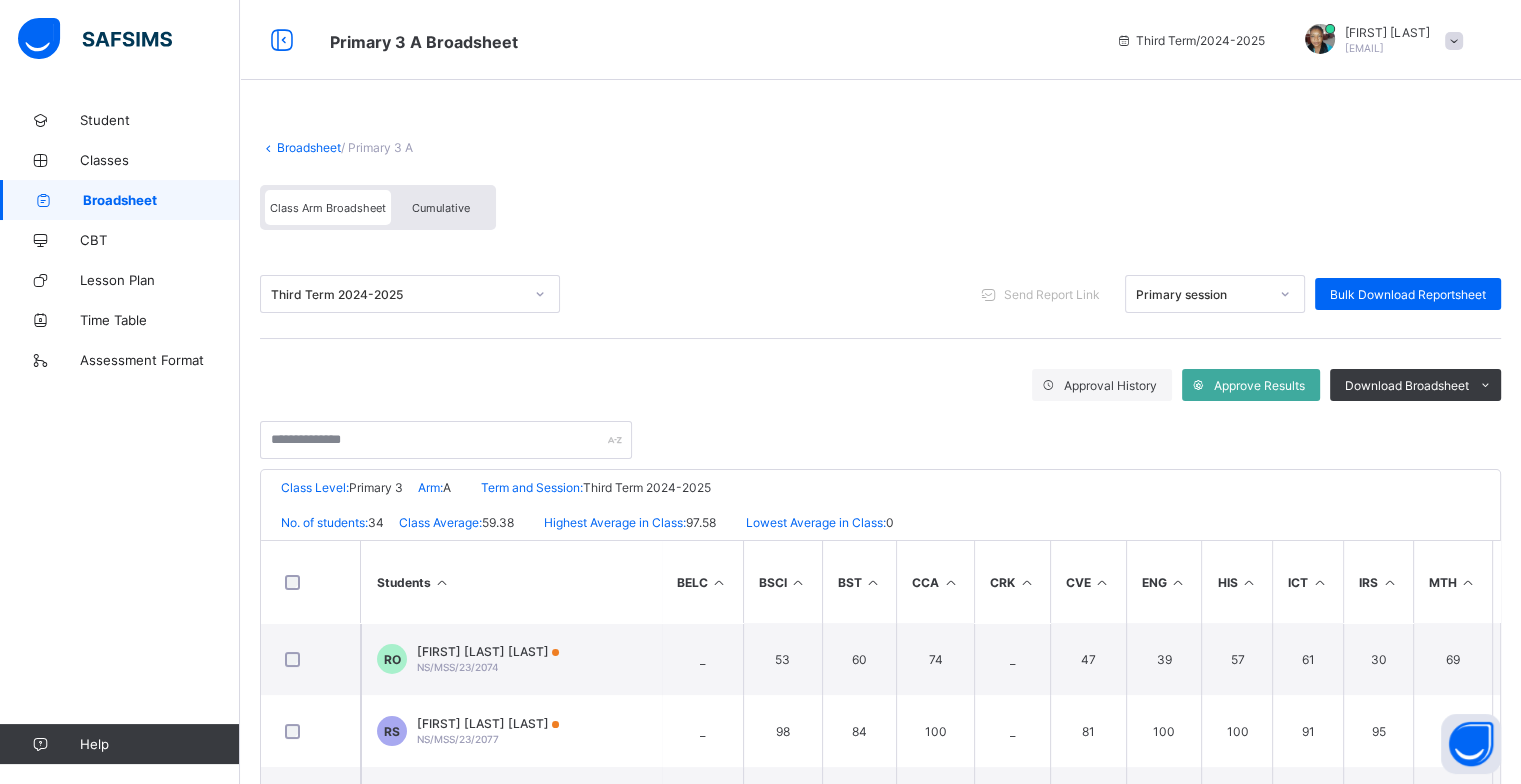 click at bounding box center (442, 582) 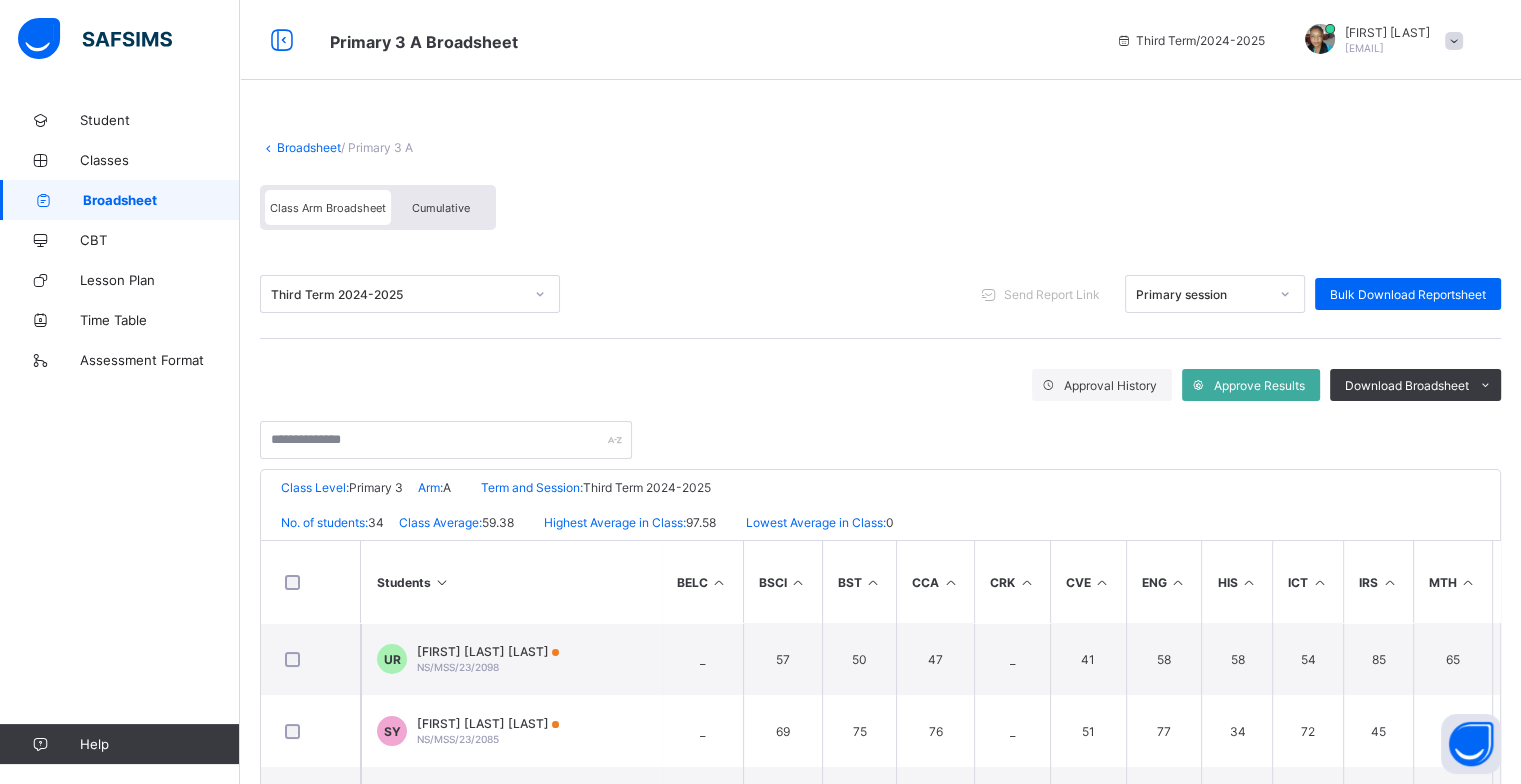 click at bounding box center (442, 582) 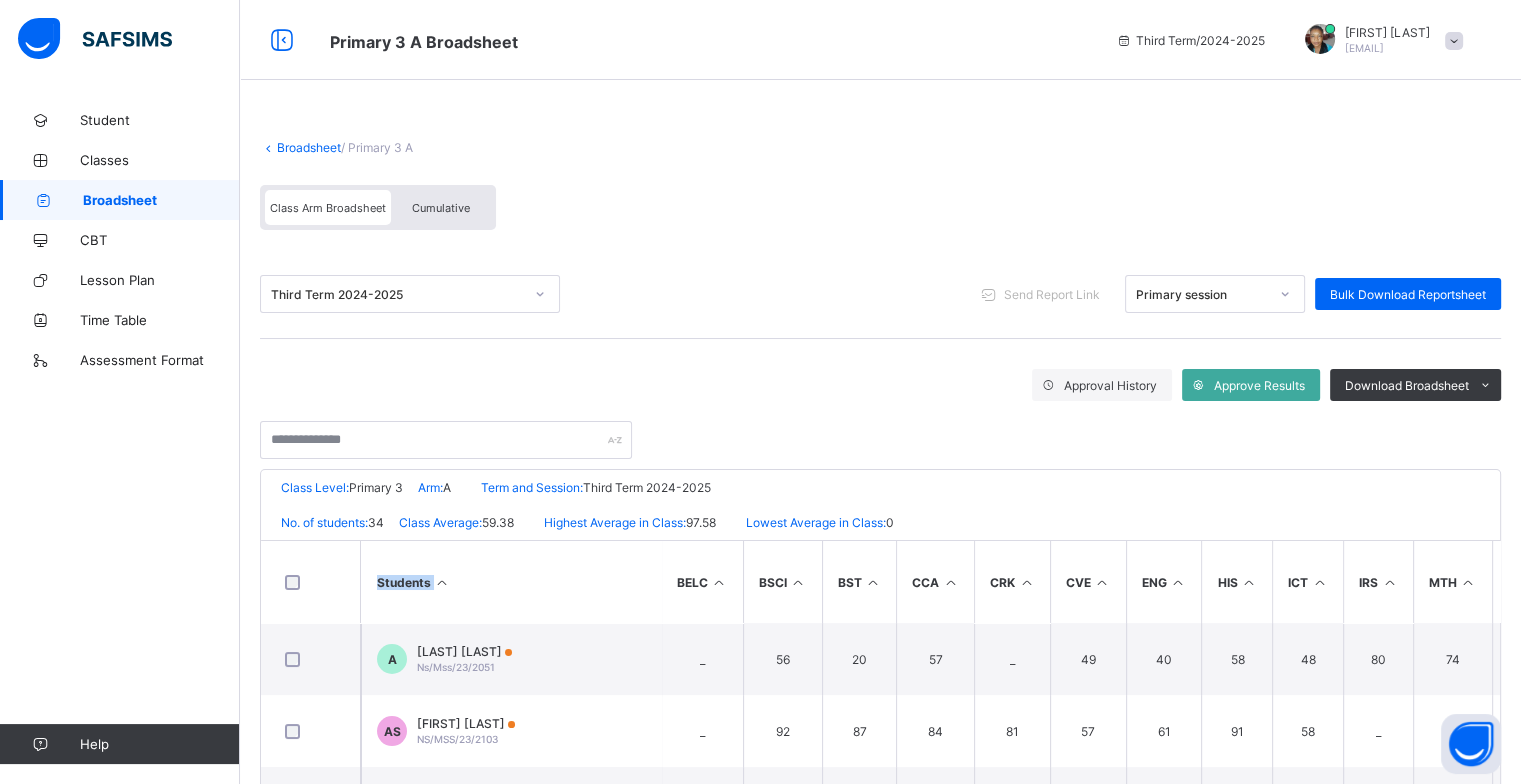 click at bounding box center (442, 582) 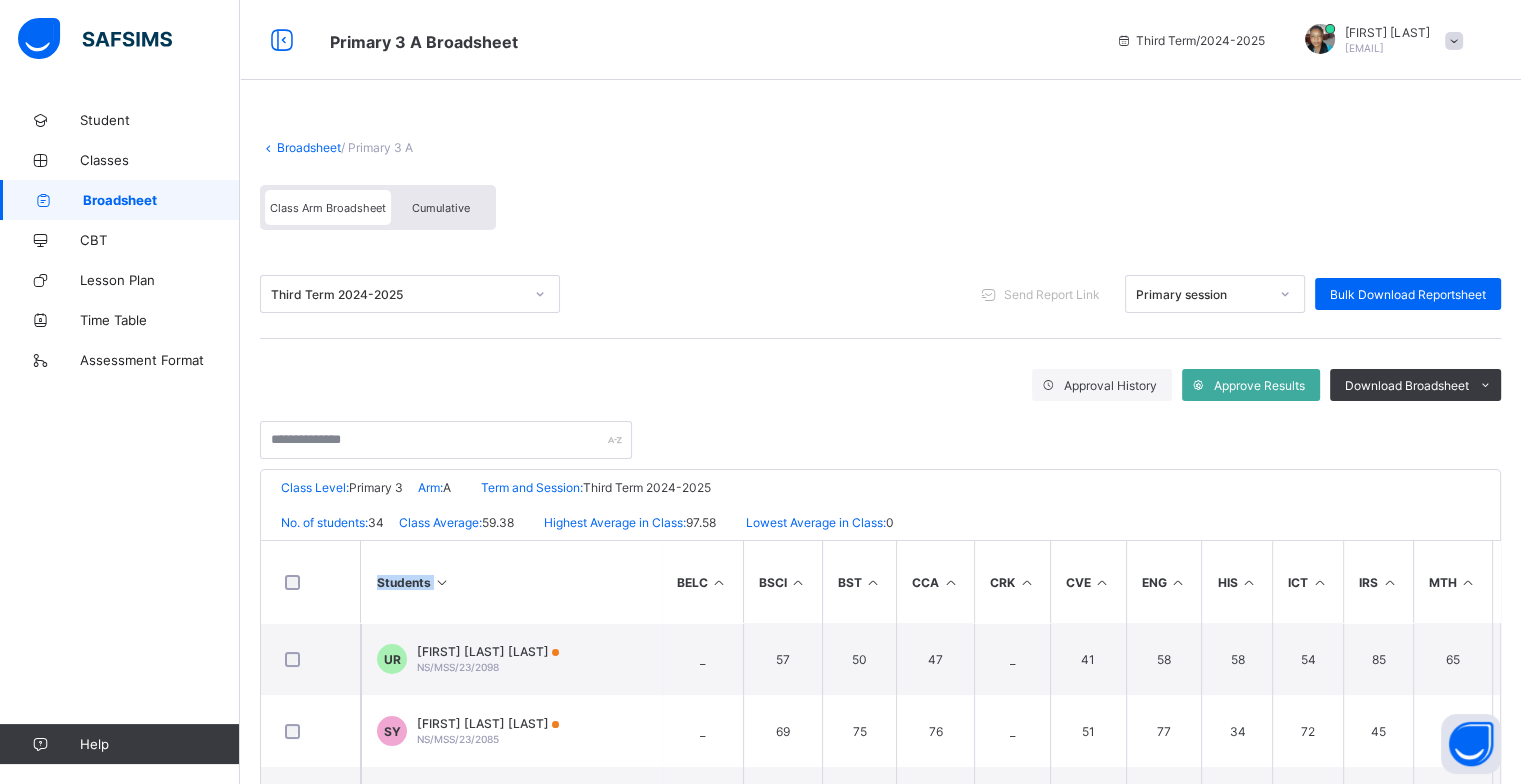 click at bounding box center (442, 582) 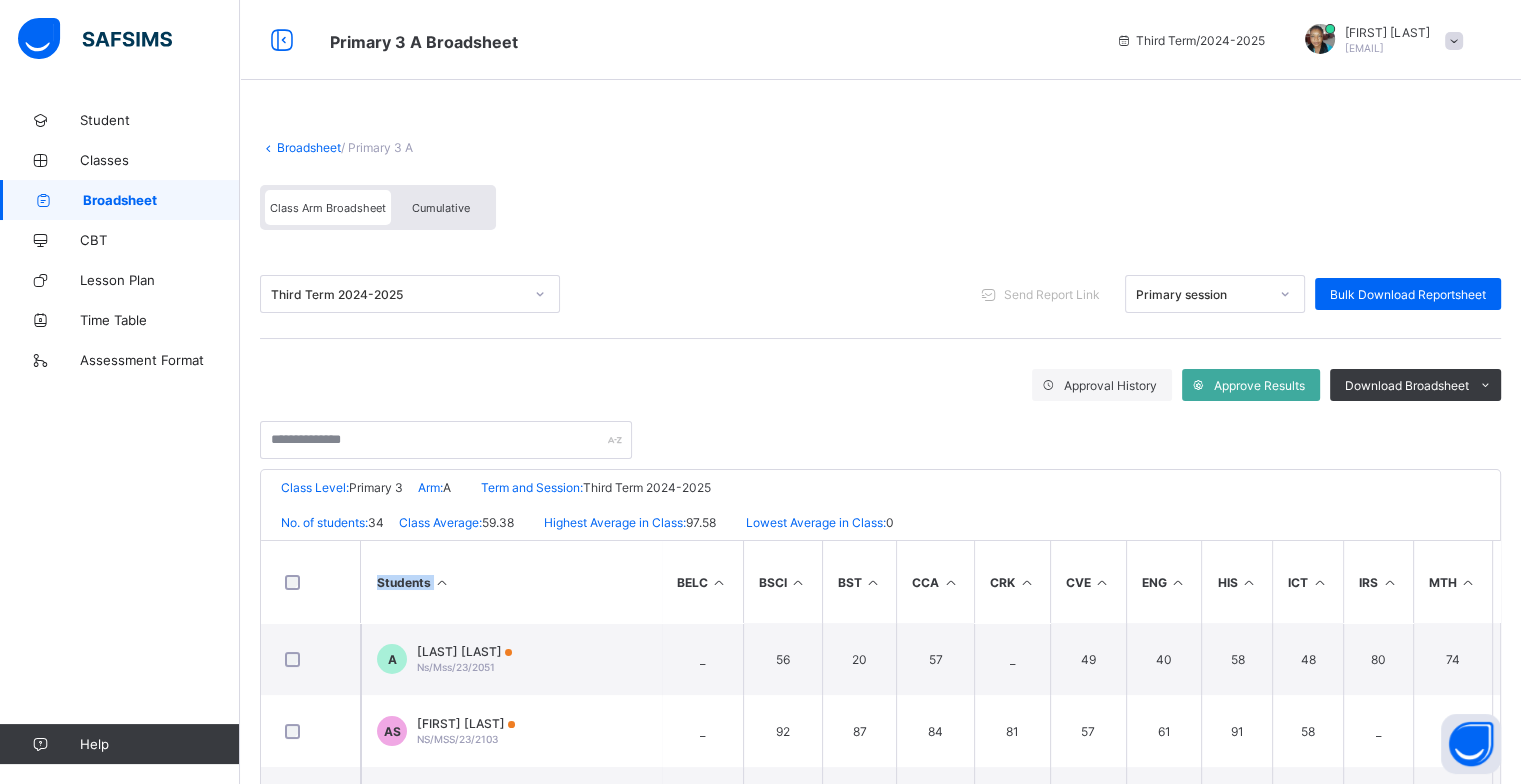 click at bounding box center [442, 582] 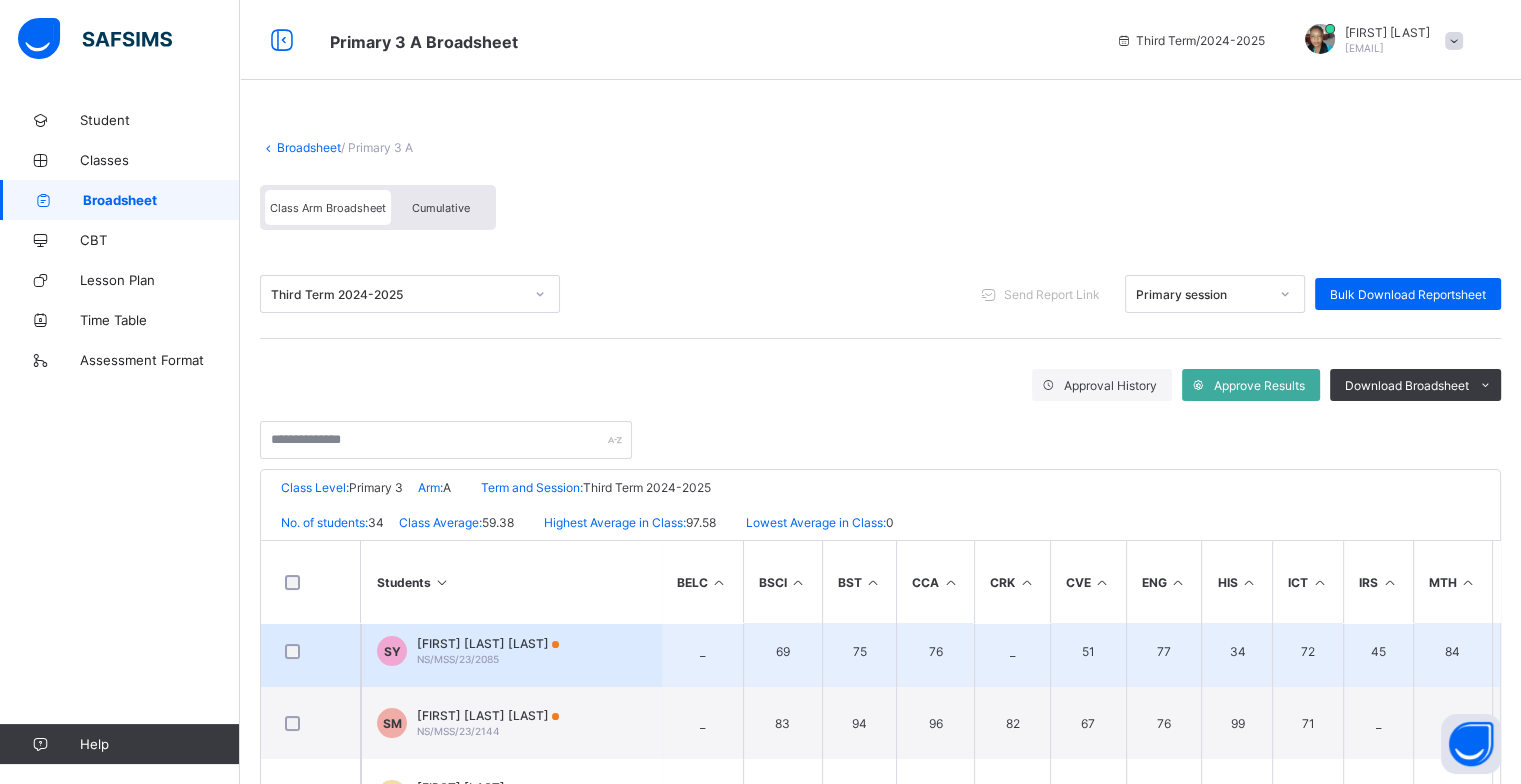 scroll, scrollTop: 120, scrollLeft: 0, axis: vertical 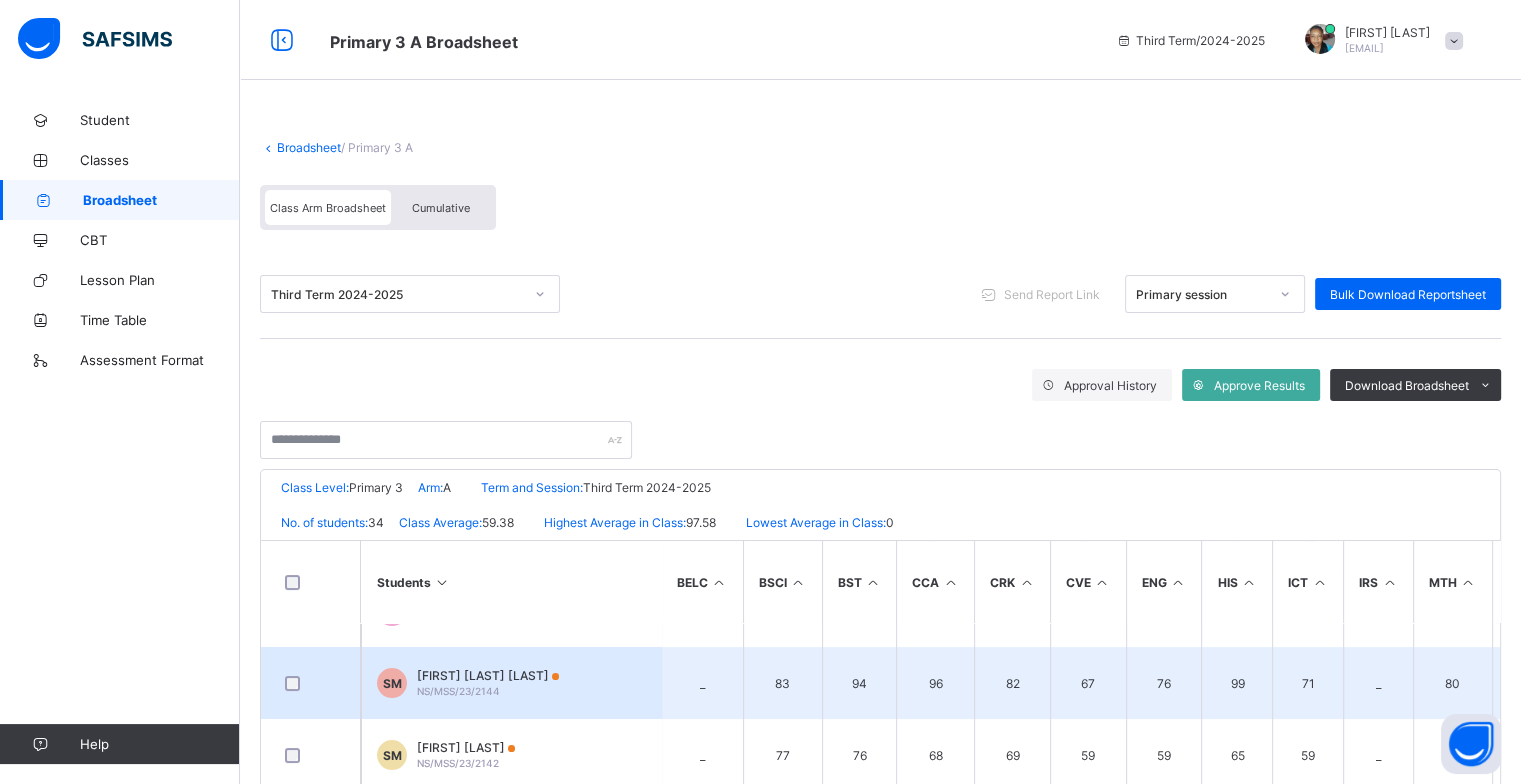 click on "94" at bounding box center [859, 683] 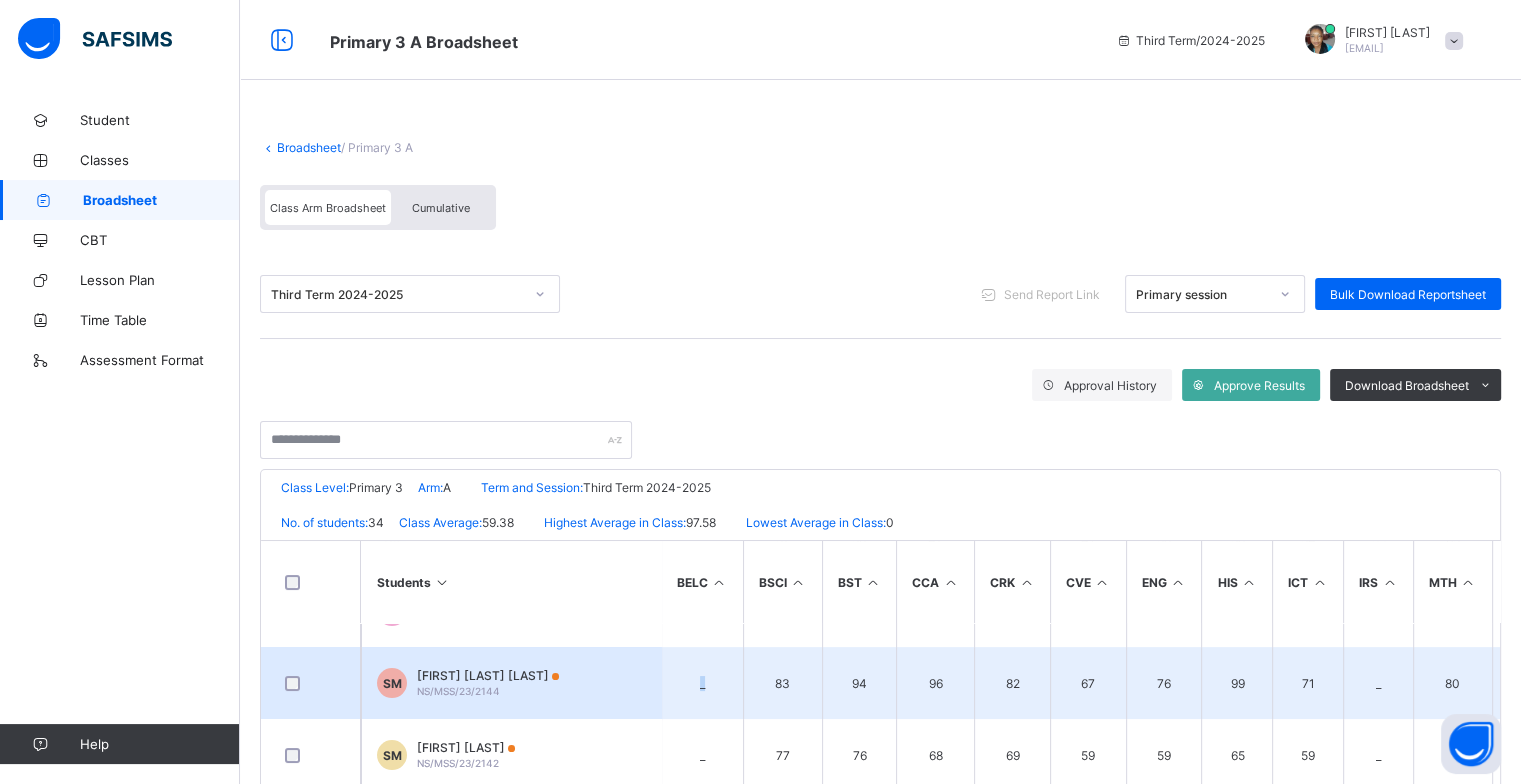 click on "_" at bounding box center [702, 683] 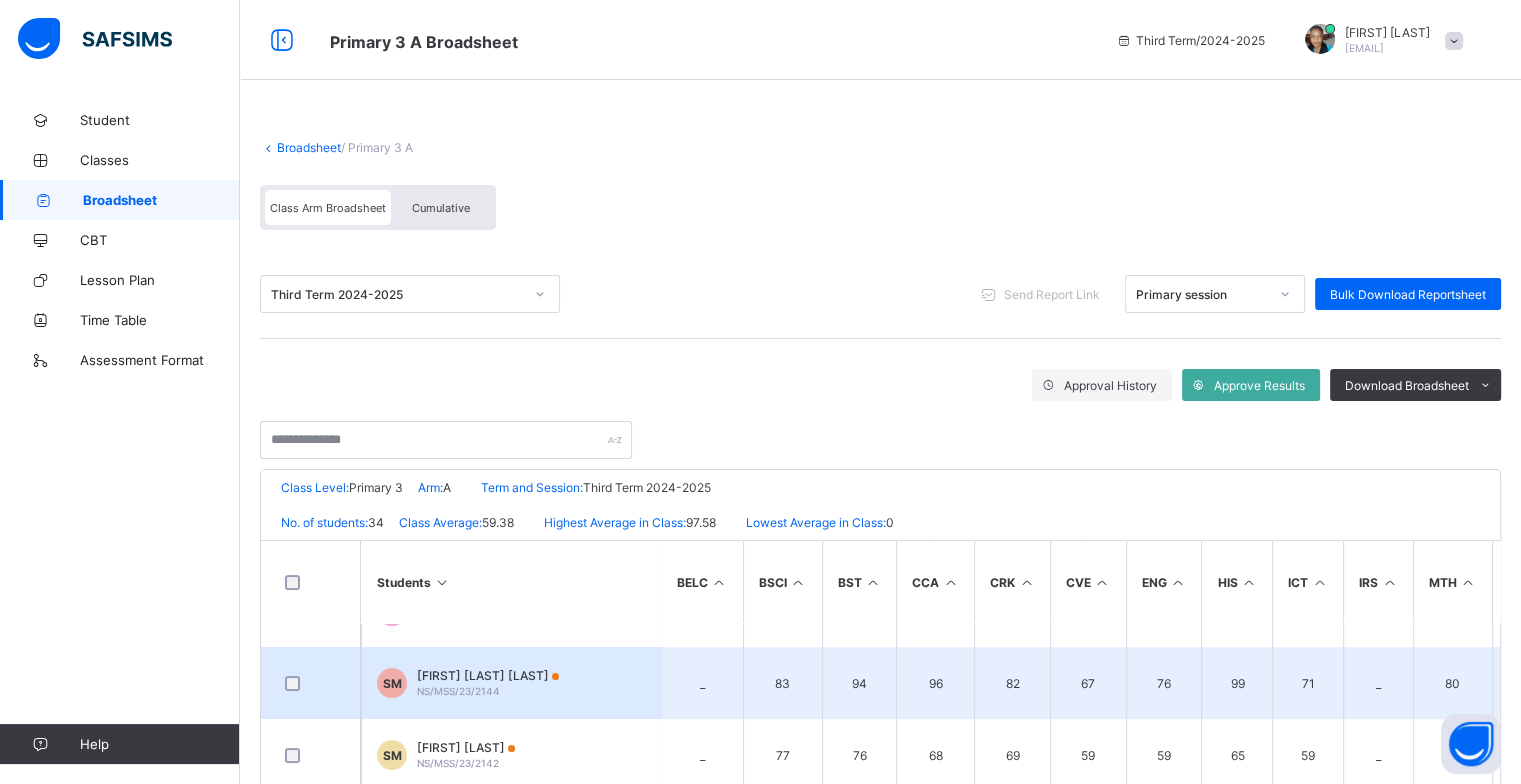click on "_" at bounding box center [702, 683] 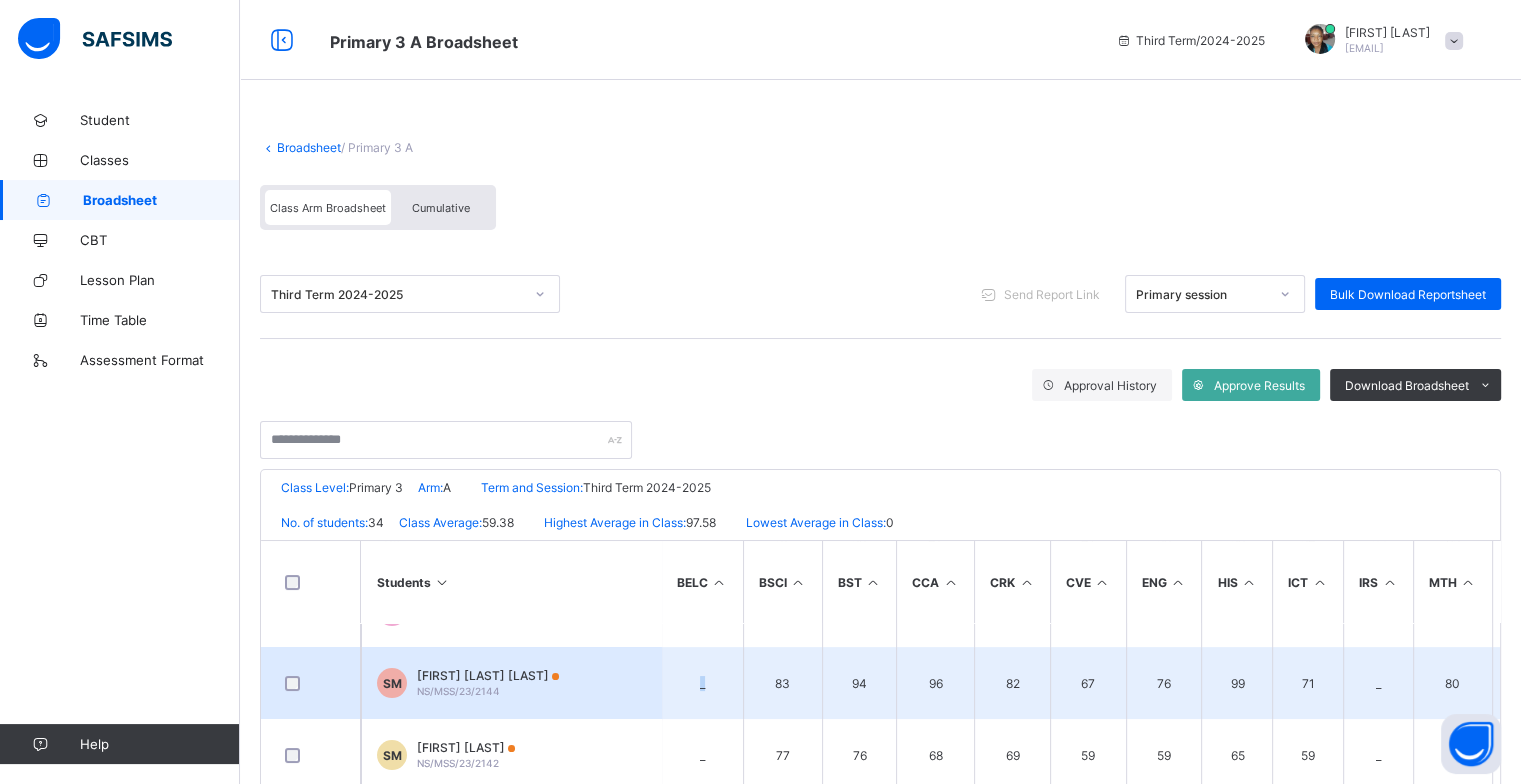 click on "_" at bounding box center [702, 683] 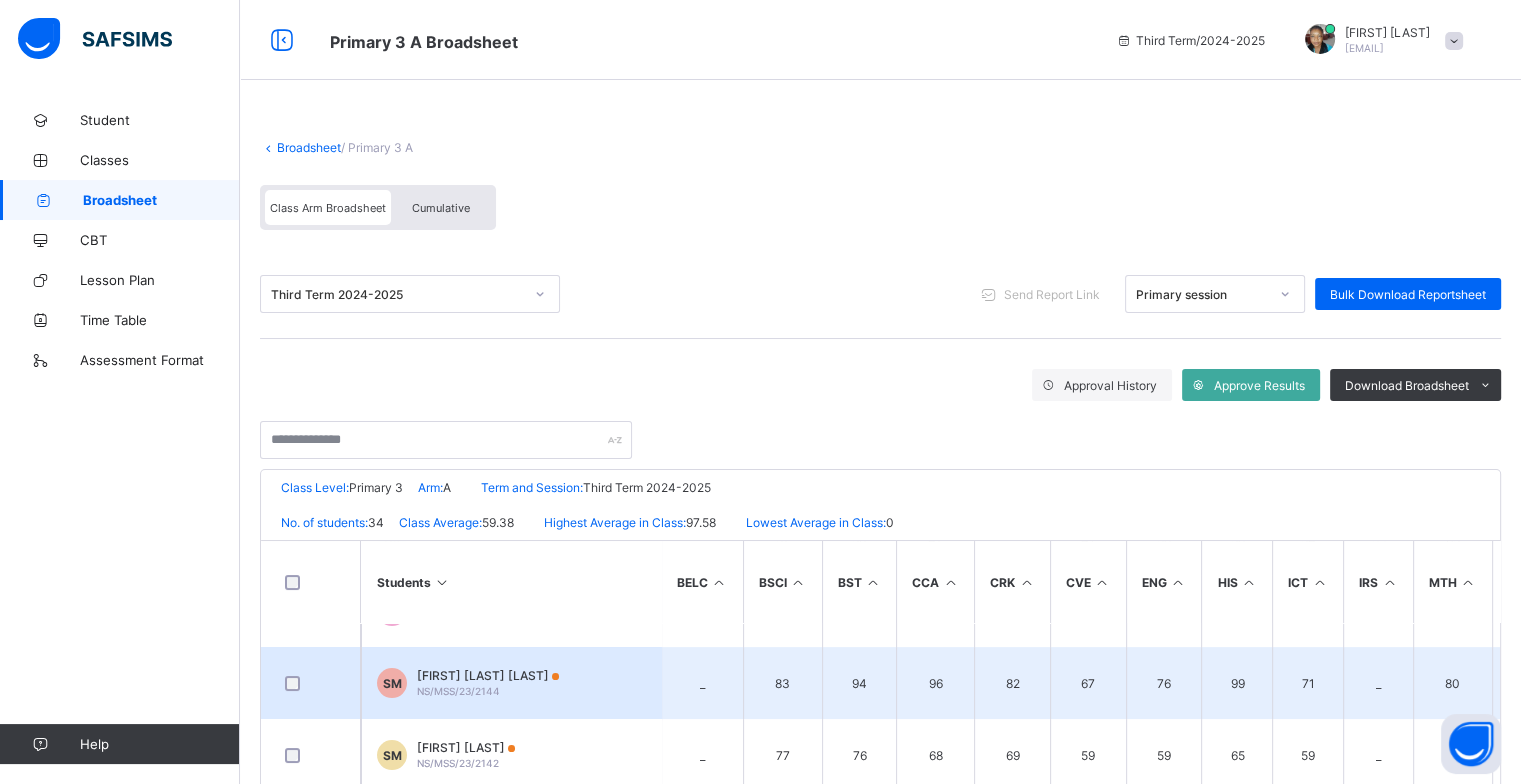 drag, startPoint x: 696, startPoint y: 676, endPoint x: 917, endPoint y: 695, distance: 221.81523 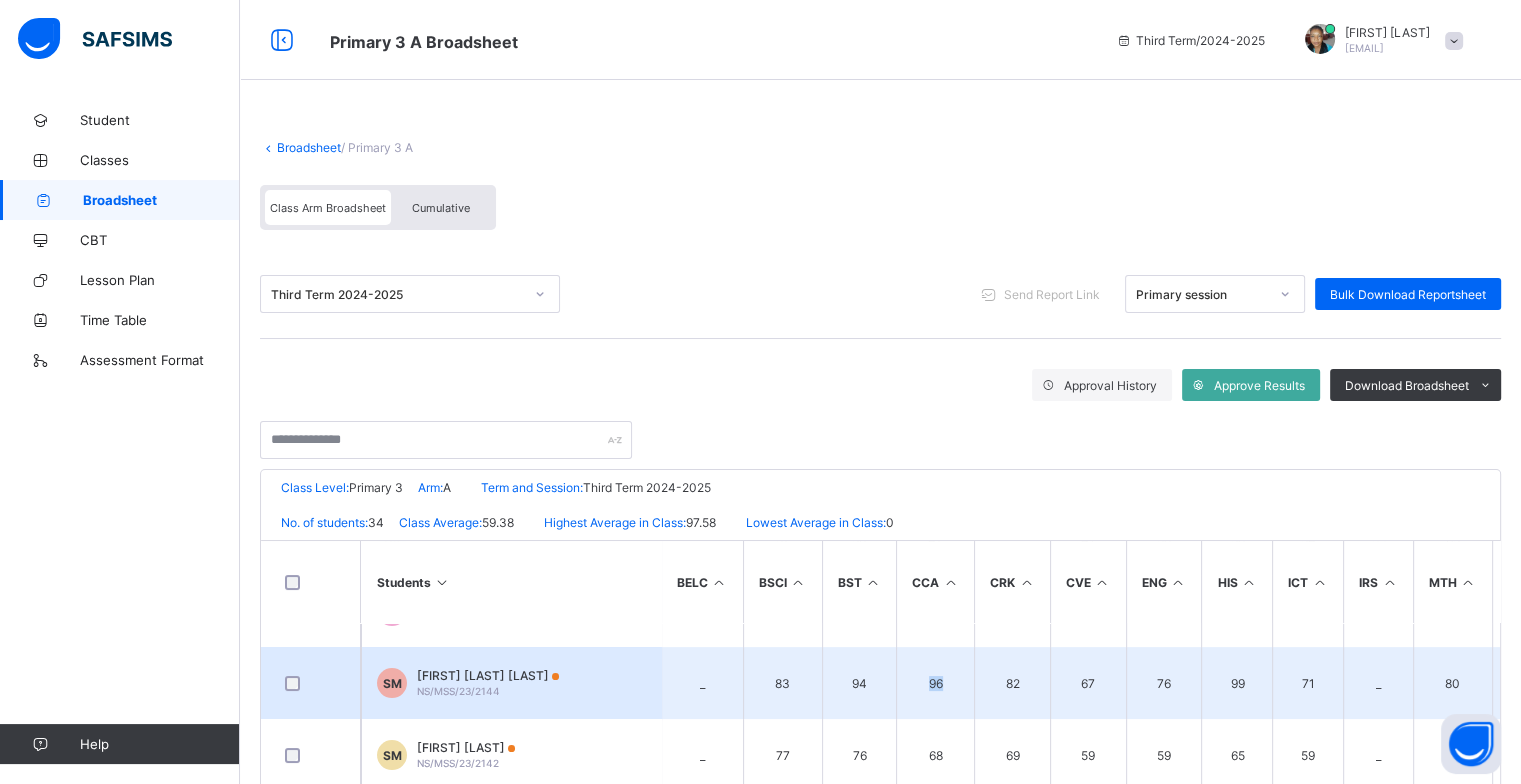 click on "96" at bounding box center [935, 683] 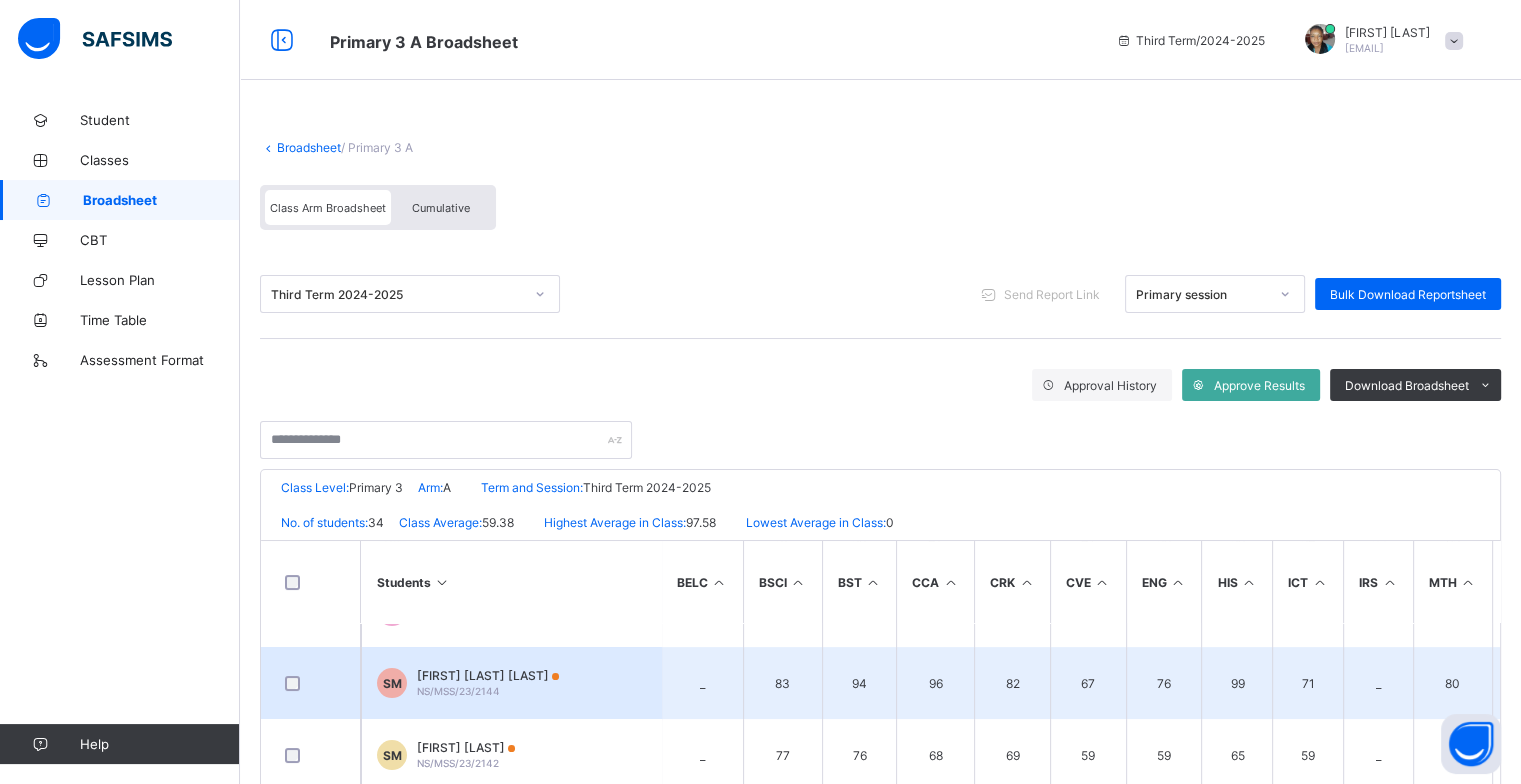 click on "_" at bounding box center (702, 683) 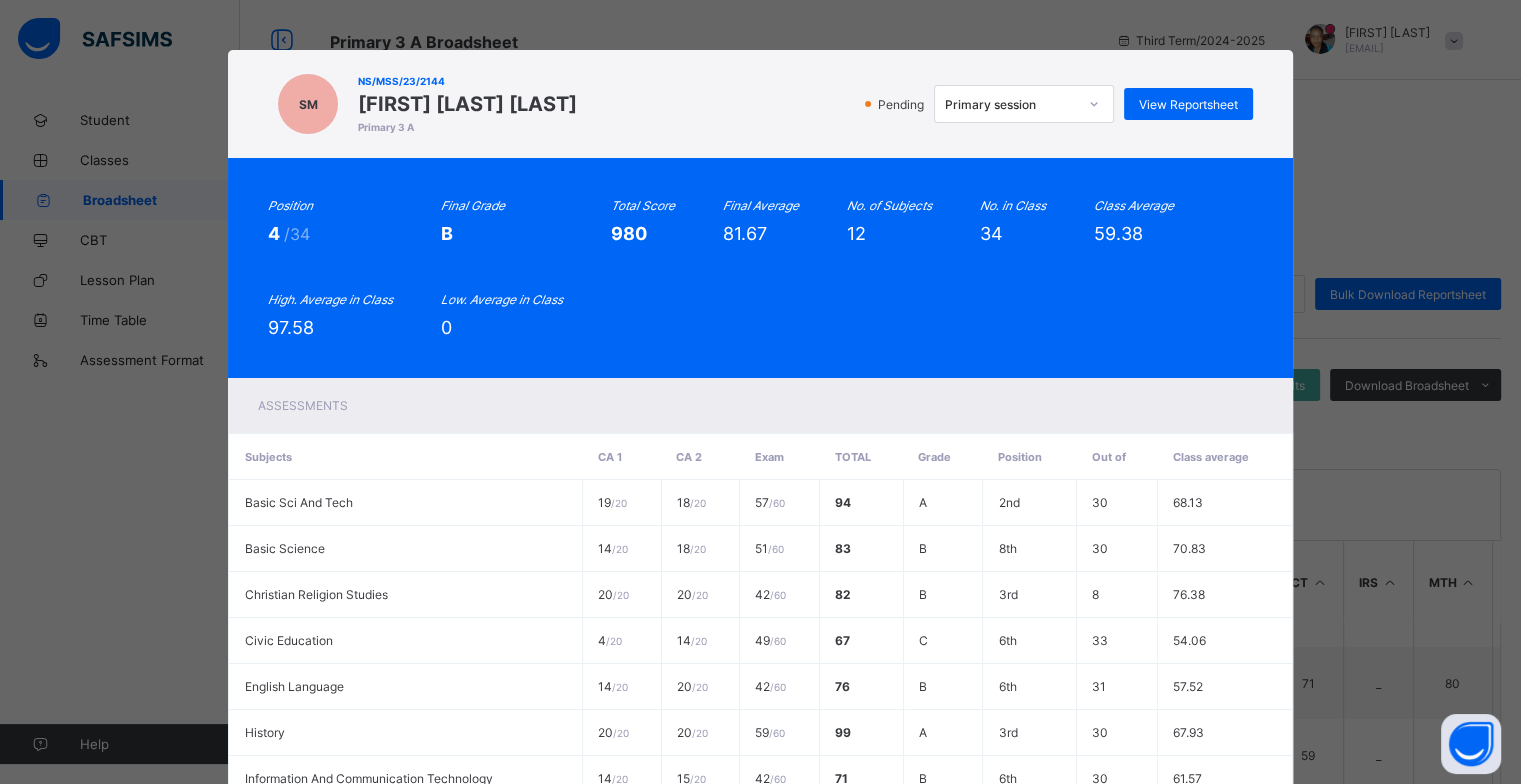 click on "SM   NS/MSS/23/2144     SOLOMON TORKUMA MLAN     Primary 3 A   Pending Primary session View Reportsheet     Position         4       /34         Final Grade         B         Total Score         980         Final Average         81.67         No. of Subjects         12         No. in Class         34         Class Average         59.38         High. Average in Class         97.58         Low. Average in Class         0     Assessments     Subjects       CA 1     CA 2     Exam       Total         Grade         Position         Out of         Class average       Basic Sci And Tech     19 / 20     18 / 20     57 / 60     94     A     2nd     30     68.13     Basic Science     14 / 20     18 / 20     51 / 60     83     B     8th     30     70.83     Christian Religion Studies     20 / 20     20 / 20     42 / 60     82     B     3rd     8     76.38     Civic Education     4 / 20     14 / 20     49 / 60     67     C     6th     33     54.06     English Language     14 / 20     20 / 20     42 / 60     76     B" at bounding box center (760, 392) 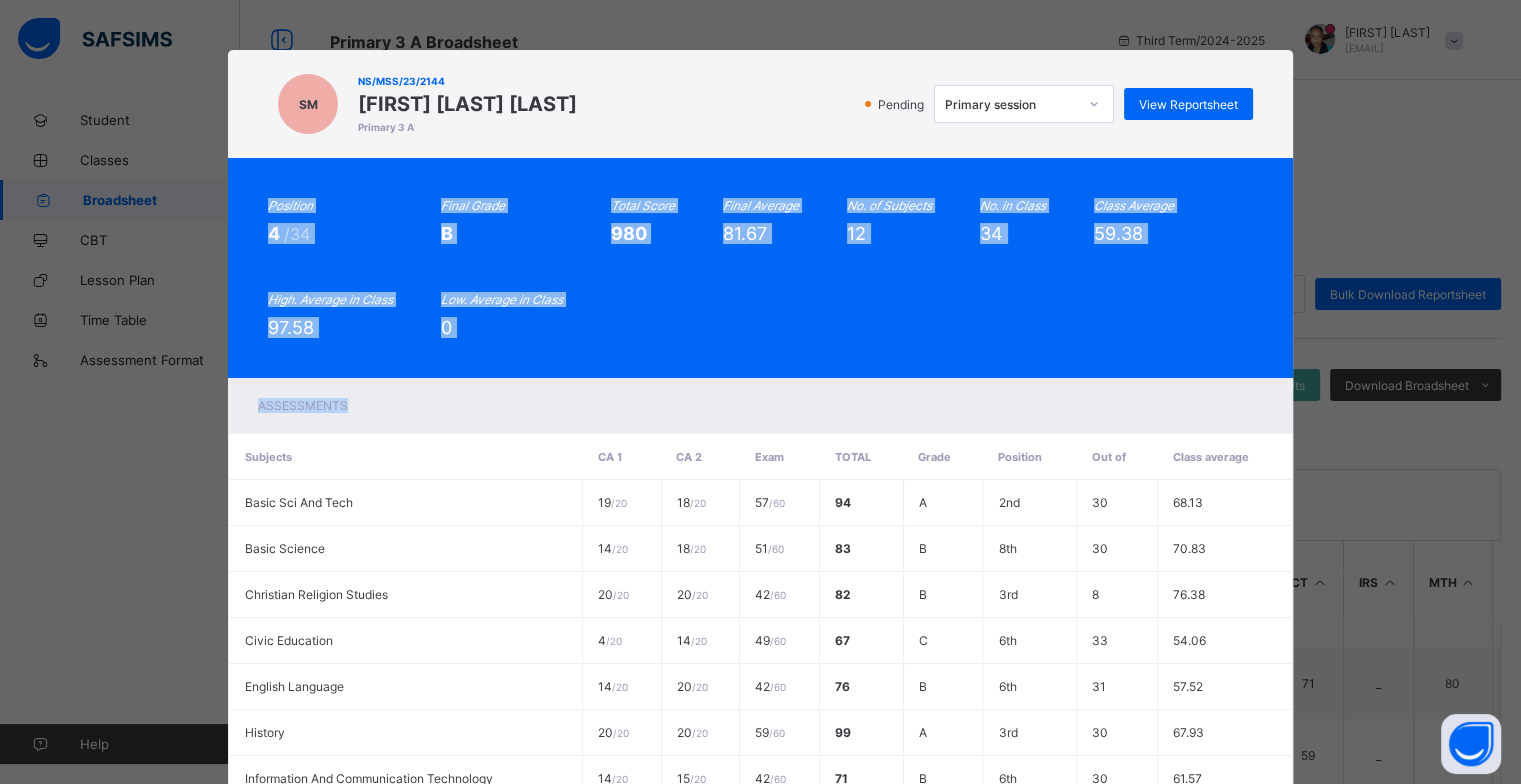 drag, startPoint x: 1303, startPoint y: 62, endPoint x: 1143, endPoint y: 411, distance: 383.92838 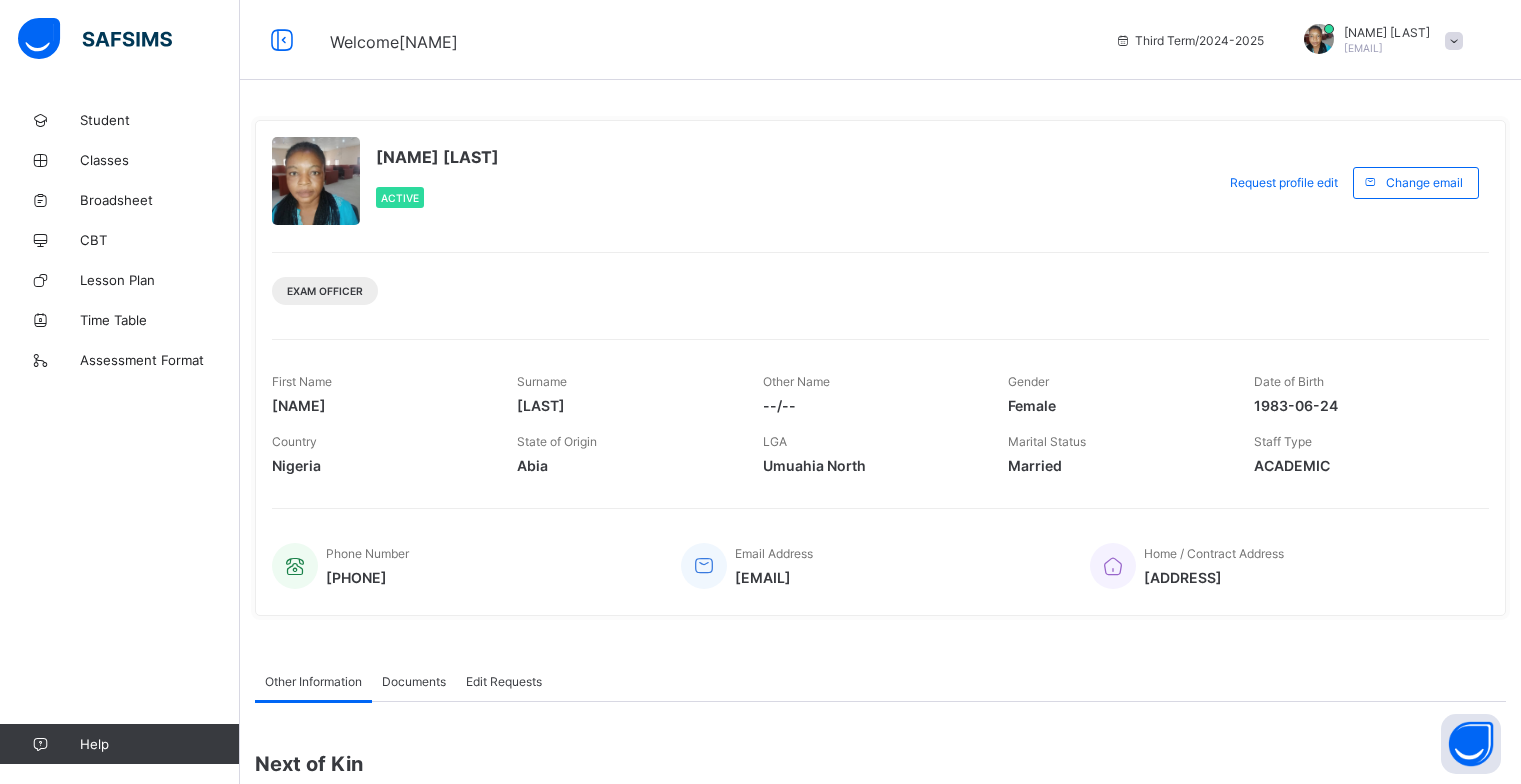 scroll, scrollTop: 0, scrollLeft: 0, axis: both 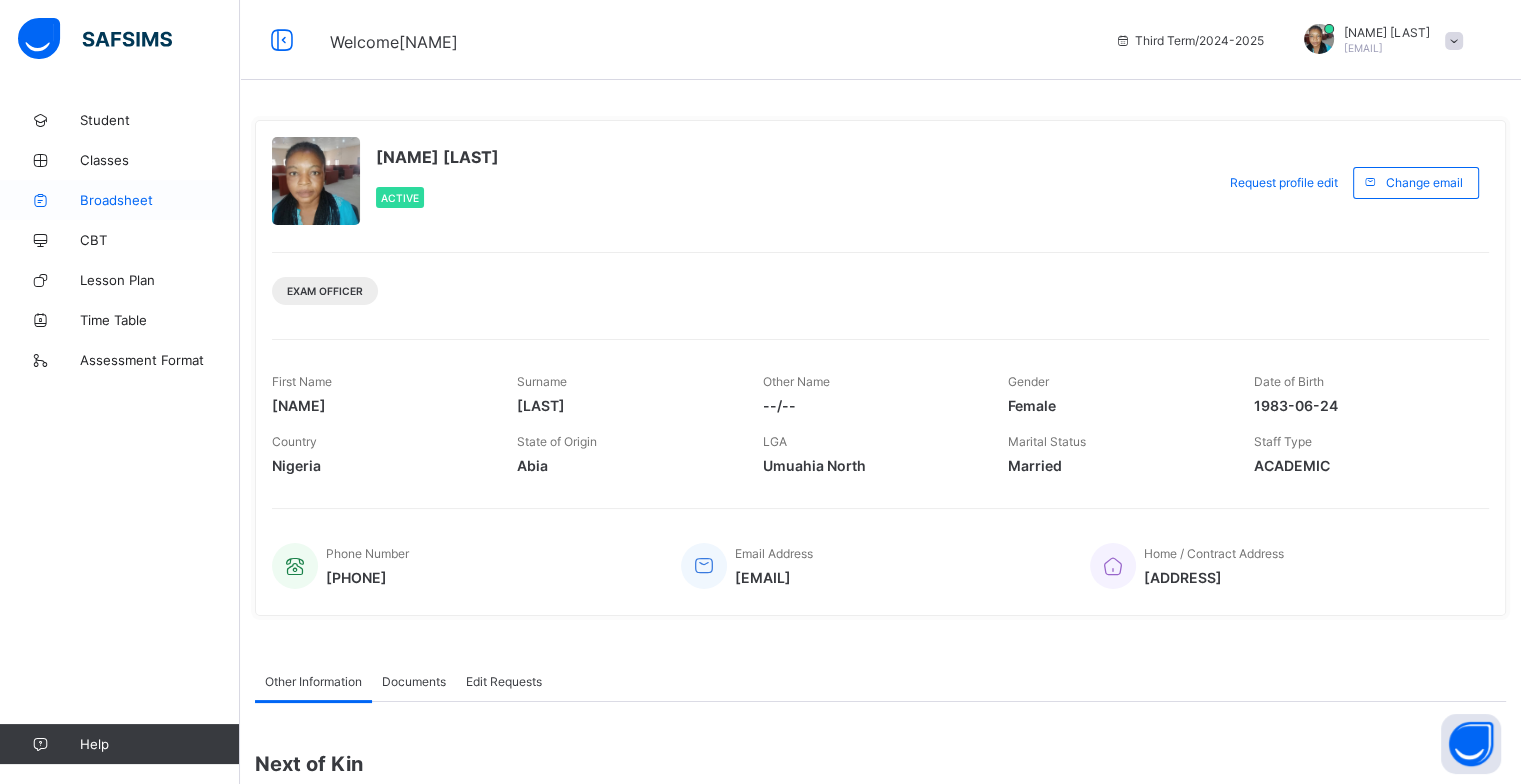 click on "Broadsheet" at bounding box center [160, 200] 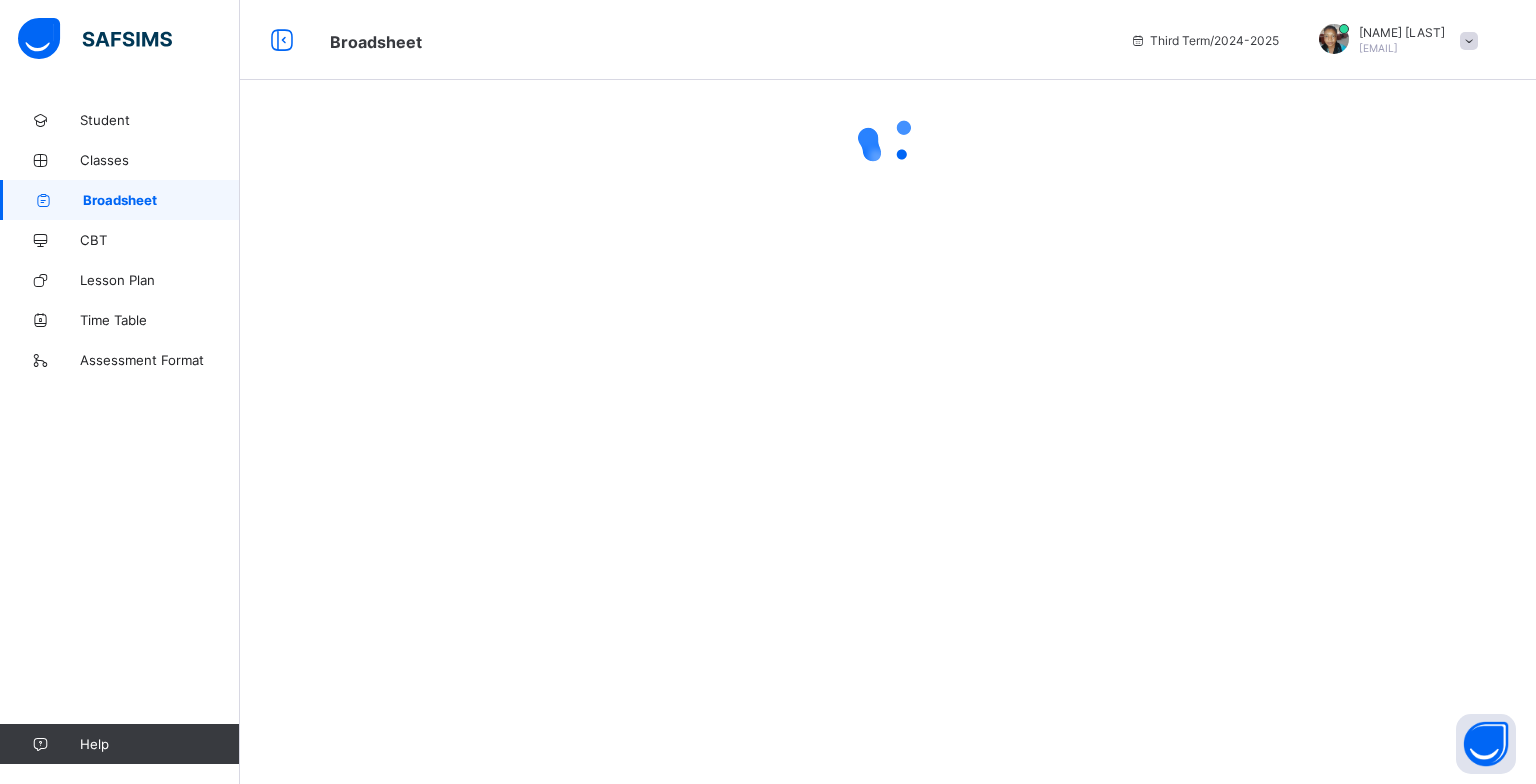 click on "Broadsheet" at bounding box center (161, 200) 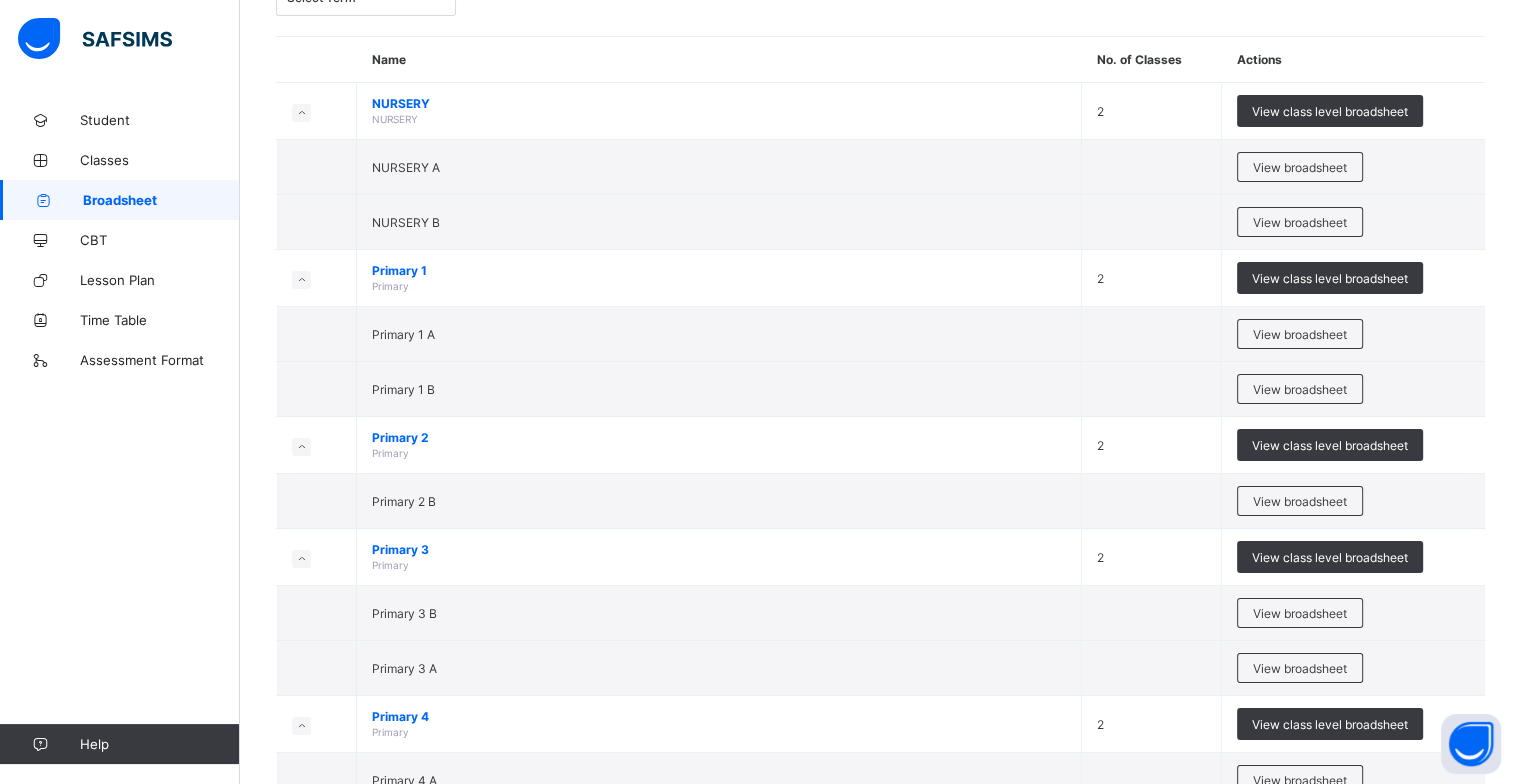 scroll, scrollTop: 160, scrollLeft: 0, axis: vertical 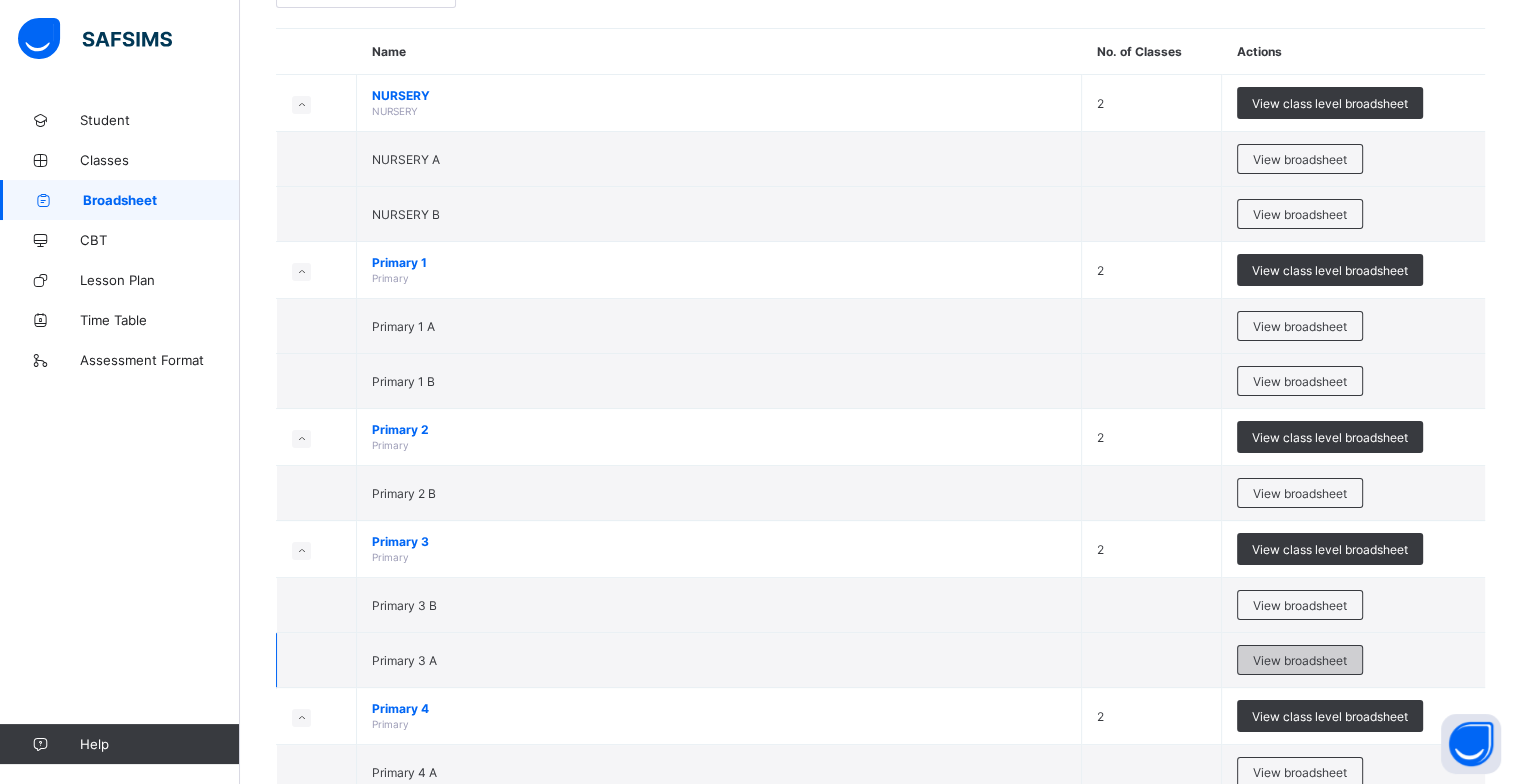 click on "View broadsheet" at bounding box center [1300, 660] 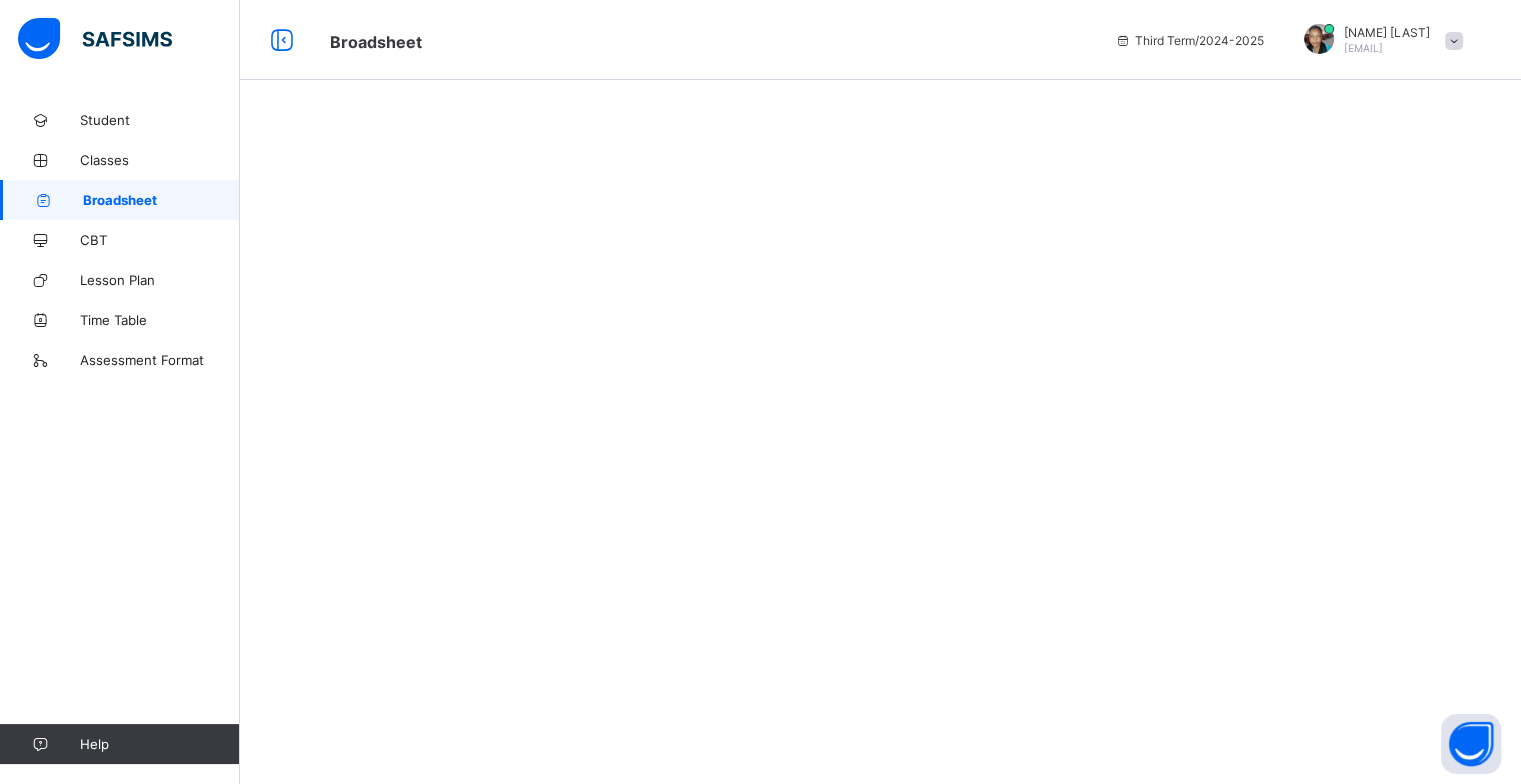 scroll, scrollTop: 0, scrollLeft: 0, axis: both 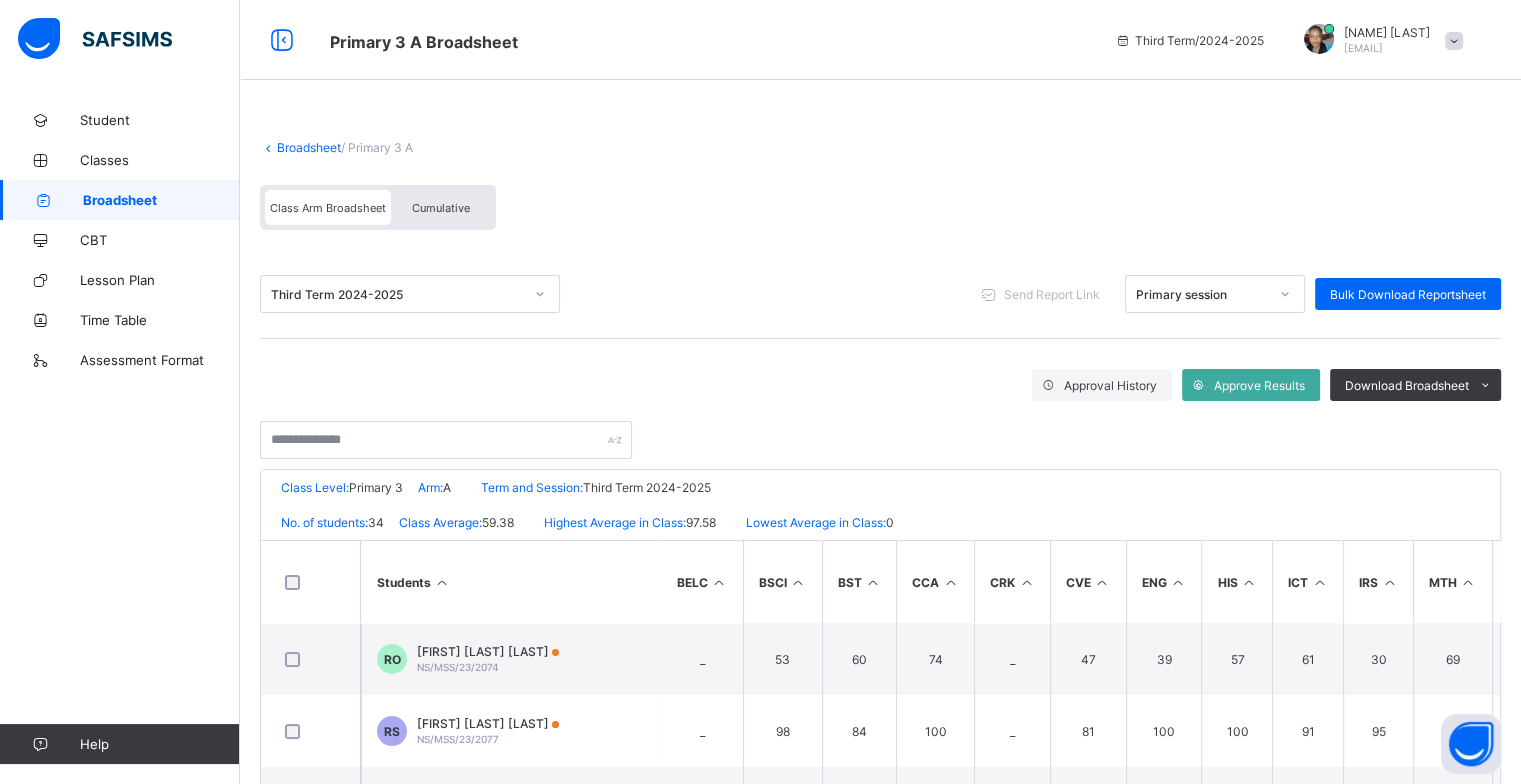 click at bounding box center (442, 582) 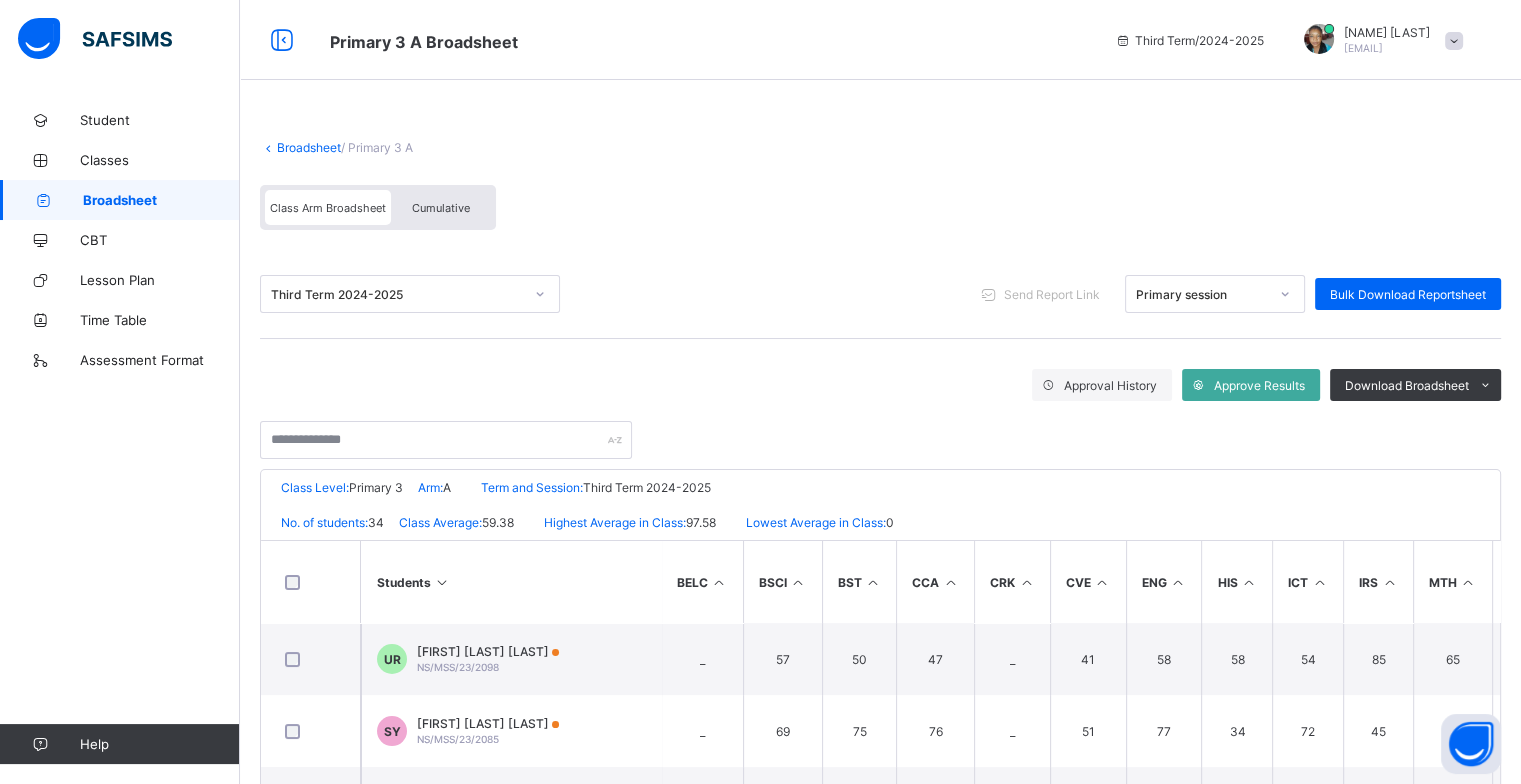 click at bounding box center [442, 582] 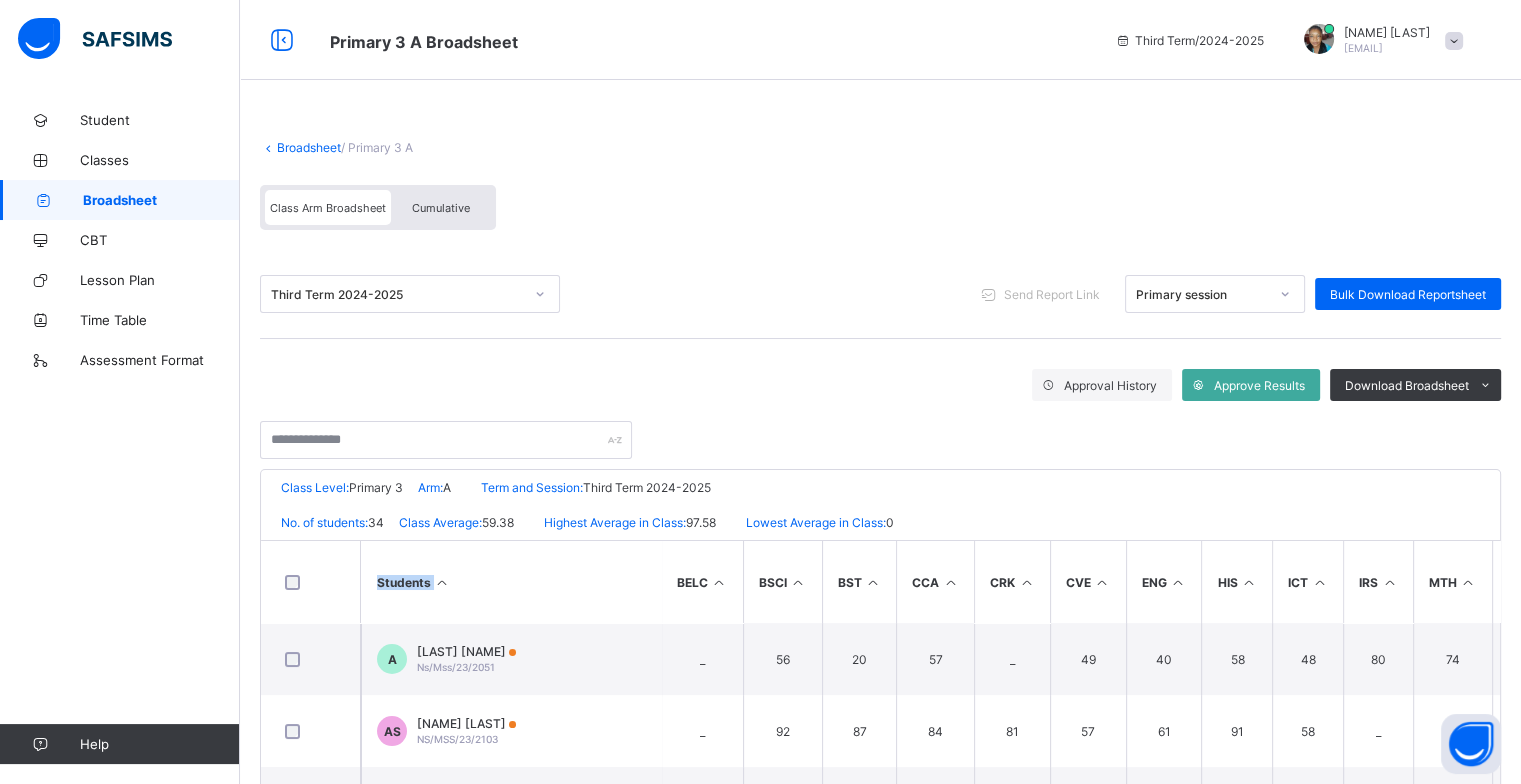 click at bounding box center [442, 582] 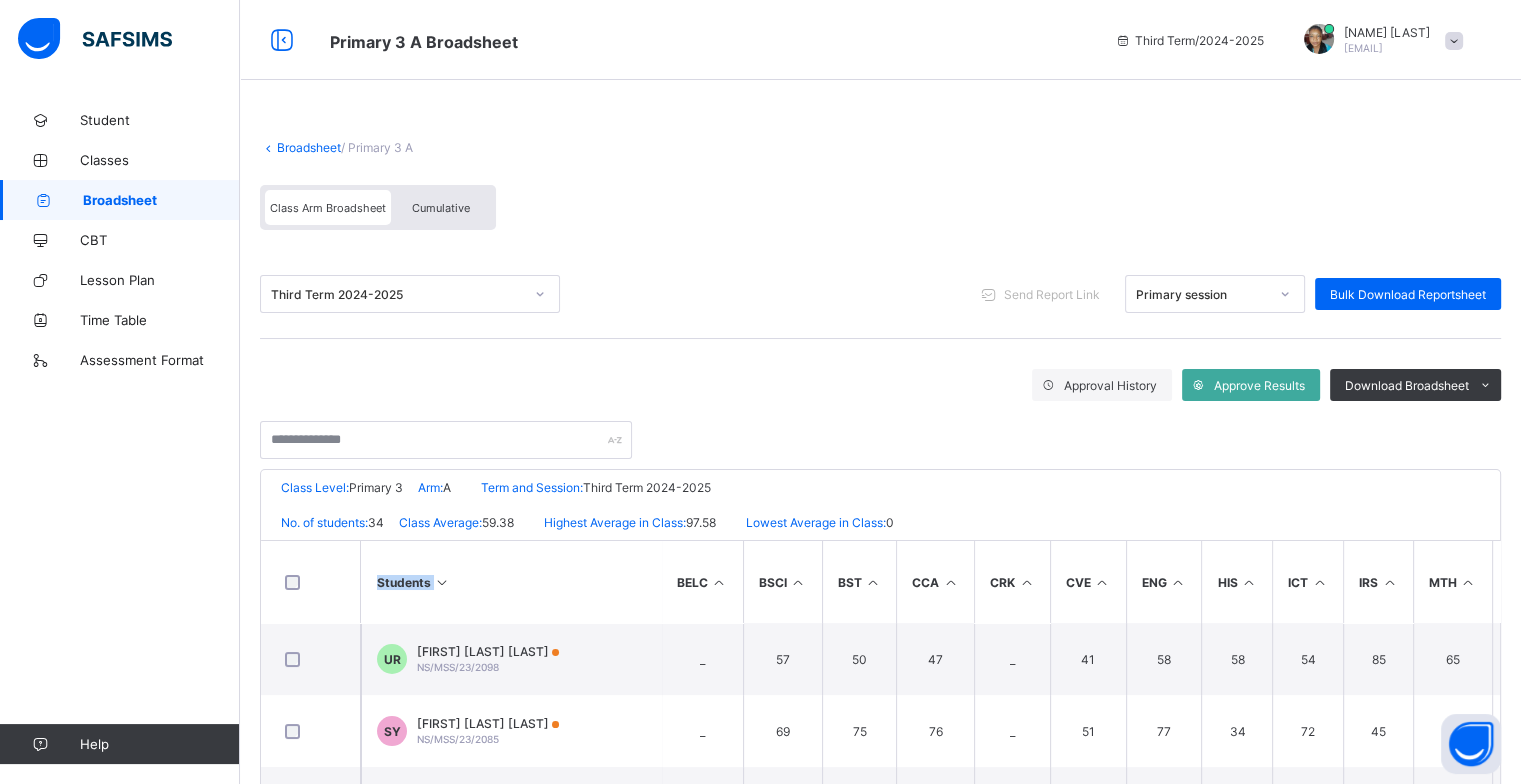 drag, startPoint x: 447, startPoint y: 578, endPoint x: 519, endPoint y: 580, distance: 72.02777 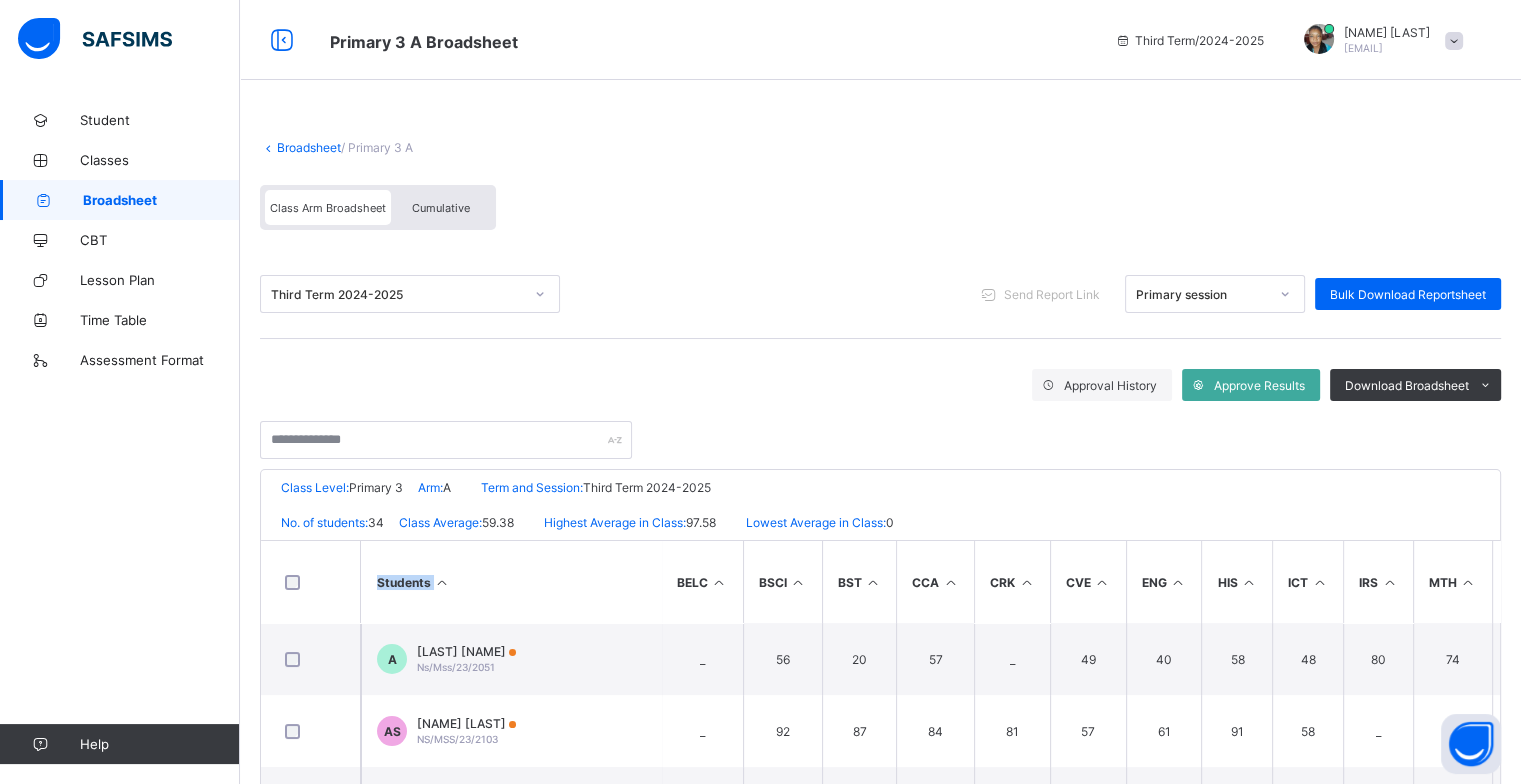 click at bounding box center (442, 582) 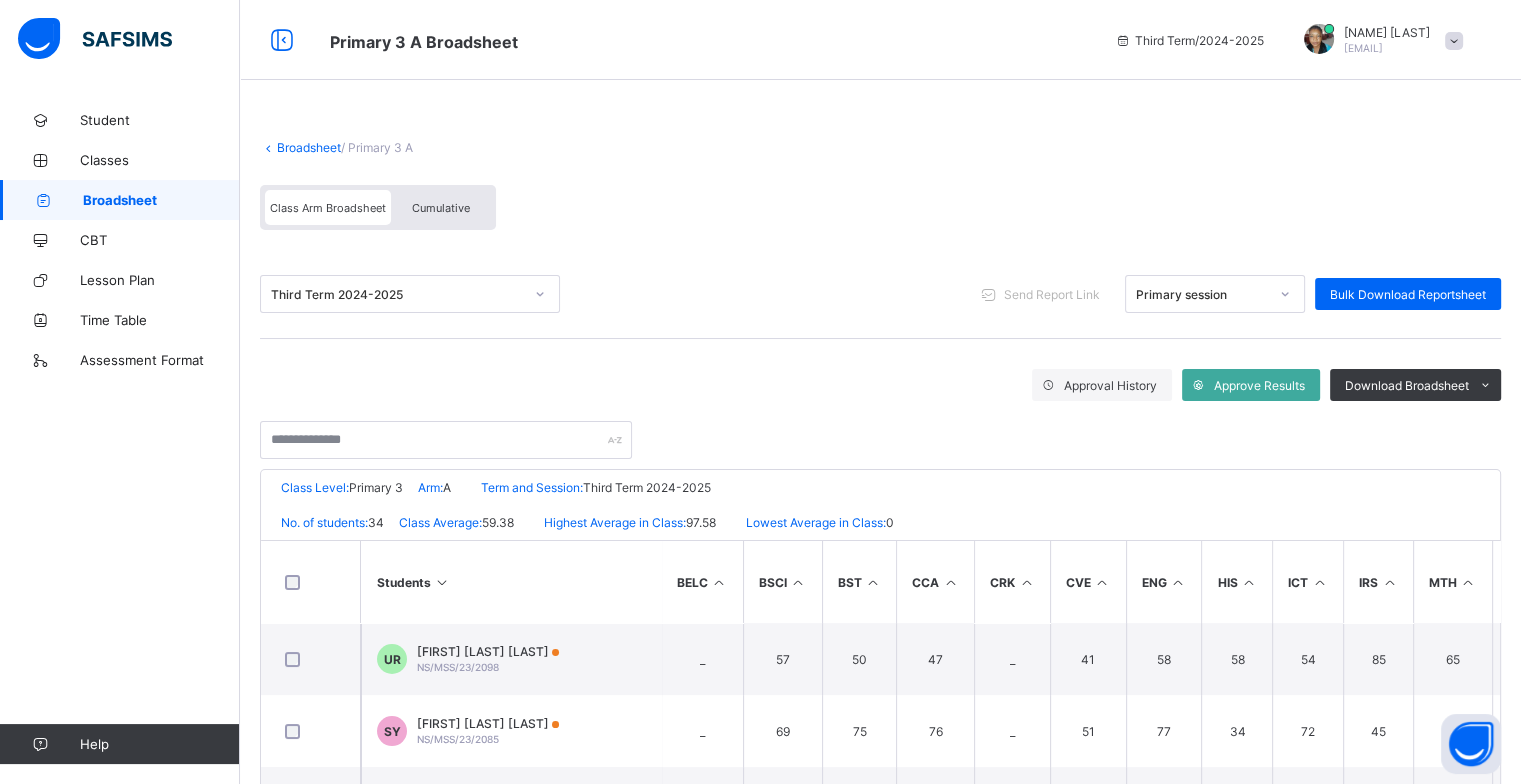 click at bounding box center (442, 582) 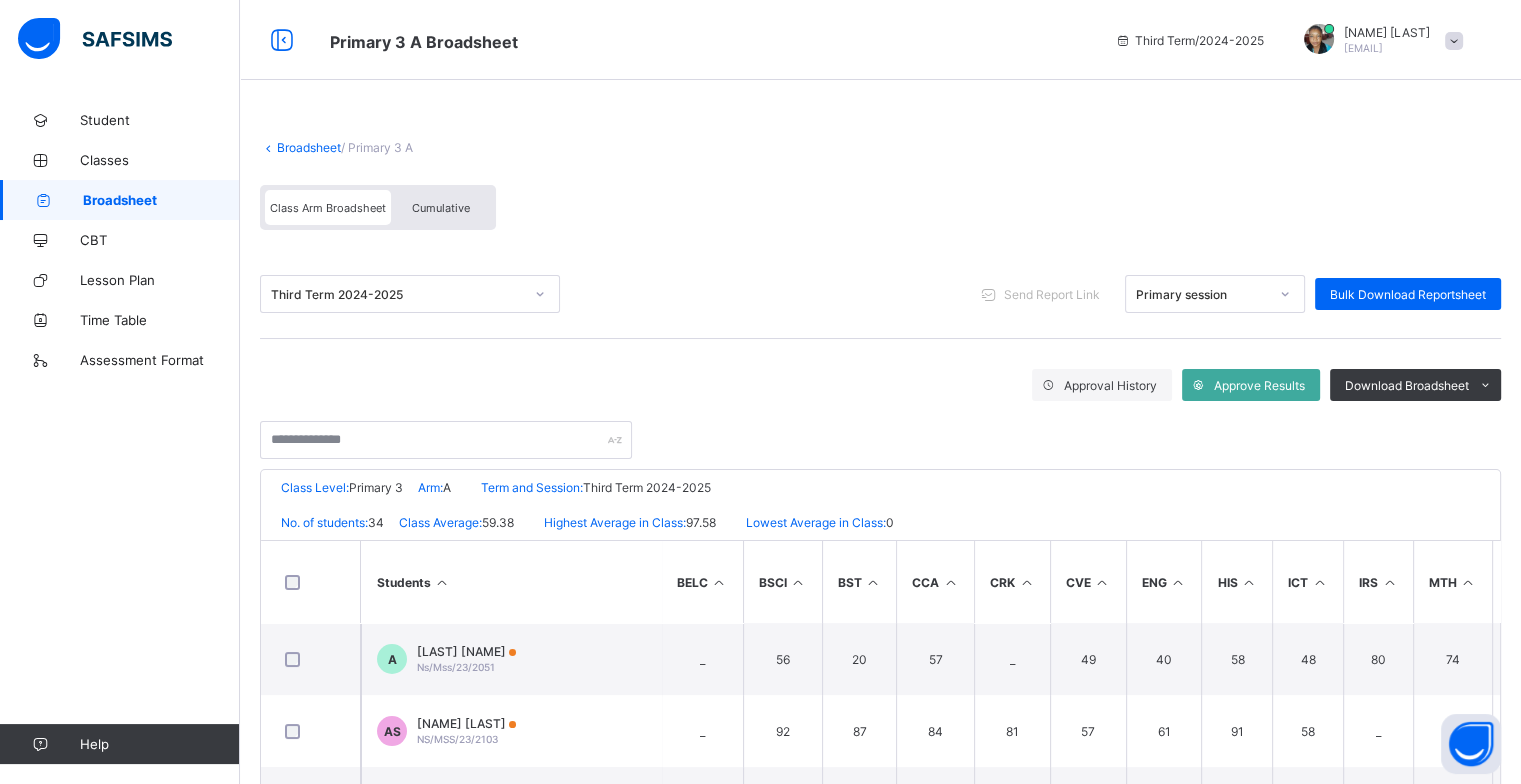 click at bounding box center [442, 582] 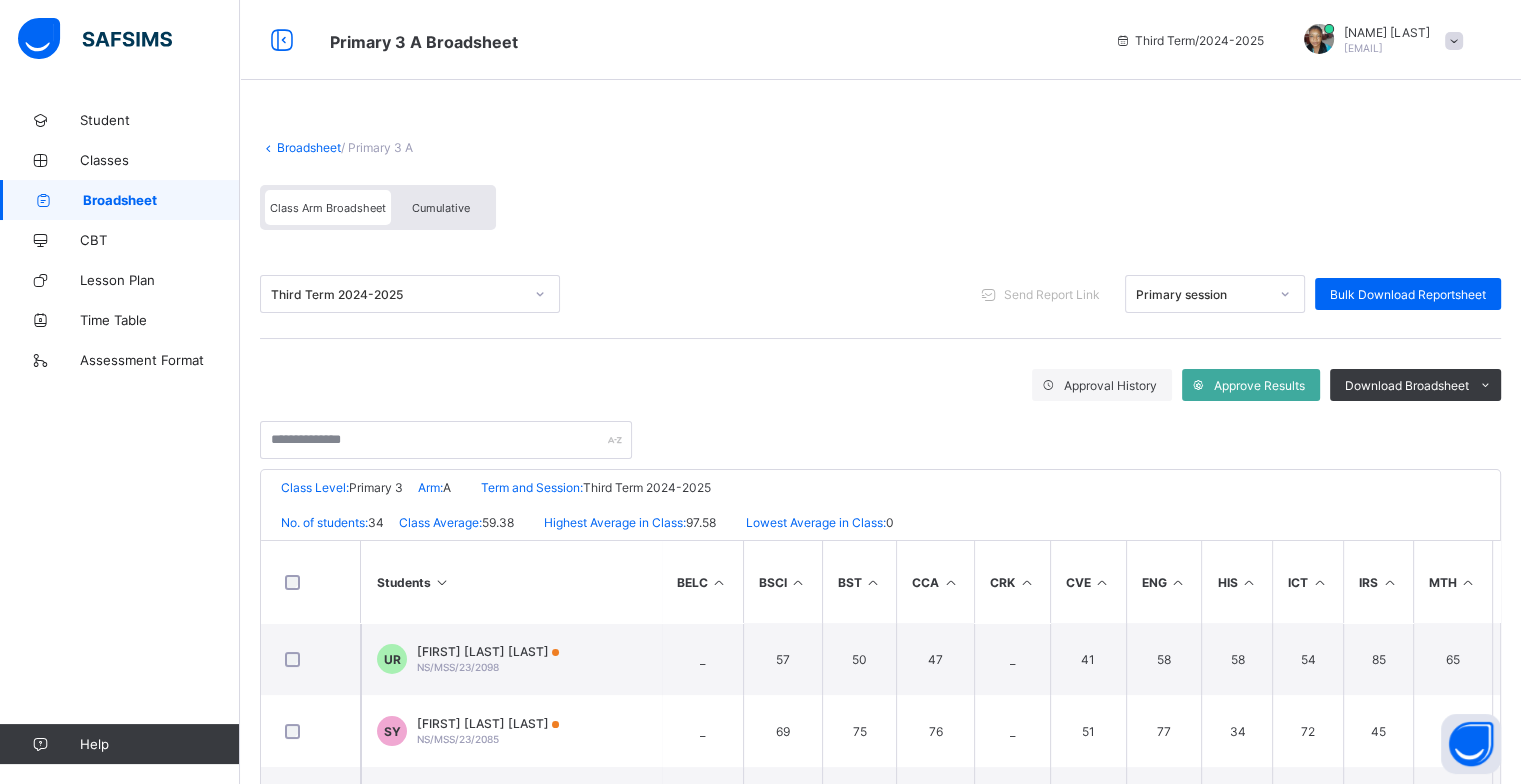 click at bounding box center (442, 582) 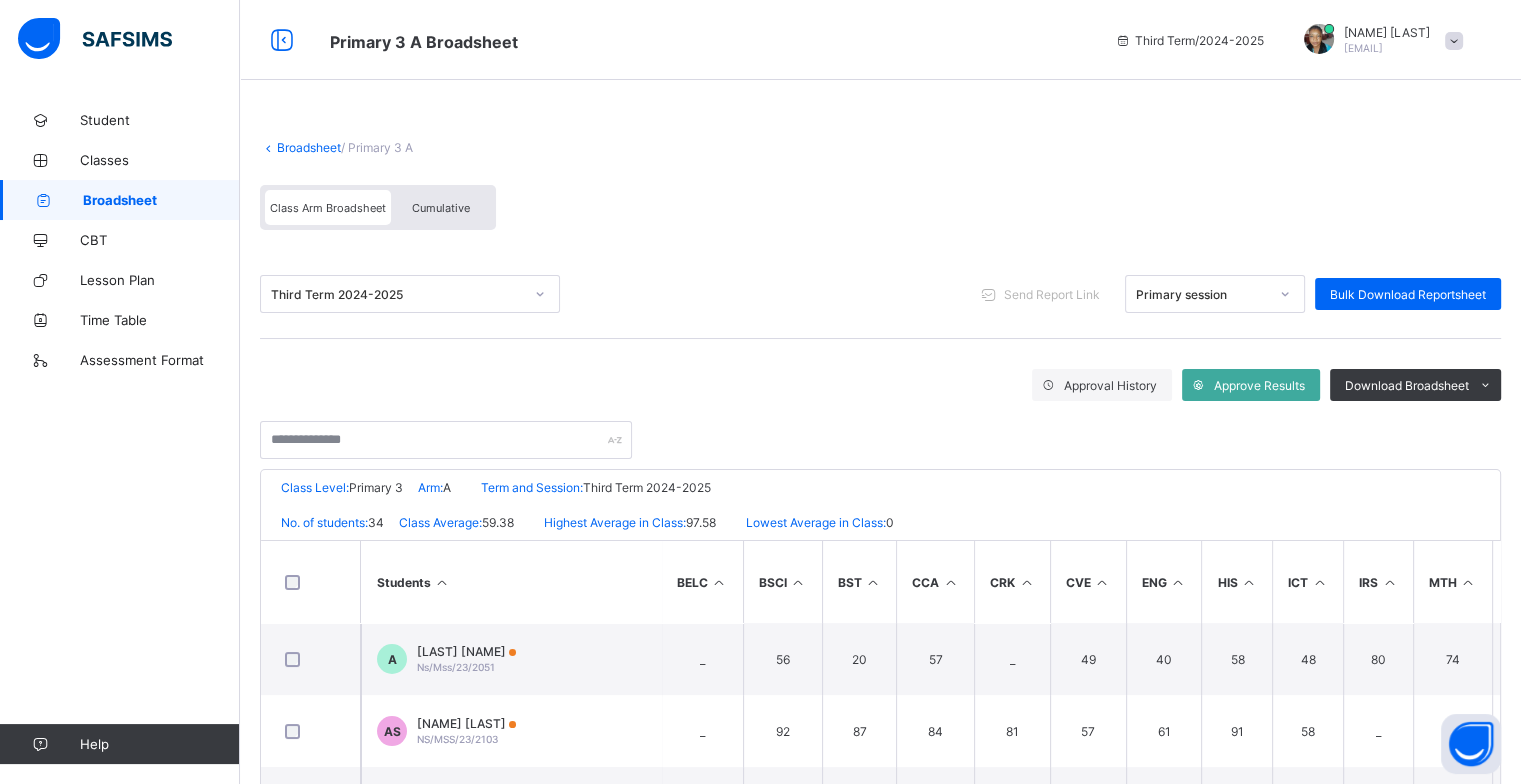 click at bounding box center [442, 582] 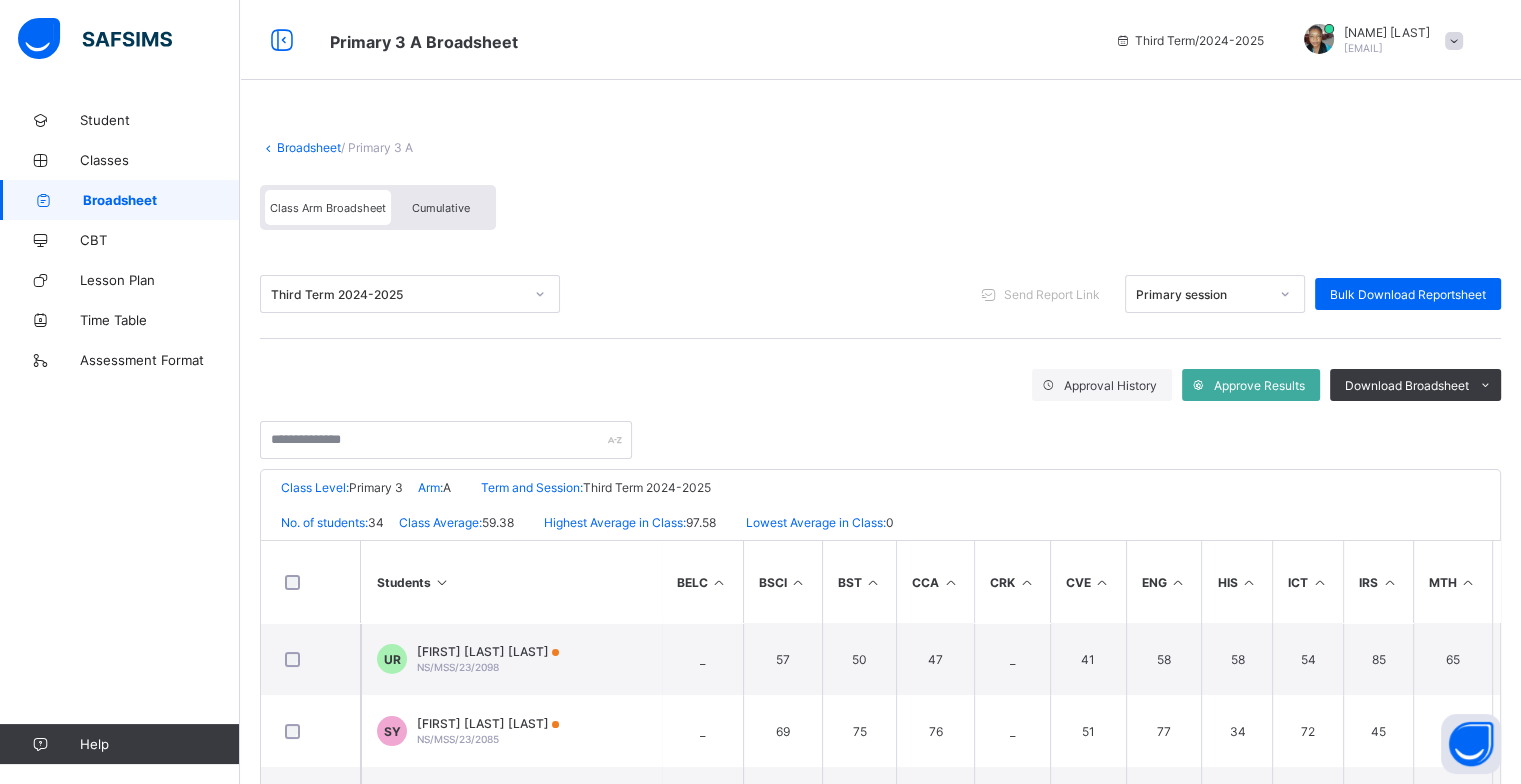 click at bounding box center [442, 582] 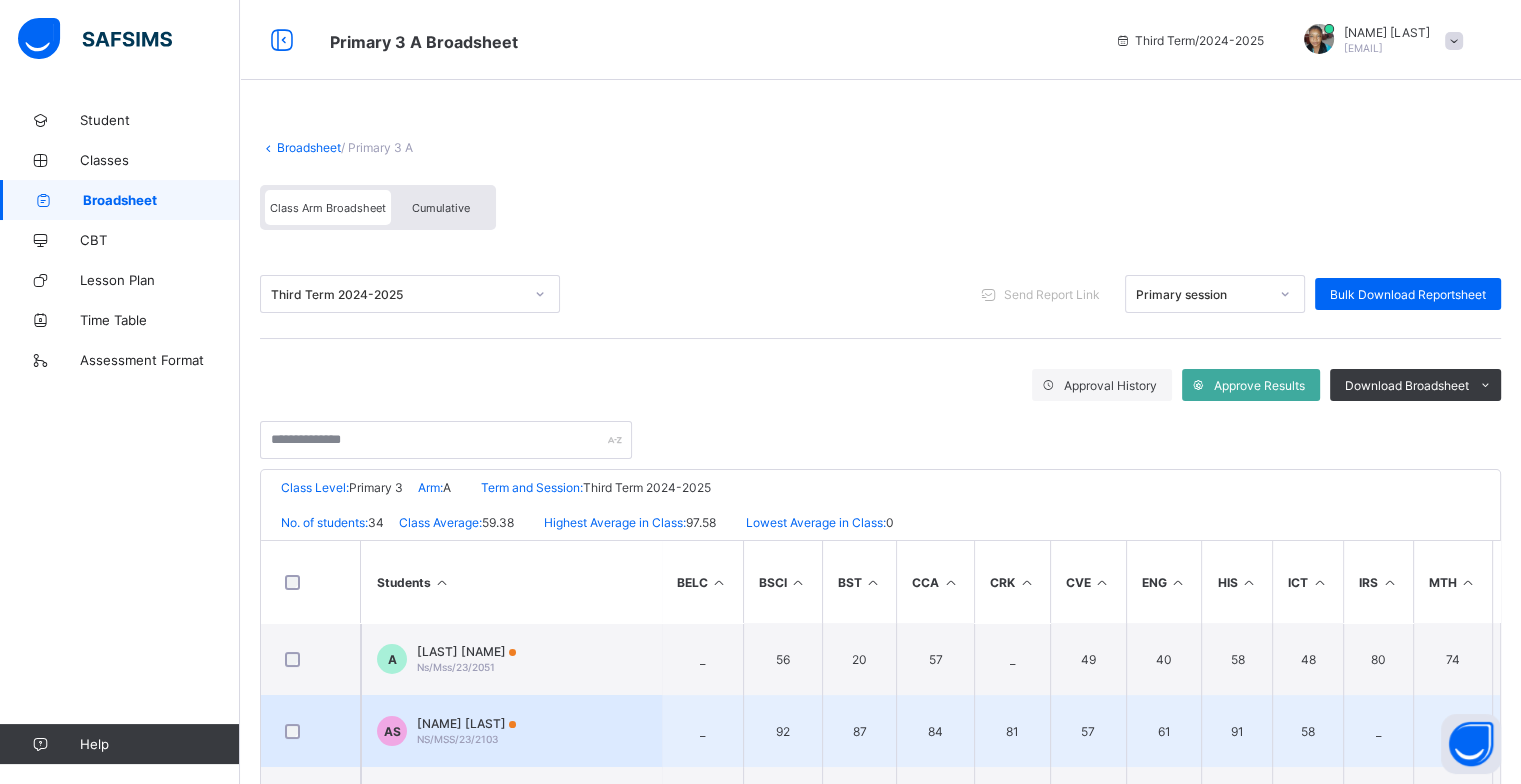 click on "87" at bounding box center [859, 731] 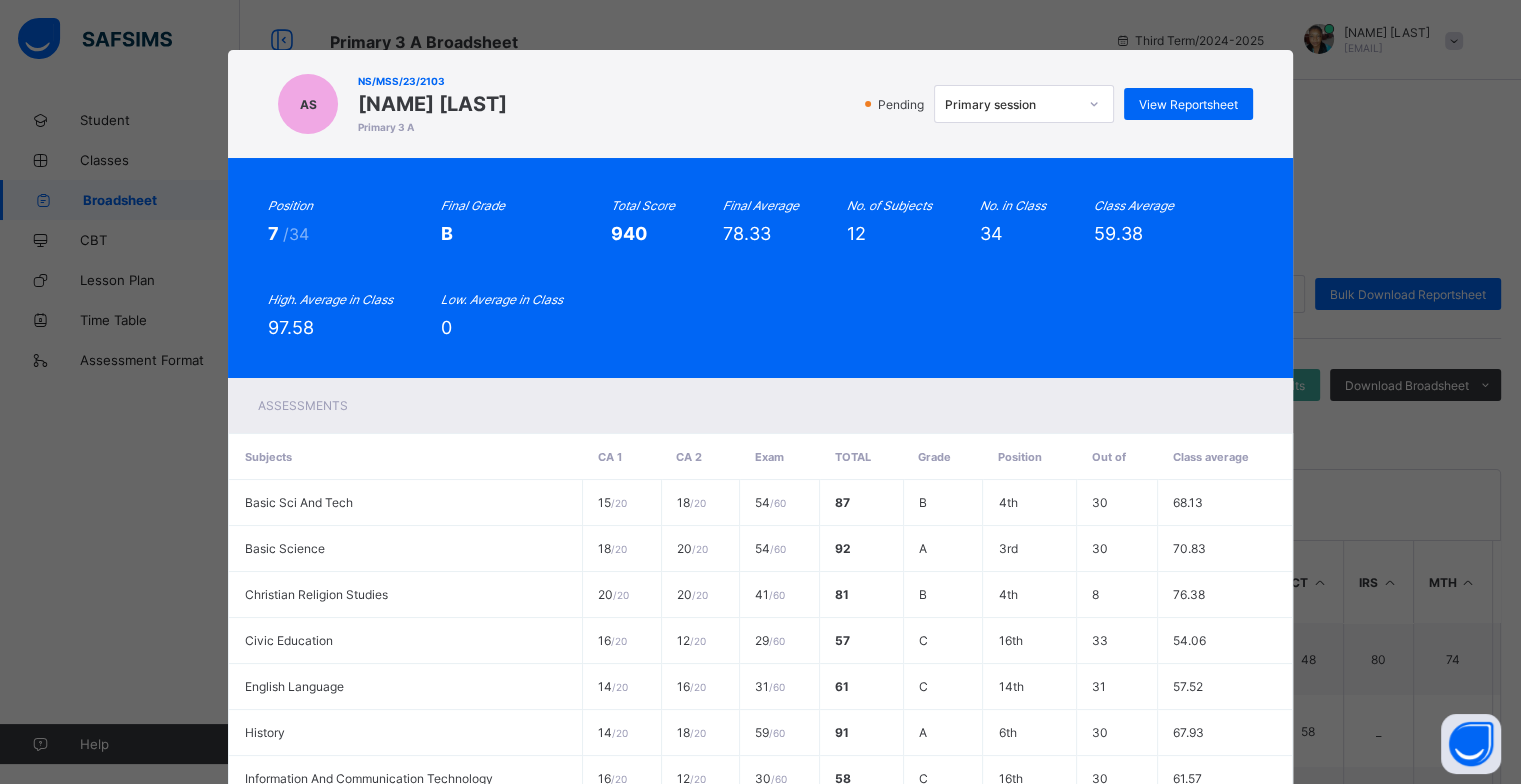 click on "AS   NS/MSS/23/2103     ABIGIAL  STEPHEN     Primary 3 A   Pending Primary session View Reportsheet     Position         7       /34         Final Grade         B         Total Score         940         Final Average         78.33         No. of Subjects         12         No. in Class         34         Class Average         59.38         High. Average in Class         97.58         Low. Average in Class         0     Assessments     Subjects       CA 1     CA 2     Exam       Total         Grade         Position         Out of         Class average       Basic Sci And Tech     15 / 20     18 / 20     54 / 60     87     B     4th     30     68.13     Basic Science     18 / 20     20 / 20     54 / 60     92     A     3rd     30     70.83     Christian Religion Studies     20 / 20     20 / 20     41 / 60     81     B     4th     8     76.38     Civic Education     16 / 20     12 / 20     29 / 60     57     C     16th     33     54.06     English Language     14 / 20     16 / 20     31 / 60     61     C" at bounding box center [760, 392] 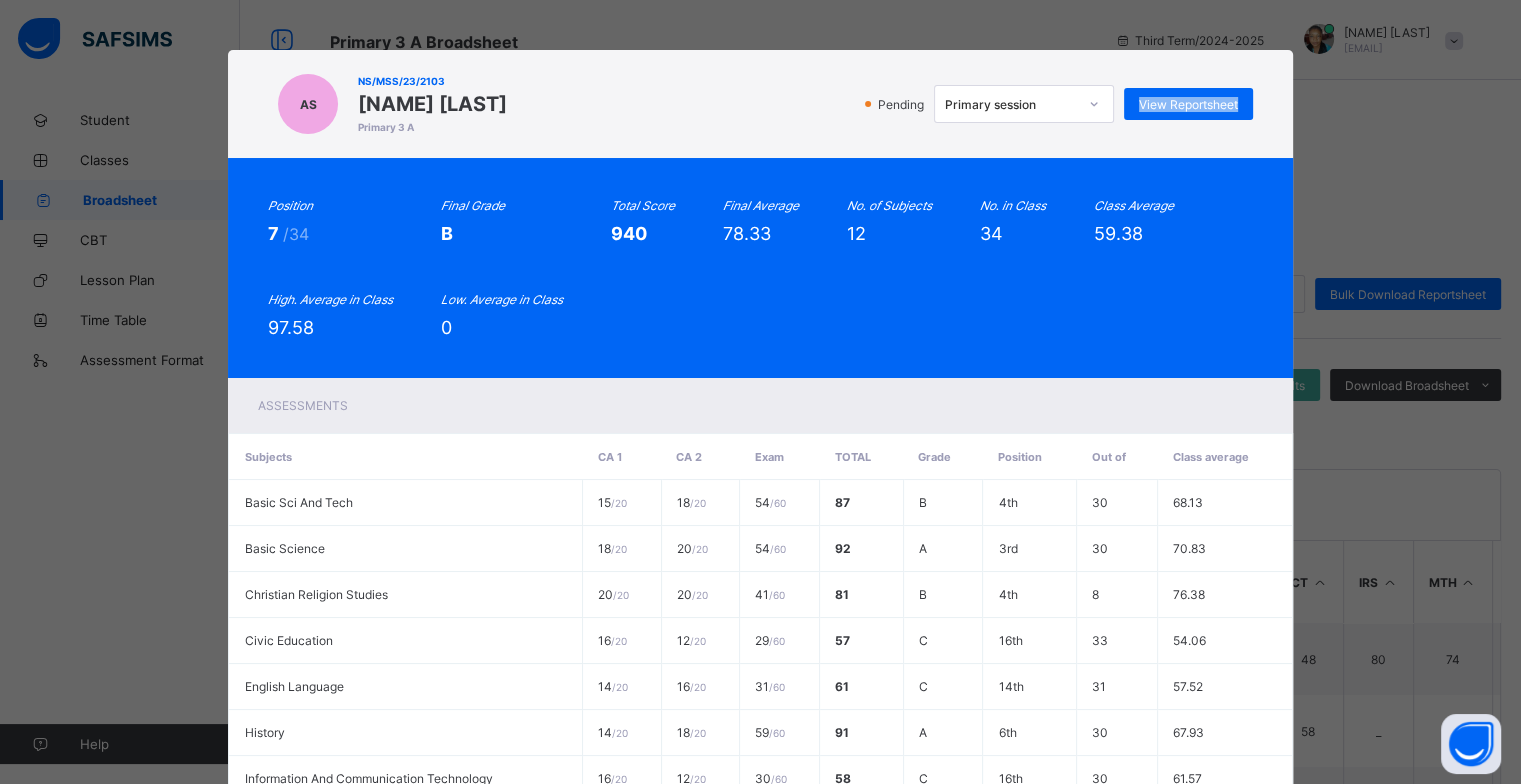 click on "AS   NS/MSS/23/2103     ABIGIAL  STEPHEN     Primary 3 A   Pending Primary session View Reportsheet     Position         7       /34         Final Grade         B         Total Score         940         Final Average         78.33         No. of Subjects         12         No. in Class         34         Class Average         59.38         High. Average in Class         97.58         Low. Average in Class         0     Assessments     Subjects       CA 1     CA 2     Exam       Total         Grade         Position         Out of         Class average       Basic Sci And Tech     15 / 20     18 / 20     54 / 60     87     B     4th     30     68.13     Basic Science     18 / 20     20 / 20     54 / 60     92     A     3rd     30     70.83     Christian Religion Studies     20 / 20     20 / 20     41 / 60     81     B     4th     8     76.38     Civic Education     16 / 20     12 / 20     29 / 60     57     C     16th     33     54.06     English Language     14 / 20     16 / 20     31 / 60     61     C" at bounding box center [760, 392] 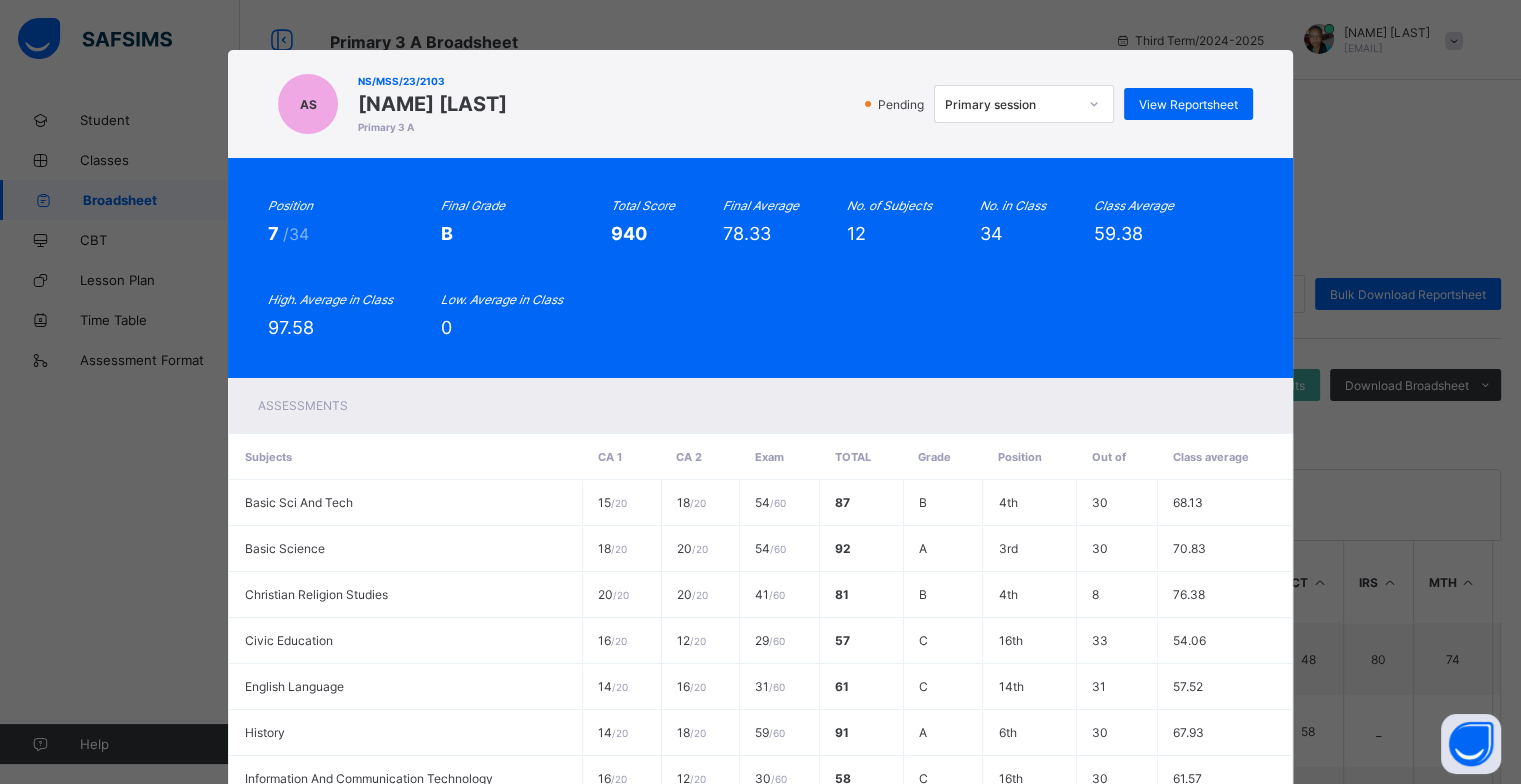 click on "AS   NS/MSS/23/2103     ABIGIAL  STEPHEN     Primary 3 A   Pending Primary session View Reportsheet     Position         7       /34         Final Grade         B         Total Score         940         Final Average         78.33         No. of Subjects         12         No. in Class         34         Class Average         59.38         High. Average in Class         97.58         Low. Average in Class         0     Assessments     Subjects       CA 1     CA 2     Exam       Total         Grade         Position         Out of         Class average       Basic Sci And Tech     15 / 20     18 / 20     54 / 60     87     B     4th     30     68.13     Basic Science     18 / 20     20 / 20     54 / 60     92     A     3rd     30     70.83     Christian Religion Studies     20 / 20     20 / 20     41 / 60     81     B     4th     8     76.38     Civic Education     16 / 20     12 / 20     29 / 60     57     C     16th     33     54.06     English Language     14 / 20     16 / 20     31 / 60     61     C" at bounding box center (760, 392) 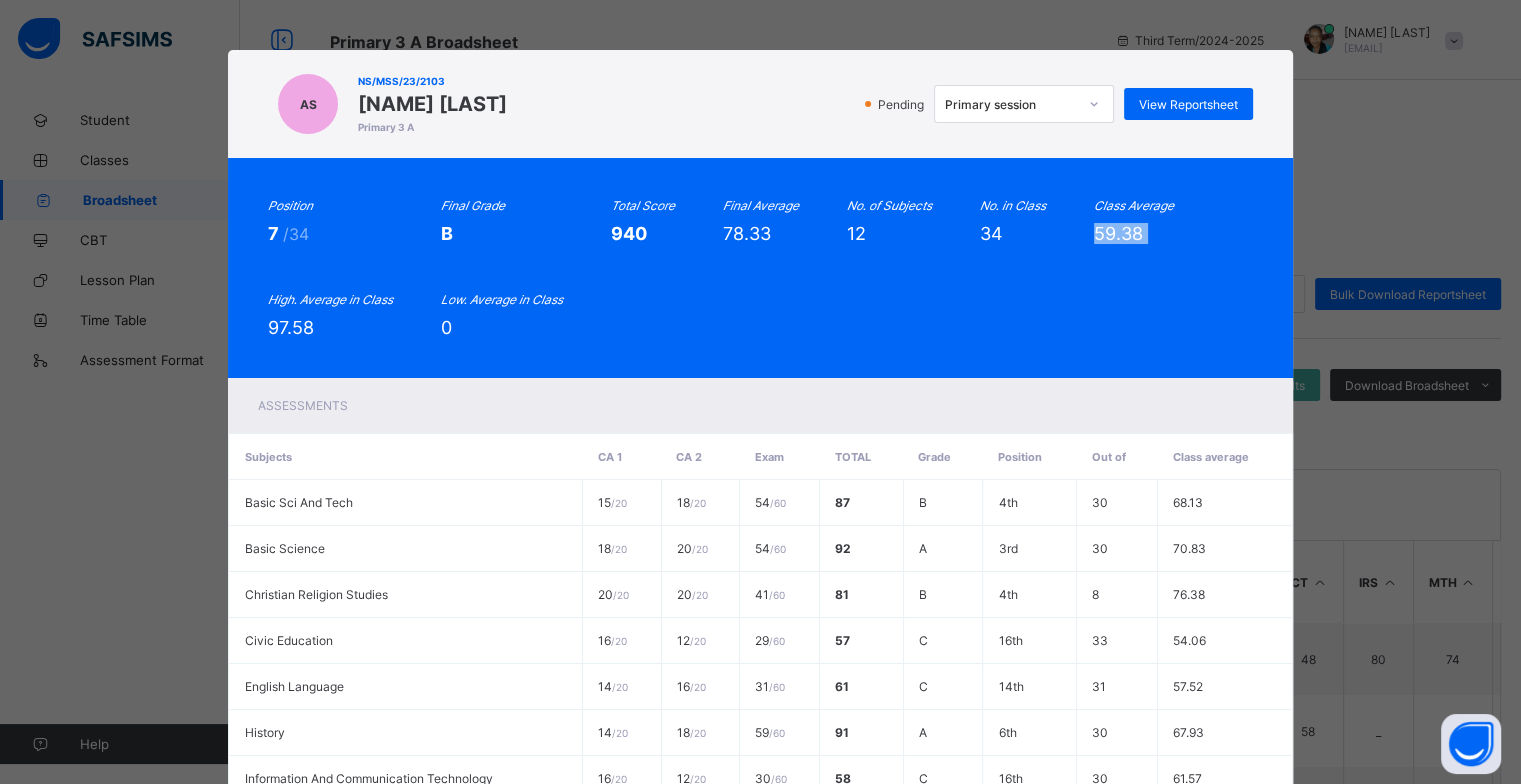 click on "AS   NS/MSS/23/2103     ABIGIAL  STEPHEN     Primary 3 A   Pending Primary session View Reportsheet     Position         7       /34         Final Grade         B         Total Score         940         Final Average         78.33         No. of Subjects         12         No. in Class         34         Class Average         59.38         High. Average in Class         97.58         Low. Average in Class         0     Assessments     Subjects       CA 1     CA 2     Exam       Total         Grade         Position         Out of         Class average       Basic Sci And Tech     15 / 20     18 / 20     54 / 60     87     B     4th     30     68.13     Basic Science     18 / 20     20 / 20     54 / 60     92     A     3rd     30     70.83     Christian Religion Studies     20 / 20     20 / 20     41 / 60     81     B     4th     8     76.38     Civic Education     16 / 20     12 / 20     29 / 60     57     C     16th     33     54.06     English Language     14 / 20     16 / 20     31 / 60     61     C" at bounding box center (760, 392) 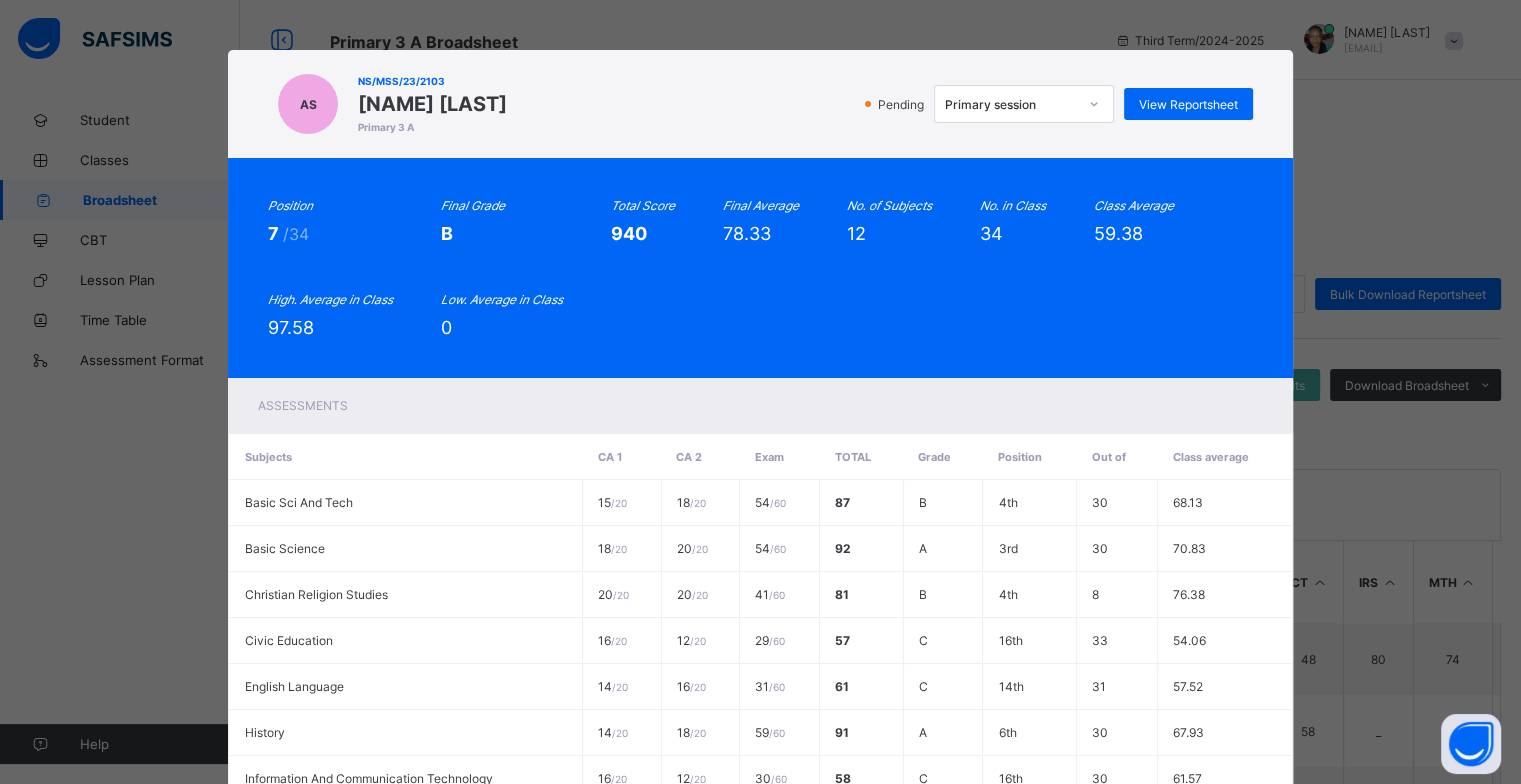 click on "AS   NS/MSS/23/2103     ABIGIAL  STEPHEN     Primary 3 A   Pending Primary session View Reportsheet     Position         7       /34         Final Grade         B         Total Score         940         Final Average         78.33         No. of Subjects         12         No. in Class         34         Class Average         59.38         High. Average in Class         97.58         Low. Average in Class         0     Assessments     Subjects       CA 1     CA 2     Exam       Total         Grade         Position         Out of         Class average       Basic Sci And Tech     15 / 20     18 / 20     54 / 60     87     B     4th     30     68.13     Basic Science     18 / 20     20 / 20     54 / 60     92     A     3rd     30     70.83     Christian Religion Studies     20 / 20     20 / 20     41 / 60     81     B     4th     8     76.38     Civic Education     16 / 20     12 / 20     29 / 60     57     C     16th     33     54.06     English Language     14 / 20     16 / 20     31 / 60     61     C" at bounding box center [760, 392] 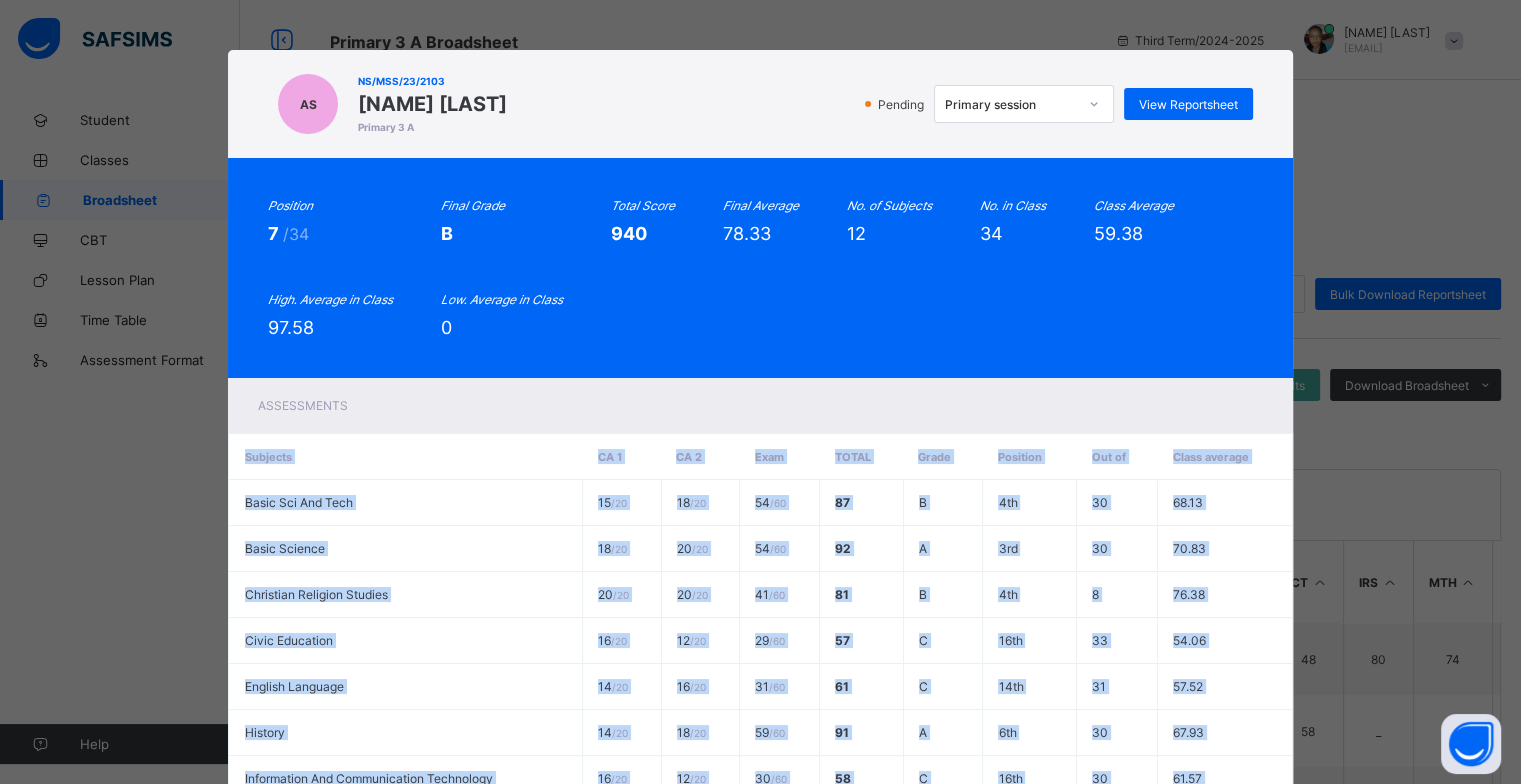 click on "AS   NS/MSS/23/2103     ABIGIAL  STEPHEN     Primary 3 A   Pending Primary session View Reportsheet     Position         7       /34         Final Grade         B         Total Score         940         Final Average         78.33         No. of Subjects         12         No. in Class         34         Class Average         59.38         High. Average in Class         97.58         Low. Average in Class         0     Assessments     Subjects       CA 1     CA 2     Exam       Total         Grade         Position         Out of         Class average       Basic Sci And Tech     15 / 20     18 / 20     54 / 60     87     B     4th     30     68.13     Basic Science     18 / 20     20 / 20     54 / 60     92     A     3rd     30     70.83     Christian Religion Studies     20 / 20     20 / 20     41 / 60     81     B     4th     8     76.38     Civic Education     16 / 20     12 / 20     29 / 60     57     C     16th     33     54.06     English Language     14 / 20     16 / 20     31 / 60     61     C" at bounding box center [760, 392] 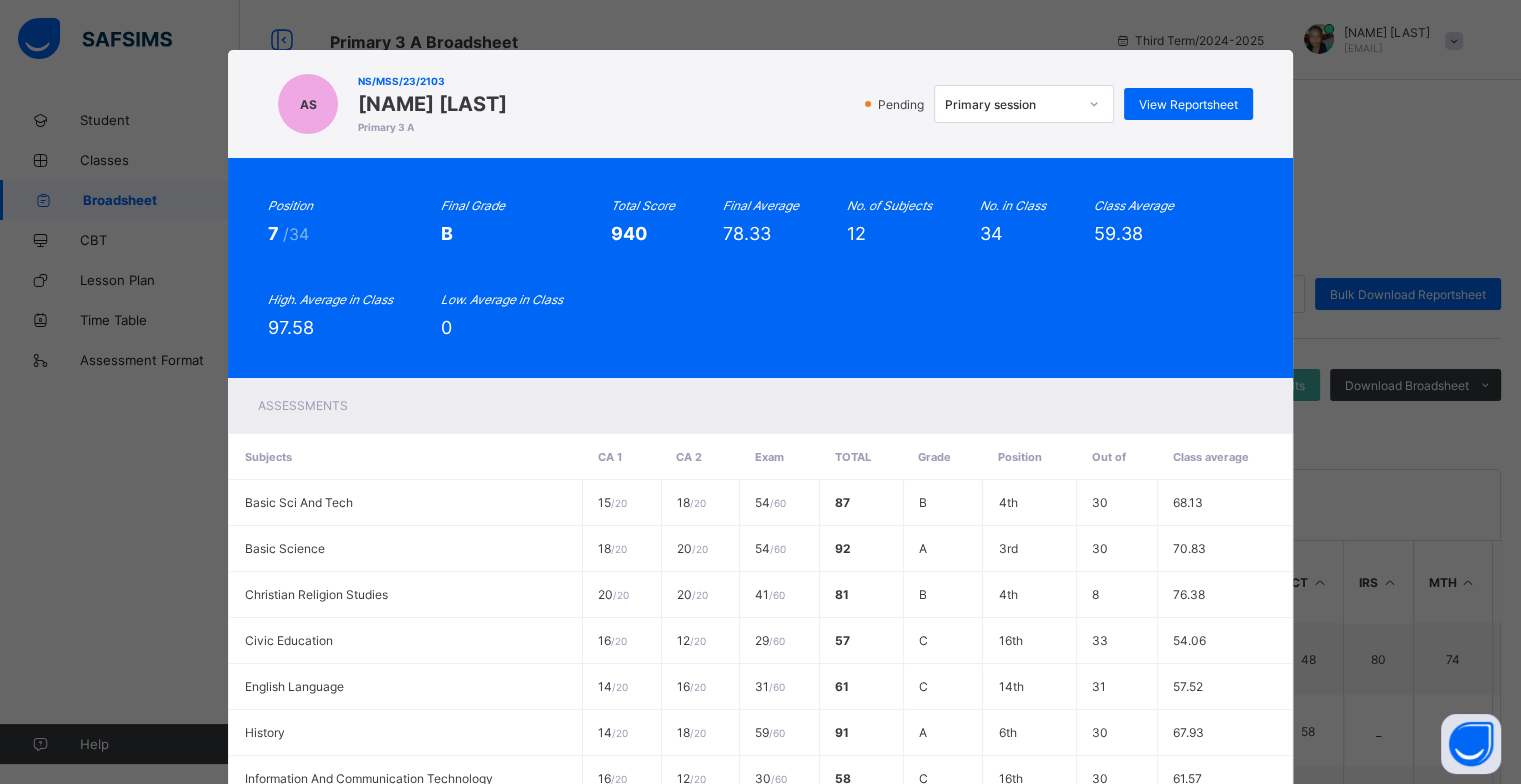 click on "AS   NS/MSS/23/2103     ABIGIAL  STEPHEN     Primary 3 A   Pending Primary session View Reportsheet     Position         7       /34         Final Grade         B         Total Score         940         Final Average         78.33         No. of Subjects         12         No. in Class         34         Class Average         59.38         High. Average in Class         97.58         Low. Average in Class         0     Assessments     Subjects       CA 1     CA 2     Exam       Total         Grade         Position         Out of         Class average       Basic Sci And Tech     15 / 20     18 / 20     54 / 60     87     B     4th     30     68.13     Basic Science     18 / 20     20 / 20     54 / 60     92     A     3rd     30     70.83     Christian Religion Studies     20 / 20     20 / 20     41 / 60     81     B     4th     8     76.38     Civic Education     16 / 20     12 / 20     29 / 60     57     C     16th     33     54.06     English Language     14 / 20     16 / 20     31 / 60     61     C" at bounding box center (760, 392) 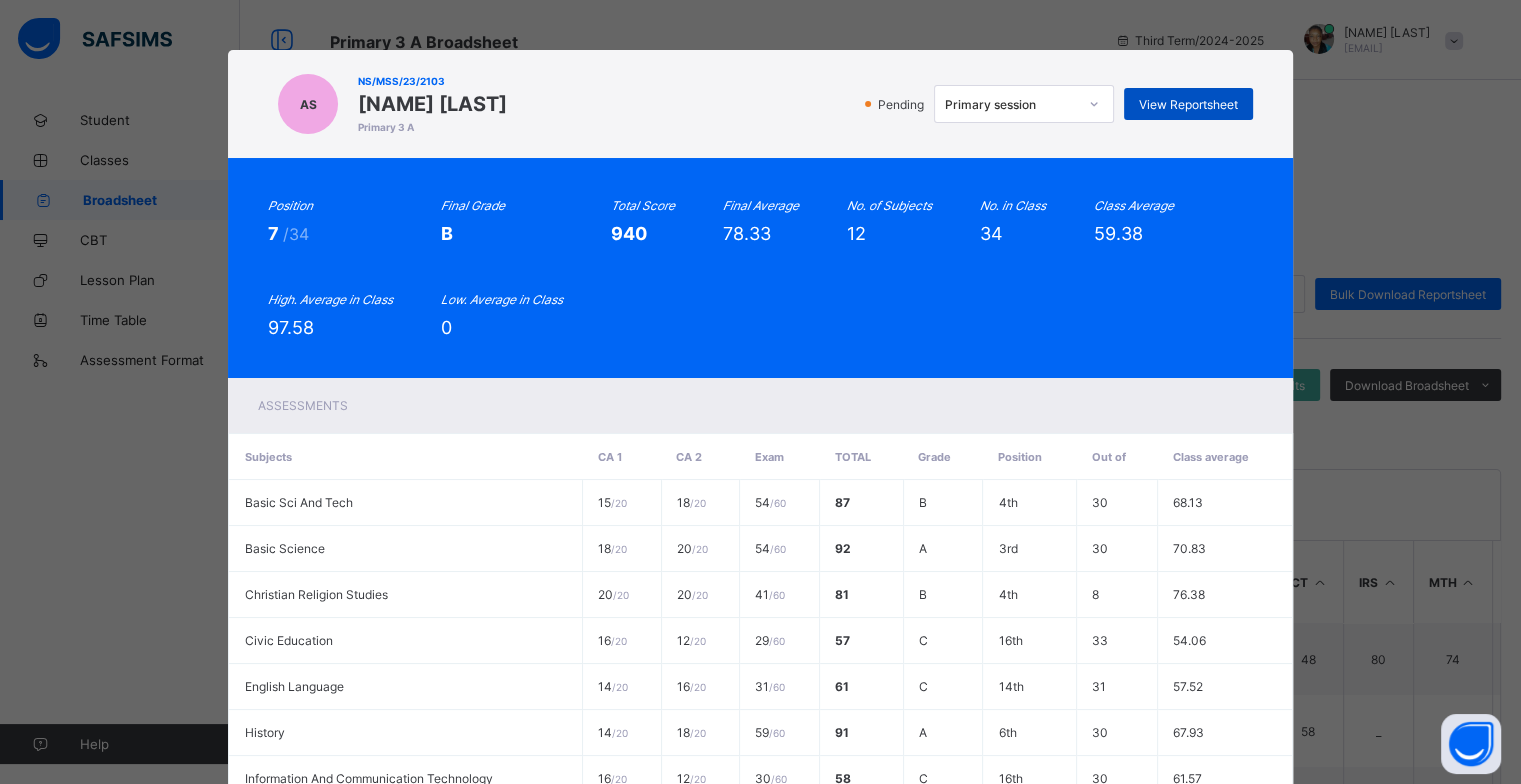 click on "View Reportsheet" at bounding box center (1188, 104) 